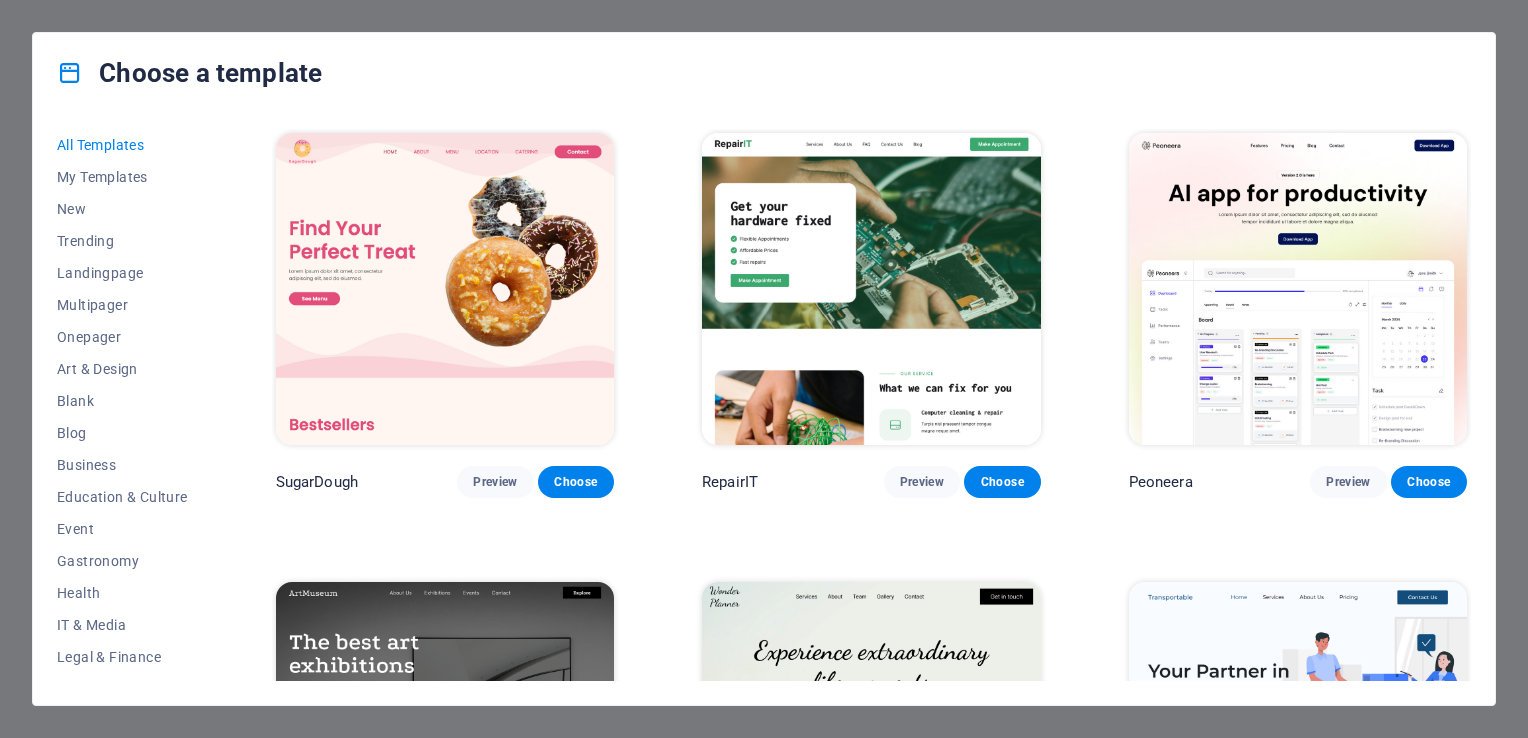 scroll, scrollTop: 0, scrollLeft: 0, axis: both 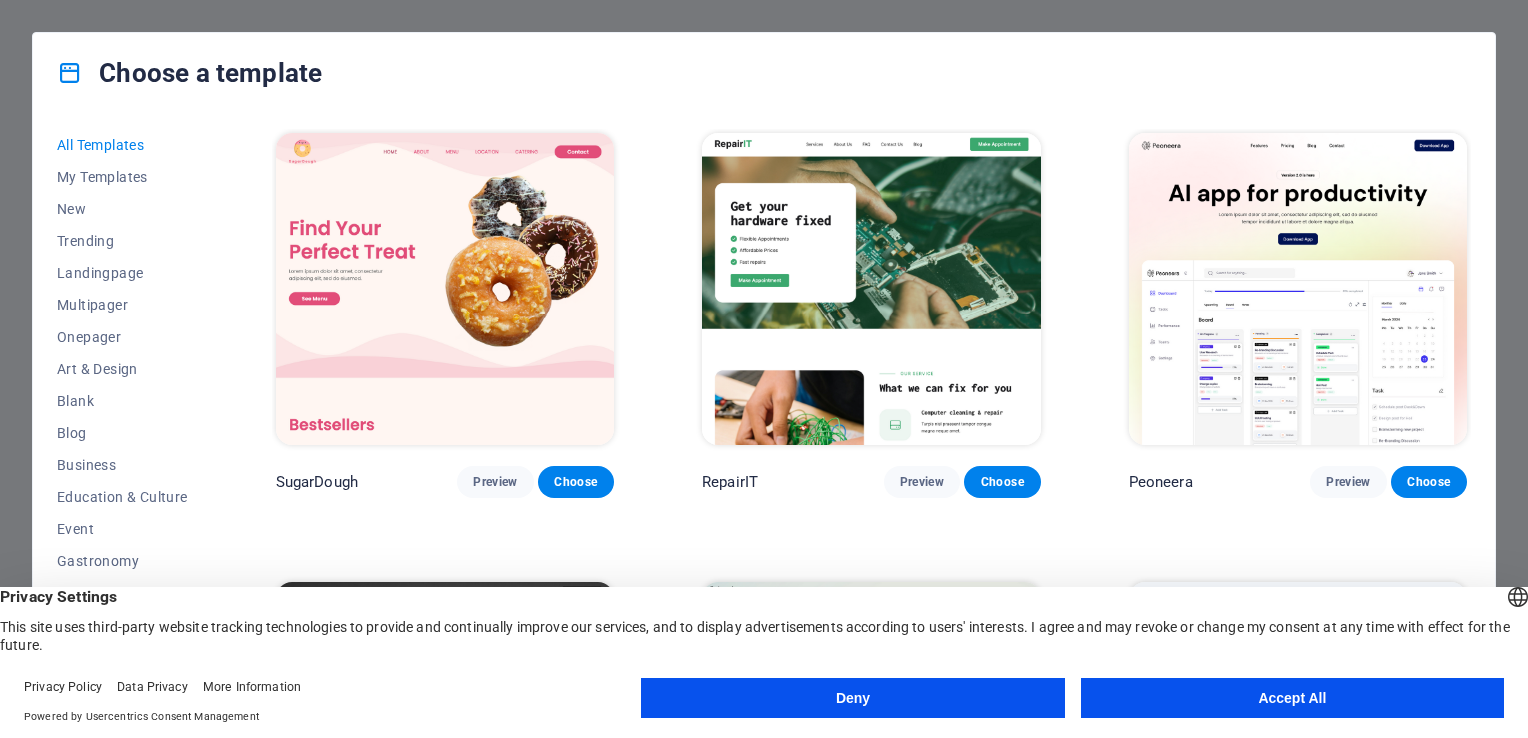 click on "Accept All" at bounding box center [1292, 698] 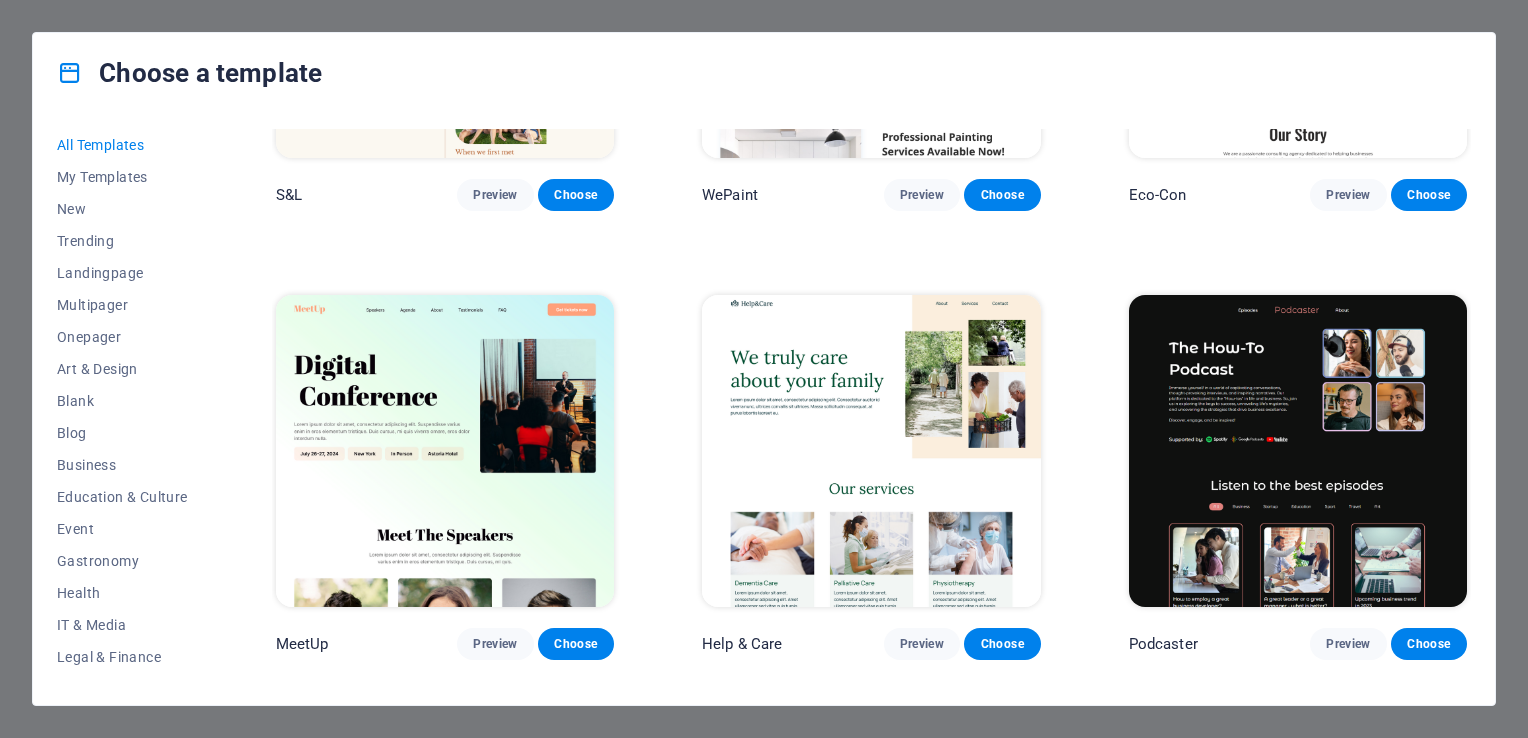 scroll, scrollTop: 1200, scrollLeft: 0, axis: vertical 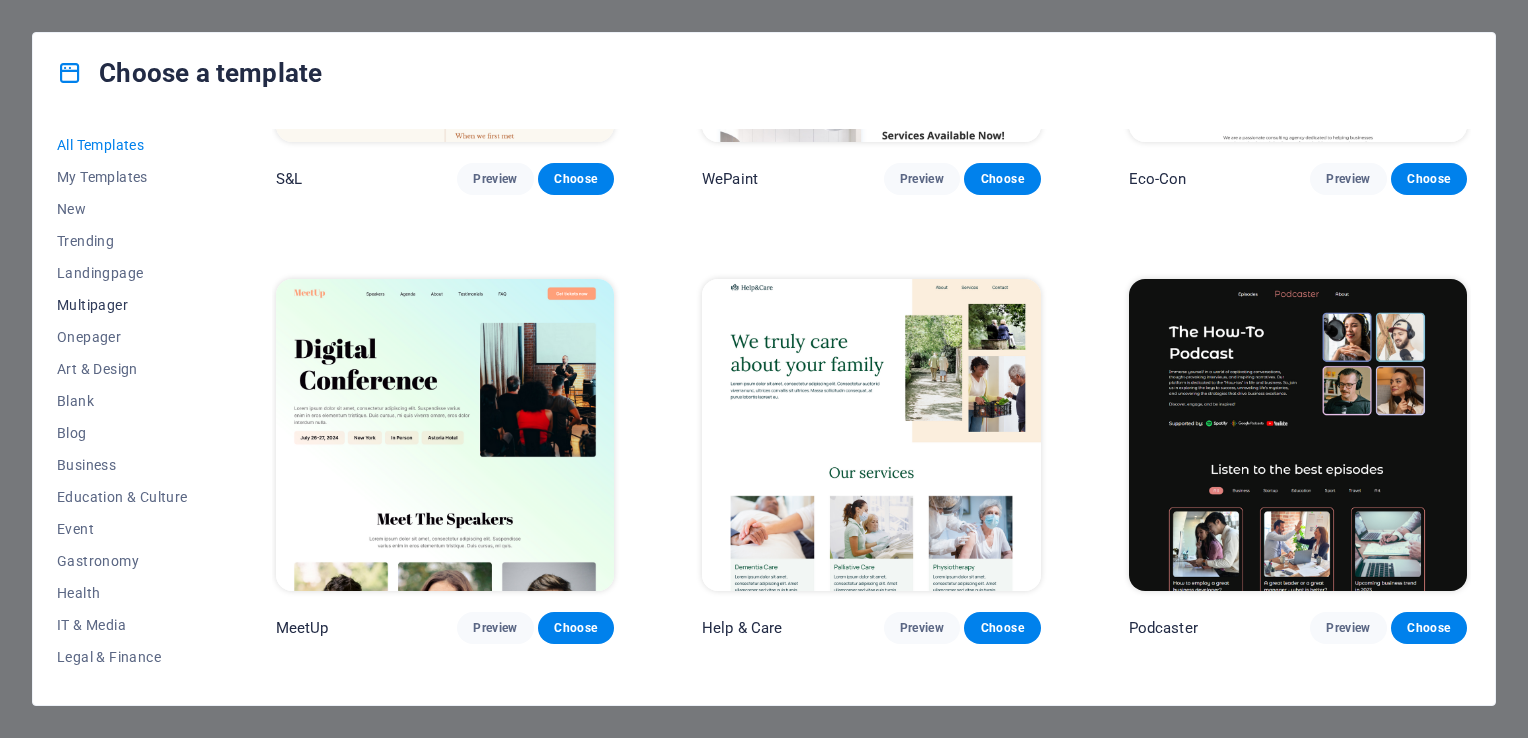 click on "Multipager" at bounding box center [122, 305] 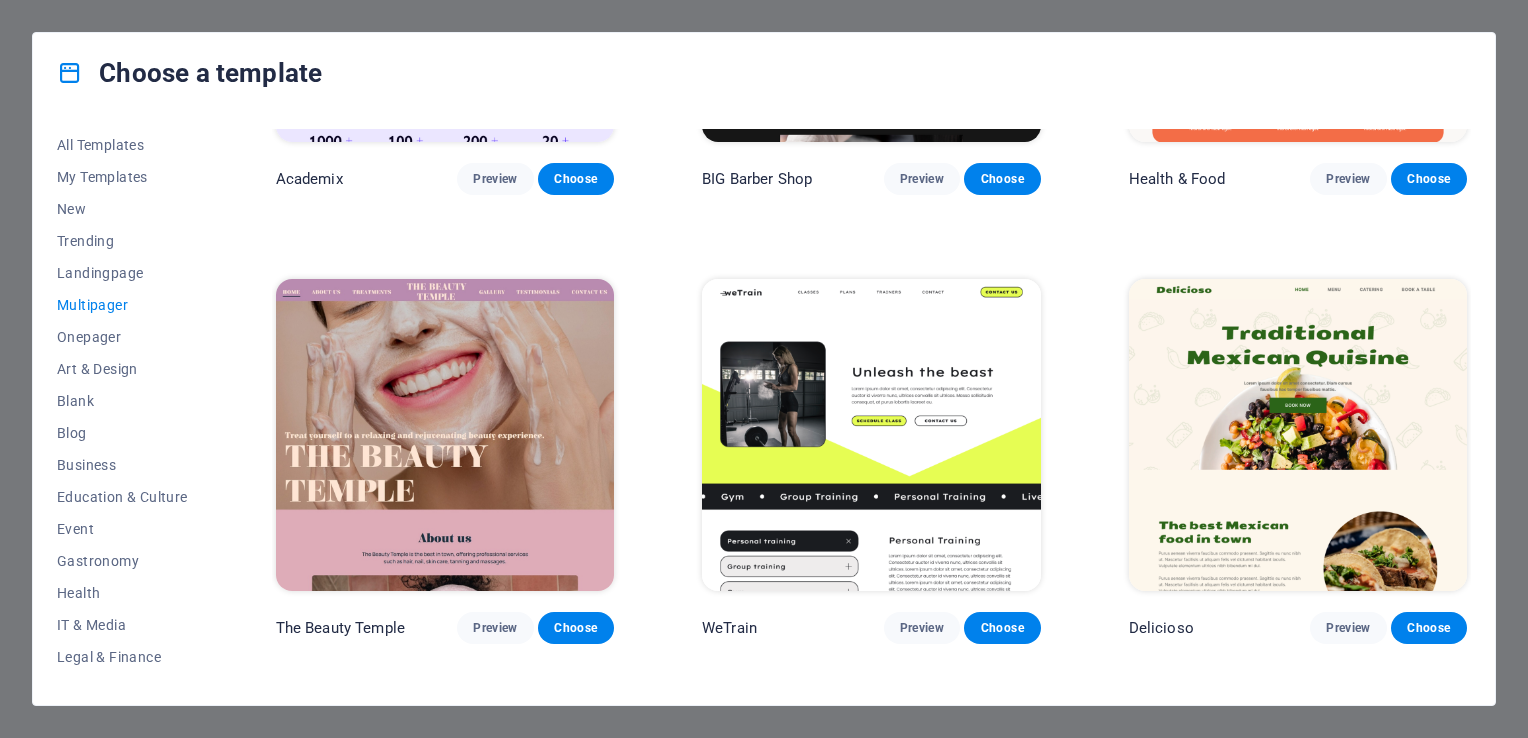 scroll, scrollTop: 306, scrollLeft: 0, axis: vertical 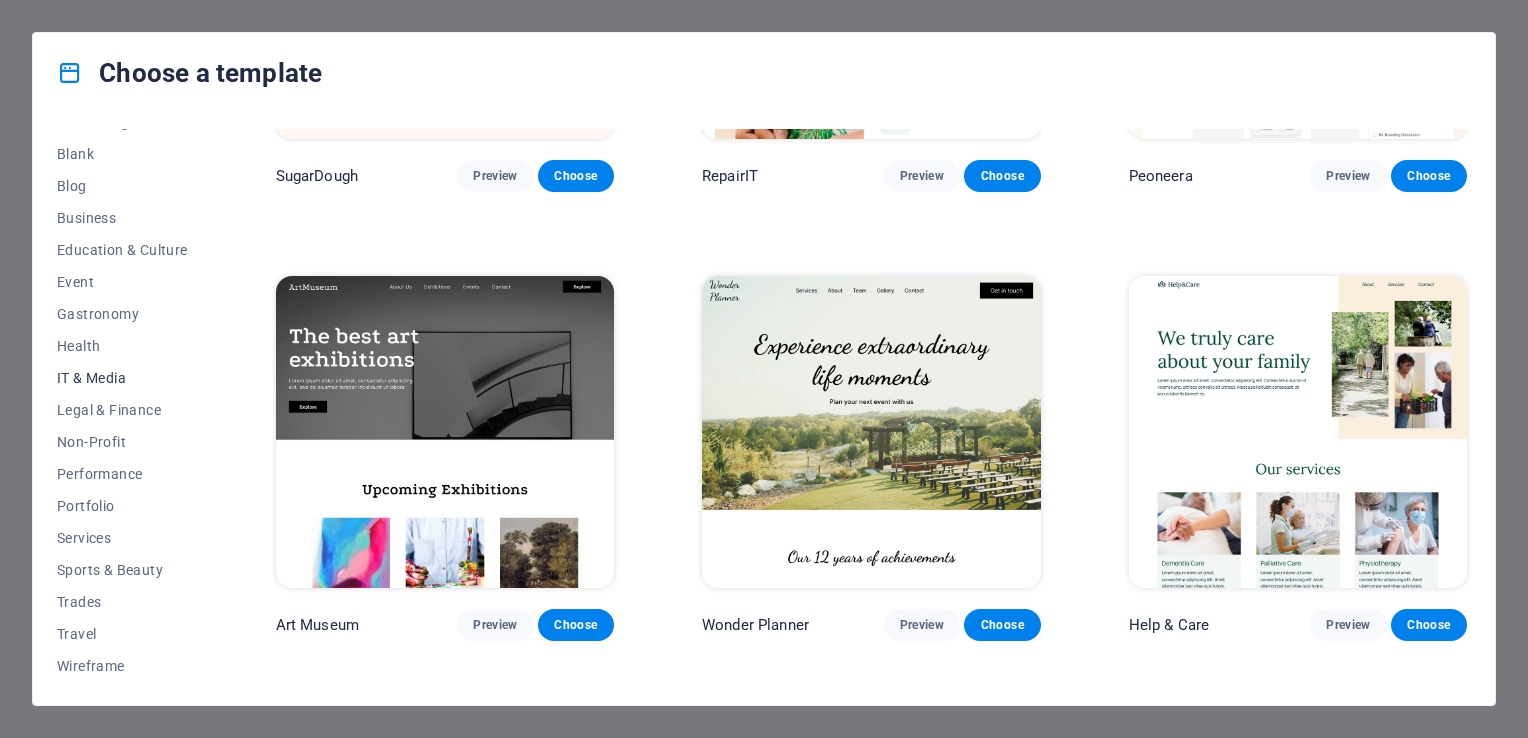 click on "IT & Media" at bounding box center [122, 378] 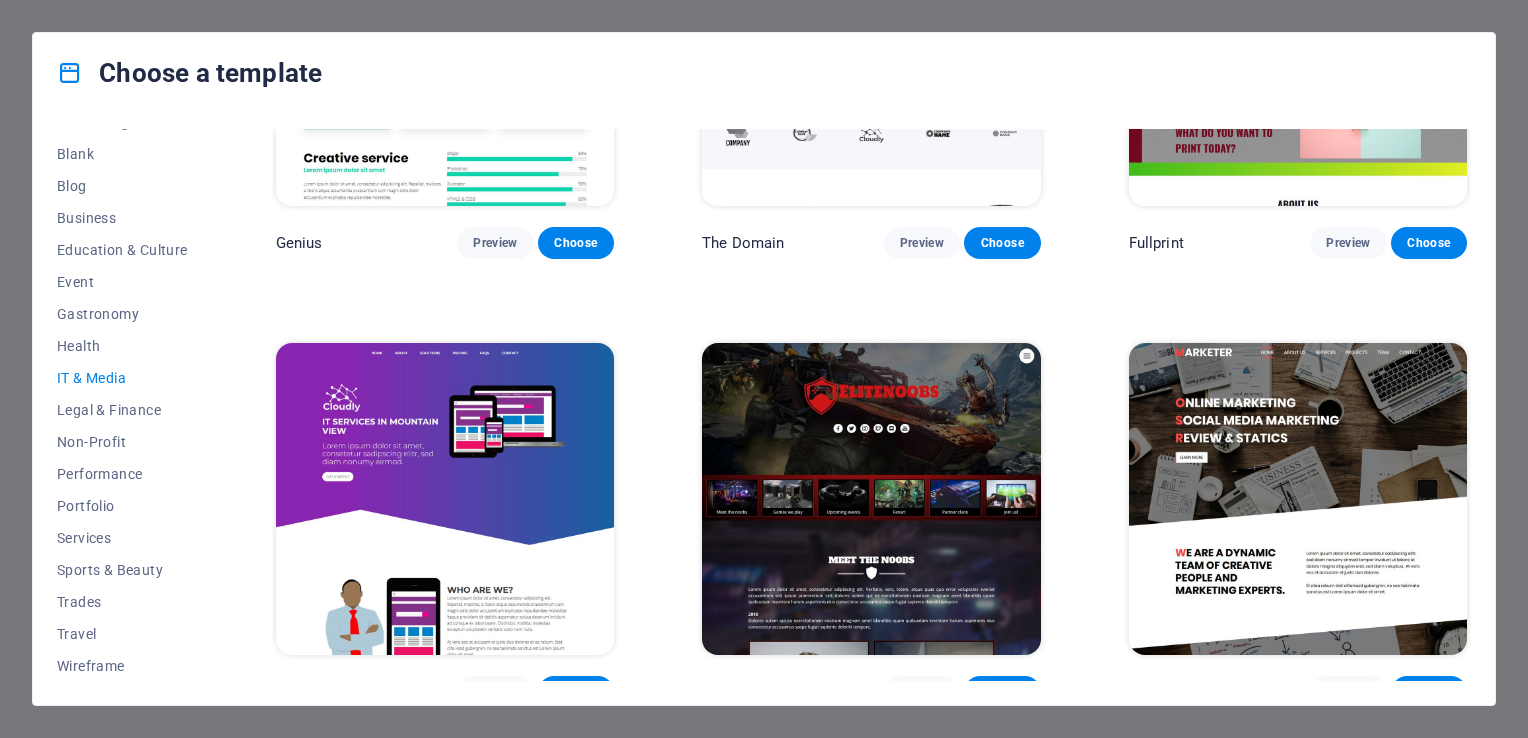 scroll, scrollTop: 1155, scrollLeft: 0, axis: vertical 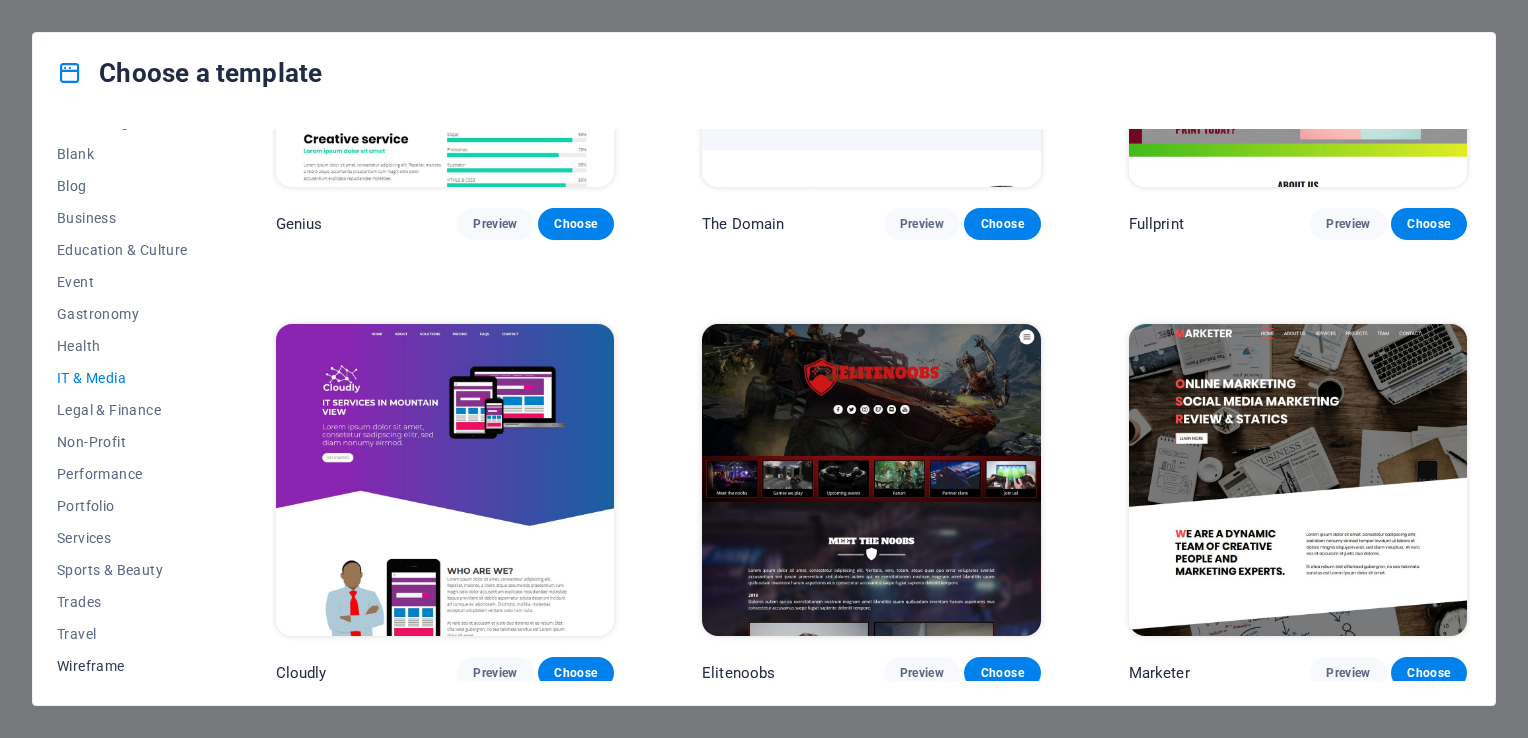 click on "Wireframe" at bounding box center (122, 666) 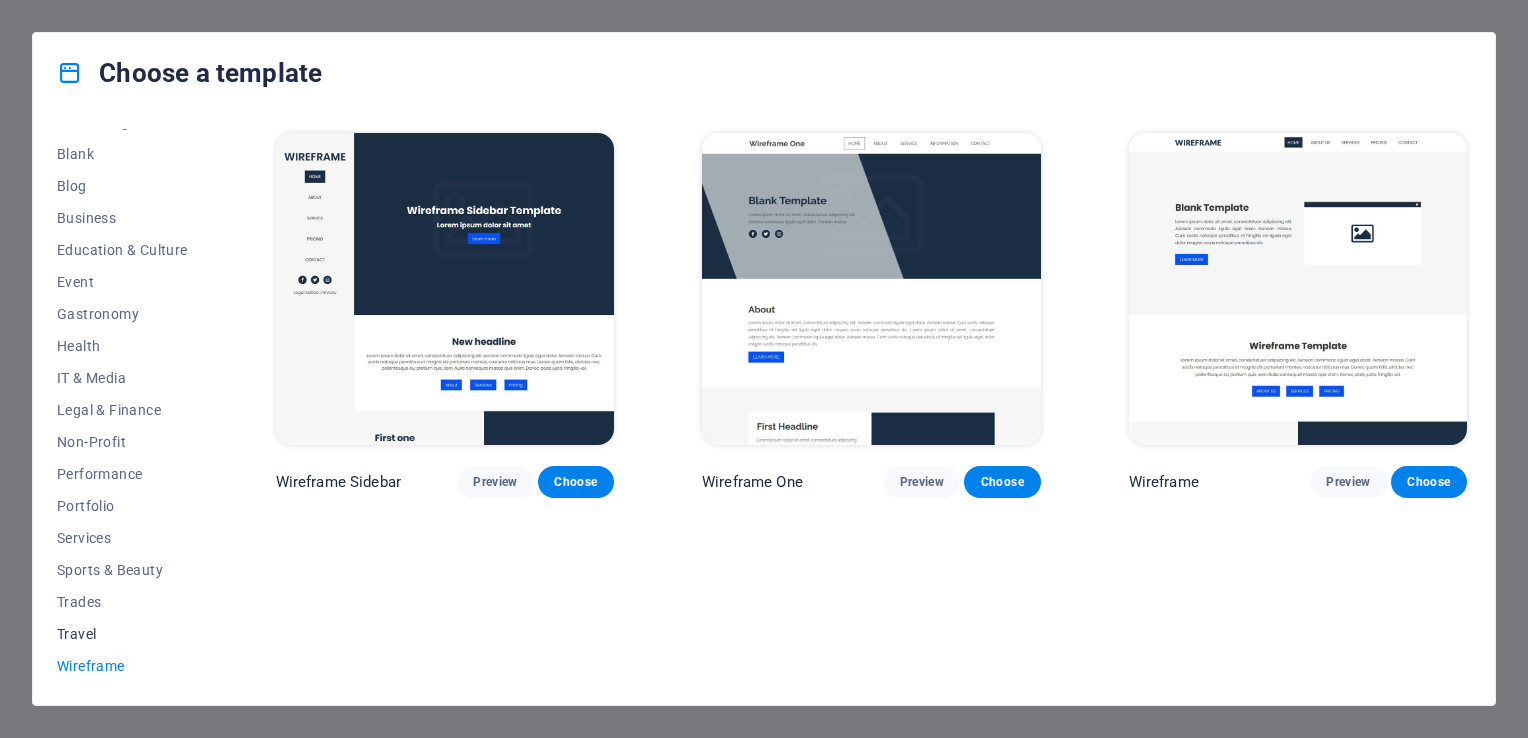 click on "Travel" at bounding box center [122, 634] 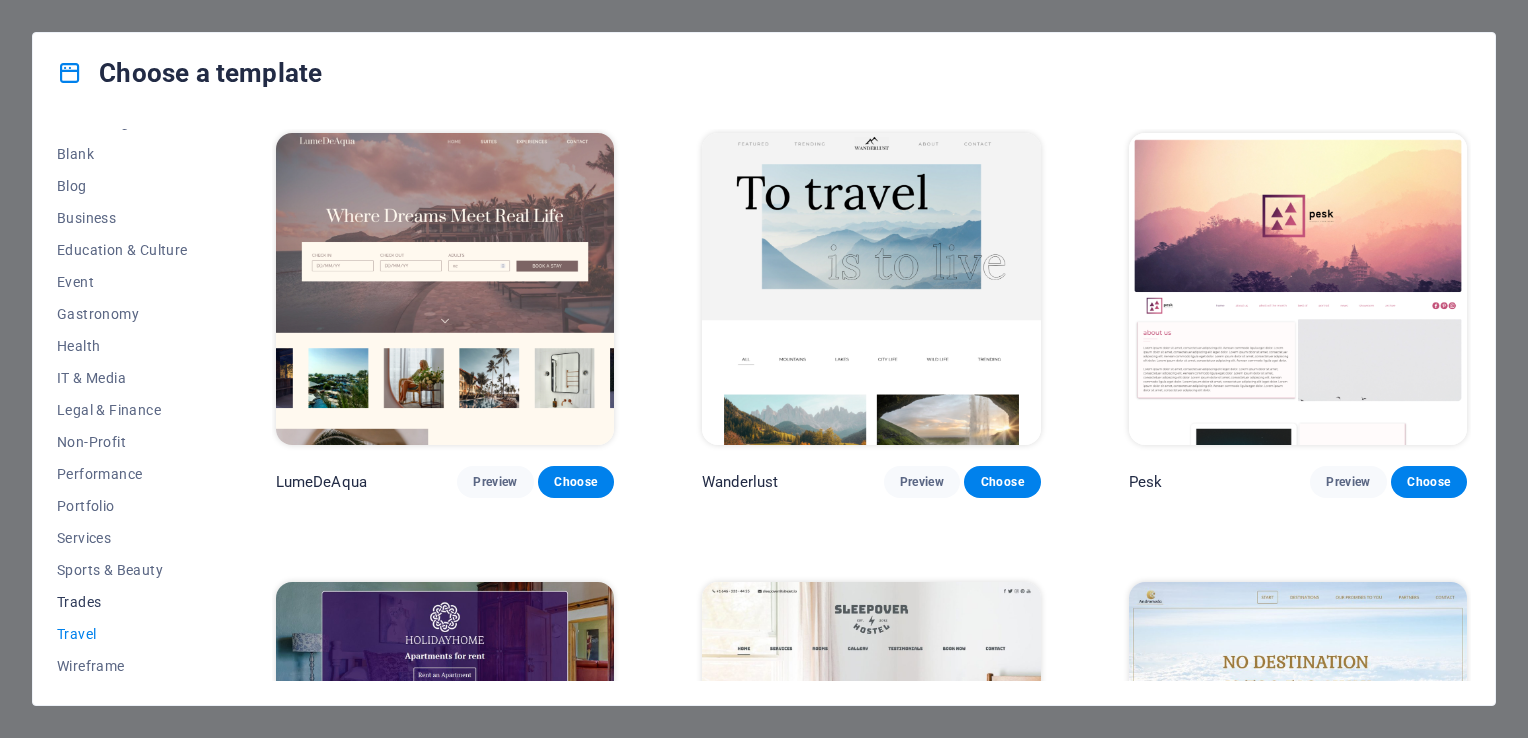 click on "Trades" at bounding box center [122, 602] 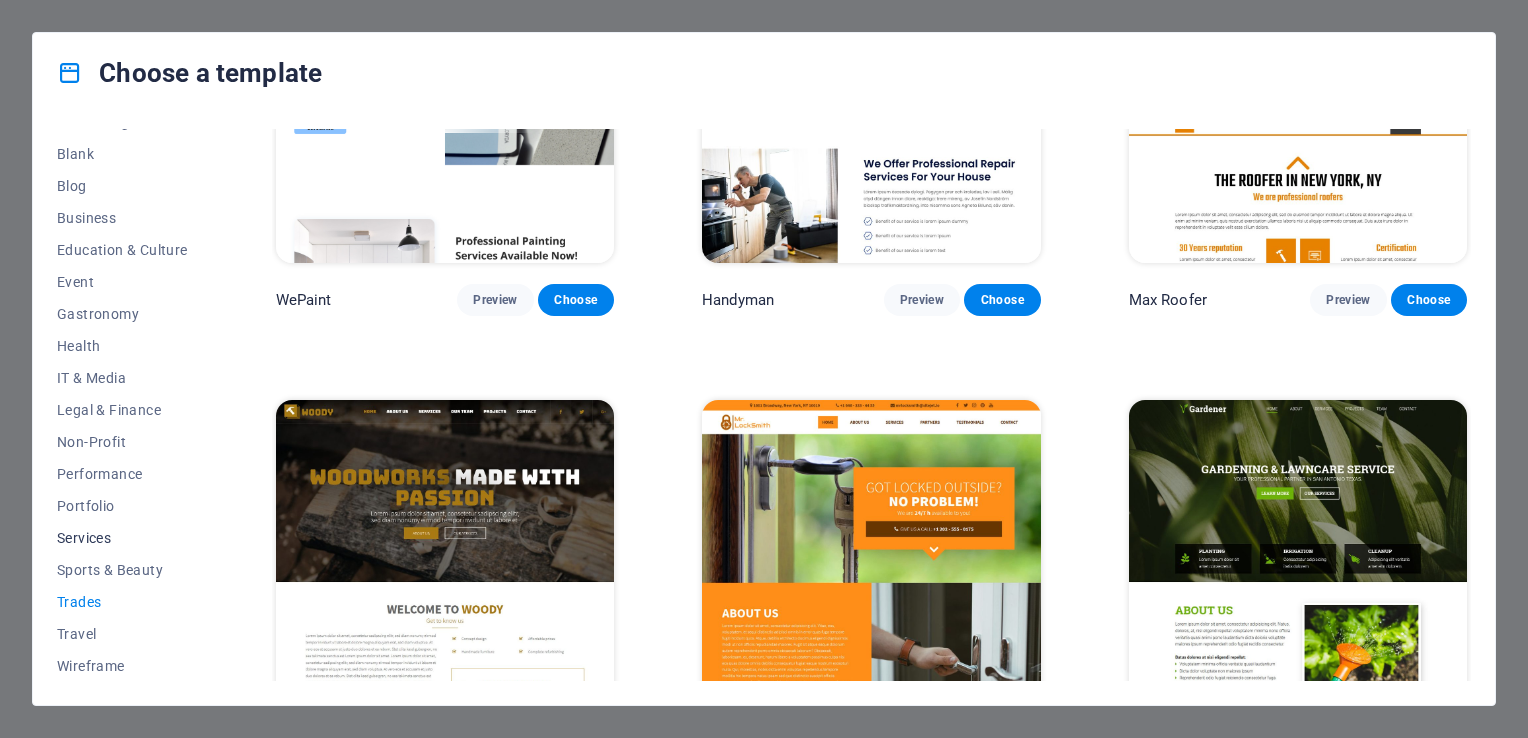 scroll, scrollTop: 200, scrollLeft: 0, axis: vertical 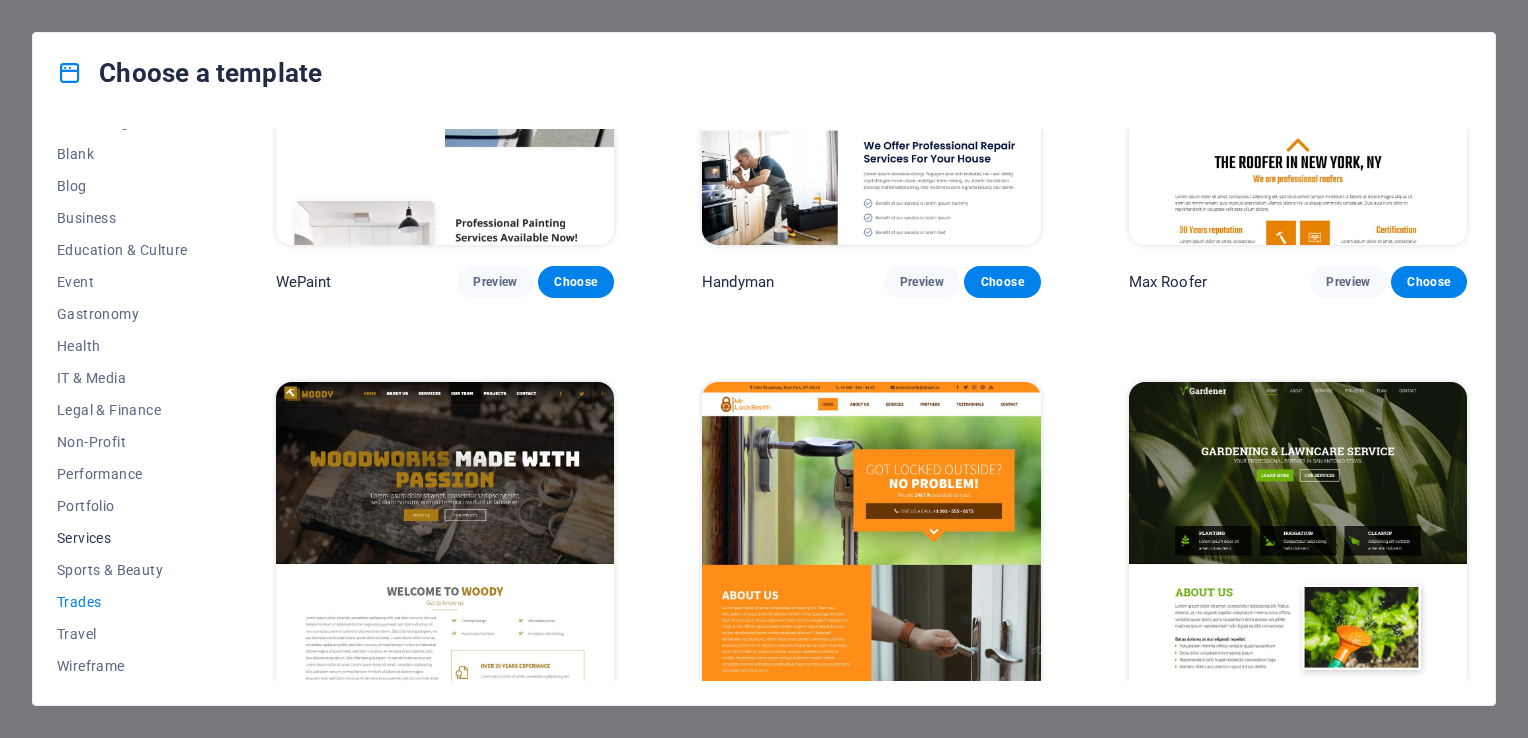 click on "Services" at bounding box center (122, 538) 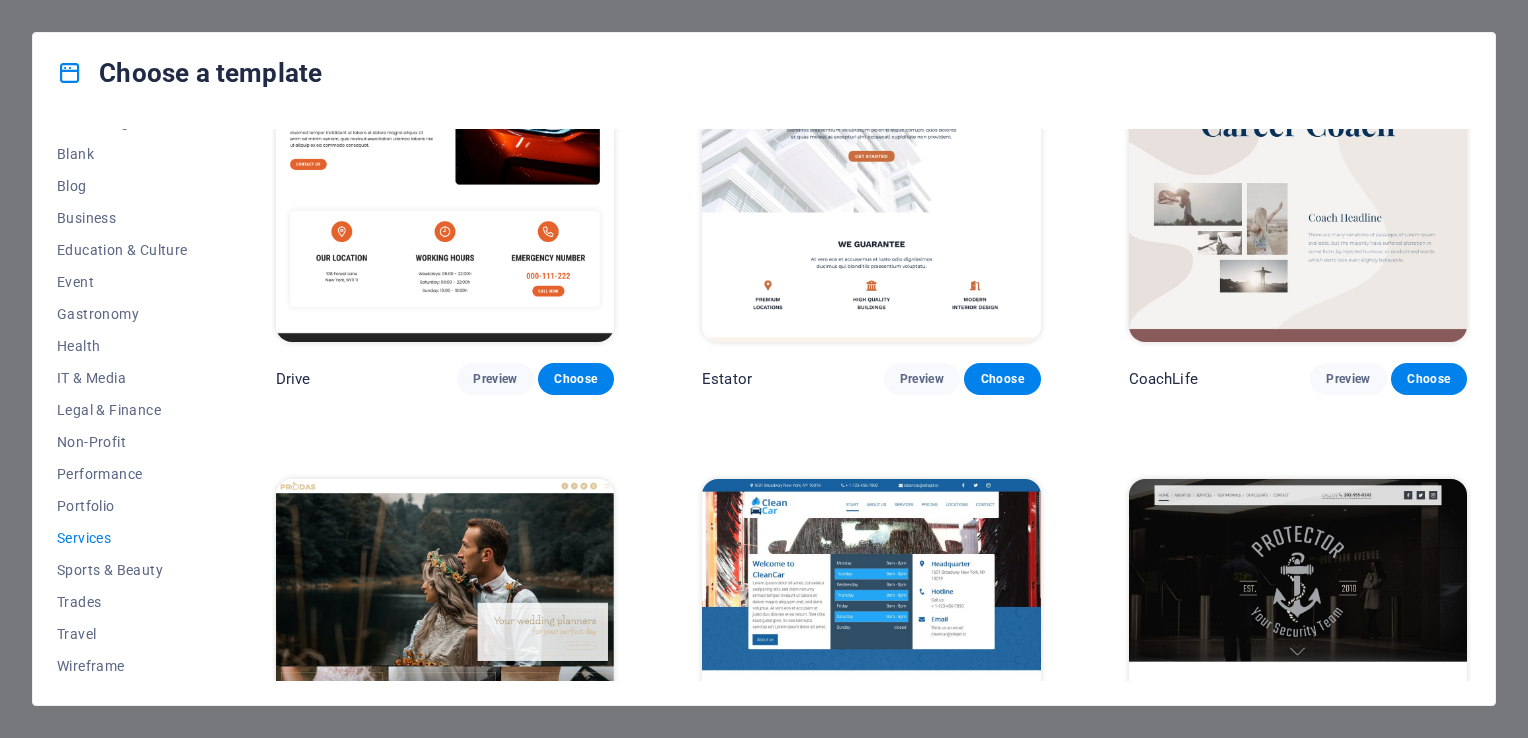 scroll, scrollTop: 1200, scrollLeft: 0, axis: vertical 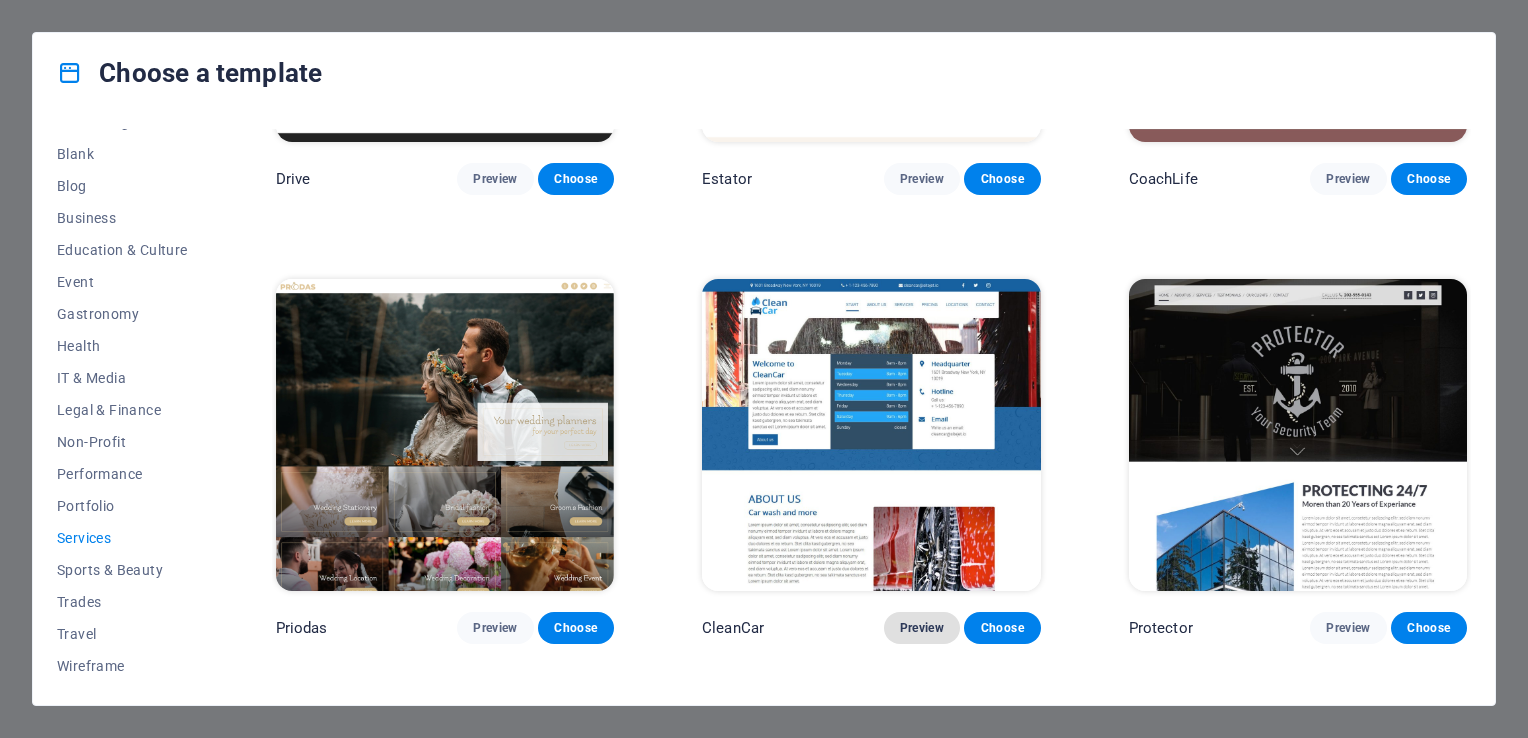 click on "Preview" at bounding box center [922, 628] 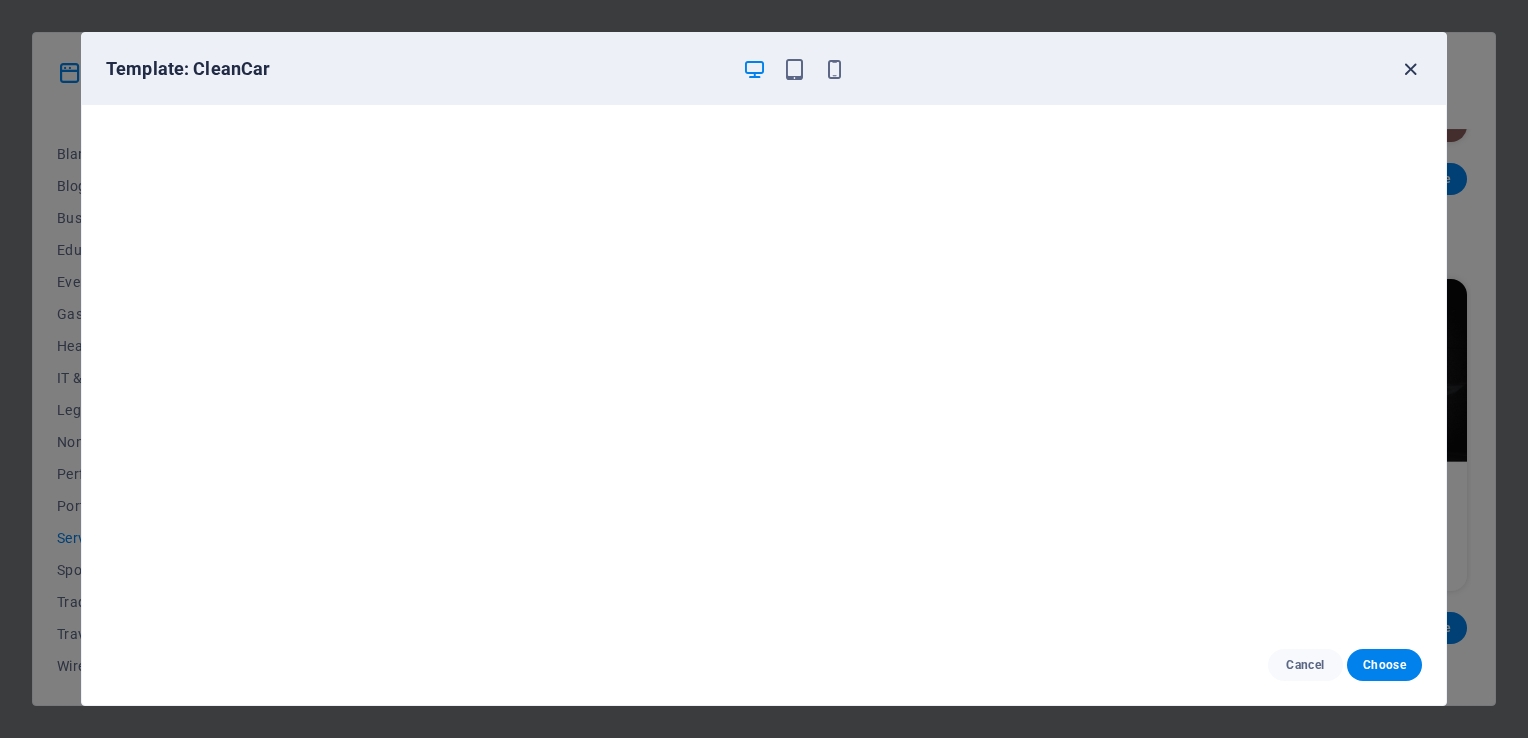 click at bounding box center [1410, 69] 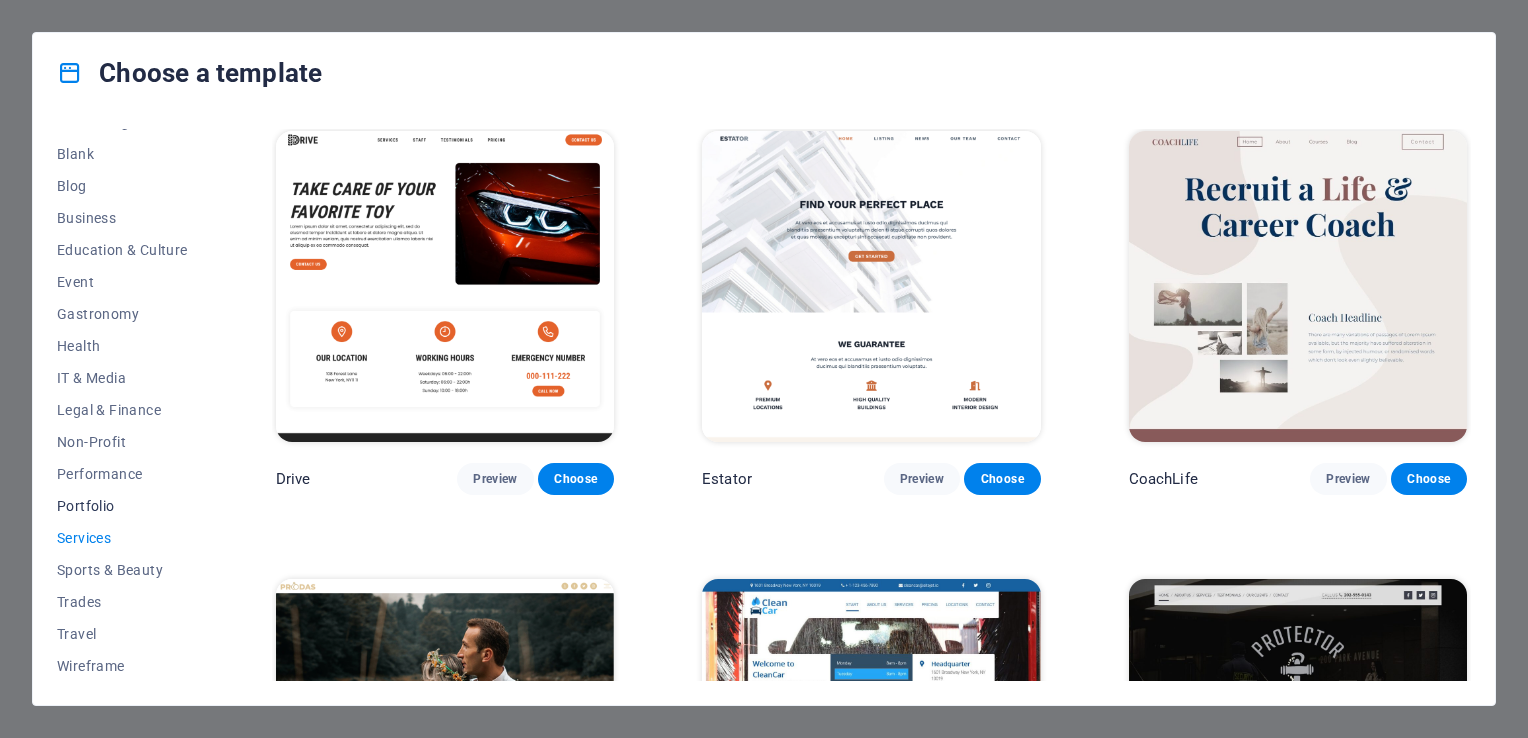 click on "Portfolio" at bounding box center [122, 506] 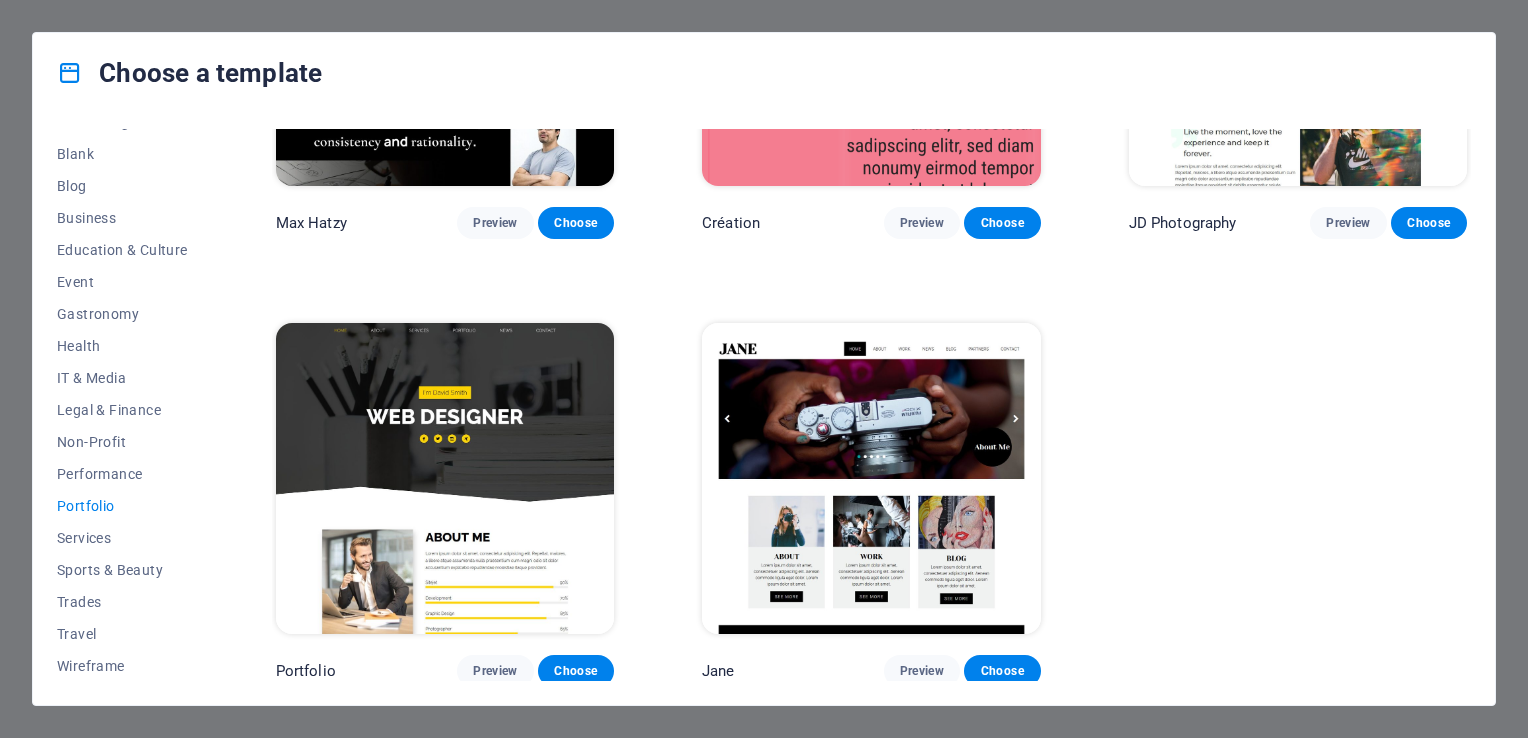 click at bounding box center [445, 479] 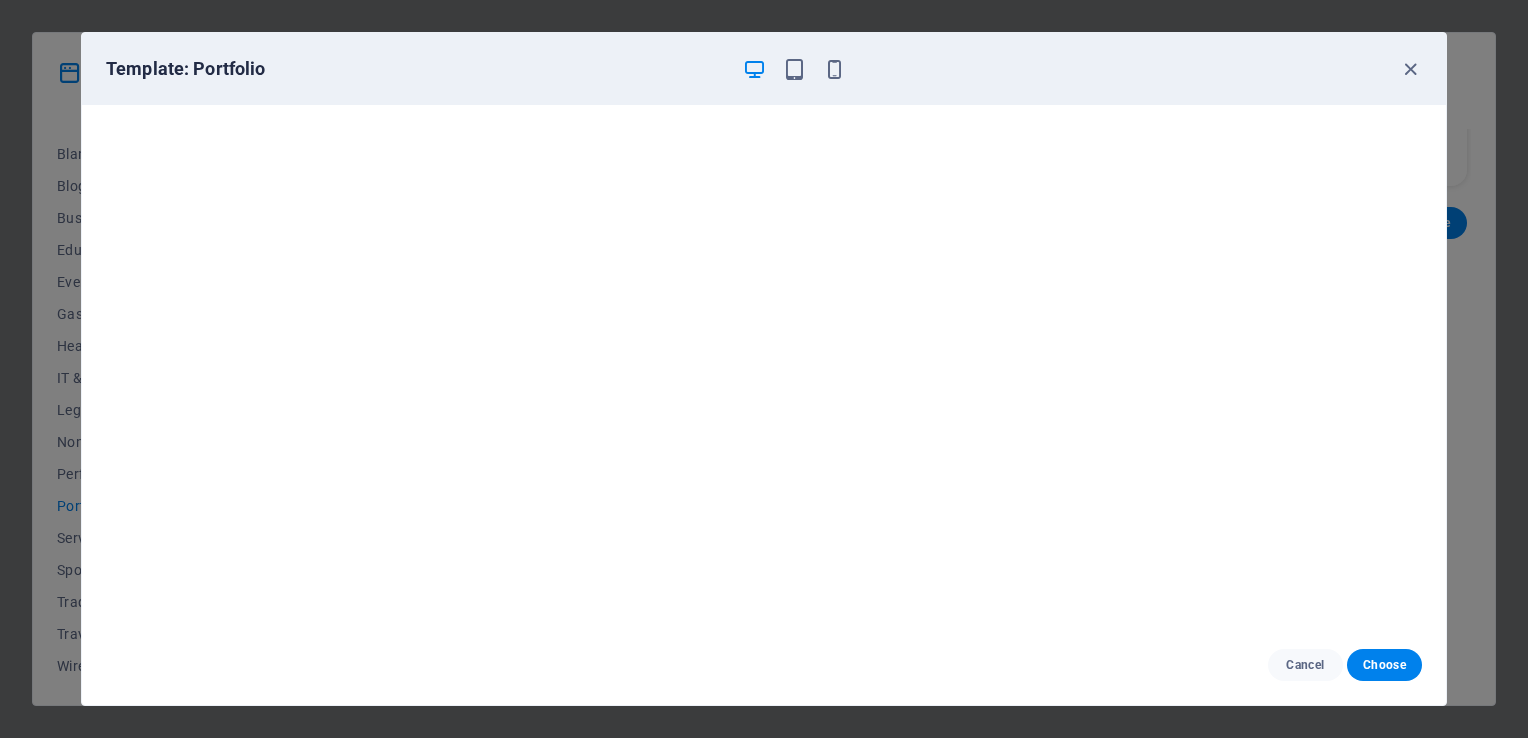 drag, startPoint x: 779, startPoint y: 69, endPoint x: 796, endPoint y: 66, distance: 17.262676 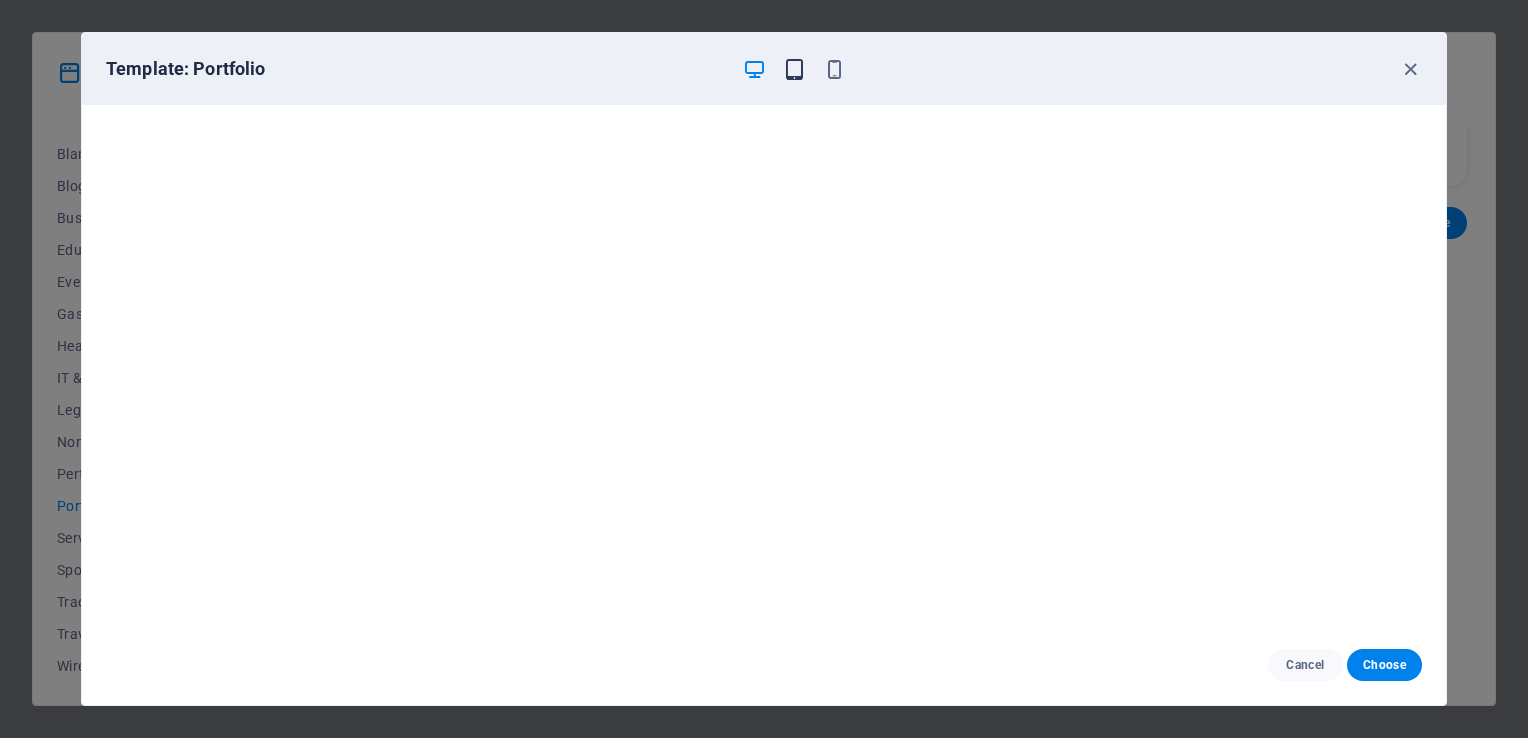click at bounding box center (794, 69) 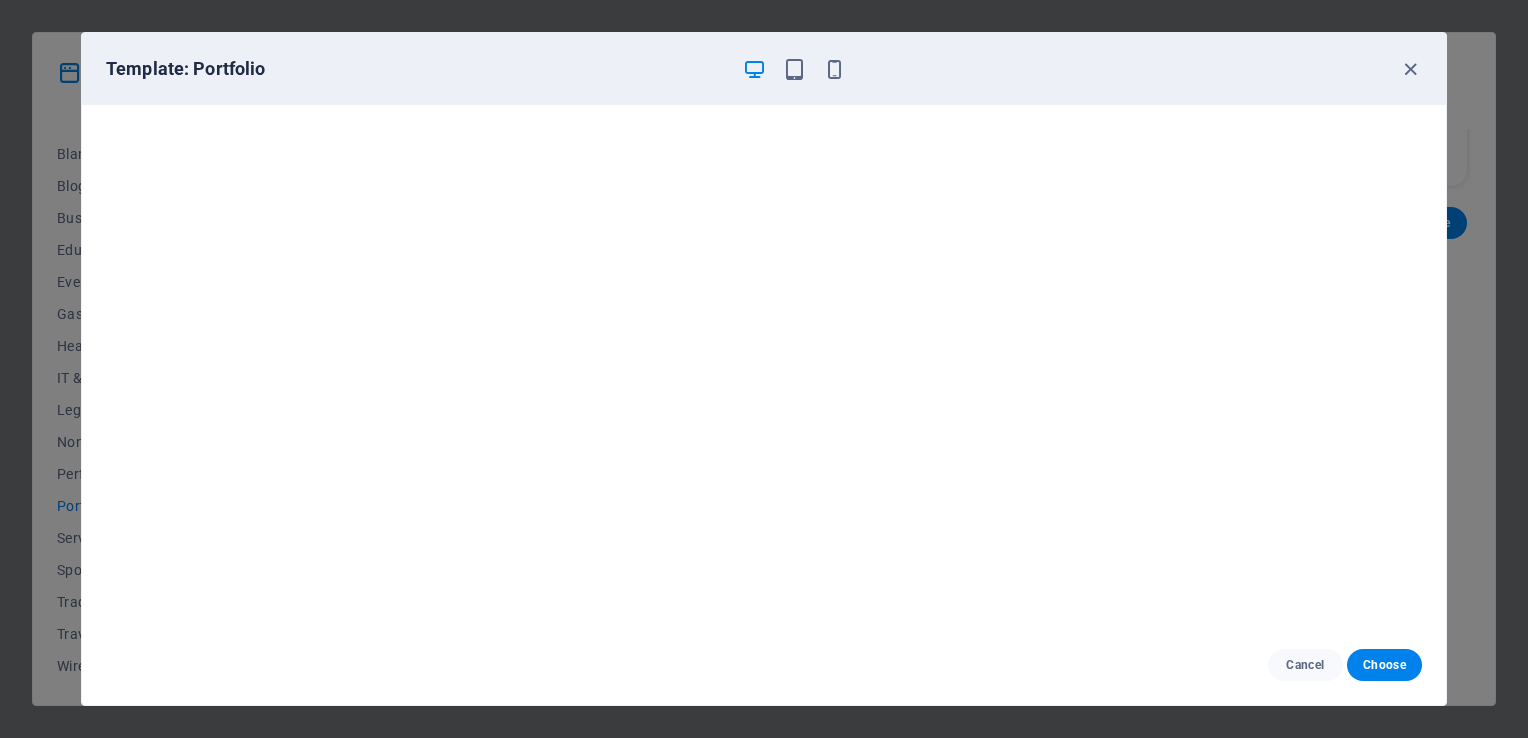 click at bounding box center (794, 69) 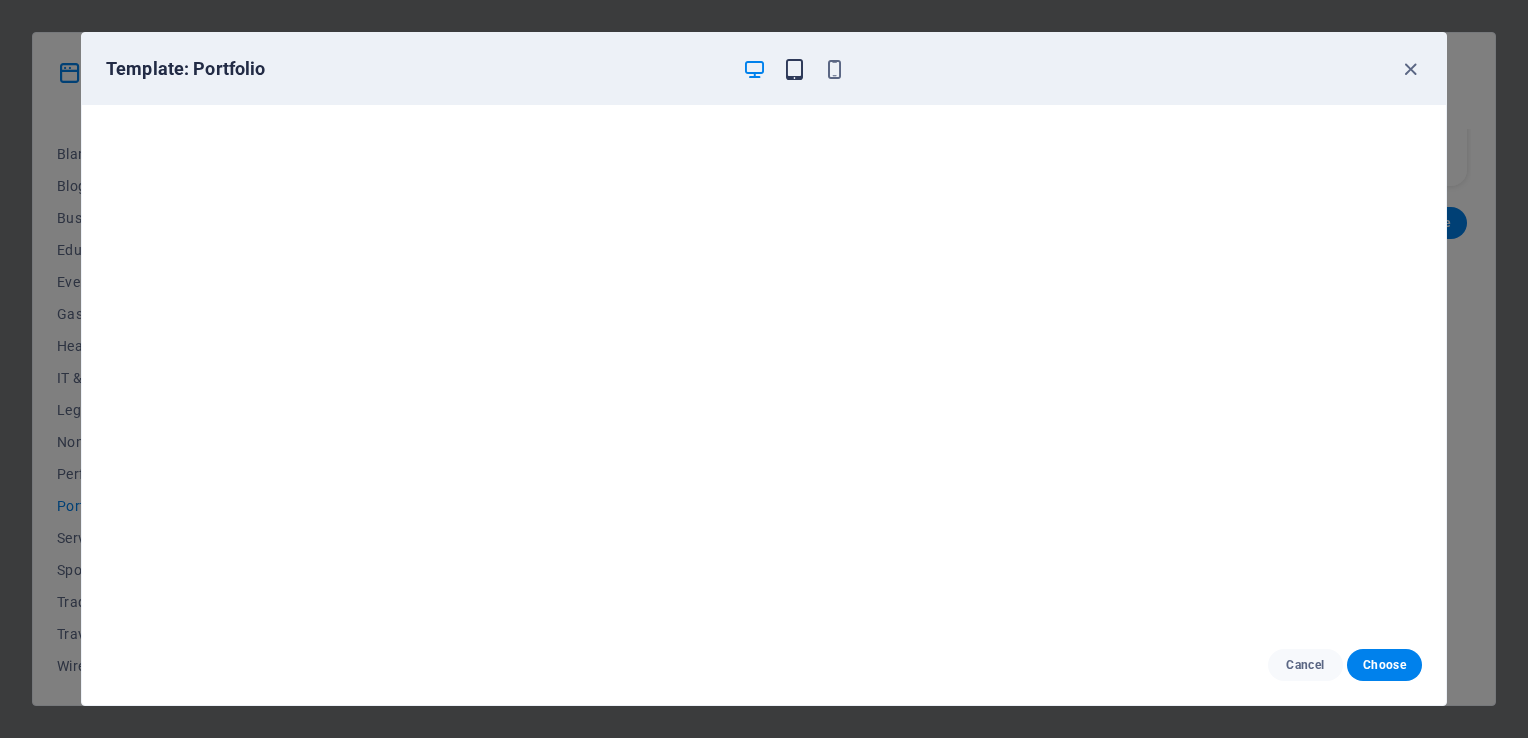 click at bounding box center (794, 69) 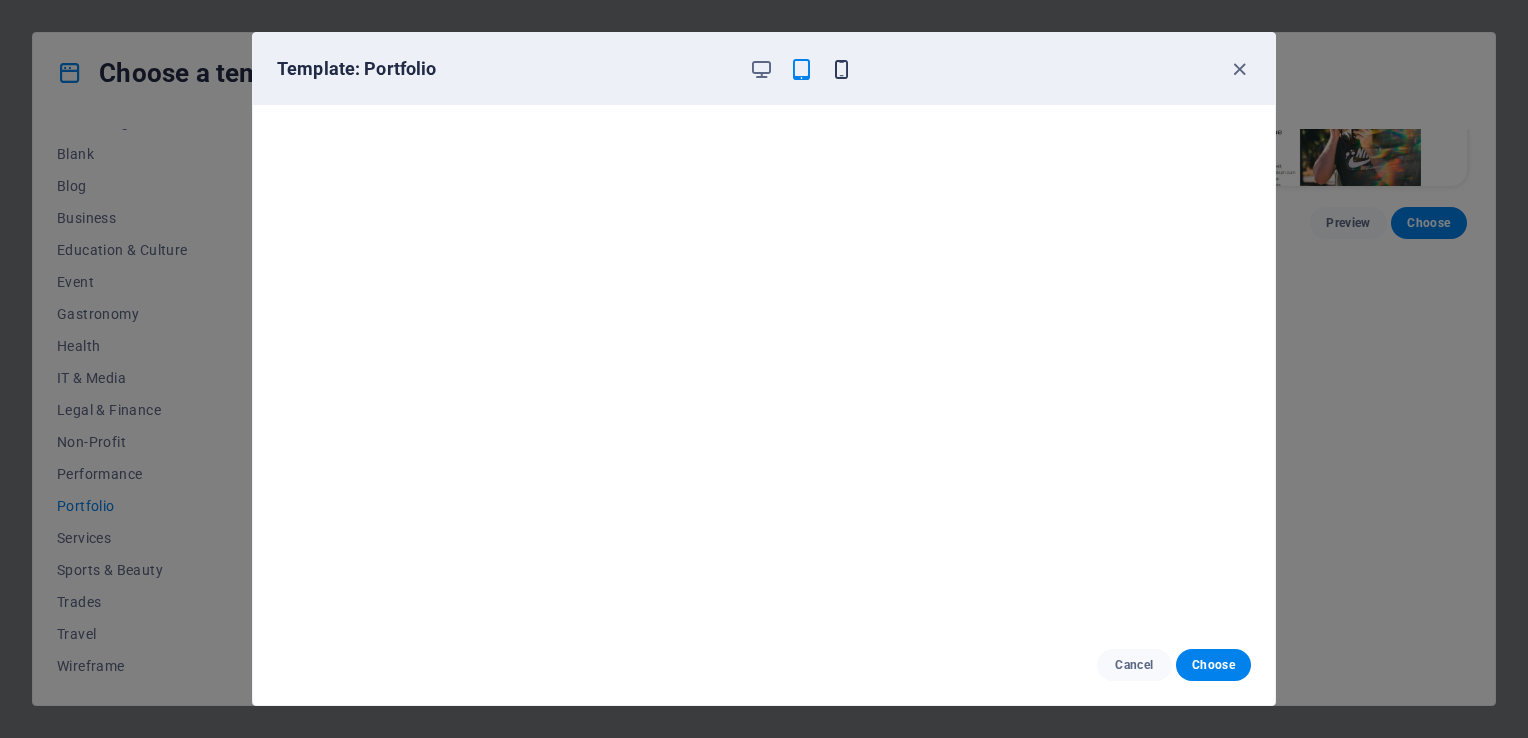 click at bounding box center (841, 69) 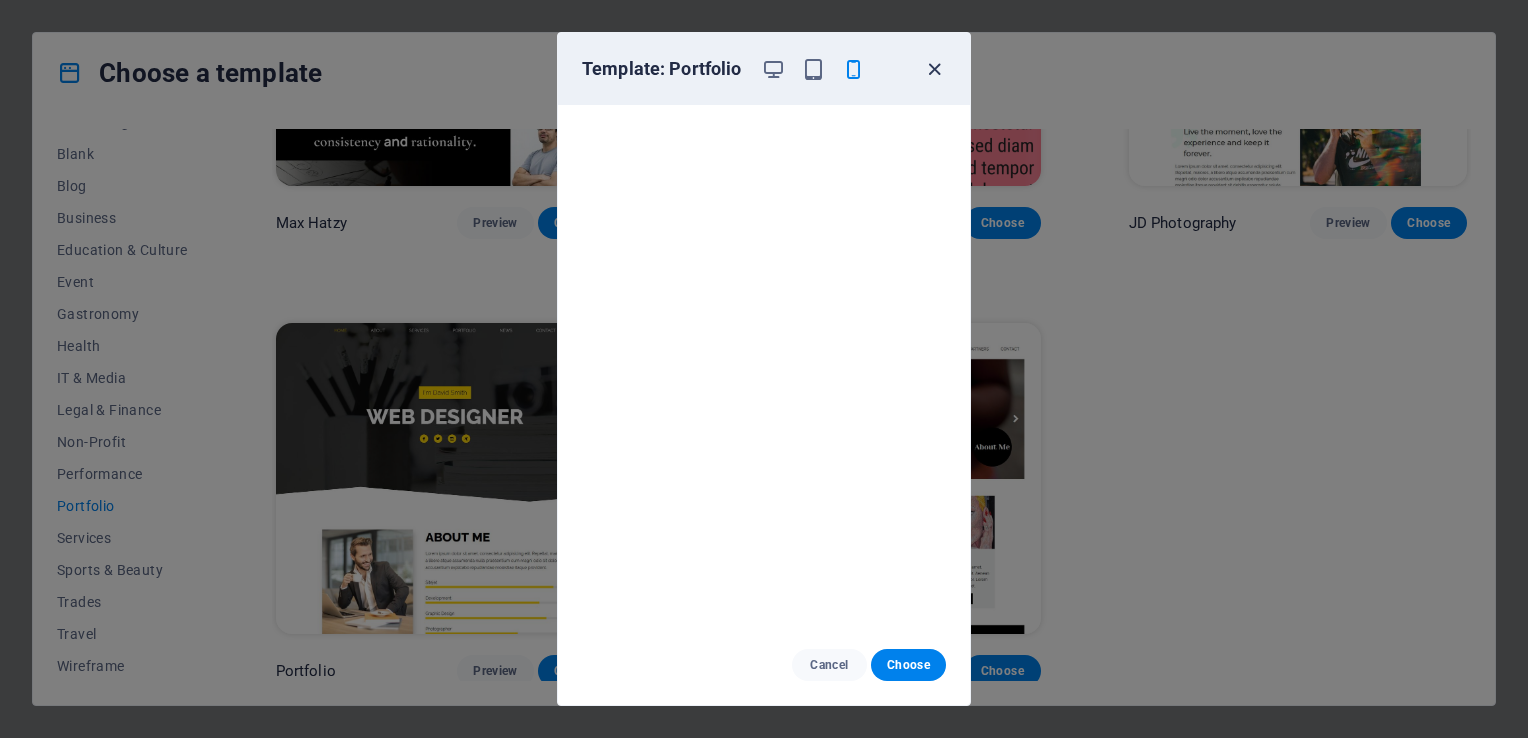 click at bounding box center [934, 69] 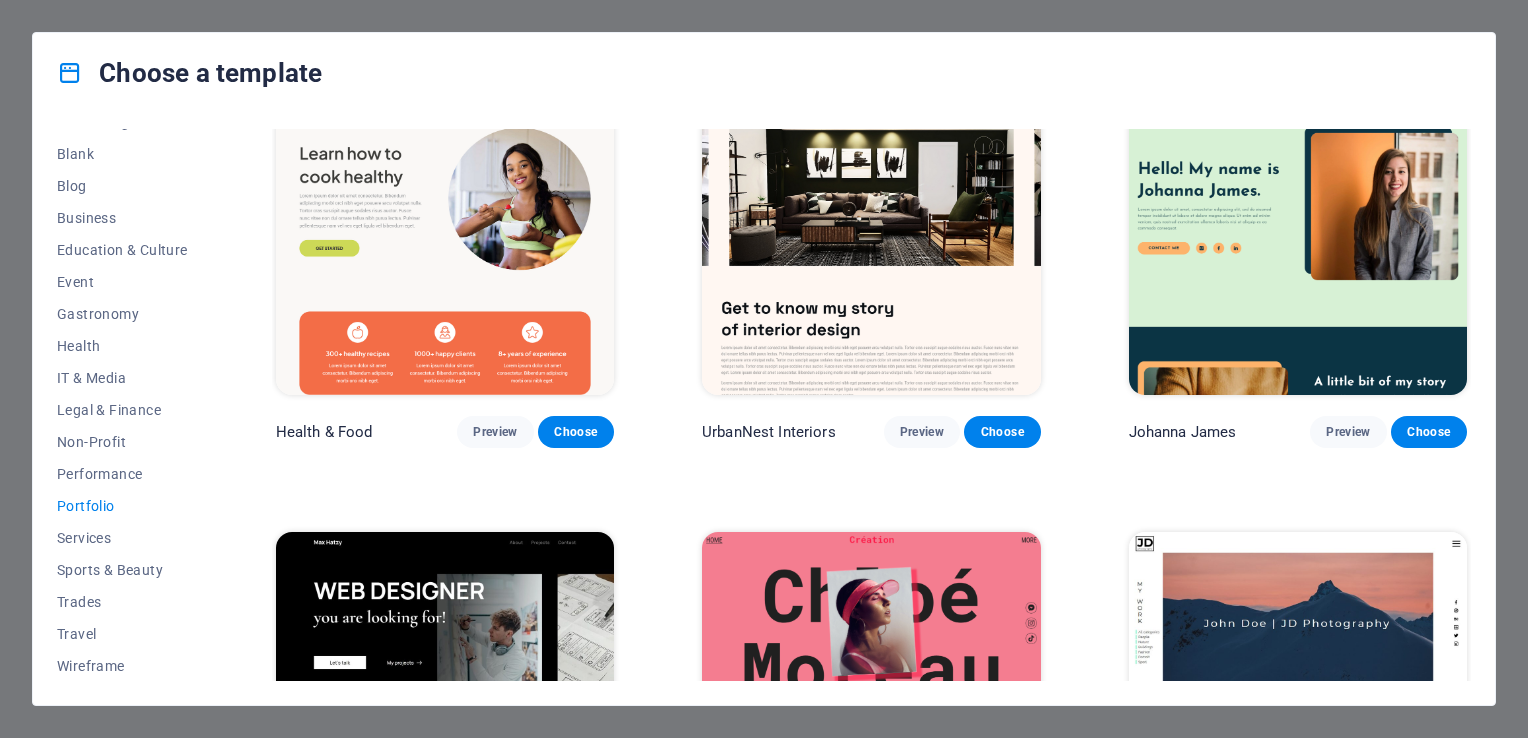 scroll, scrollTop: 0, scrollLeft: 0, axis: both 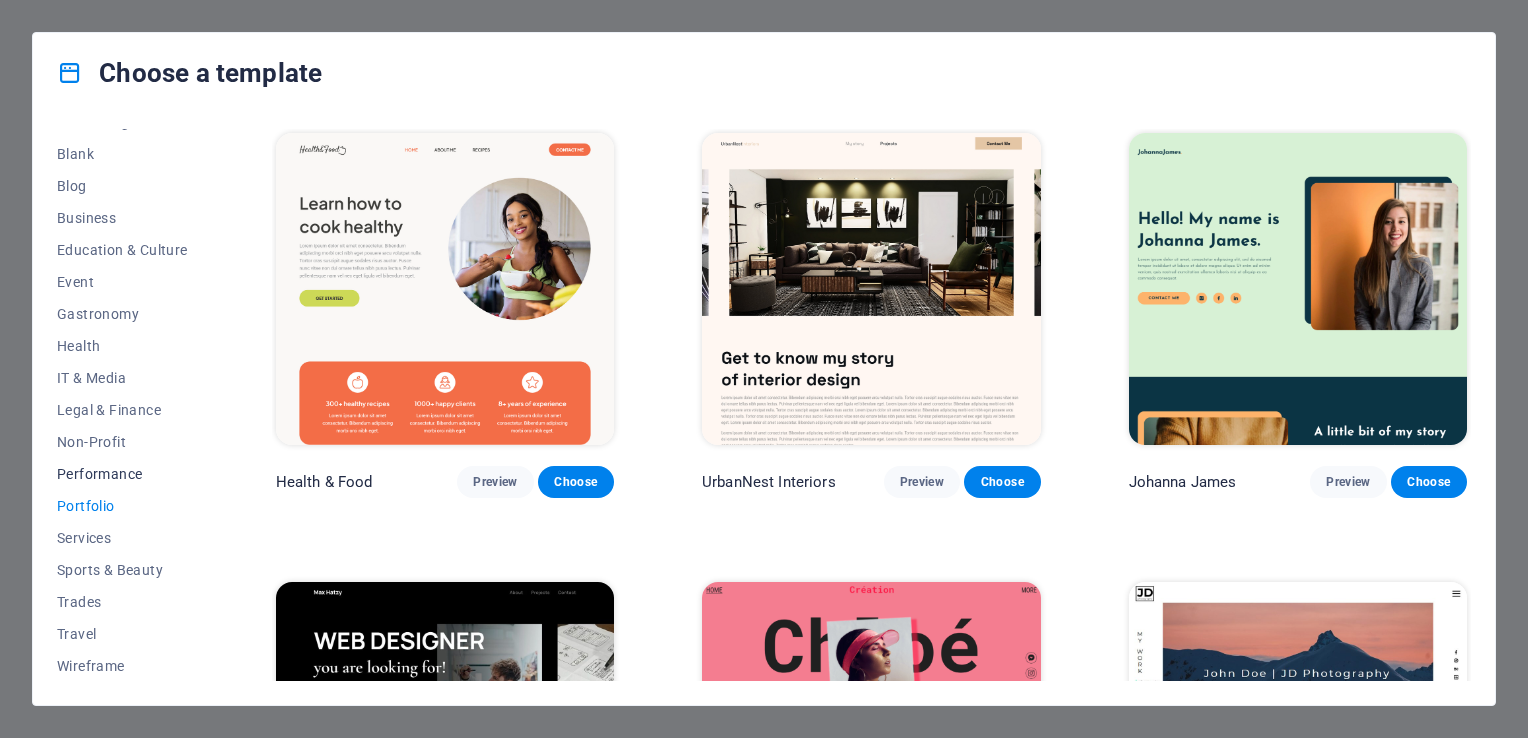 click on "Performance" at bounding box center [122, 474] 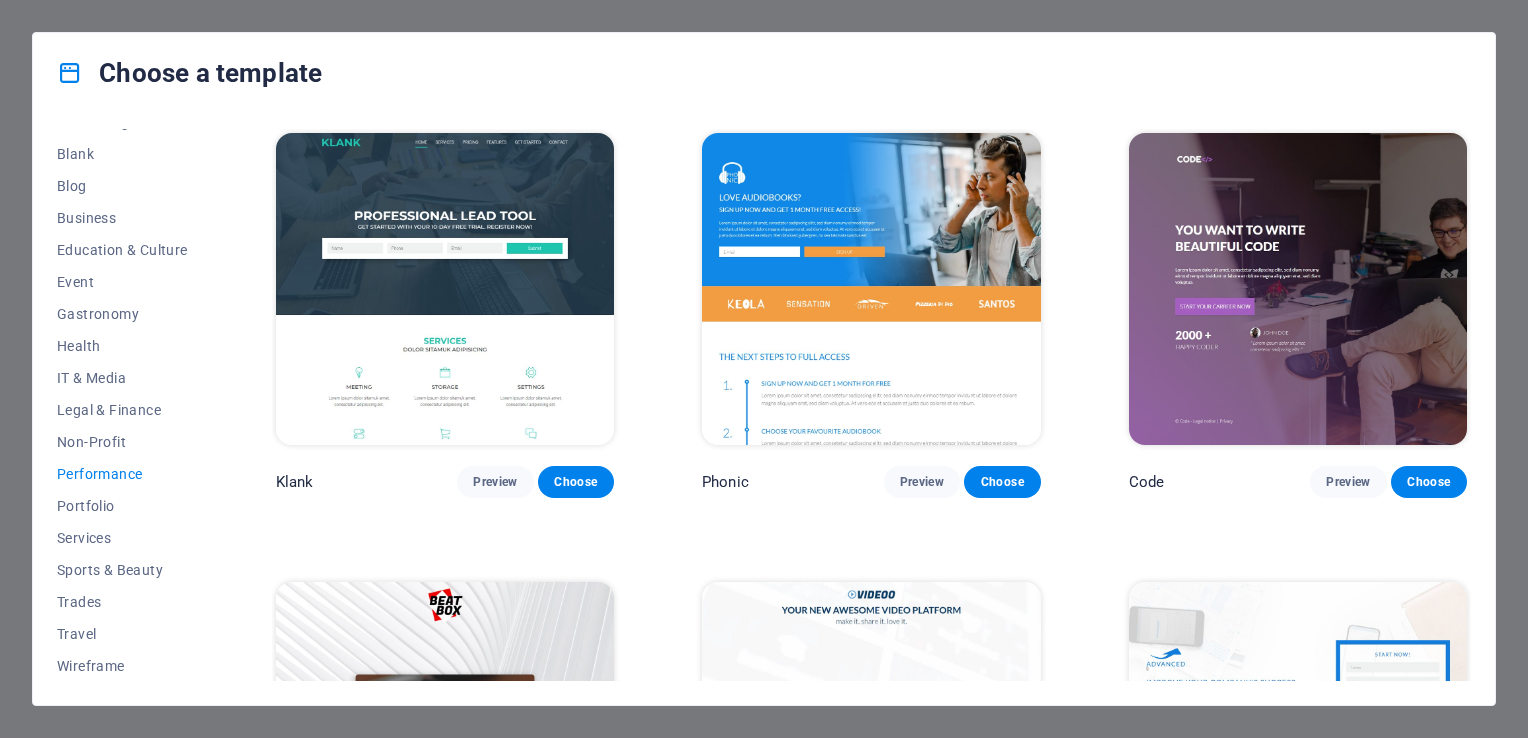 click at bounding box center (445, 289) 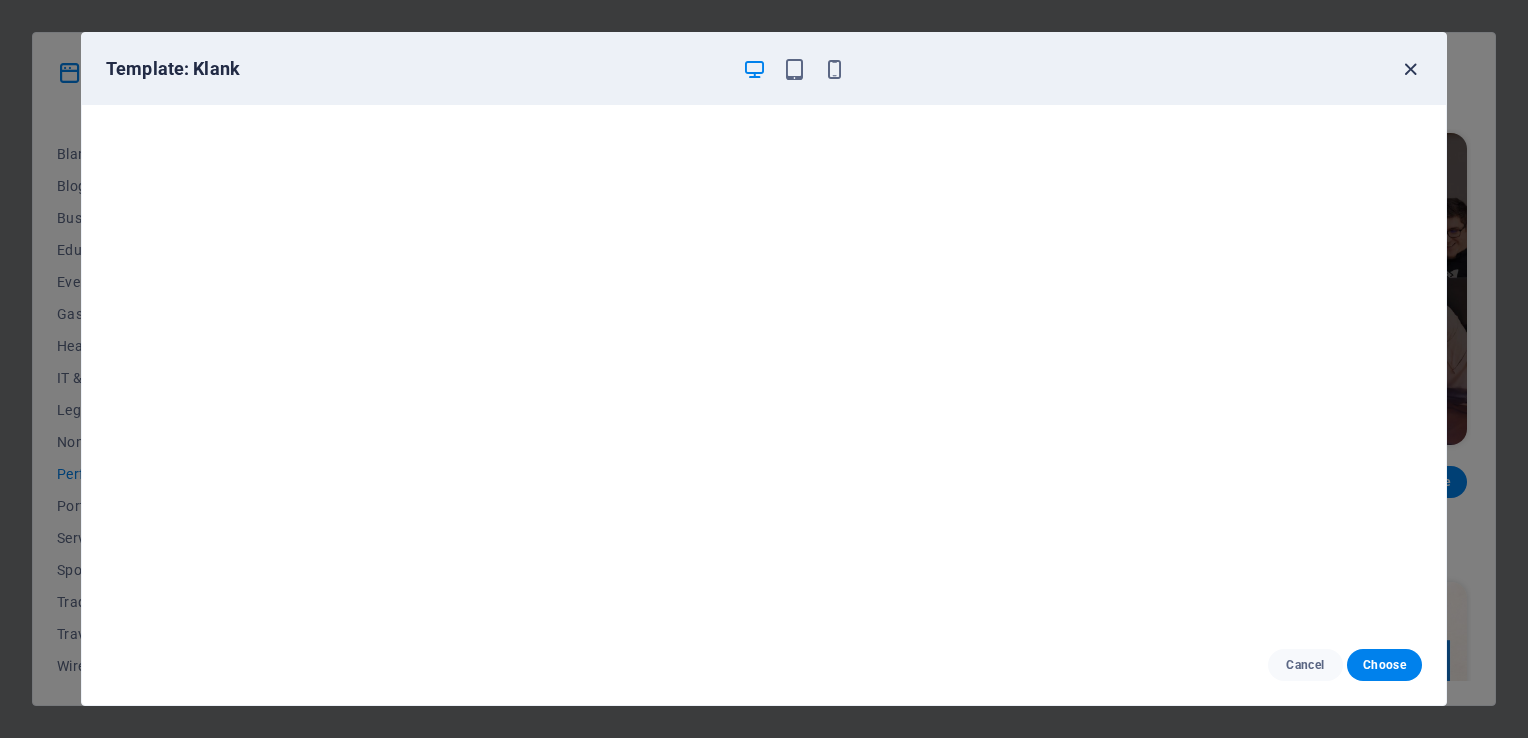 click at bounding box center [1410, 69] 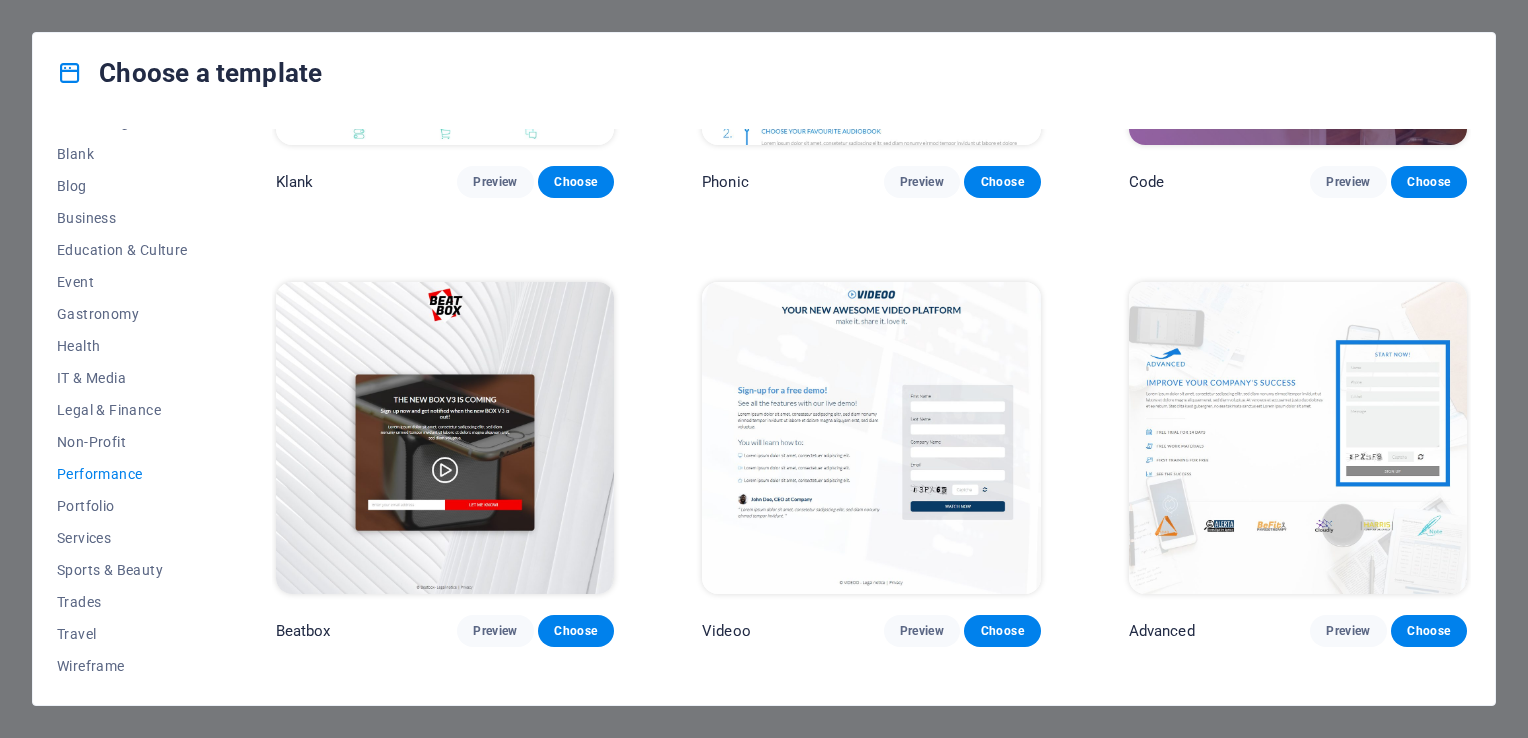 scroll, scrollTop: 0, scrollLeft: 0, axis: both 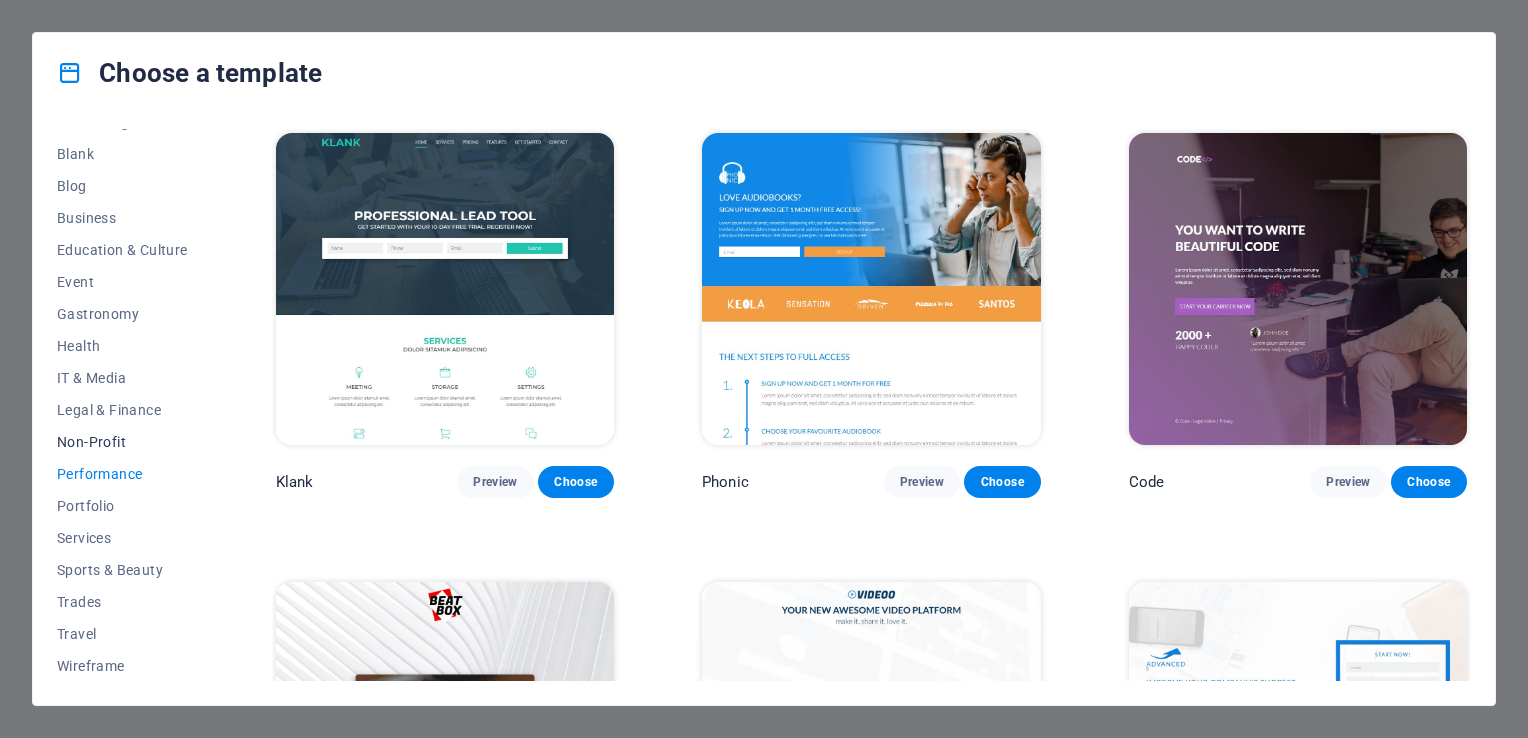 click on "Non-Profit" at bounding box center [122, 442] 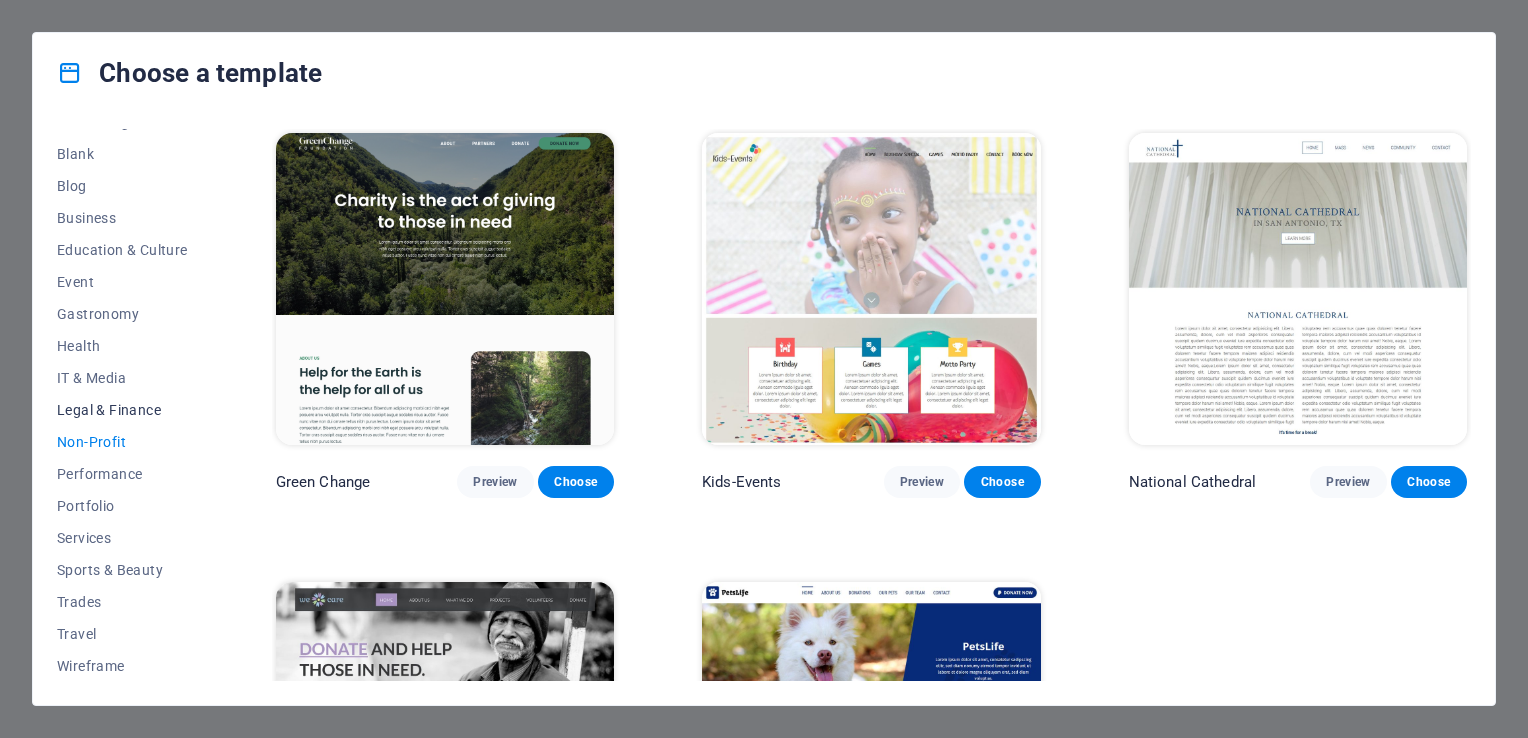 click on "Legal & Finance" at bounding box center (122, 410) 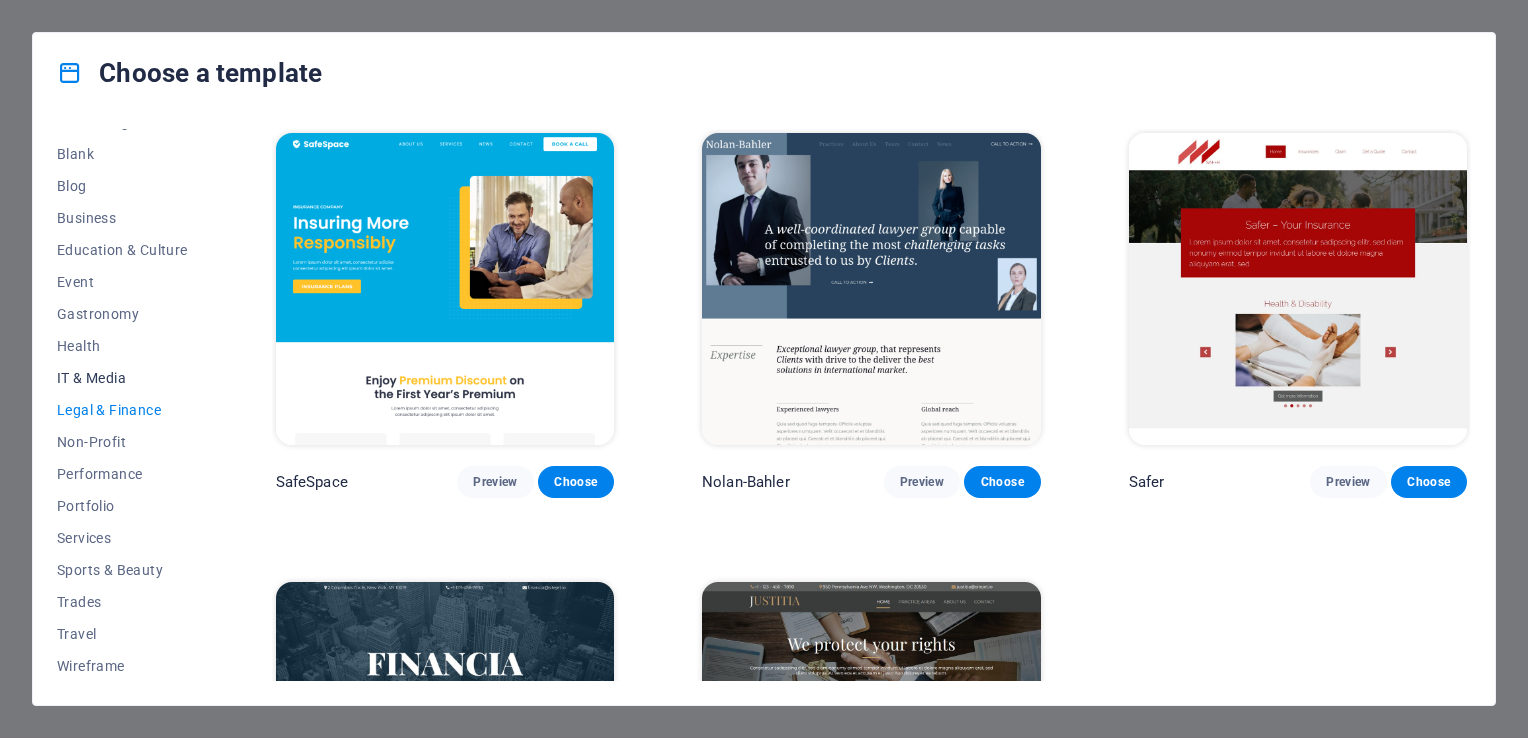 click on "IT & Media" at bounding box center [122, 378] 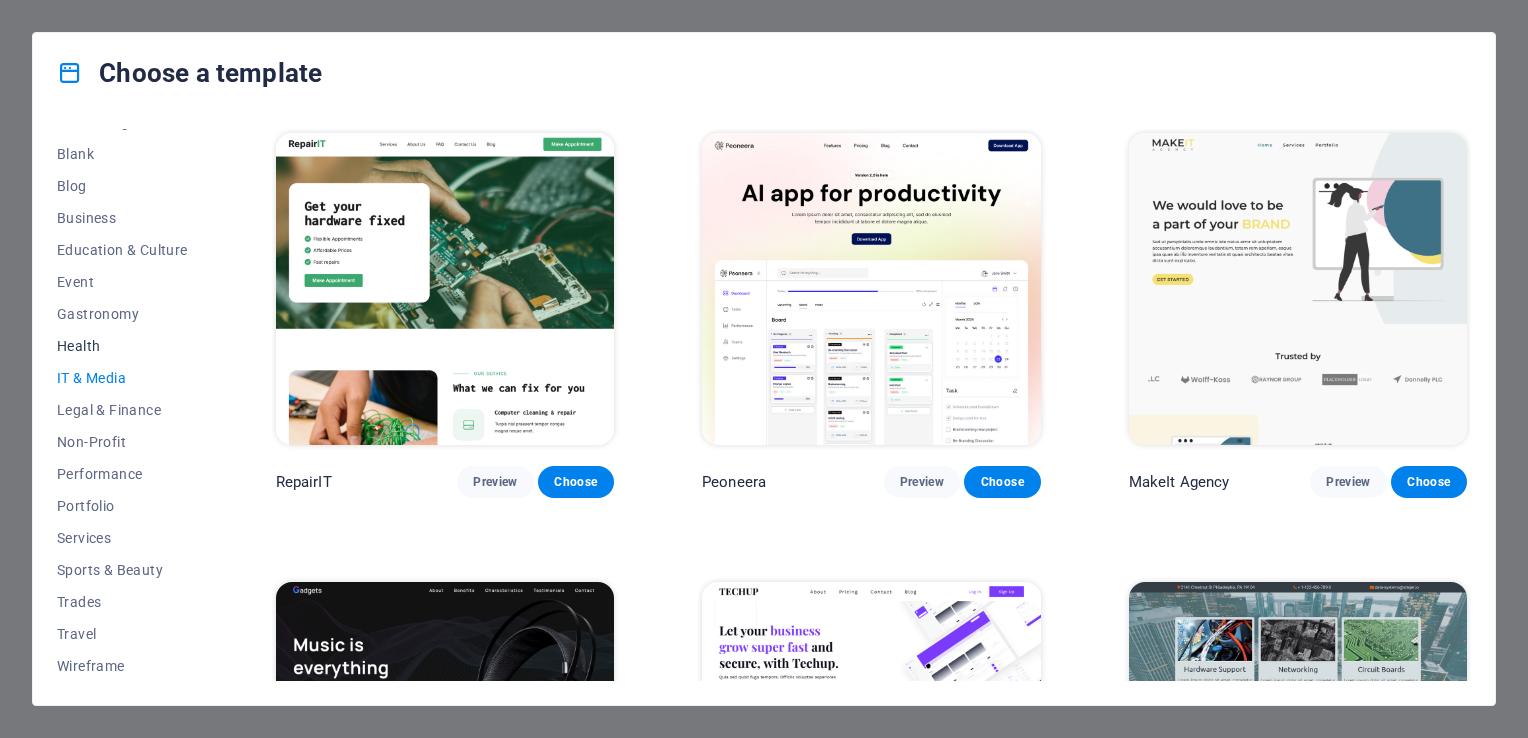 click on "Health" at bounding box center [122, 346] 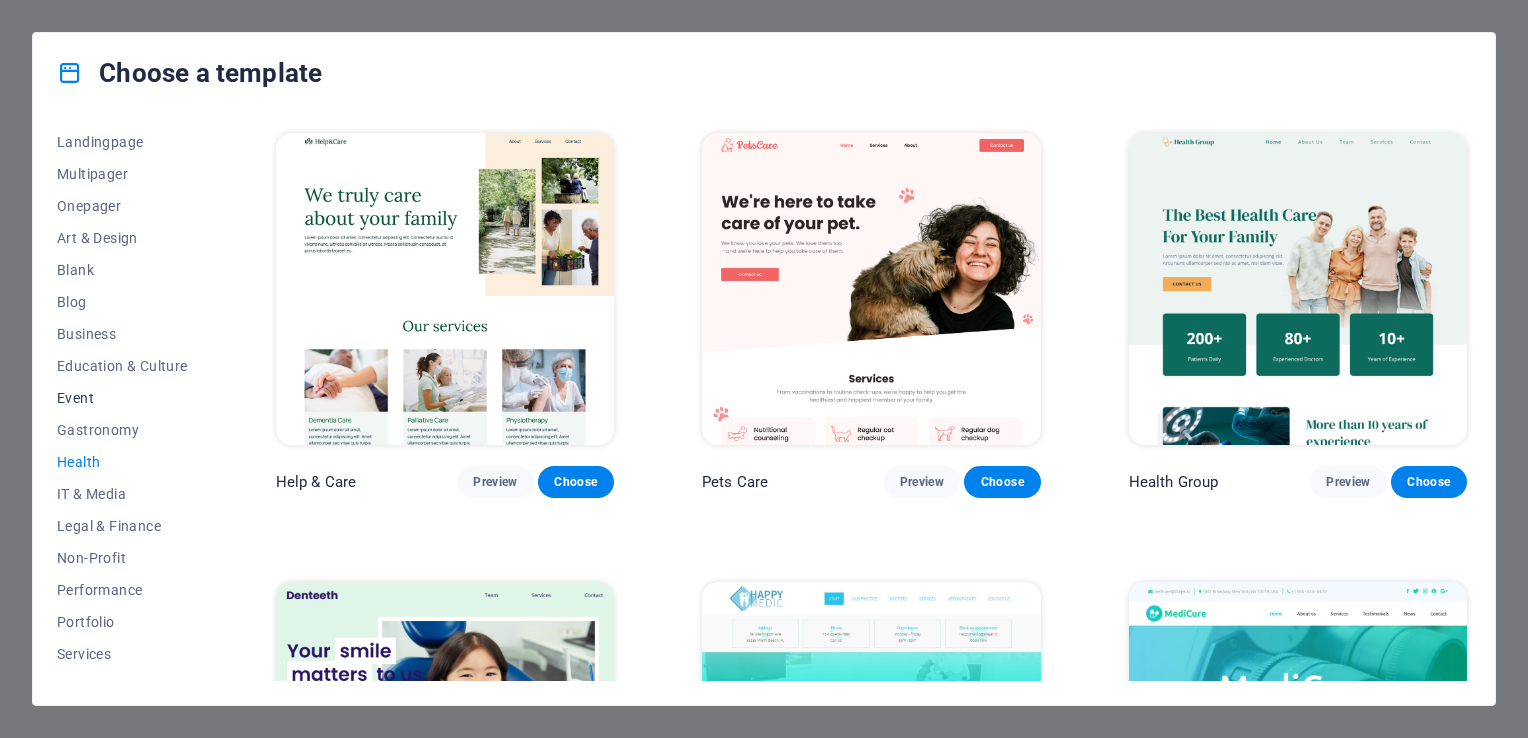 scroll, scrollTop: 0, scrollLeft: 0, axis: both 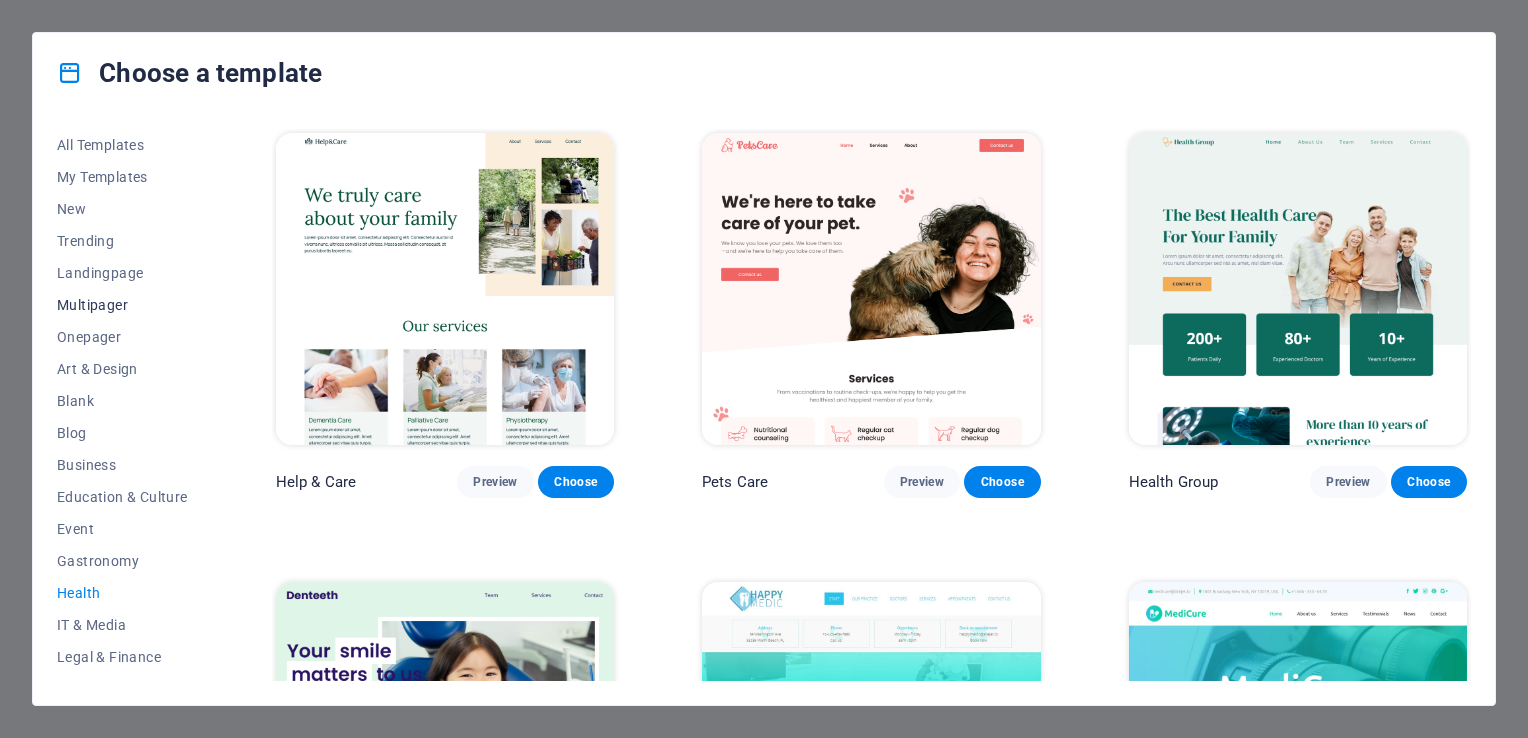 click on "Multipager" at bounding box center [122, 305] 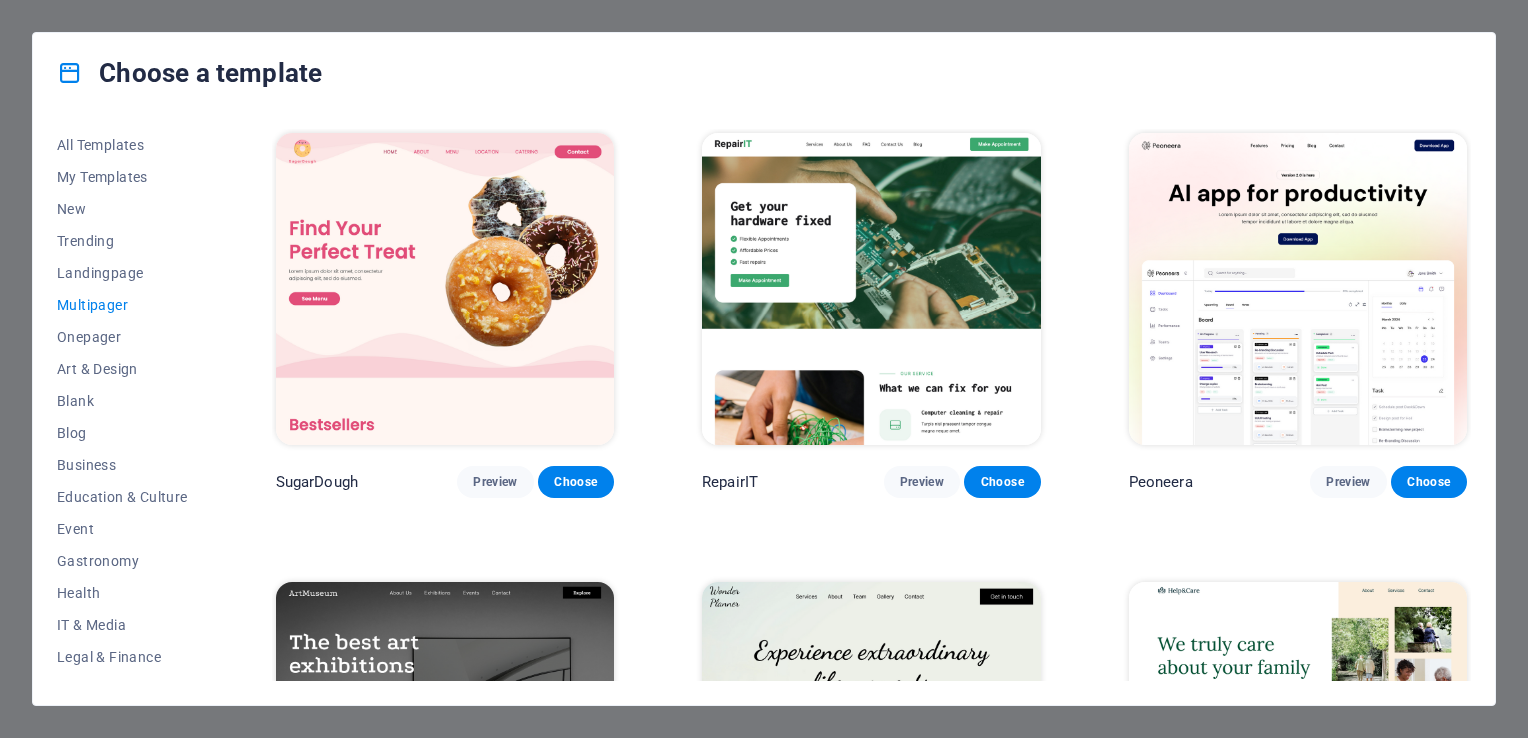 click at bounding box center (871, 289) 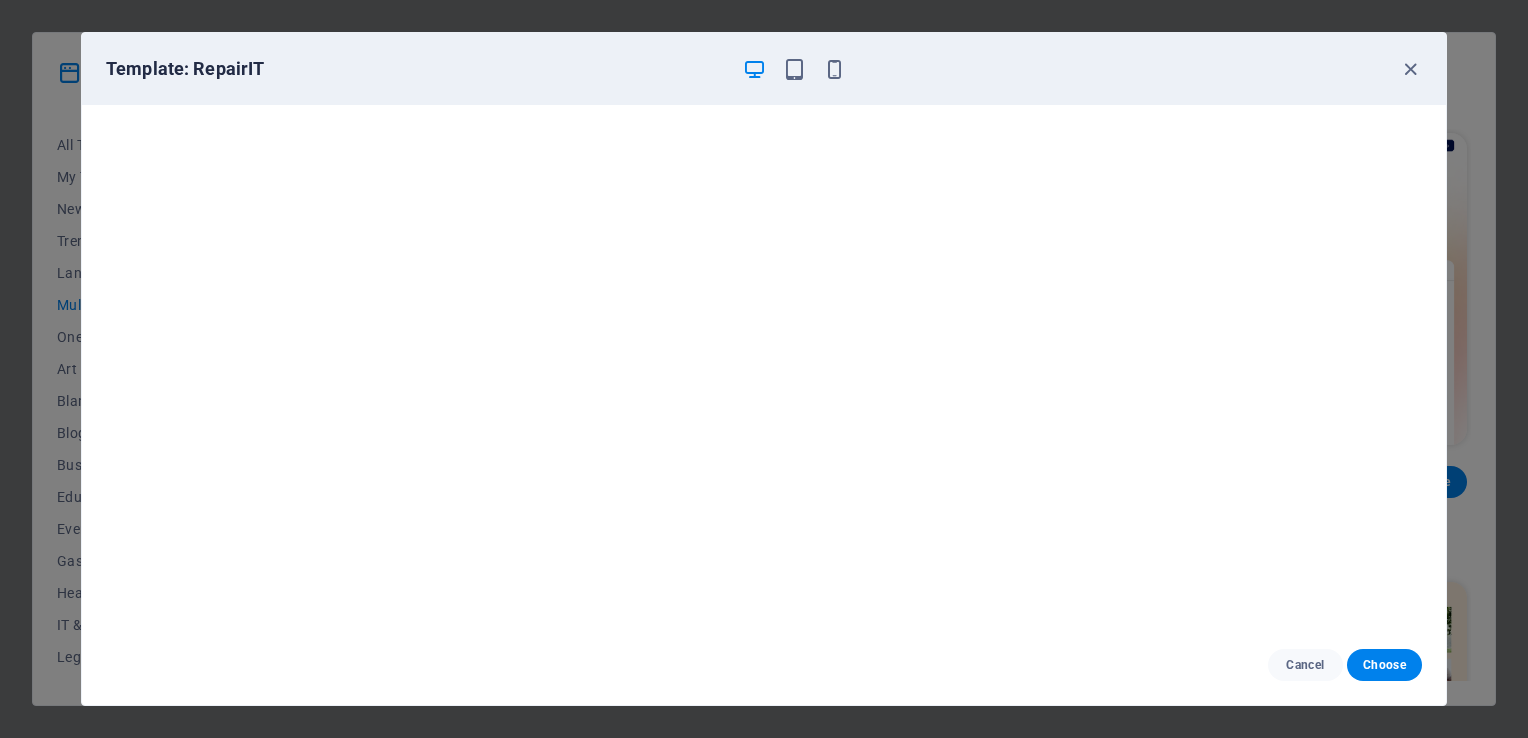 click on "Template: RepairIT" at bounding box center (764, 69) 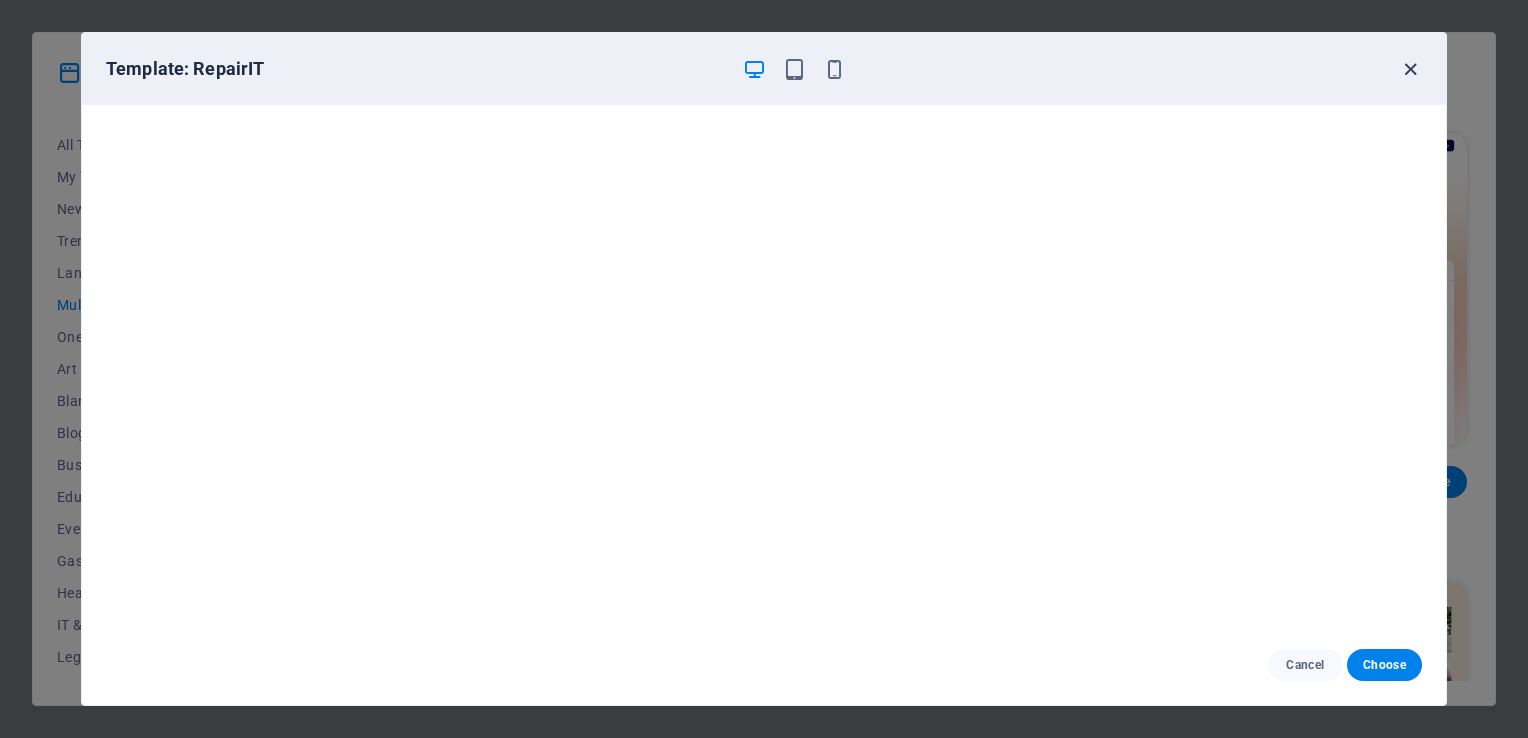 click at bounding box center (1410, 69) 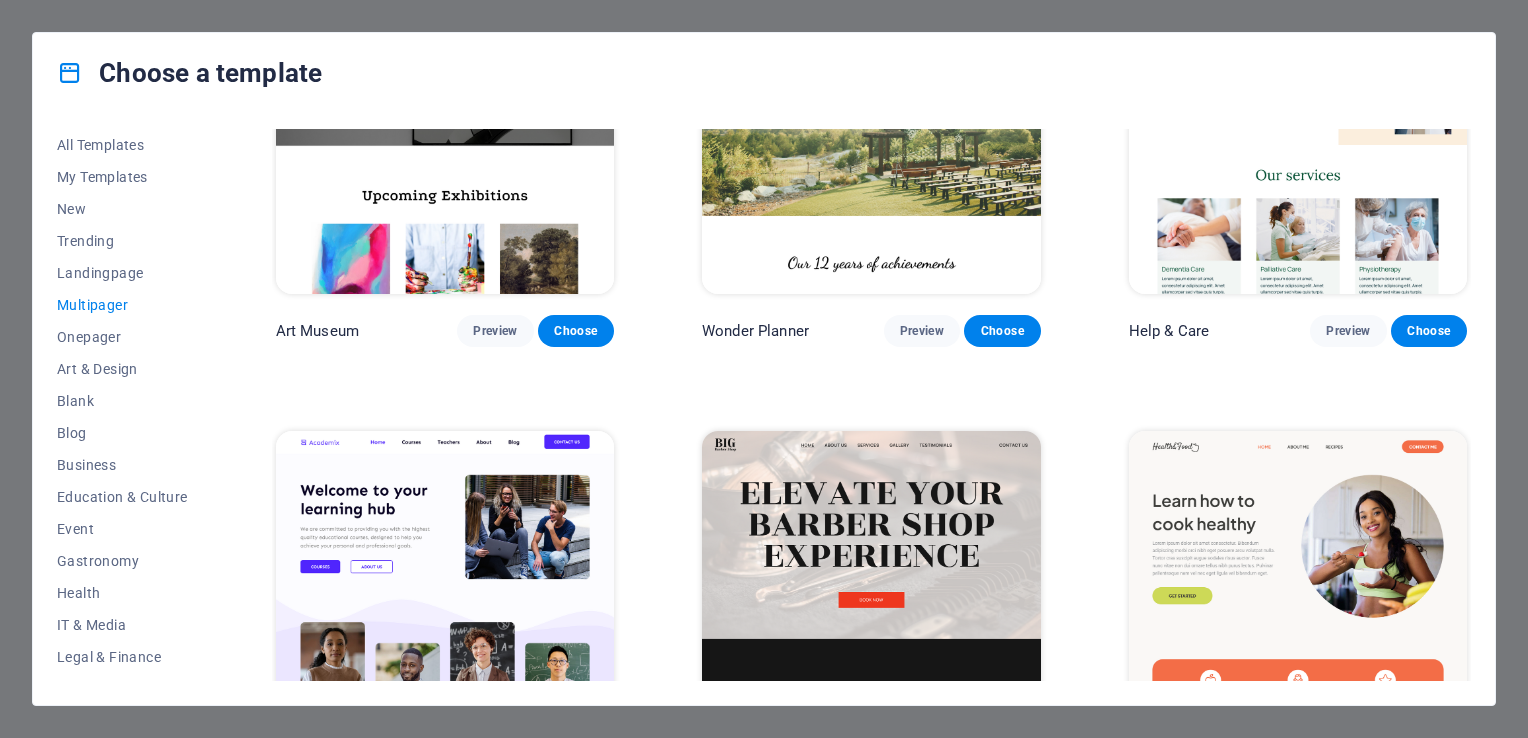 scroll, scrollTop: 800, scrollLeft: 0, axis: vertical 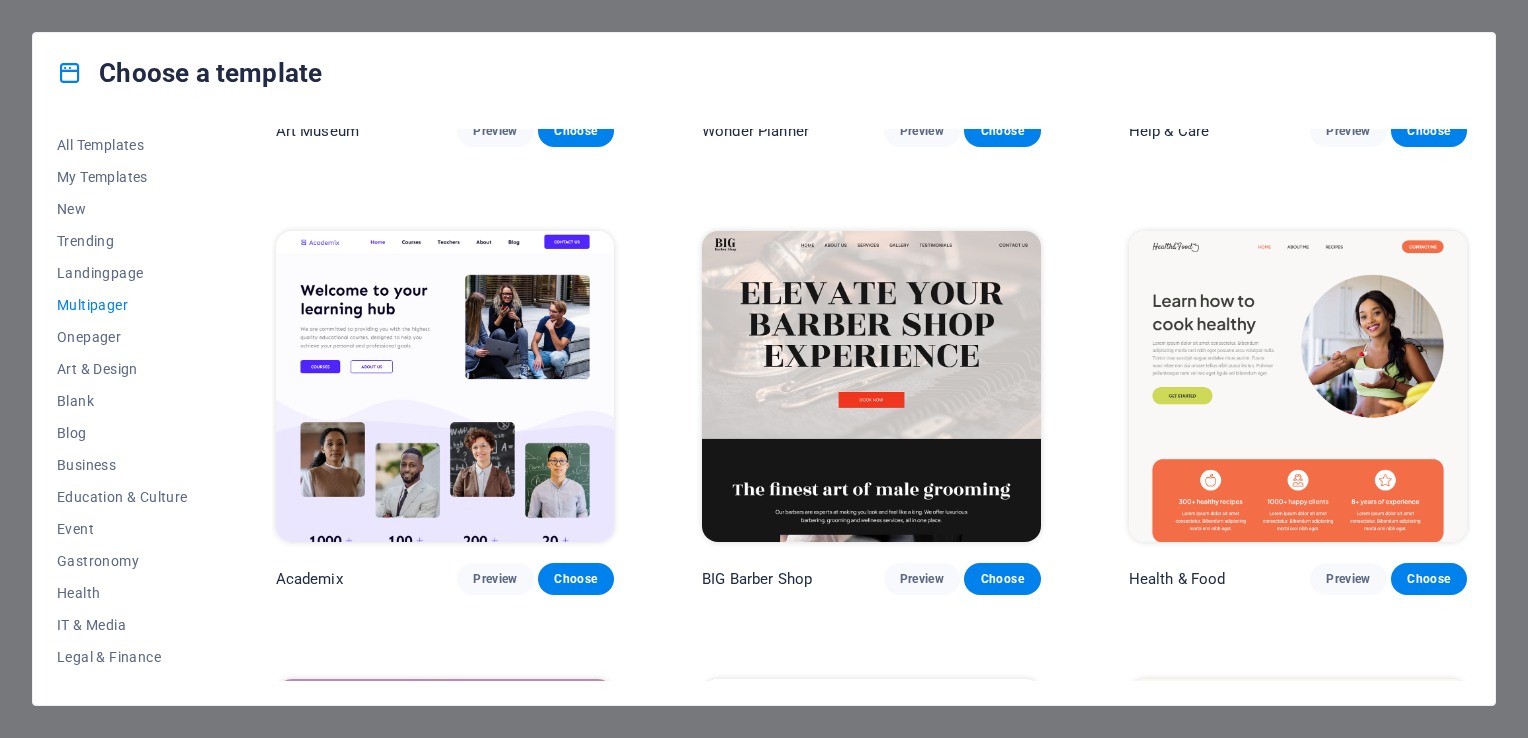 click at bounding box center [871, 387] 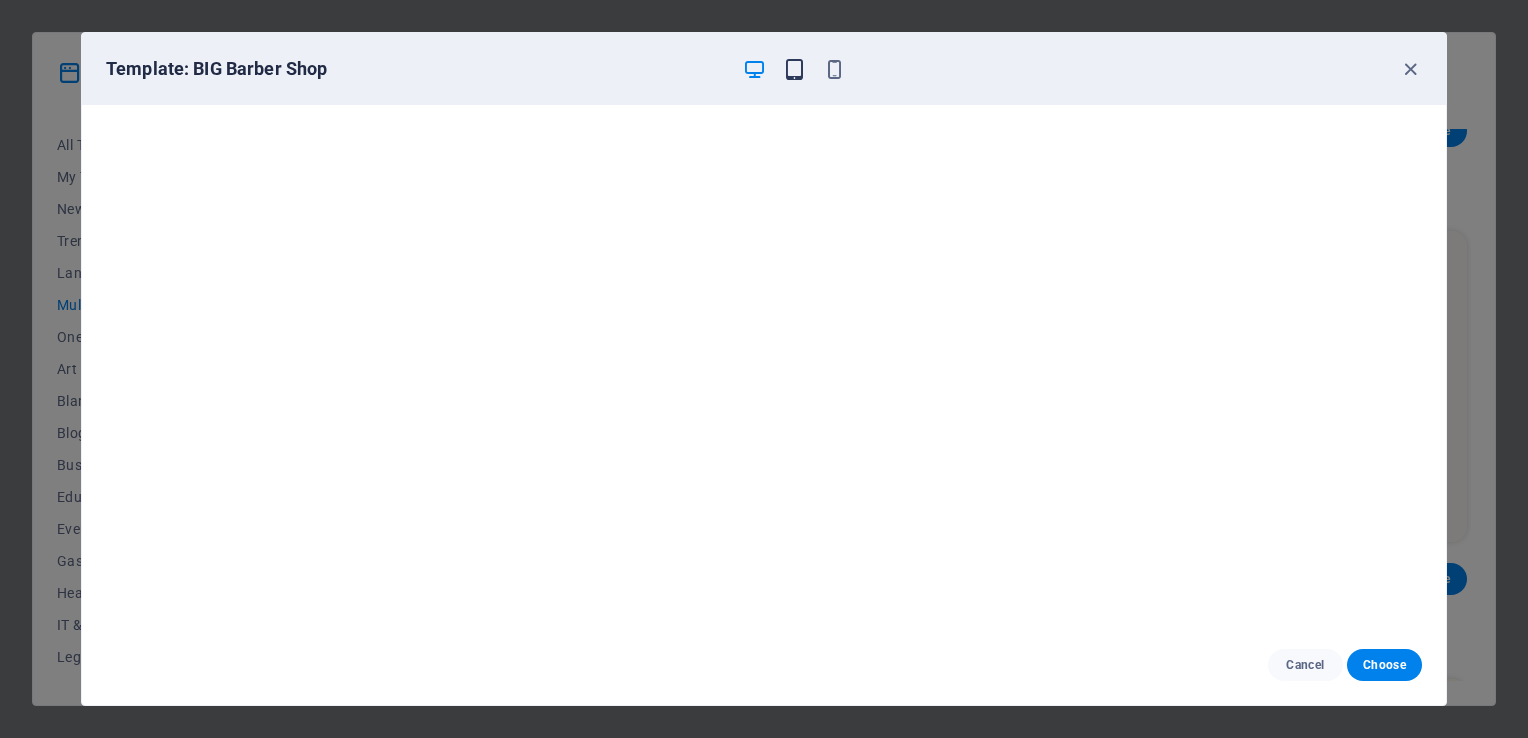 click at bounding box center (794, 69) 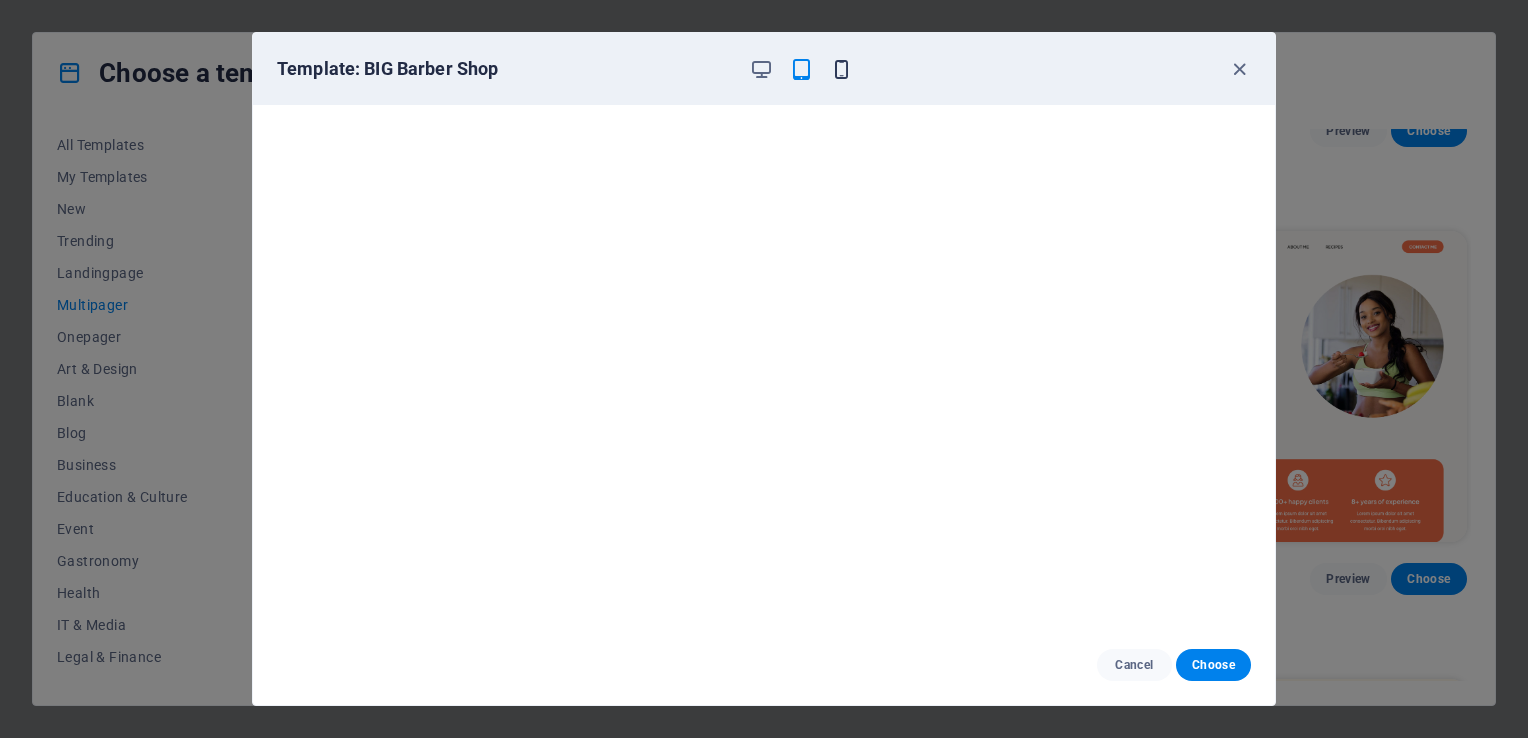 click at bounding box center [841, 69] 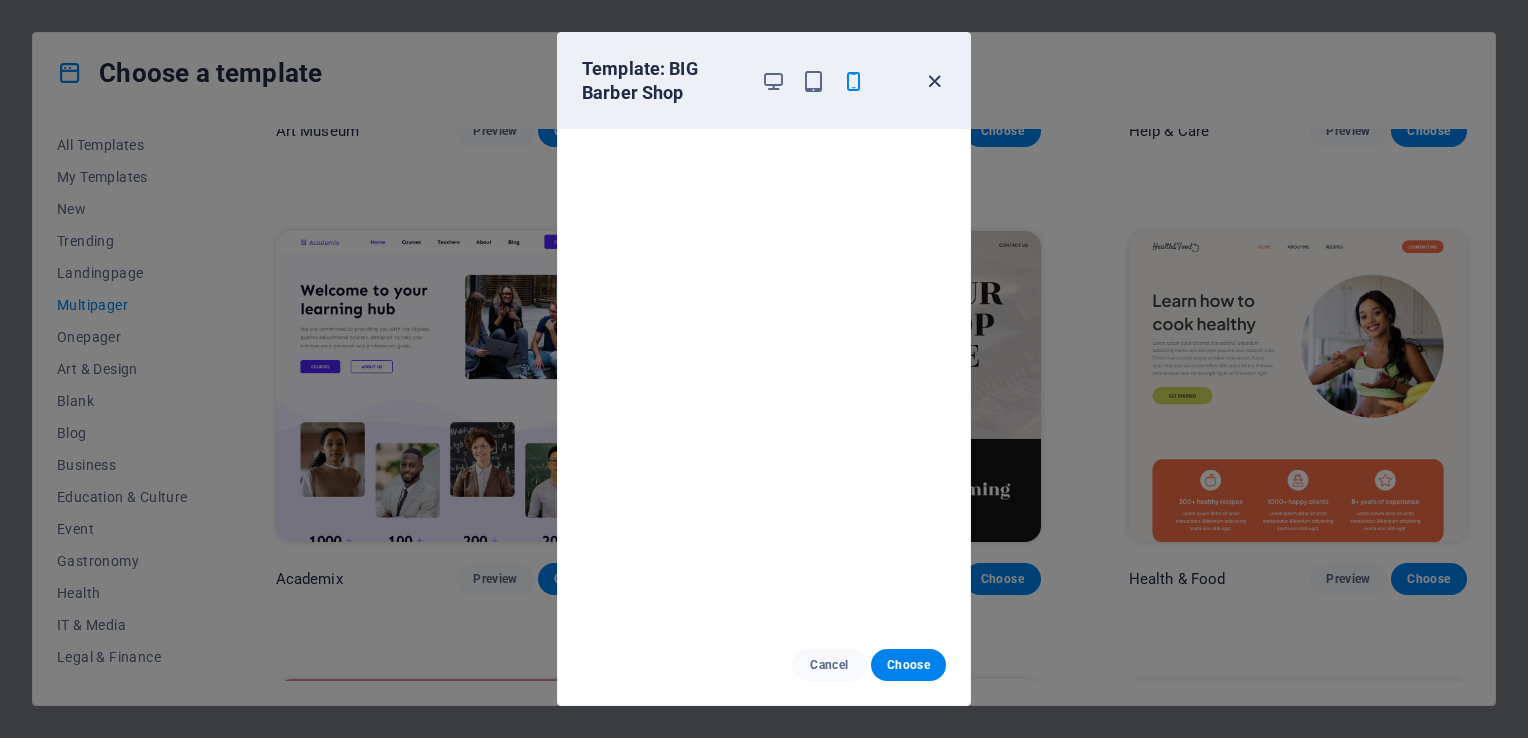click at bounding box center [934, 81] 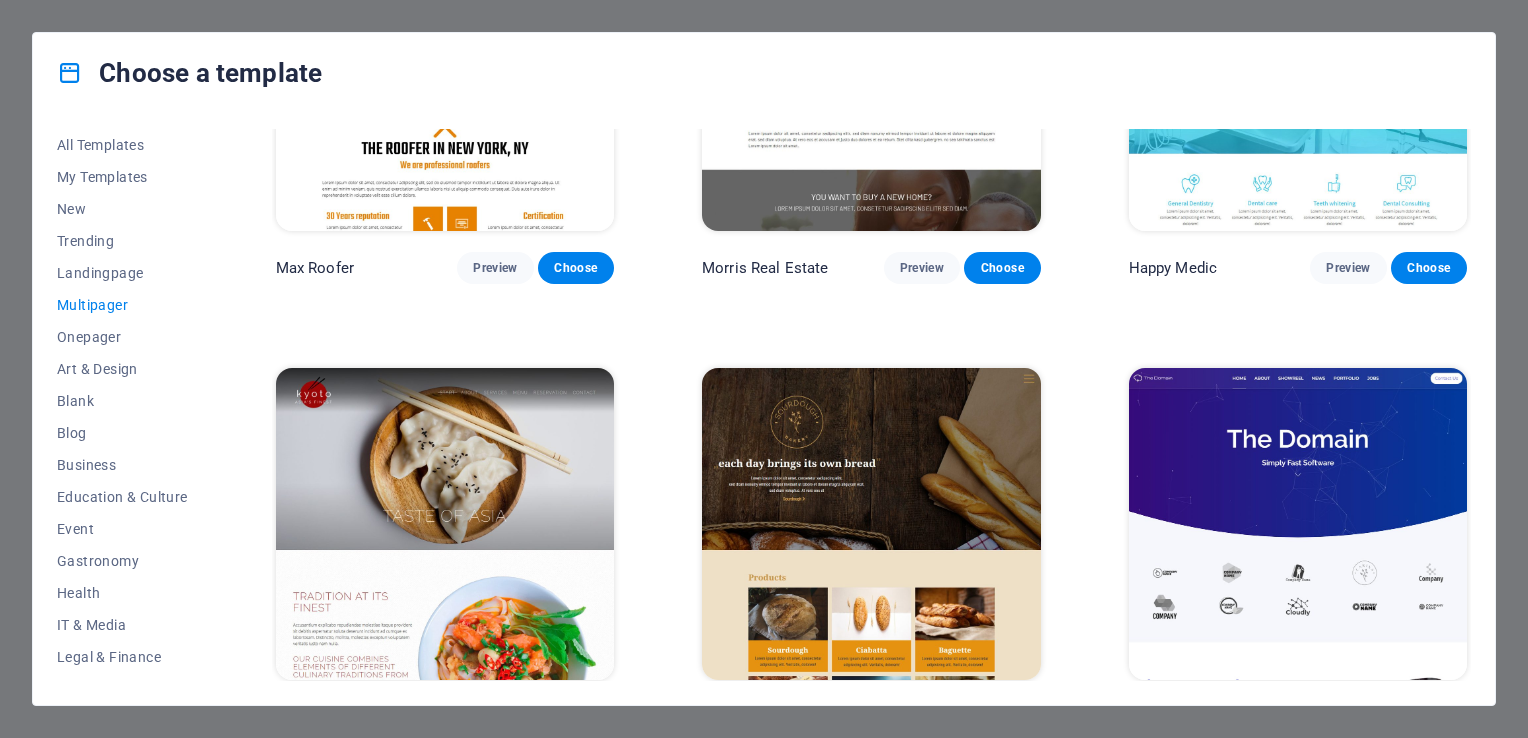 scroll, scrollTop: 5400, scrollLeft: 0, axis: vertical 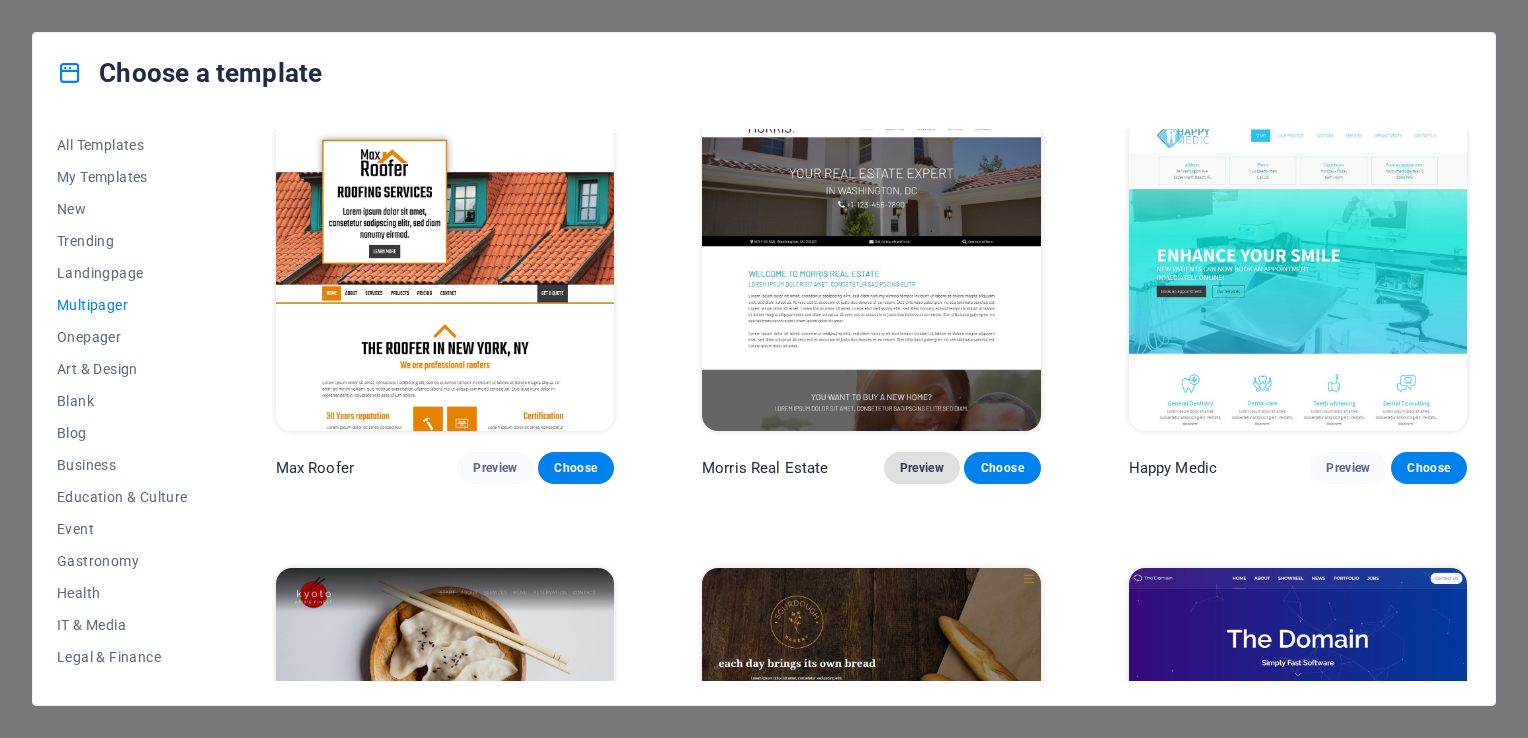 click on "Preview" at bounding box center (922, 468) 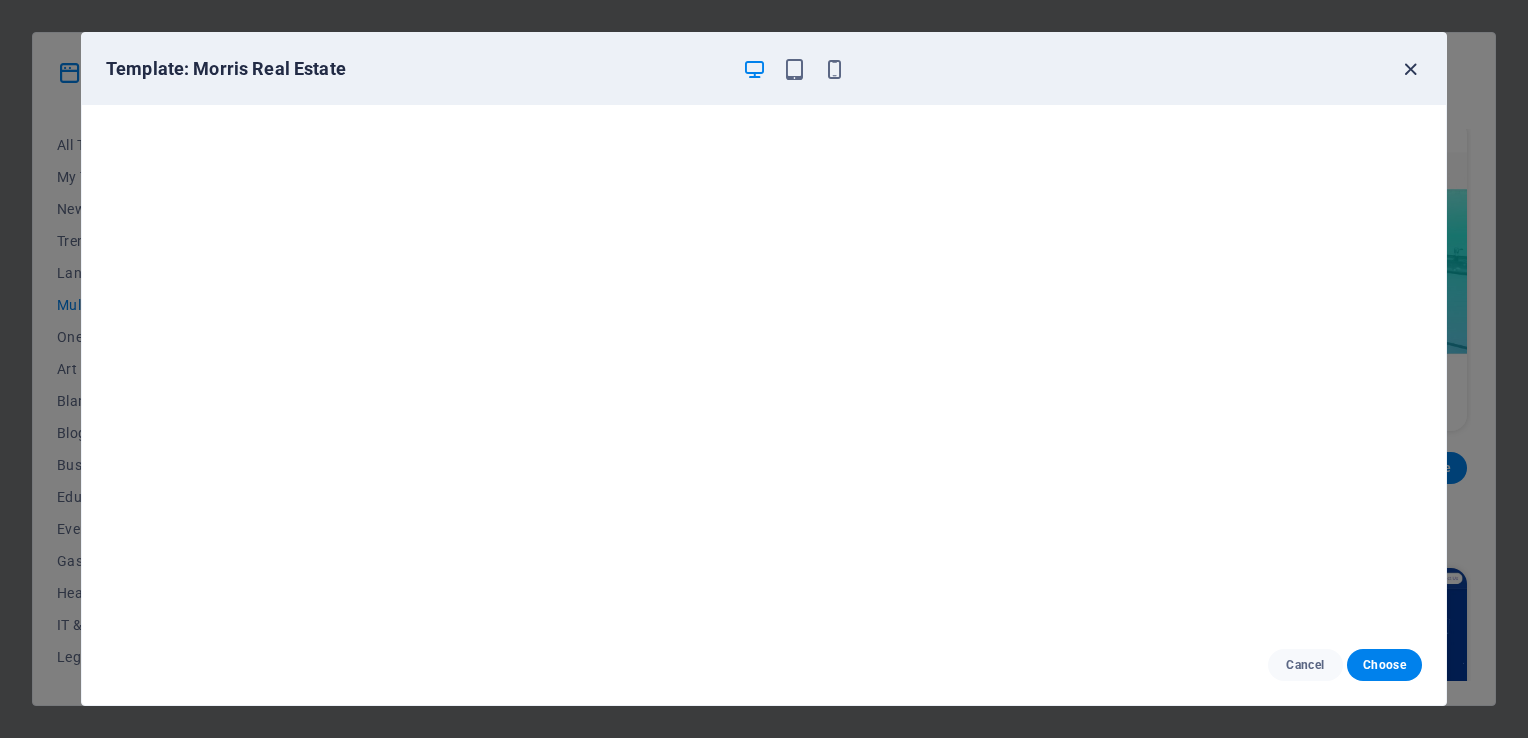click at bounding box center (1410, 69) 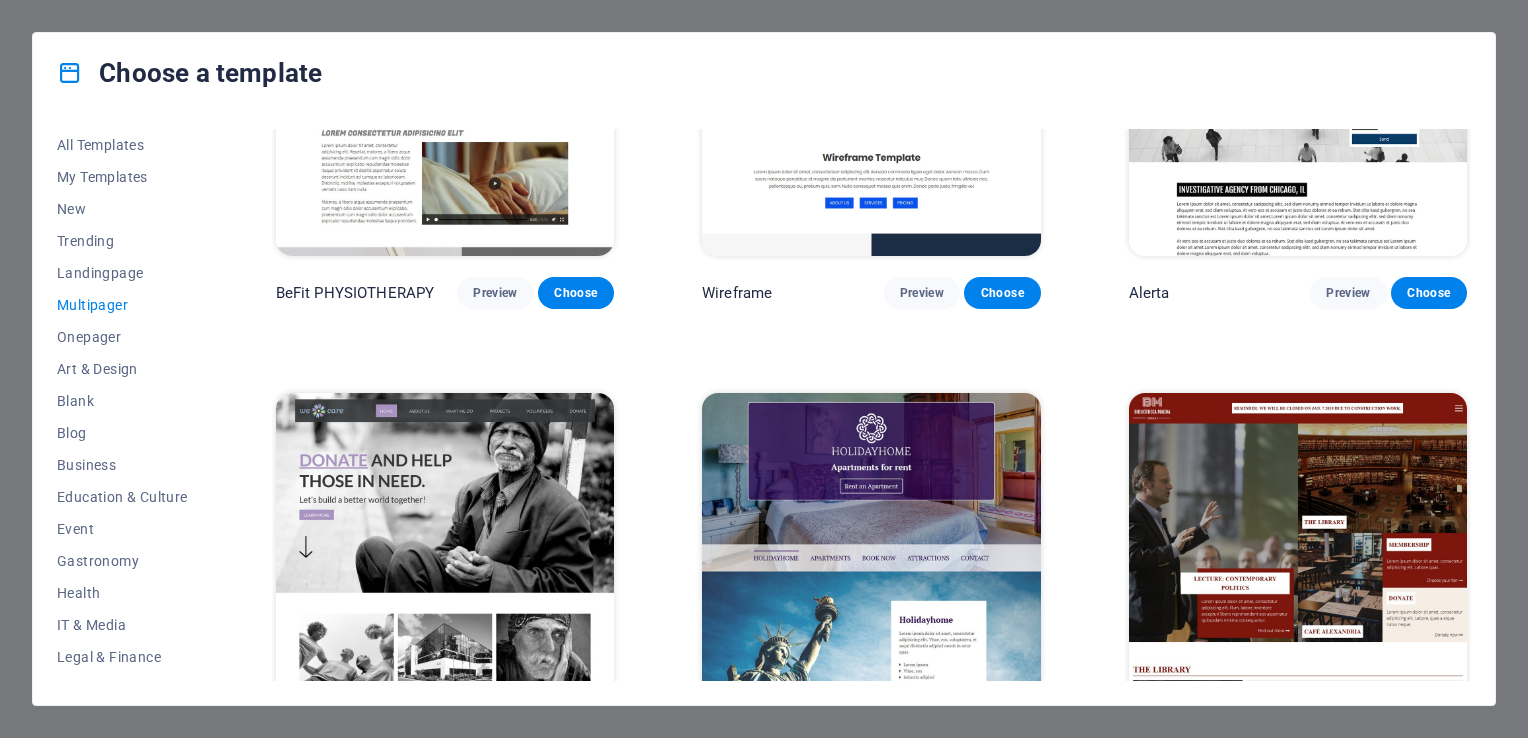 scroll, scrollTop: 6700, scrollLeft: 0, axis: vertical 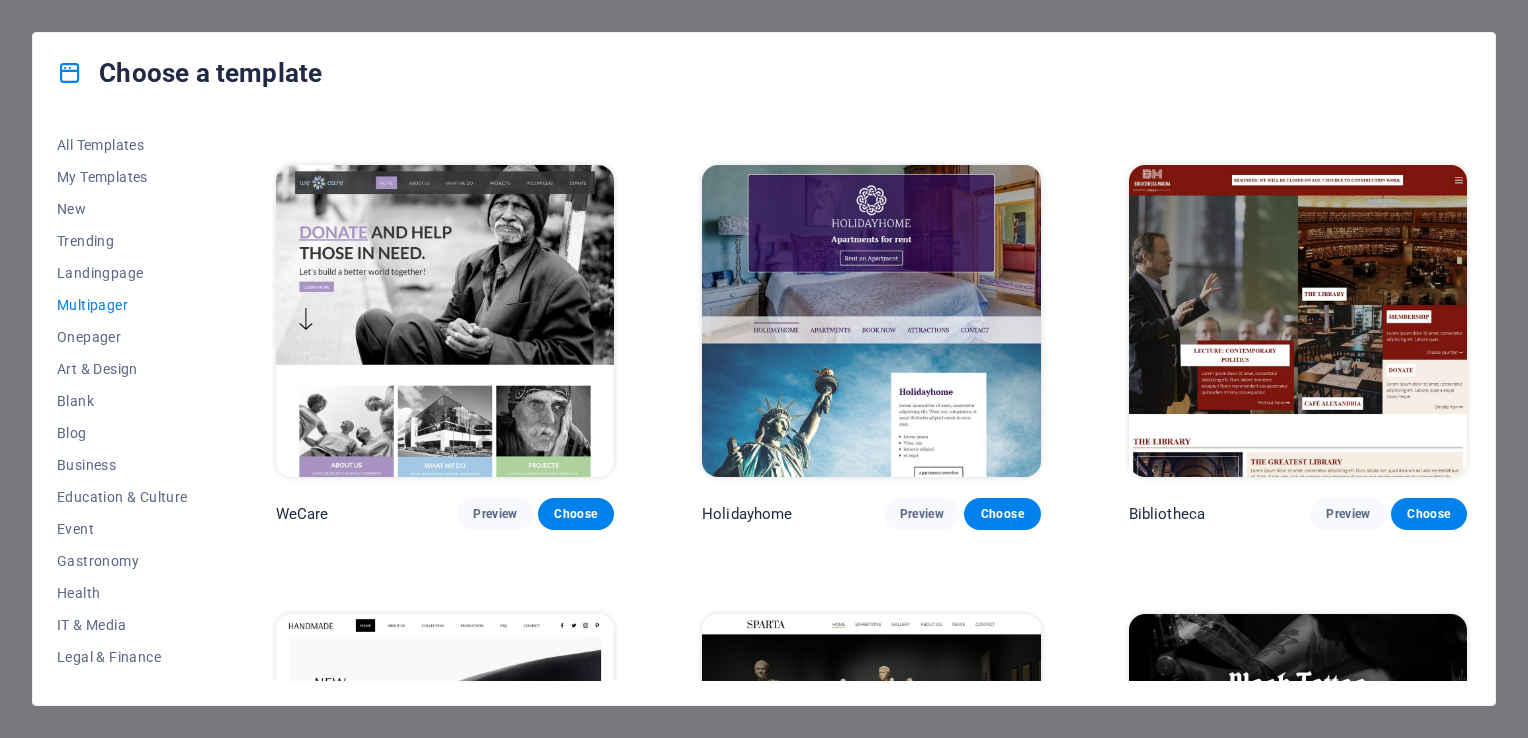 click at bounding box center (445, 321) 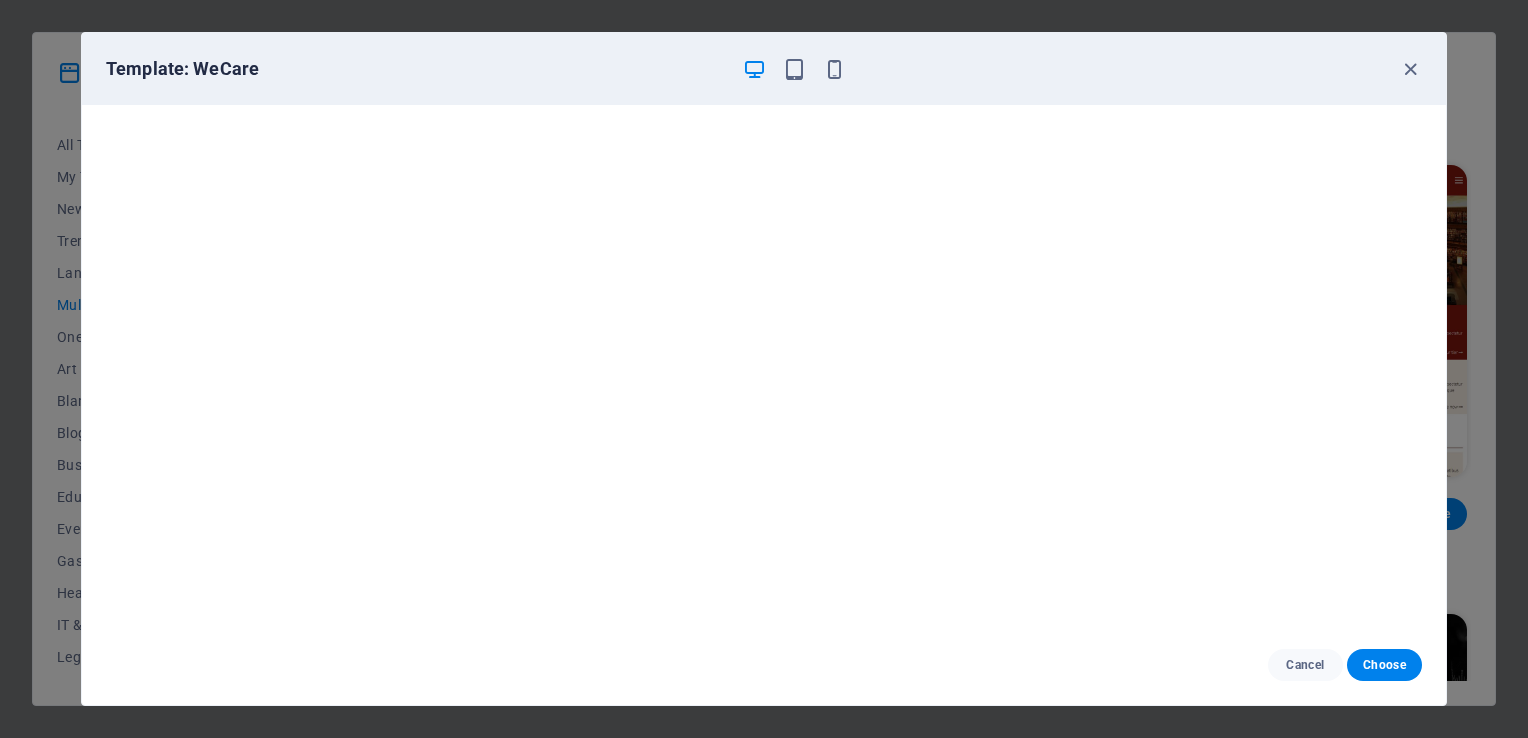 scroll, scrollTop: 5, scrollLeft: 0, axis: vertical 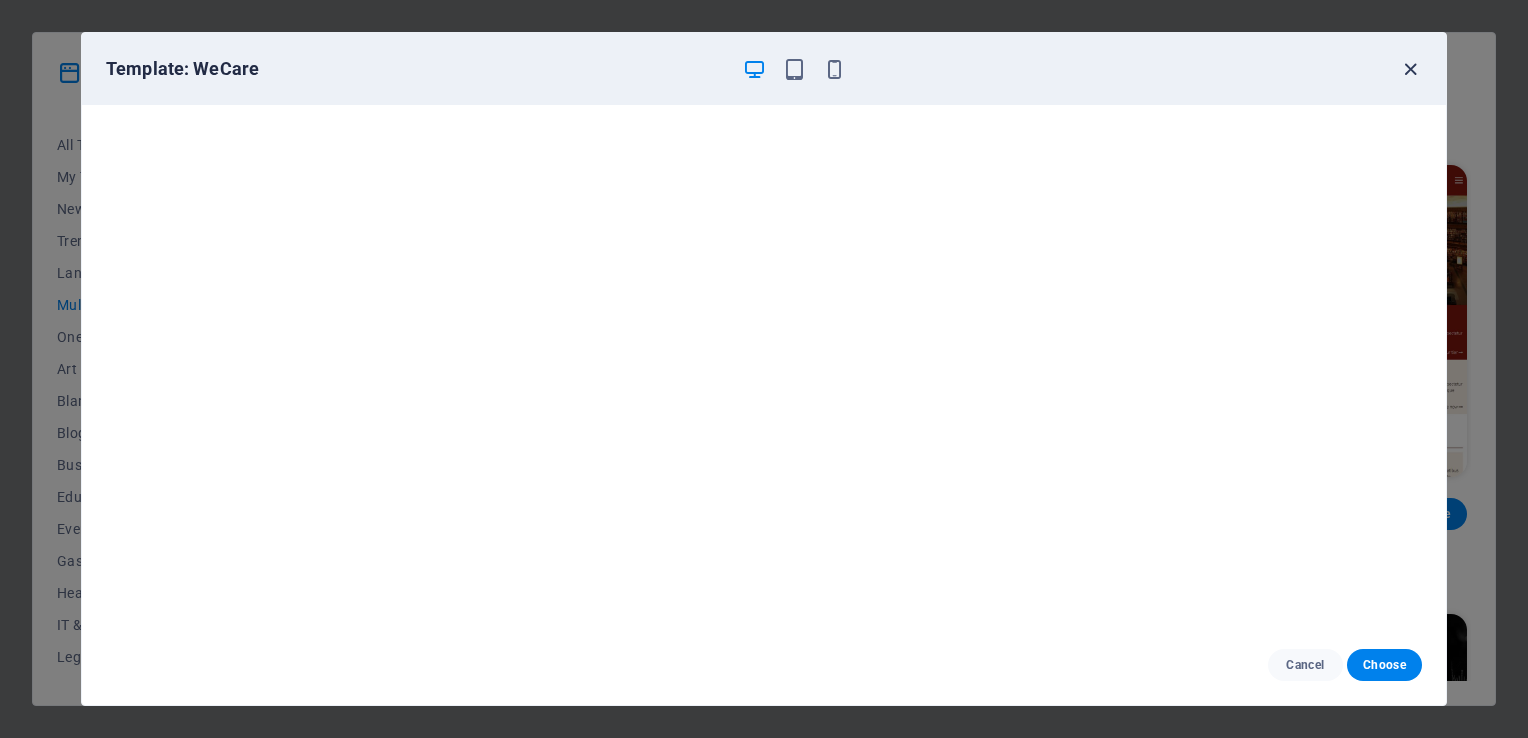 click at bounding box center (1410, 69) 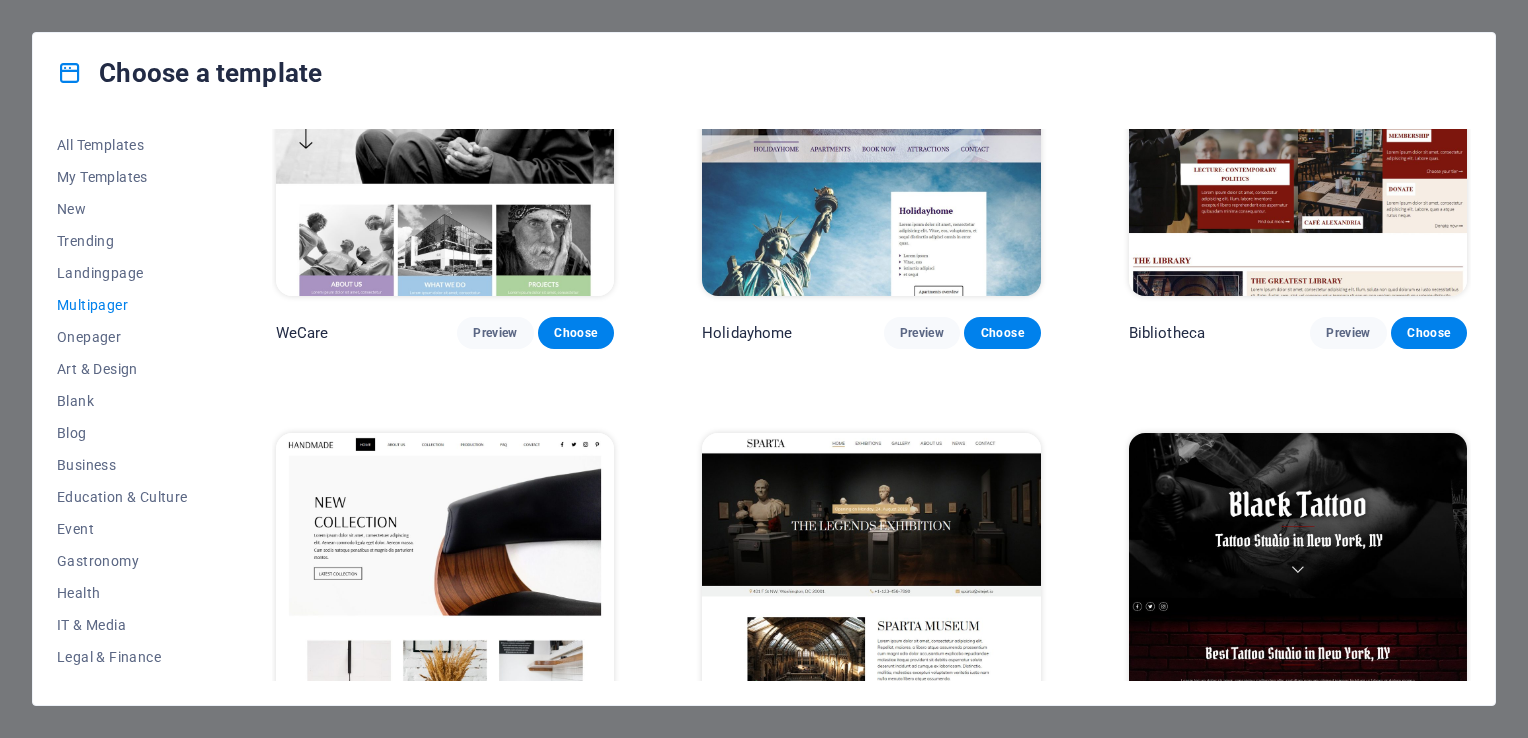 scroll, scrollTop: 7000, scrollLeft: 0, axis: vertical 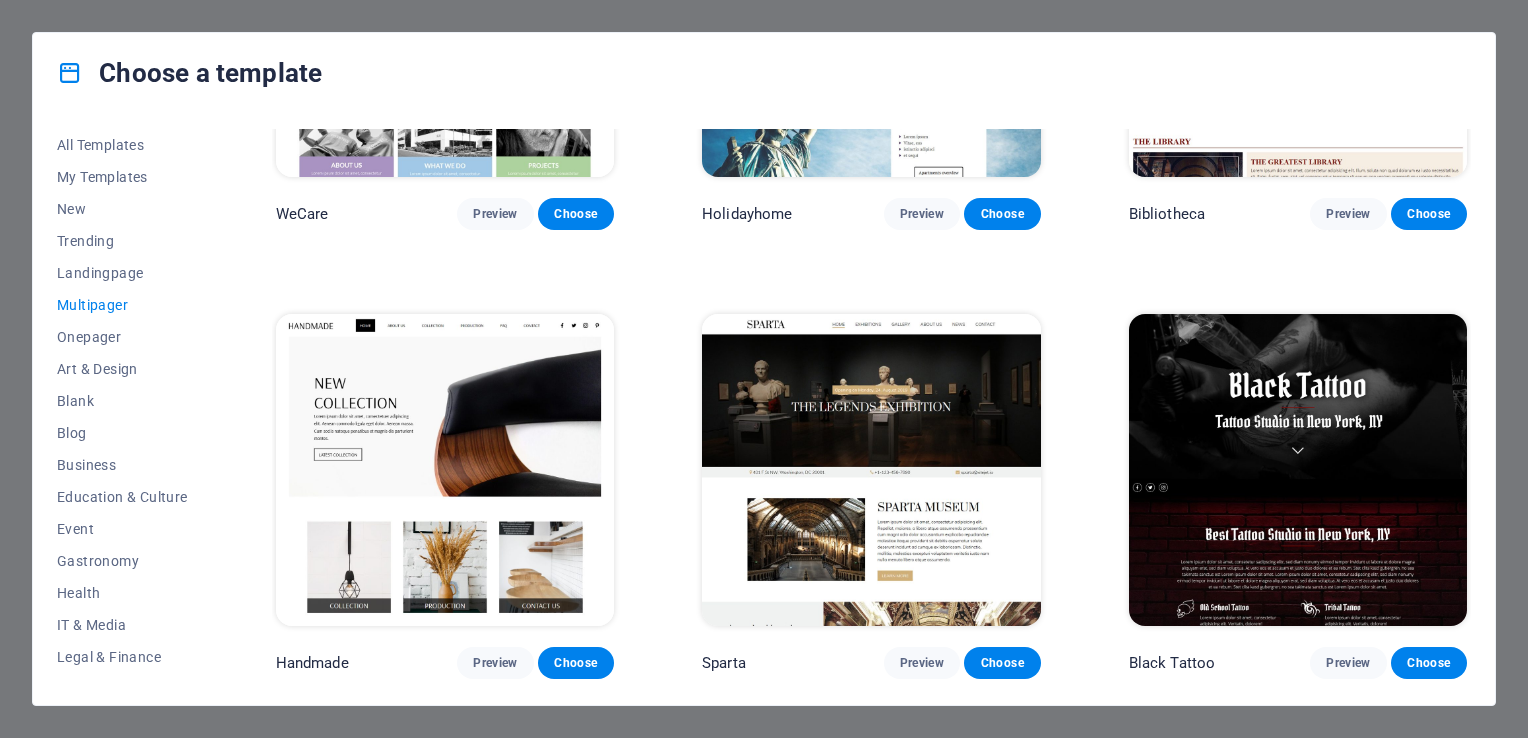 click at bounding box center [871, 470] 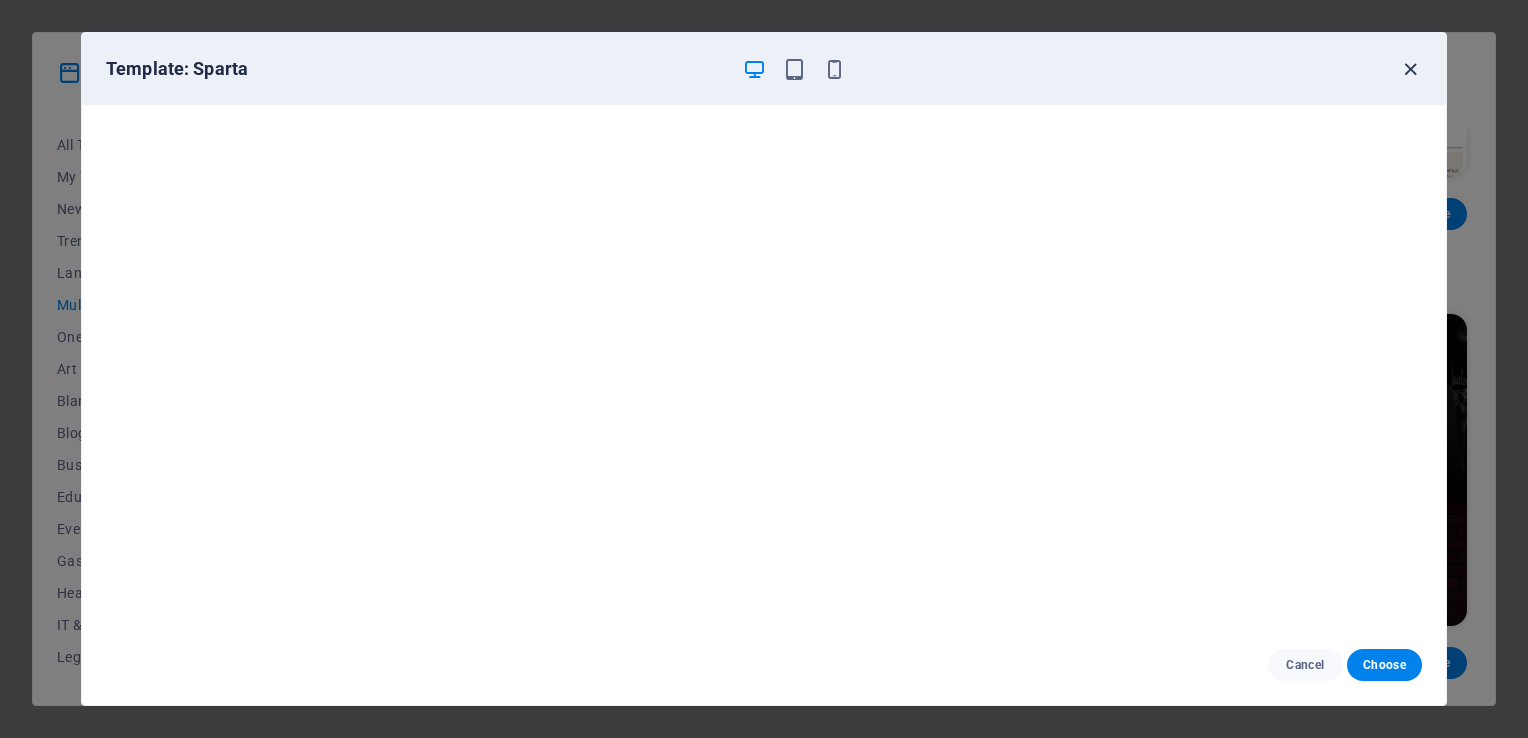 click at bounding box center [1410, 69] 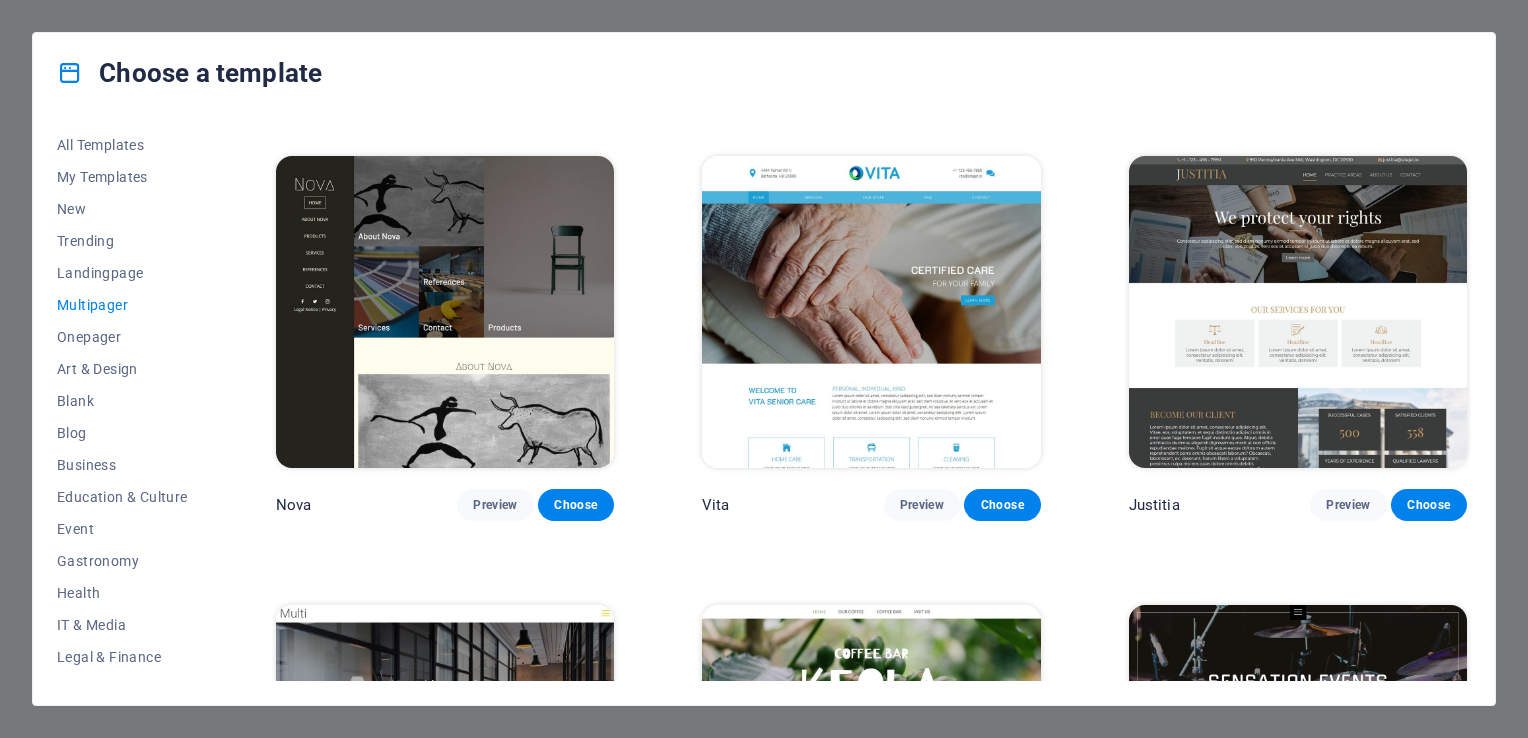 scroll, scrollTop: 8400, scrollLeft: 0, axis: vertical 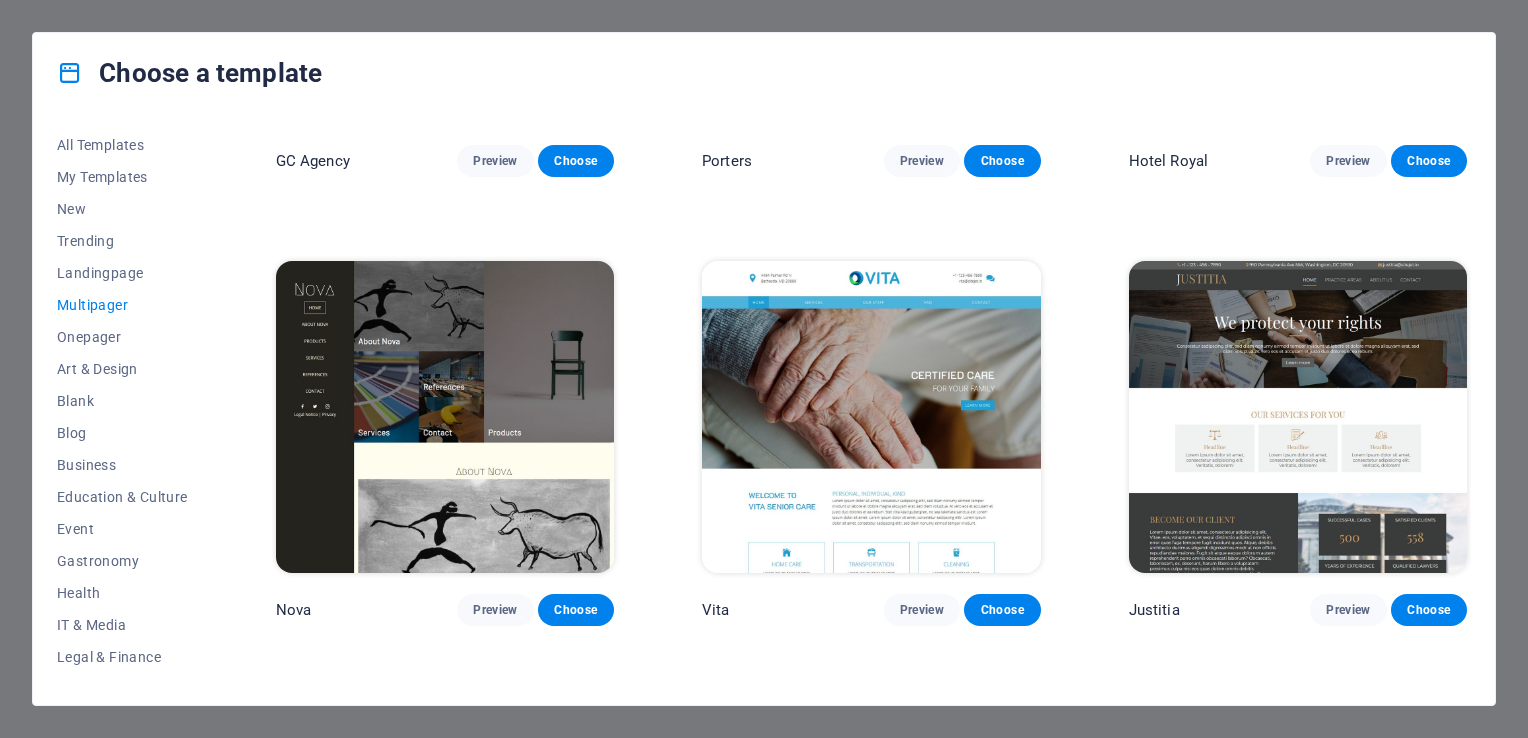 click at bounding box center [1298, 417] 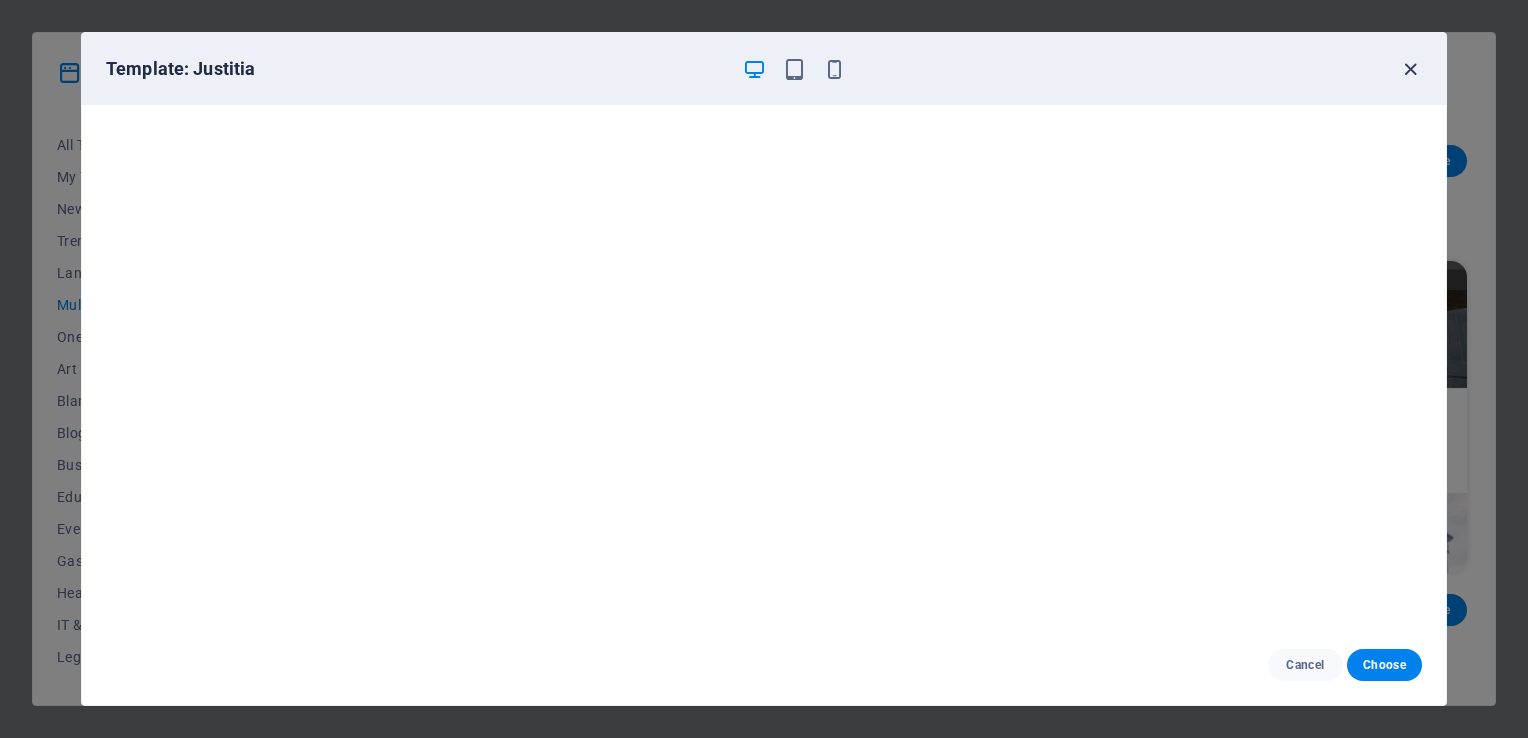 click at bounding box center [1410, 69] 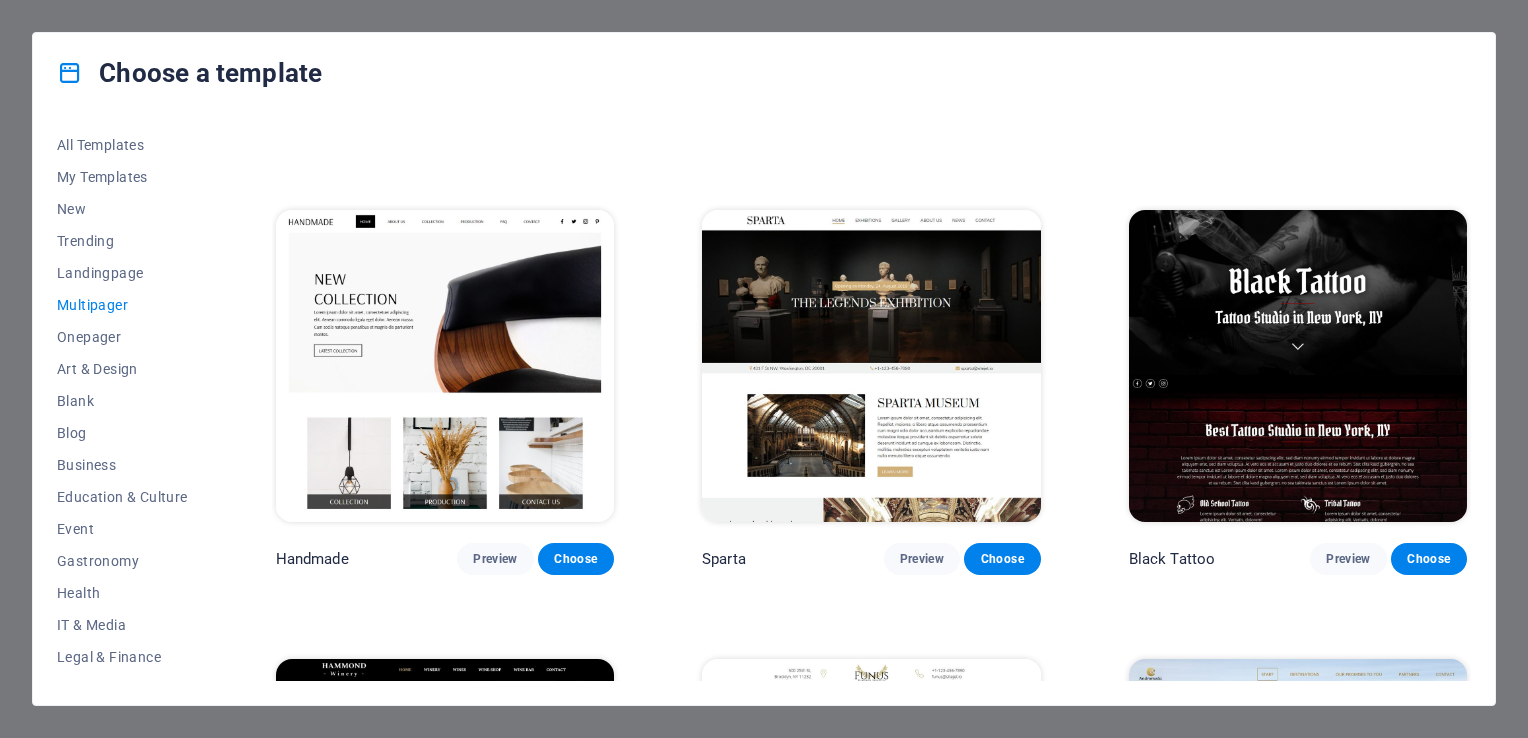 scroll, scrollTop: 7099, scrollLeft: 0, axis: vertical 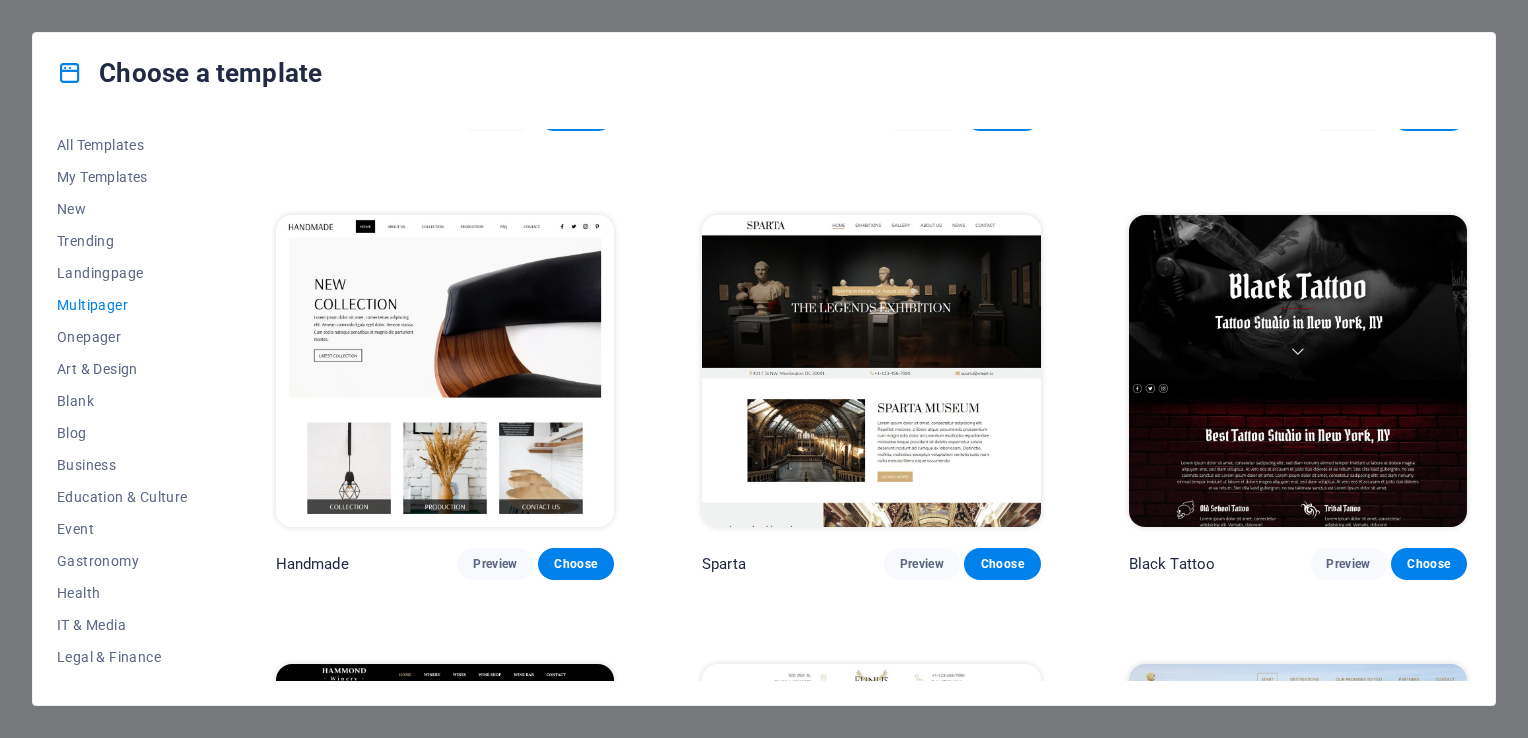 click at bounding box center [445, 371] 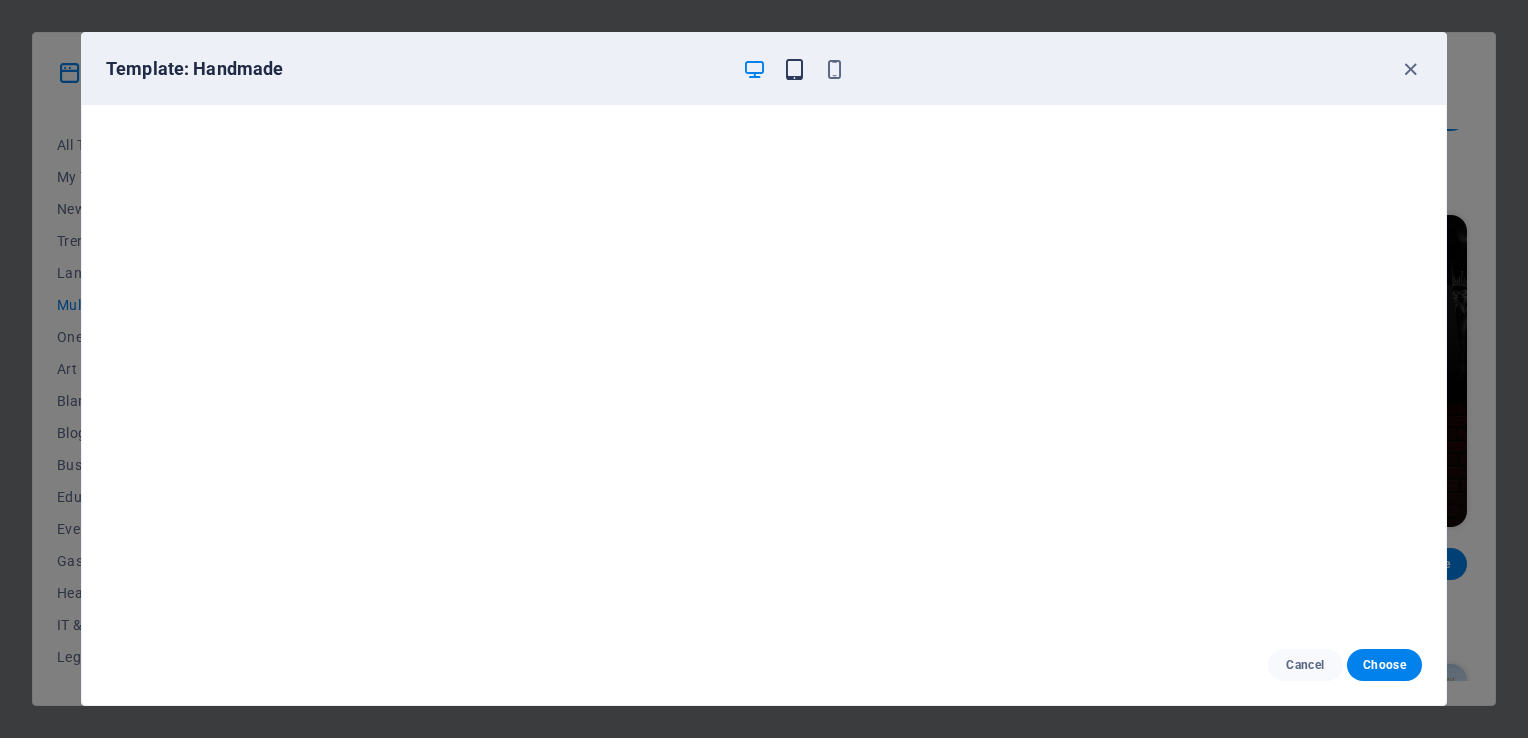 click at bounding box center (794, 69) 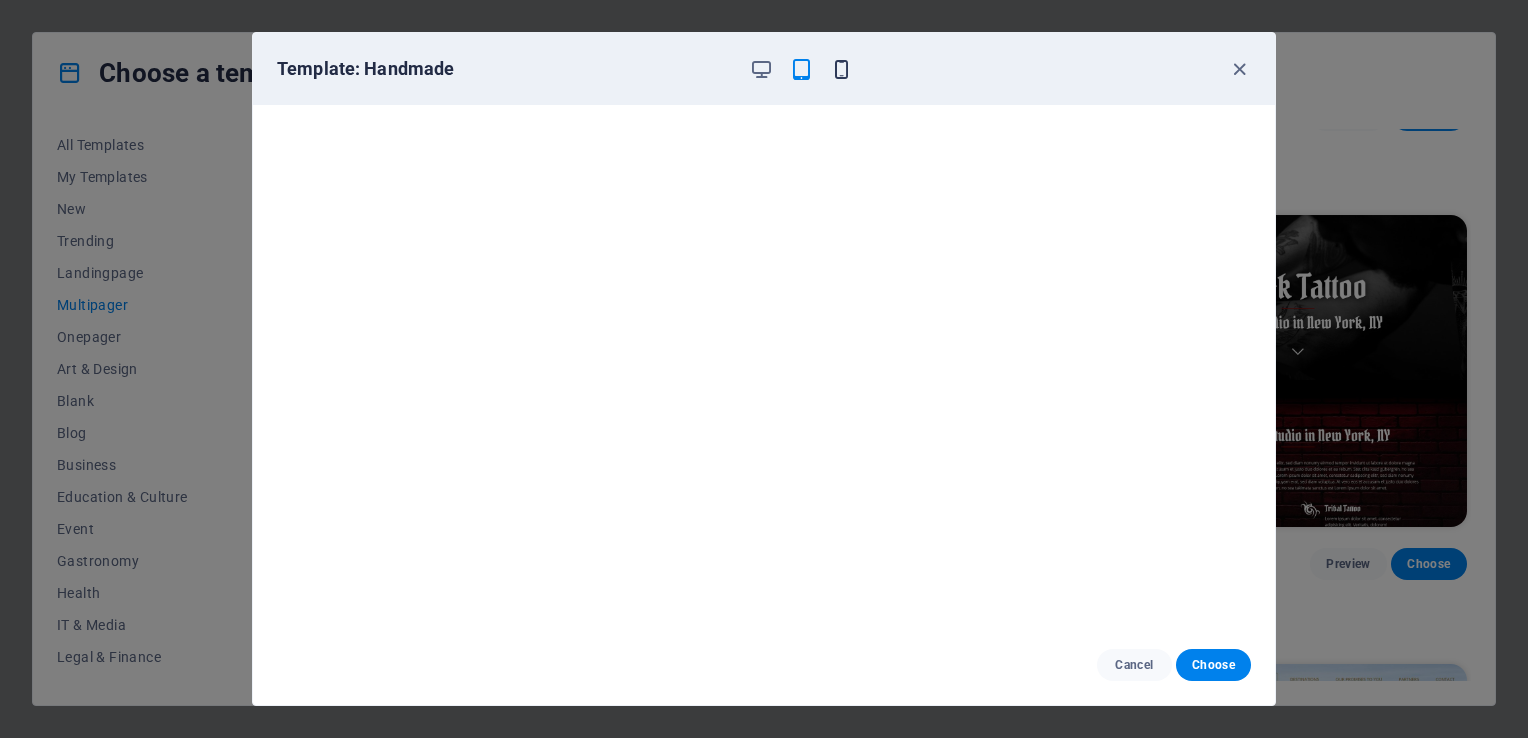 click at bounding box center [841, 69] 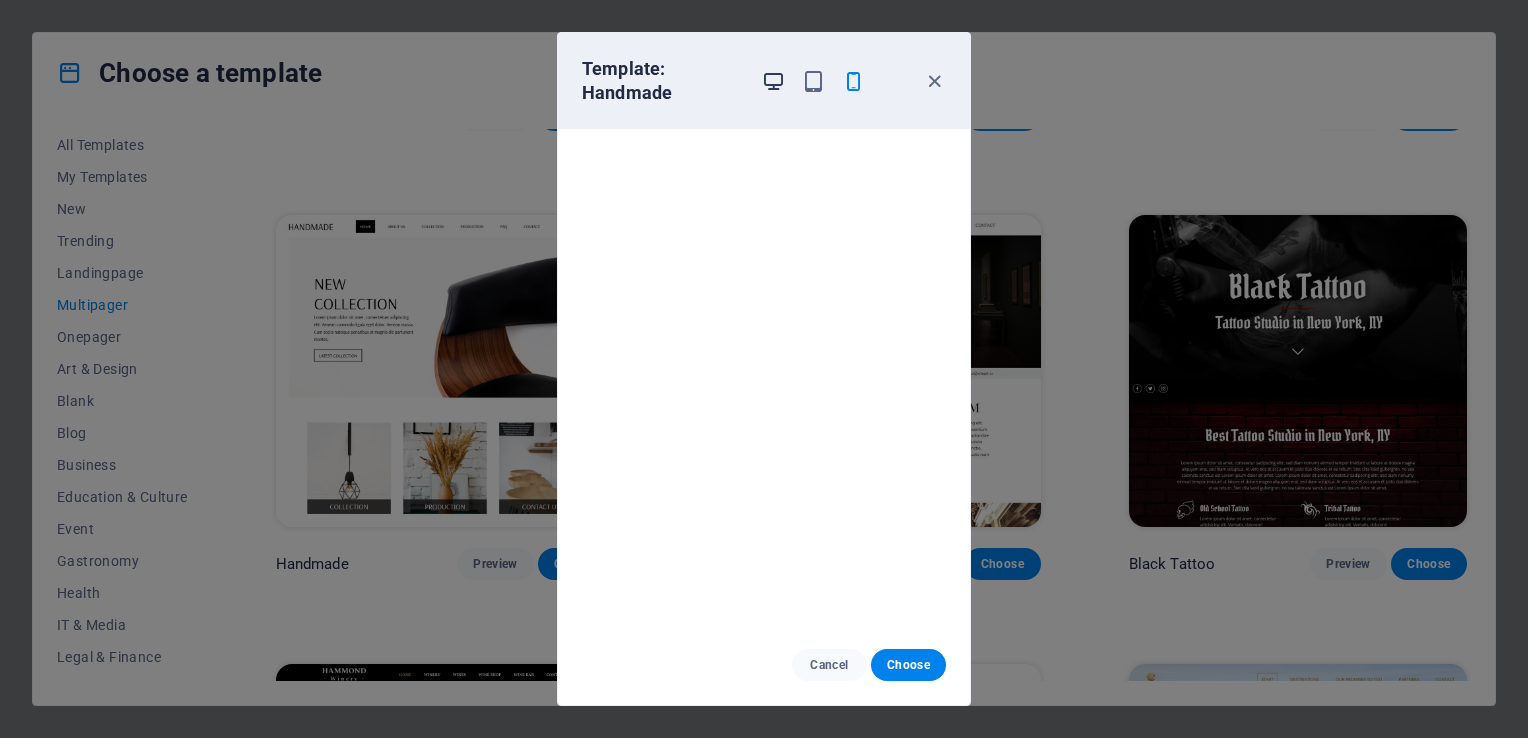 click at bounding box center [773, 81] 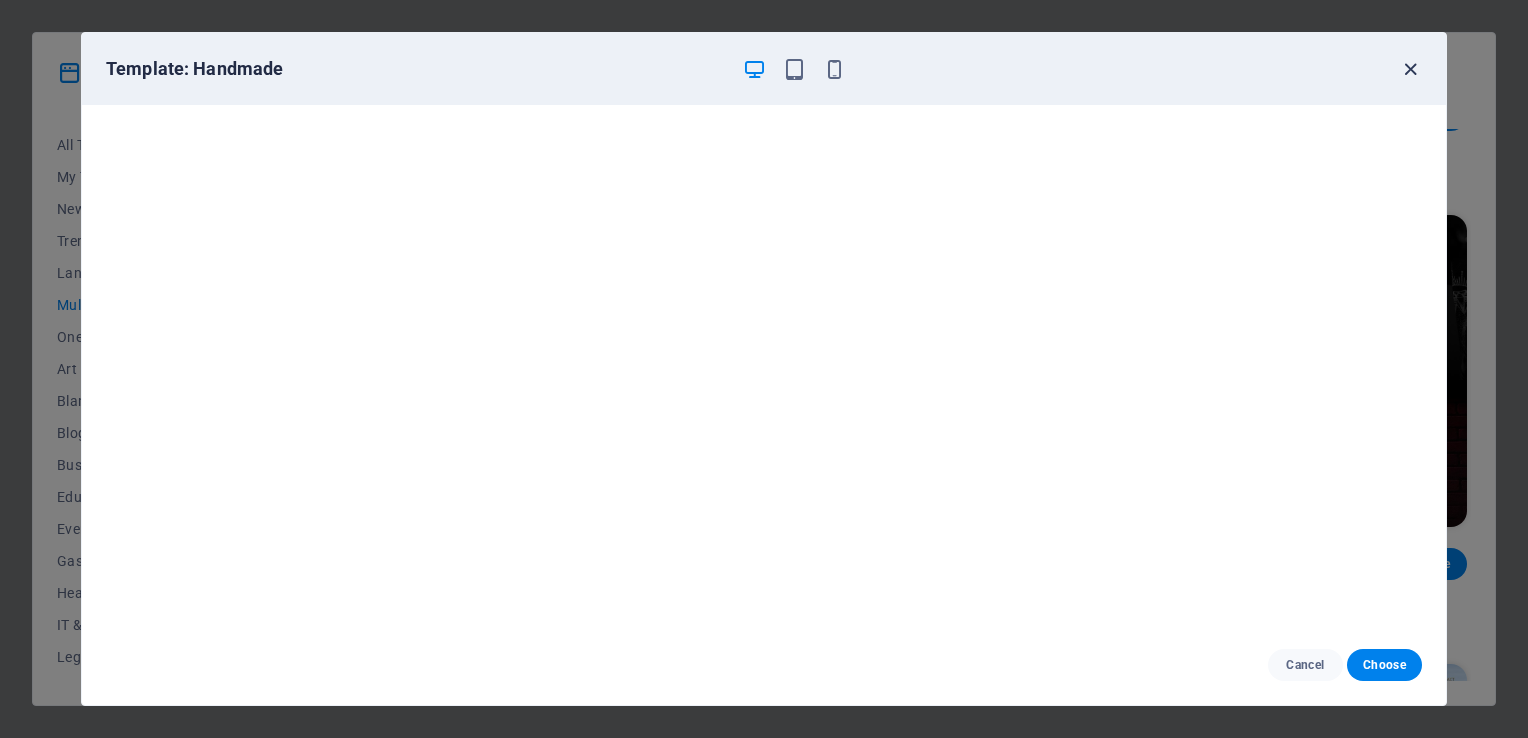 click at bounding box center [1410, 69] 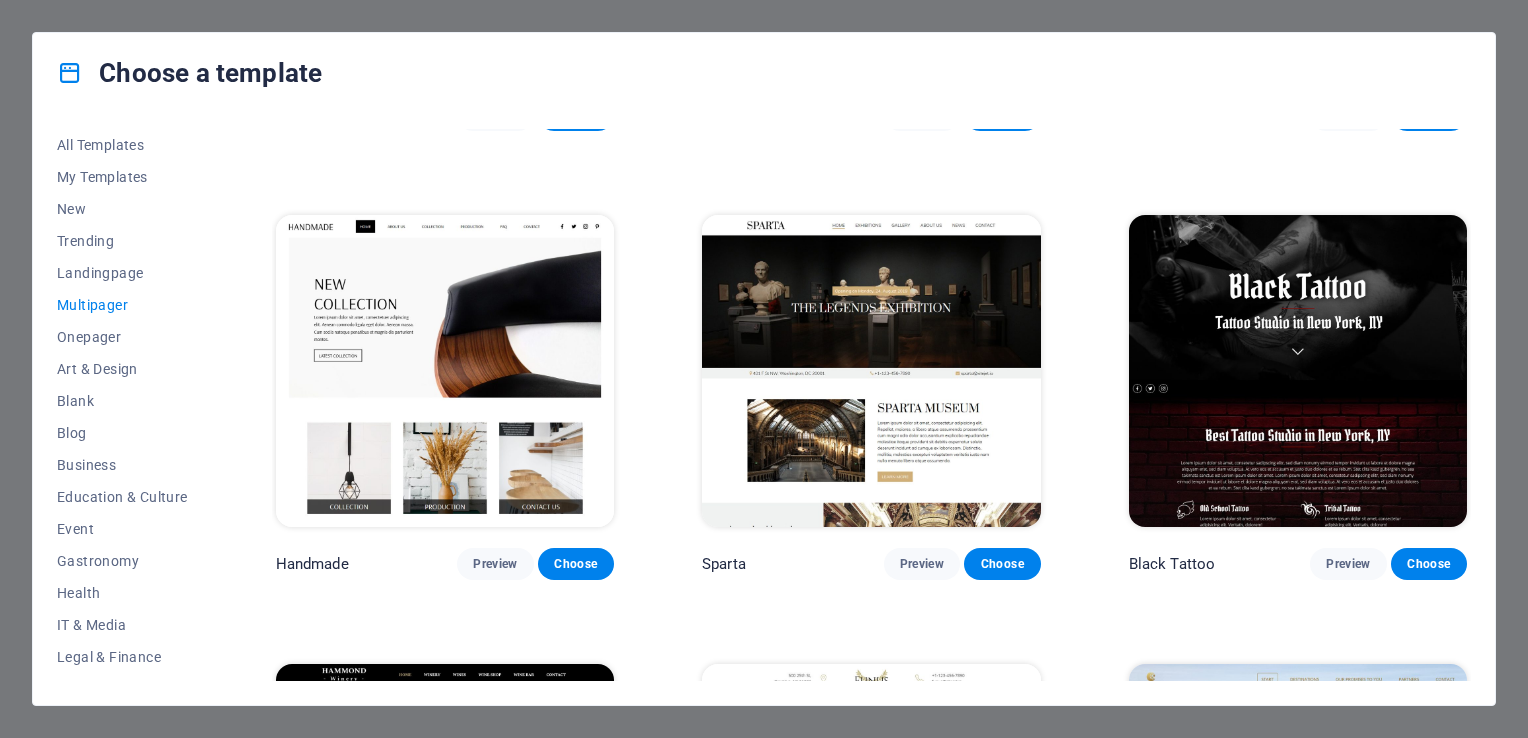 click at bounding box center [871, 371] 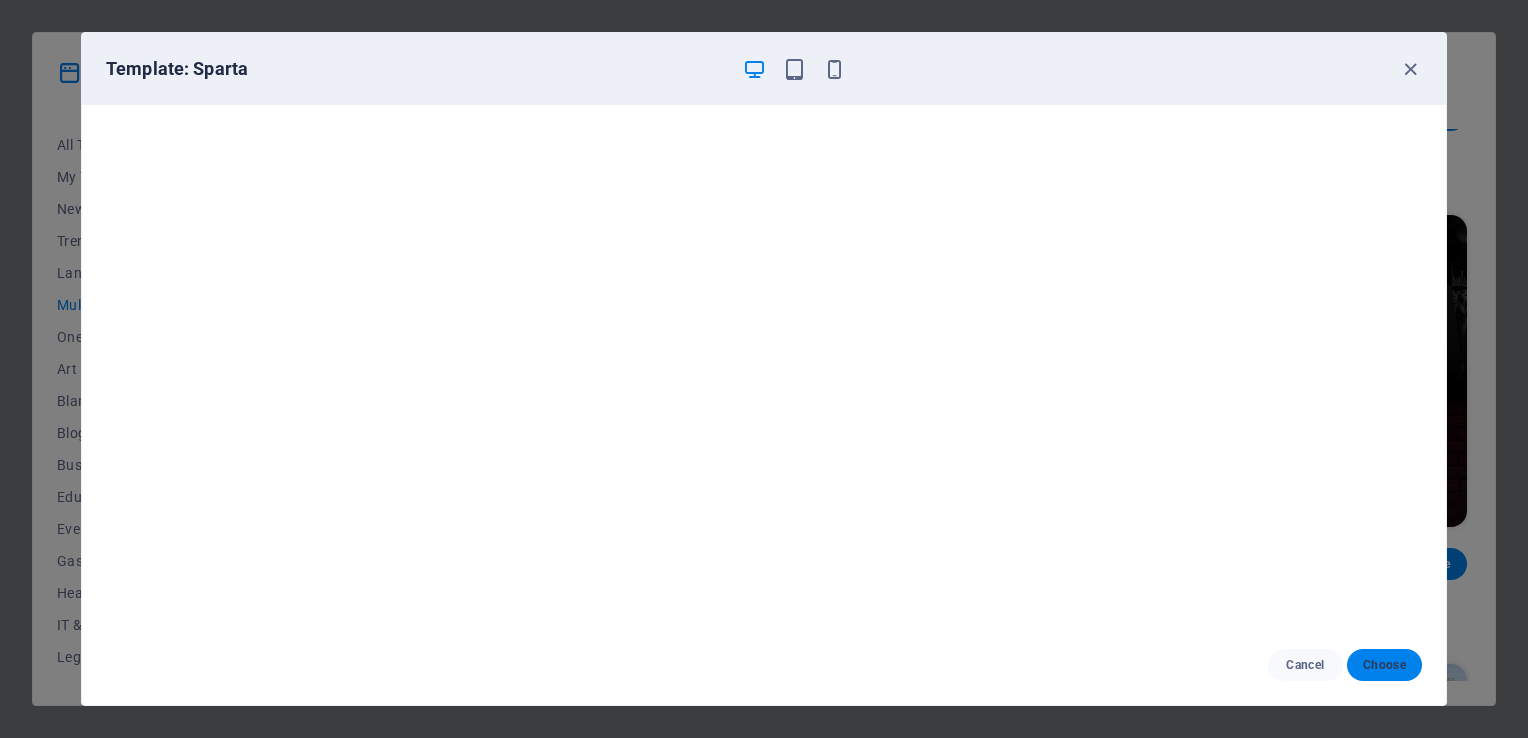 click on "Choose" at bounding box center [1384, 665] 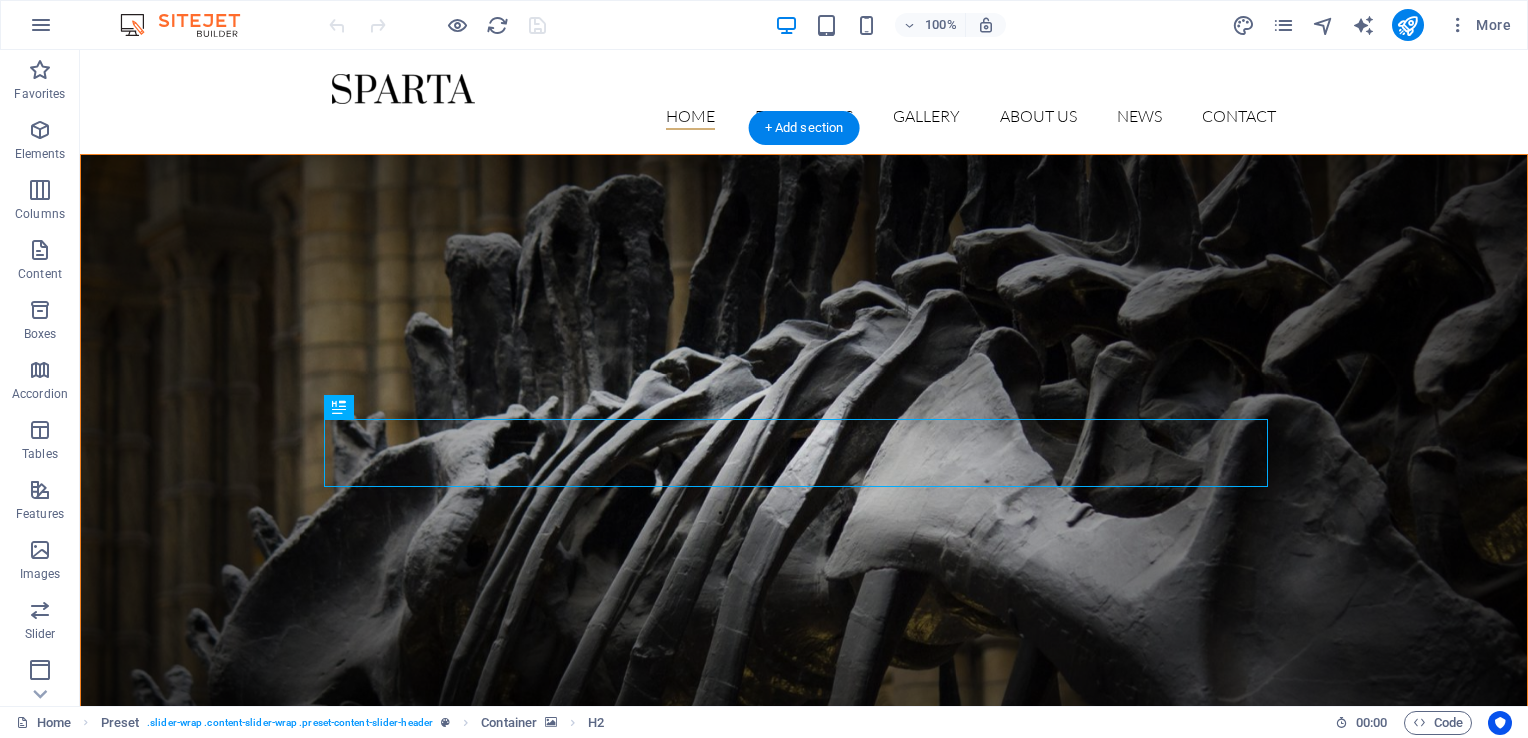 scroll, scrollTop: 0, scrollLeft: 0, axis: both 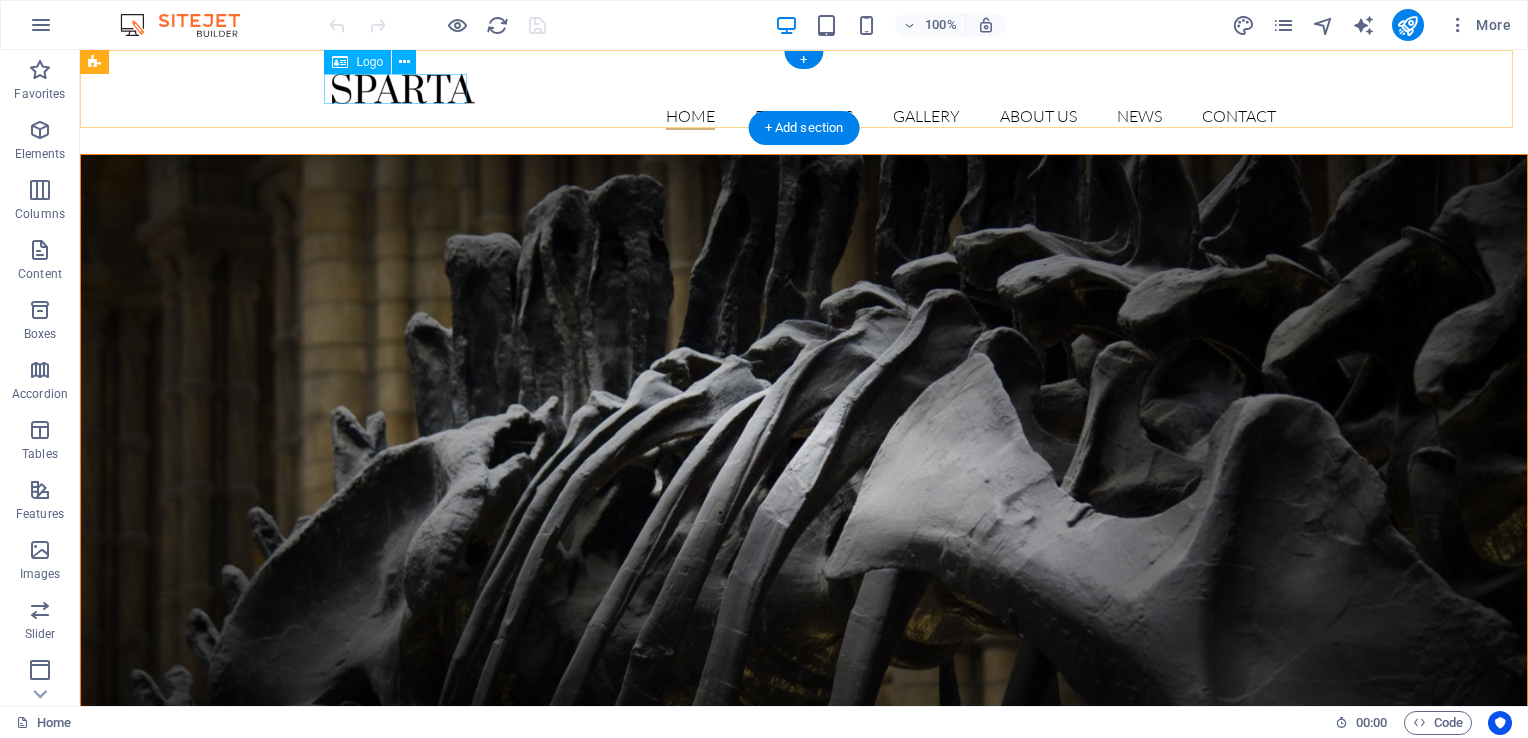 click at bounding box center [804, 89] 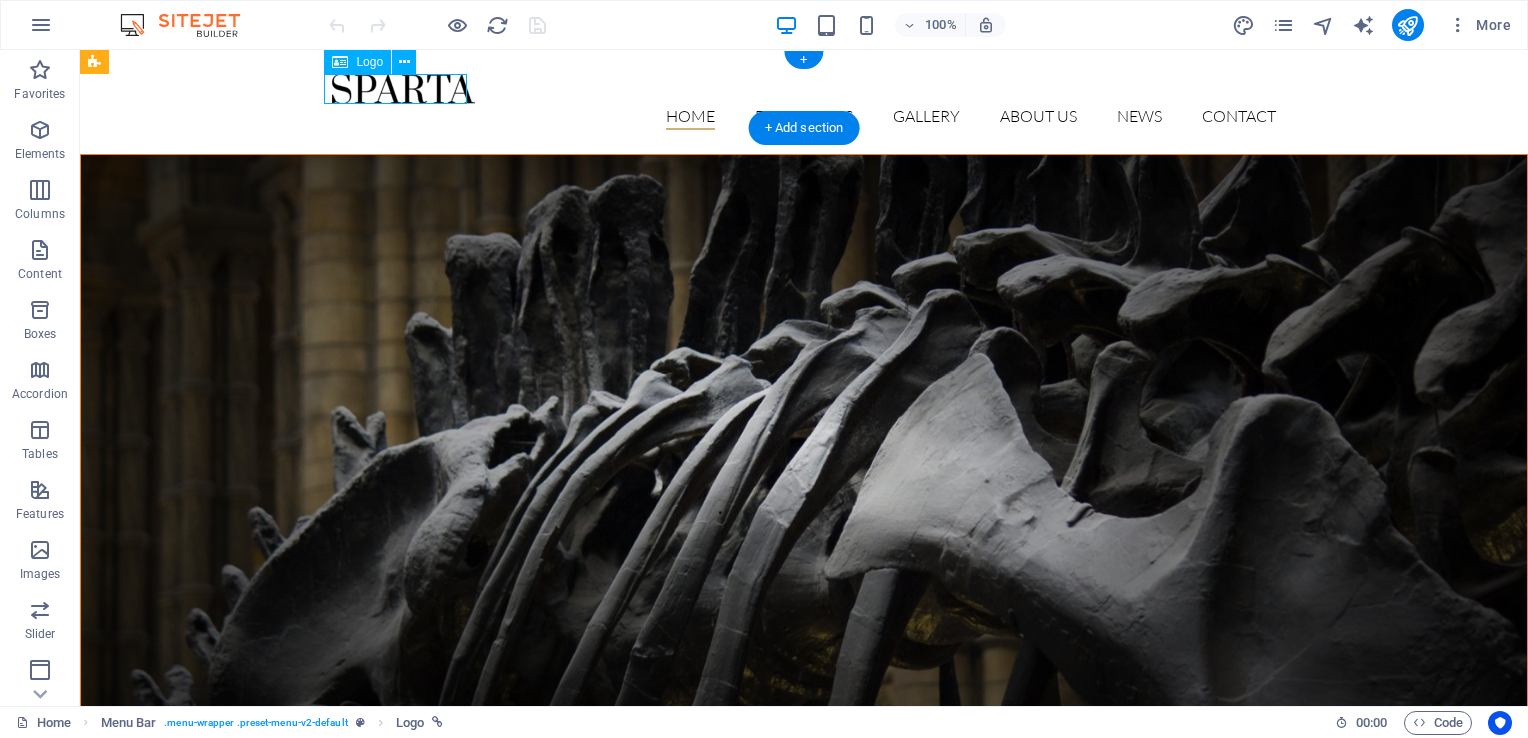 click at bounding box center (804, 89) 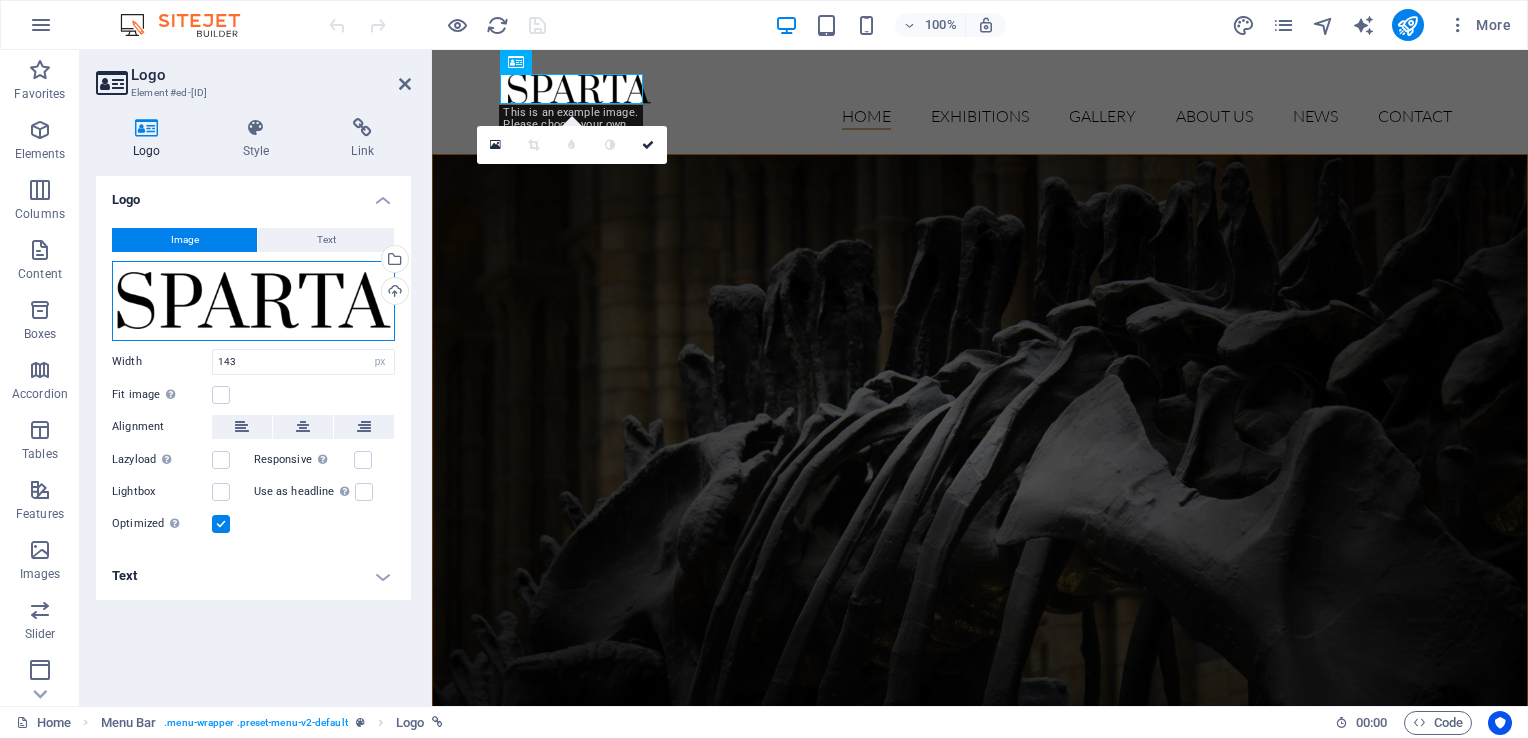 click on "Drag files here, click to choose files or select files from Files or our free stock photos & videos" at bounding box center (253, 301) 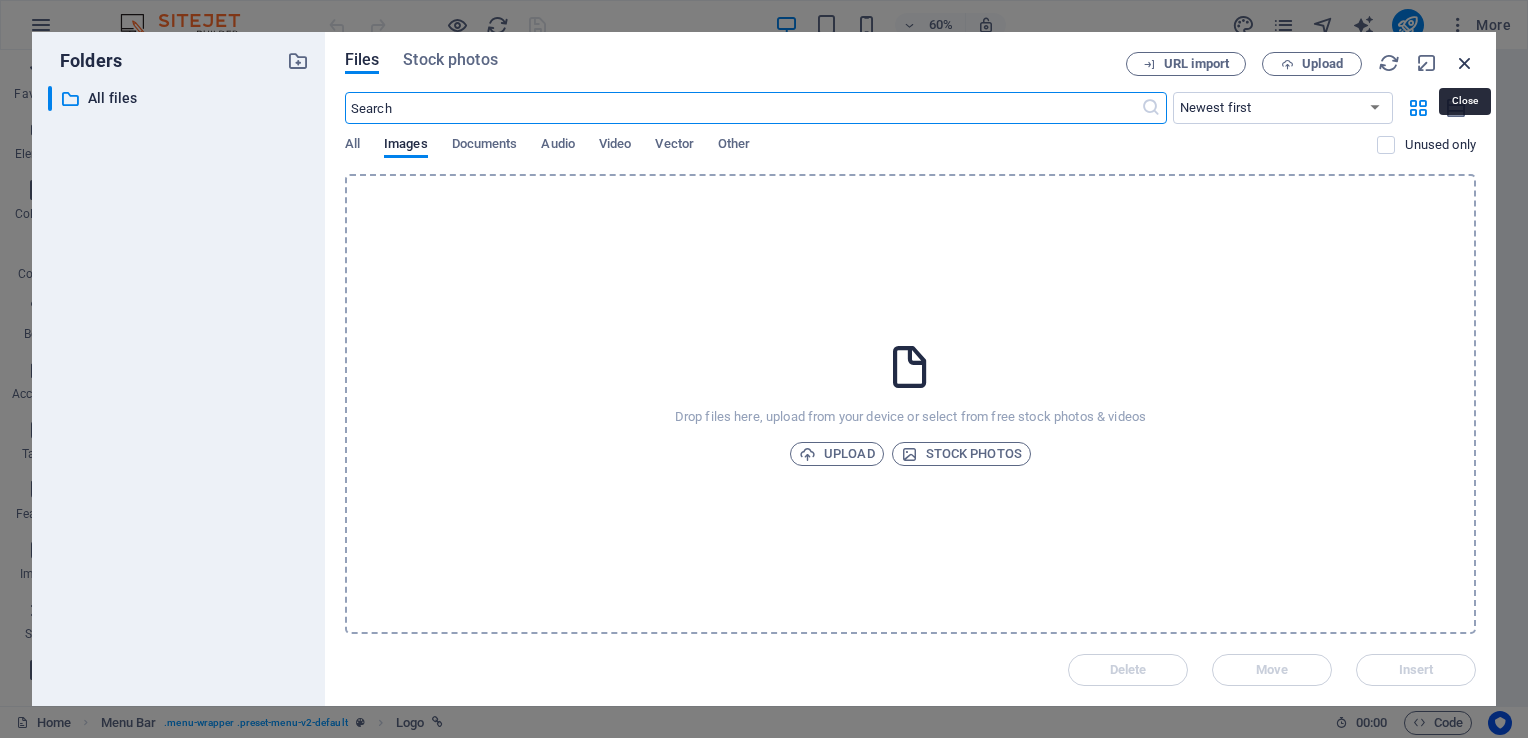 click at bounding box center (1465, 63) 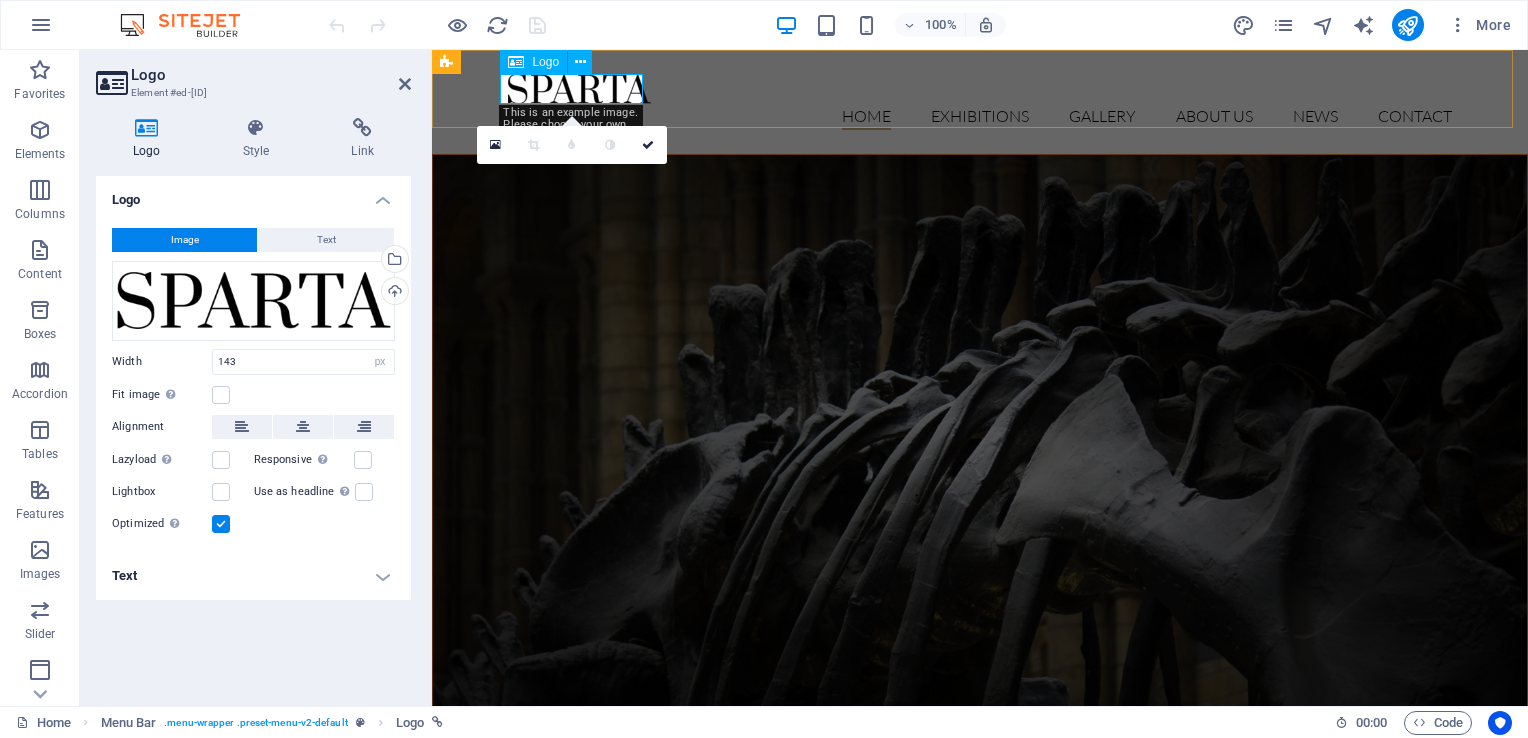 click at bounding box center (980, 89) 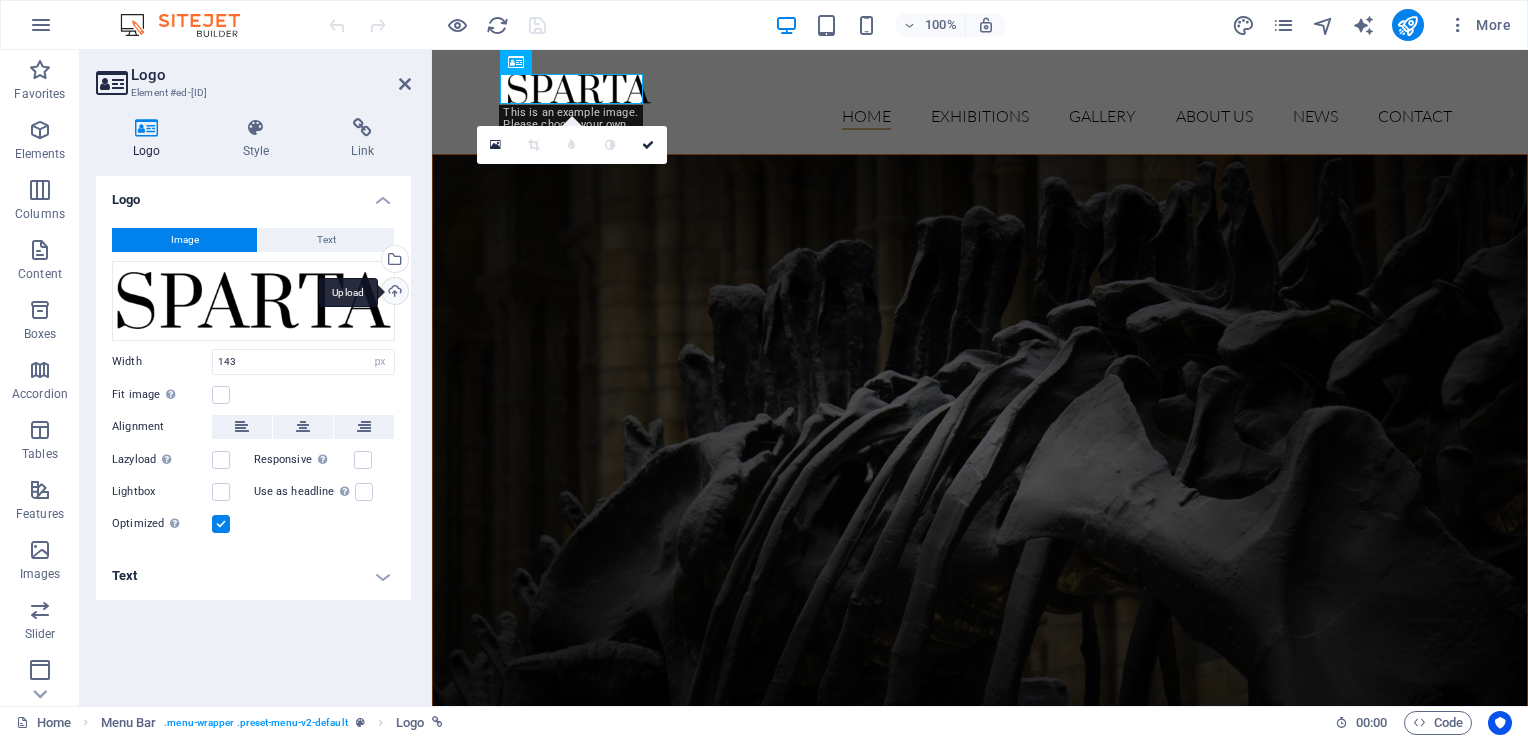 click on "Upload" at bounding box center (393, 293) 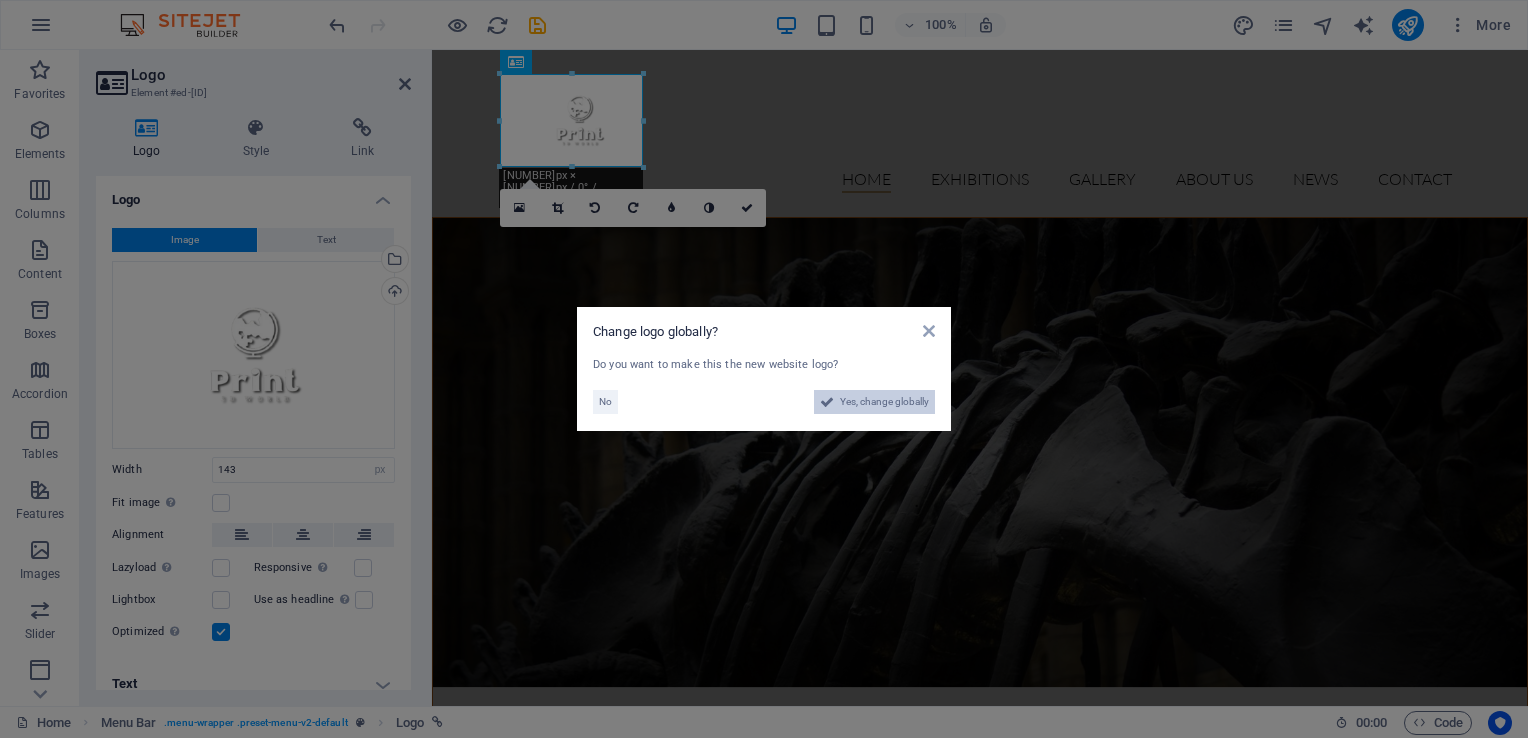 drag, startPoint x: 858, startPoint y: 399, endPoint x: 710, endPoint y: 581, distance: 234.58047 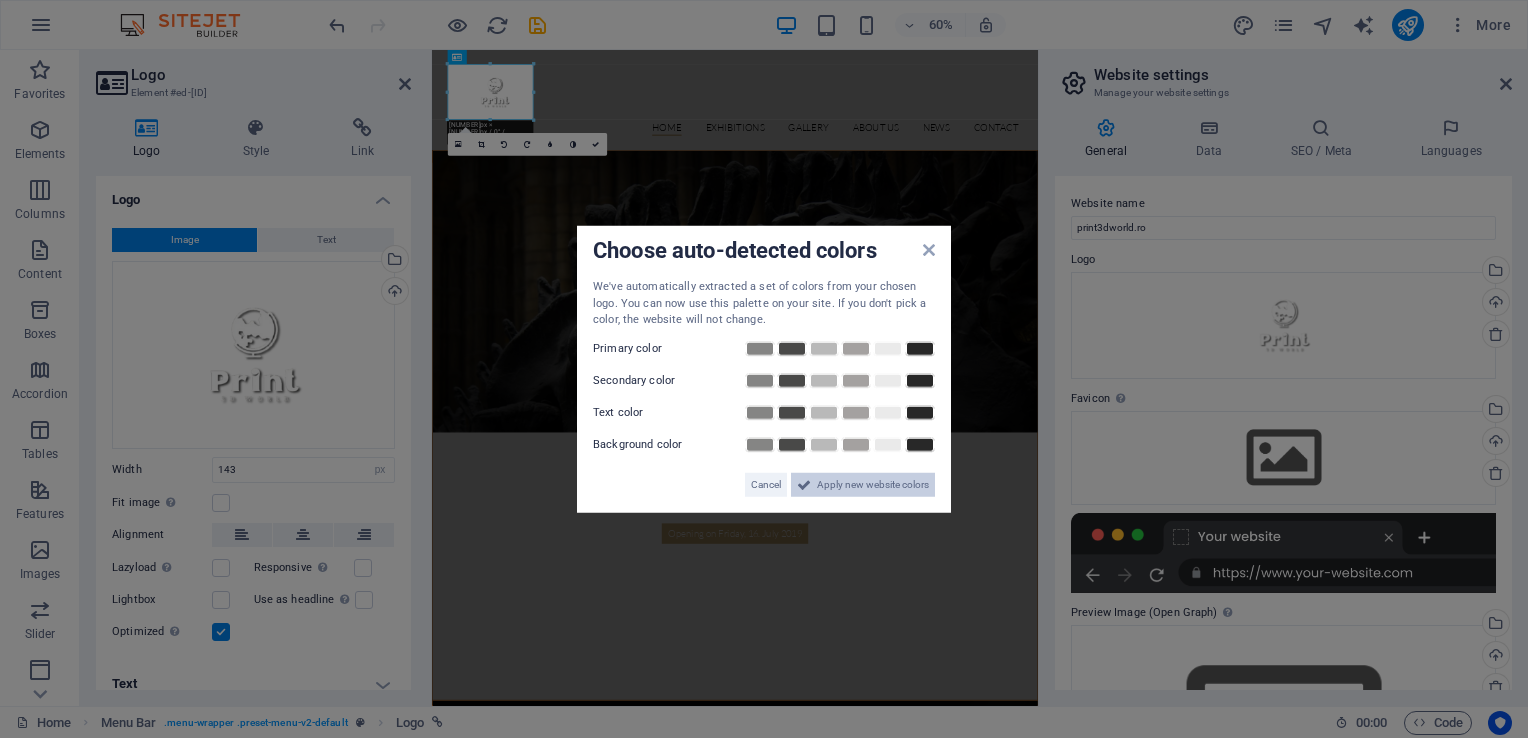 click on "Apply new website colors" at bounding box center (873, 484) 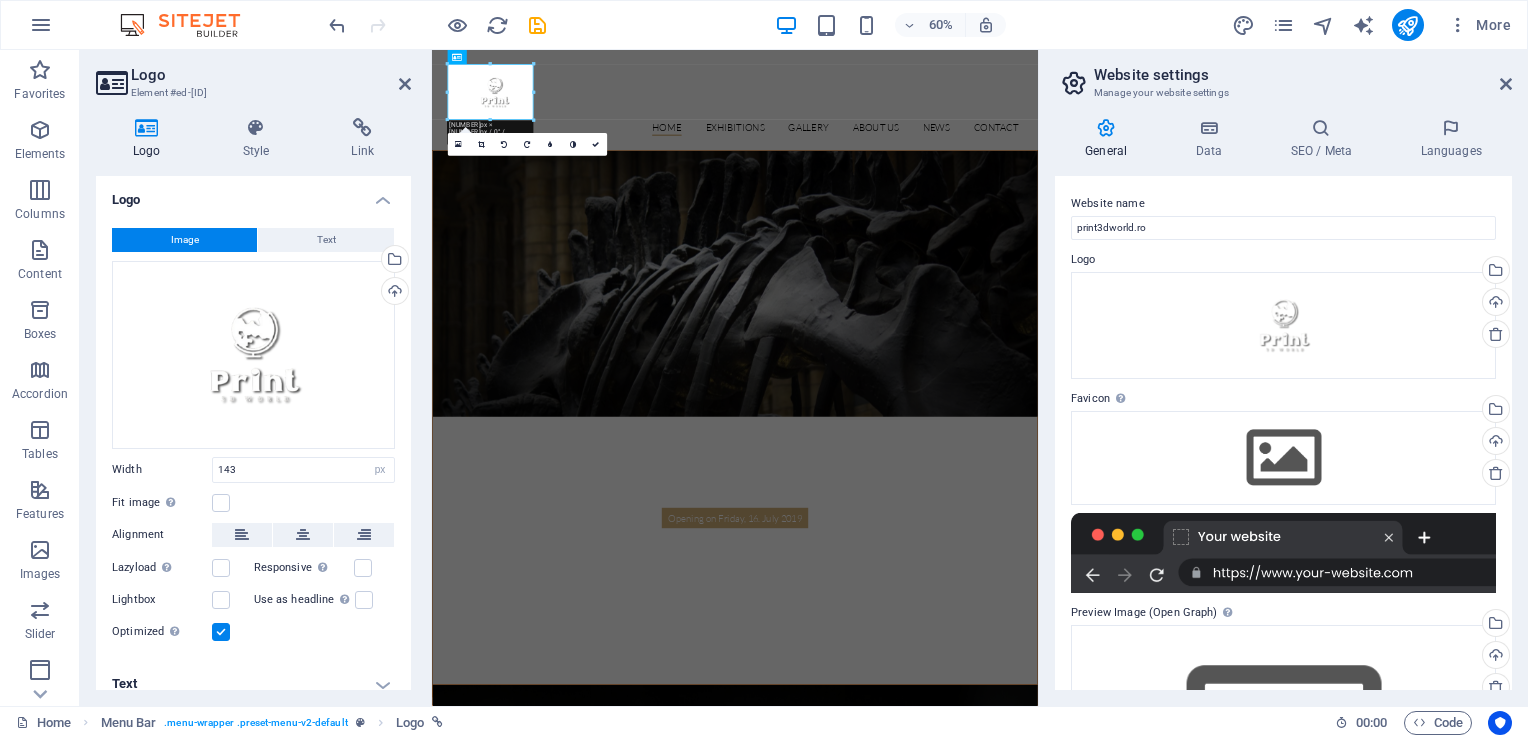 click at bounding box center (937, 439) 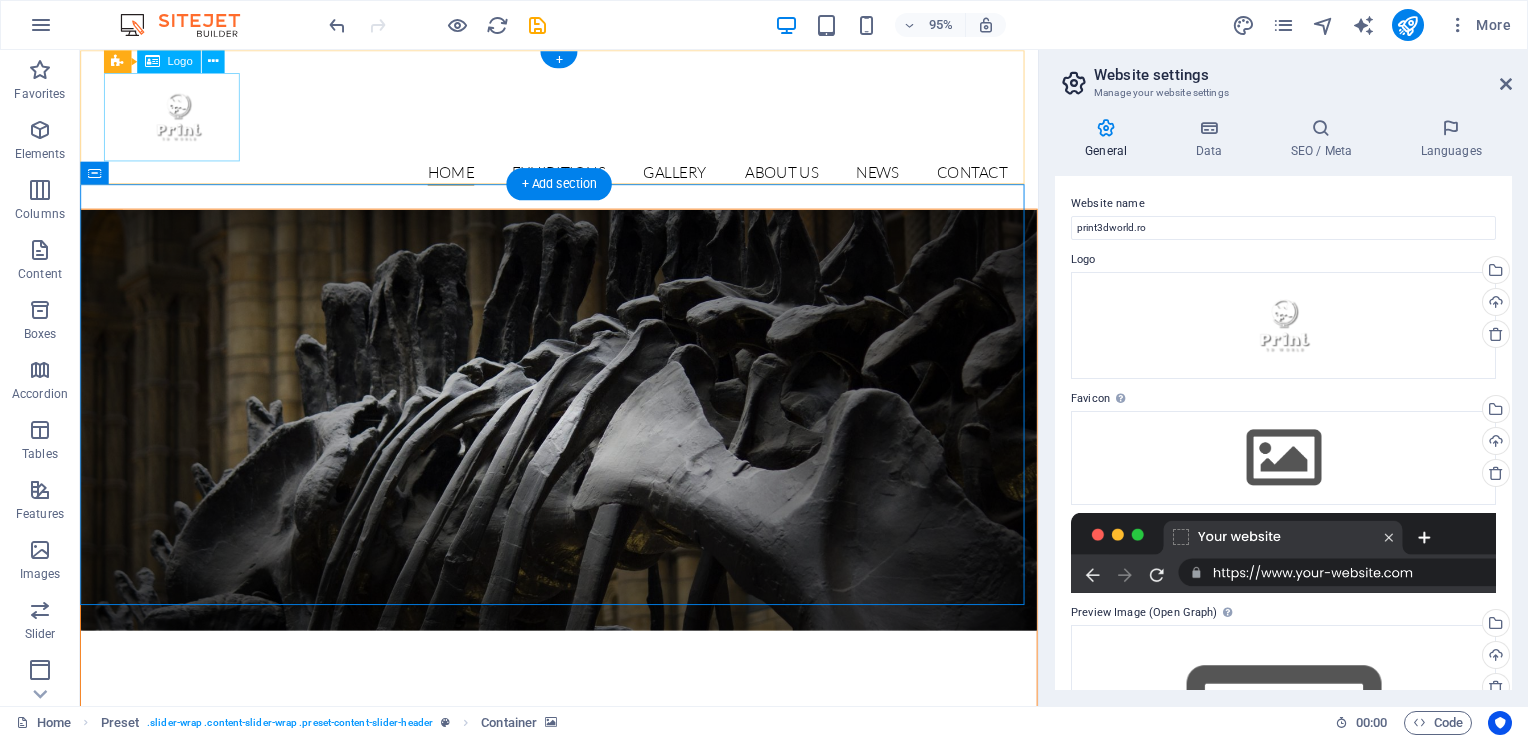 click at bounding box center (584, 120) 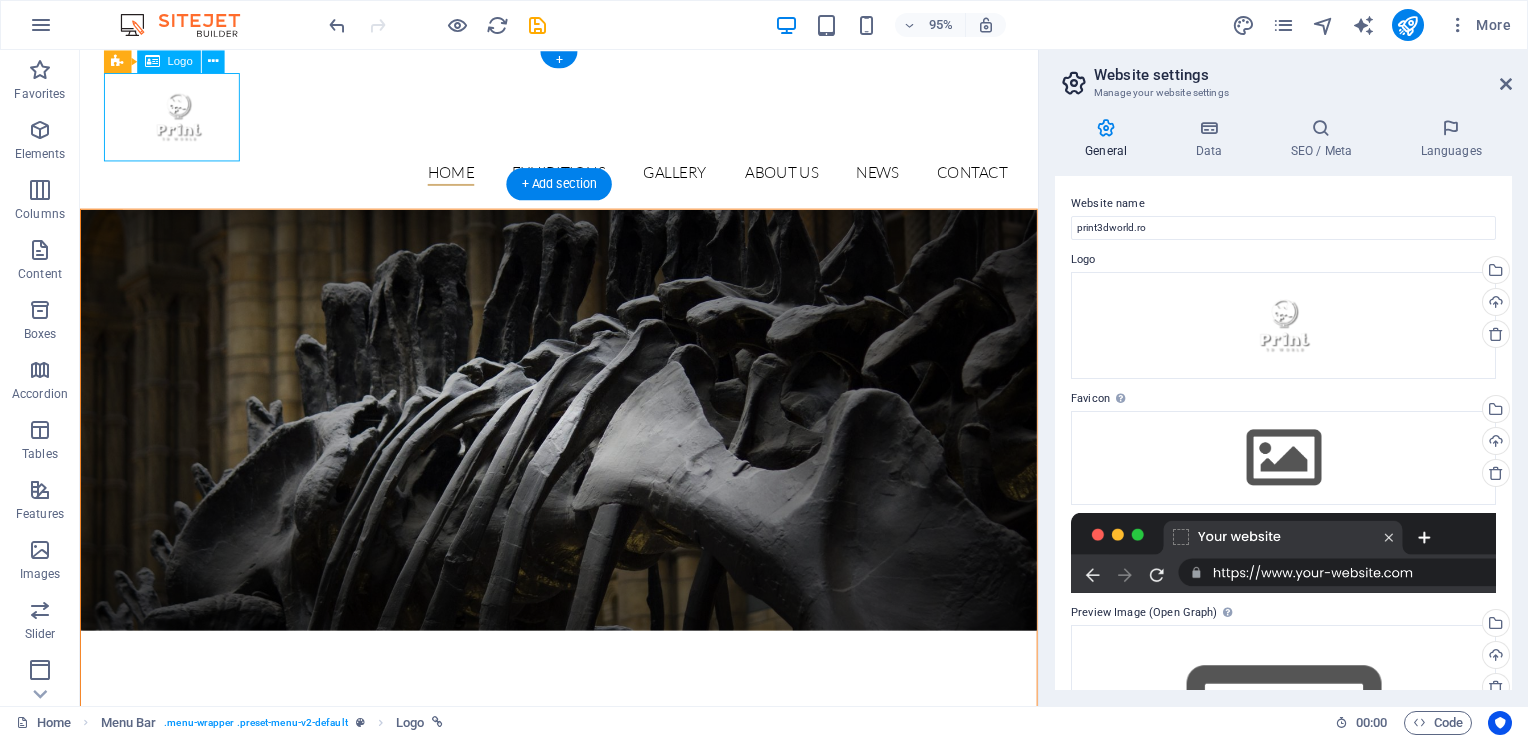 click at bounding box center (584, 120) 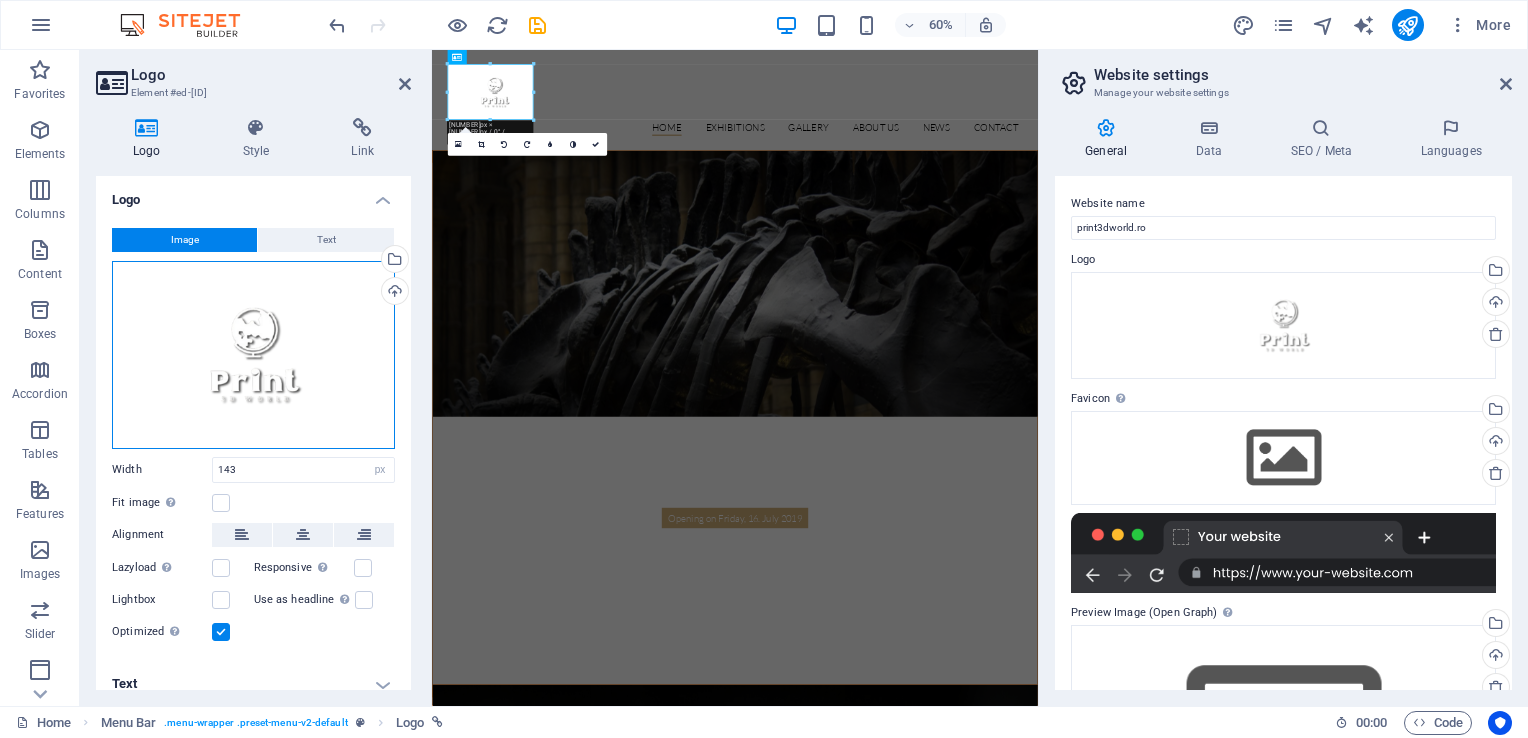 click on "Drag files here, click to choose files or select files from Files or our free stock photos & videos" at bounding box center (253, 355) 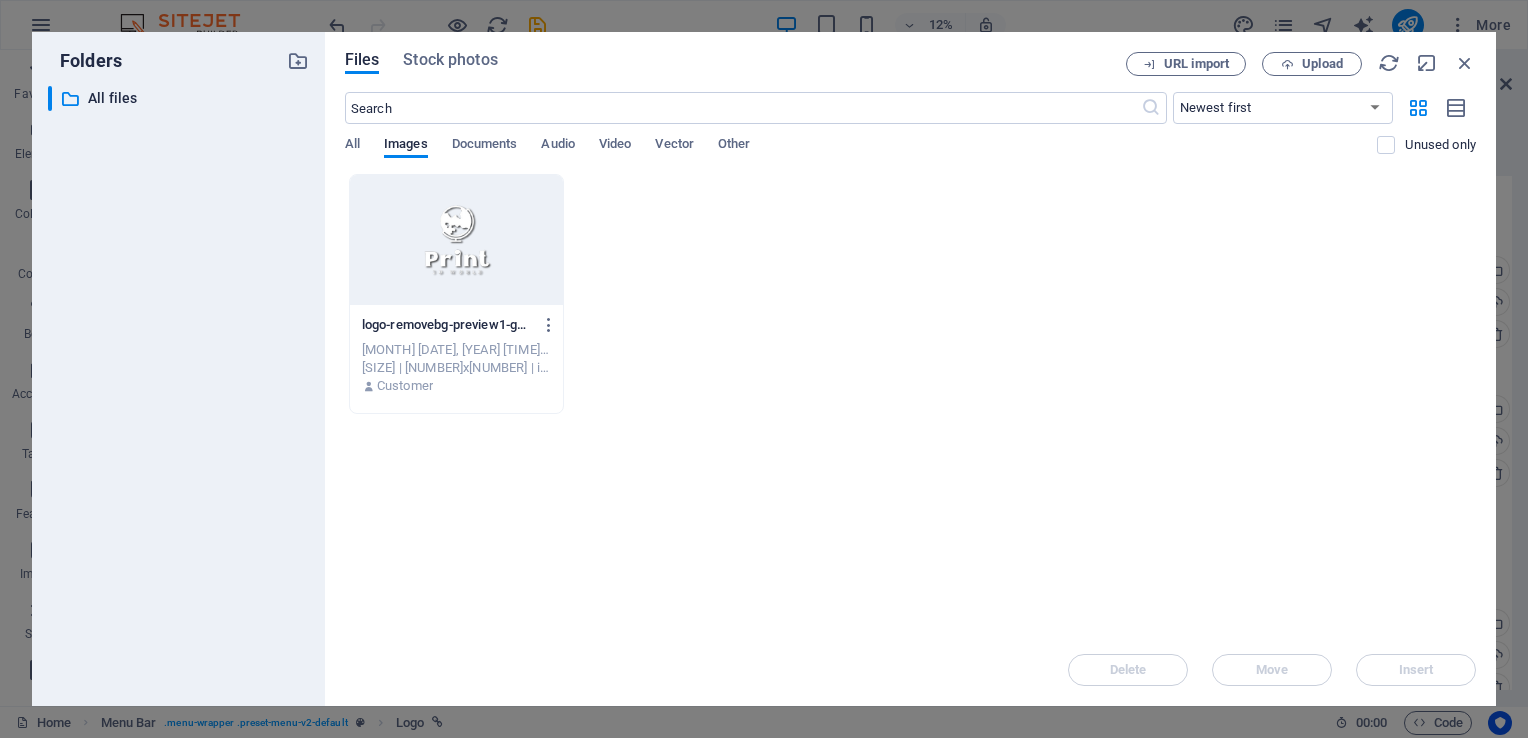 click at bounding box center (456, 240) 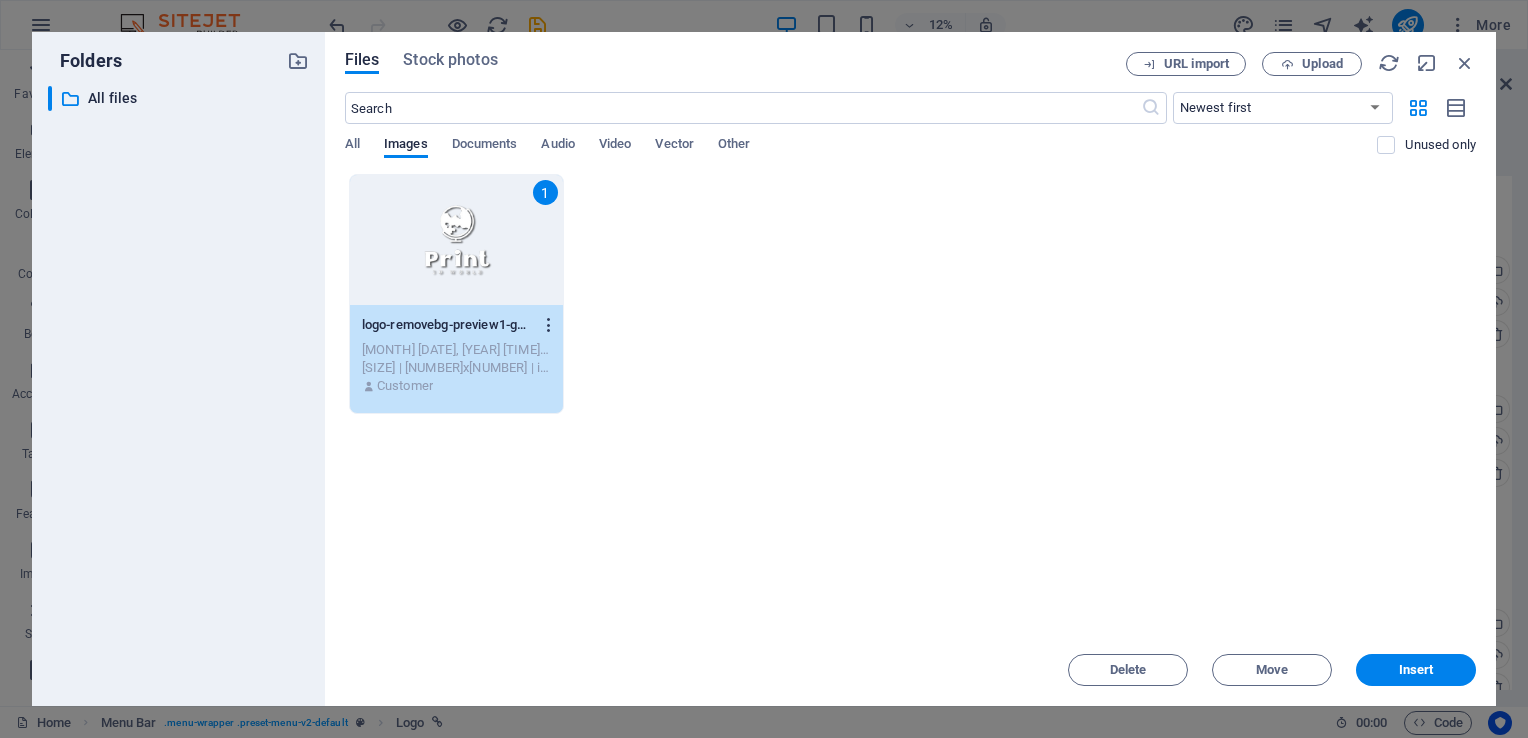 click at bounding box center (549, 325) 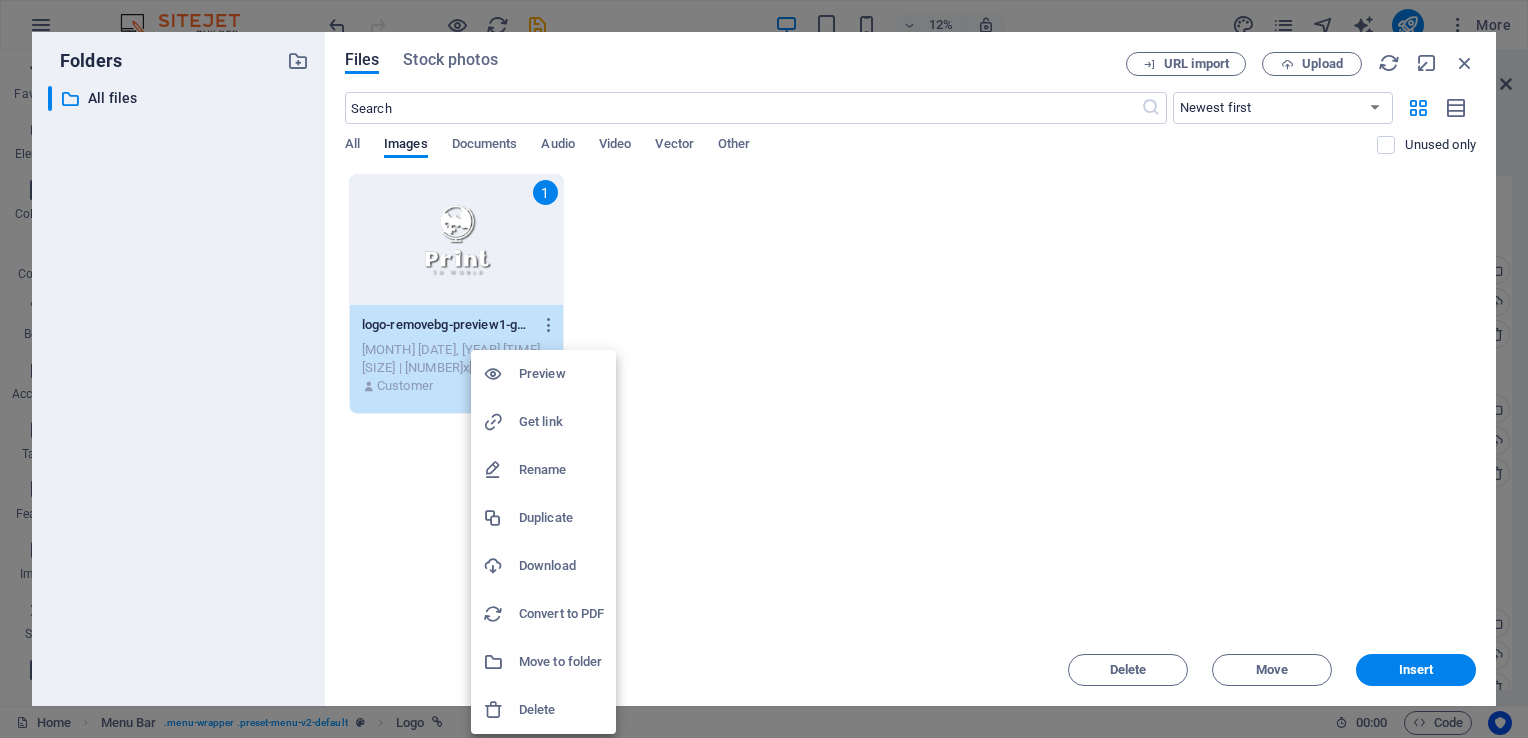 click at bounding box center [764, 369] 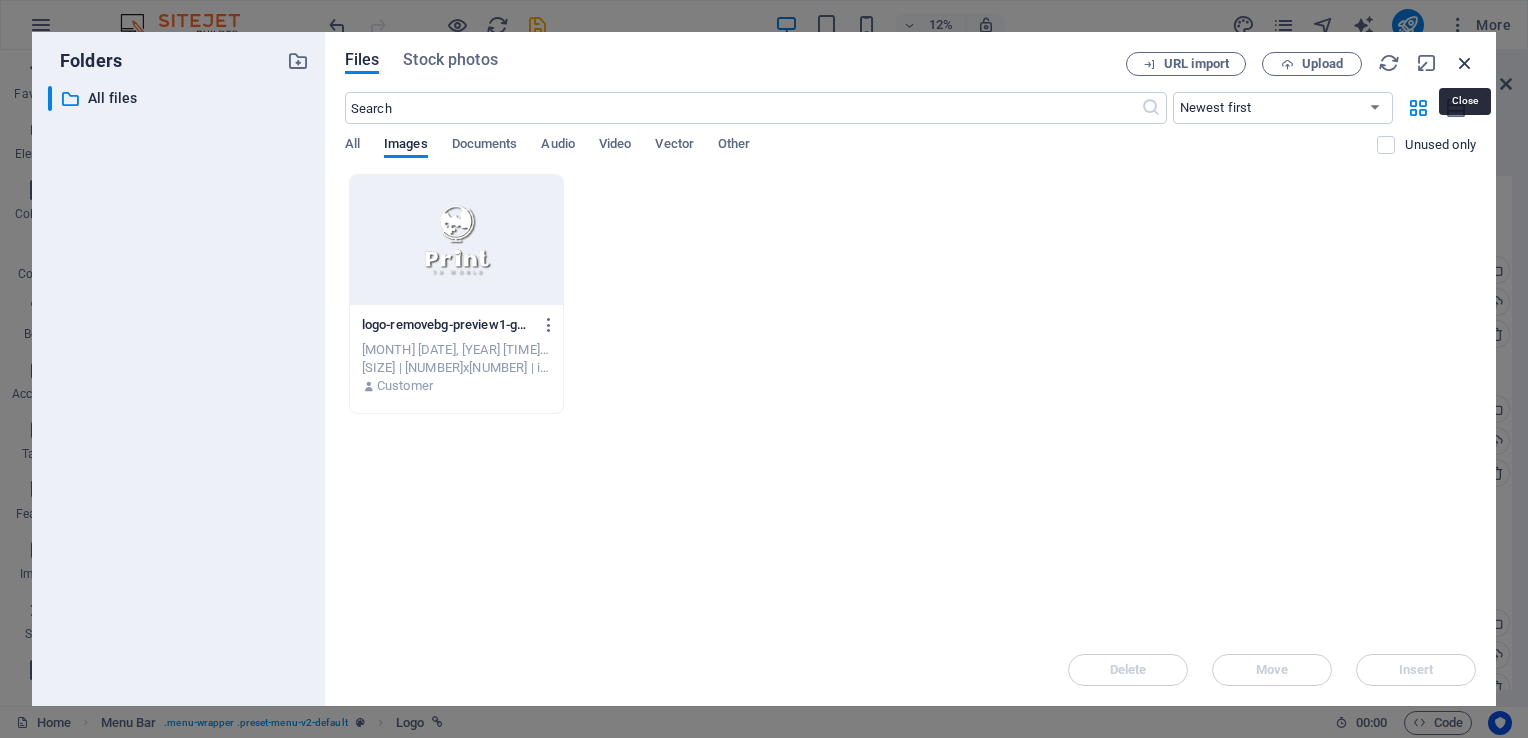 click at bounding box center [1465, 63] 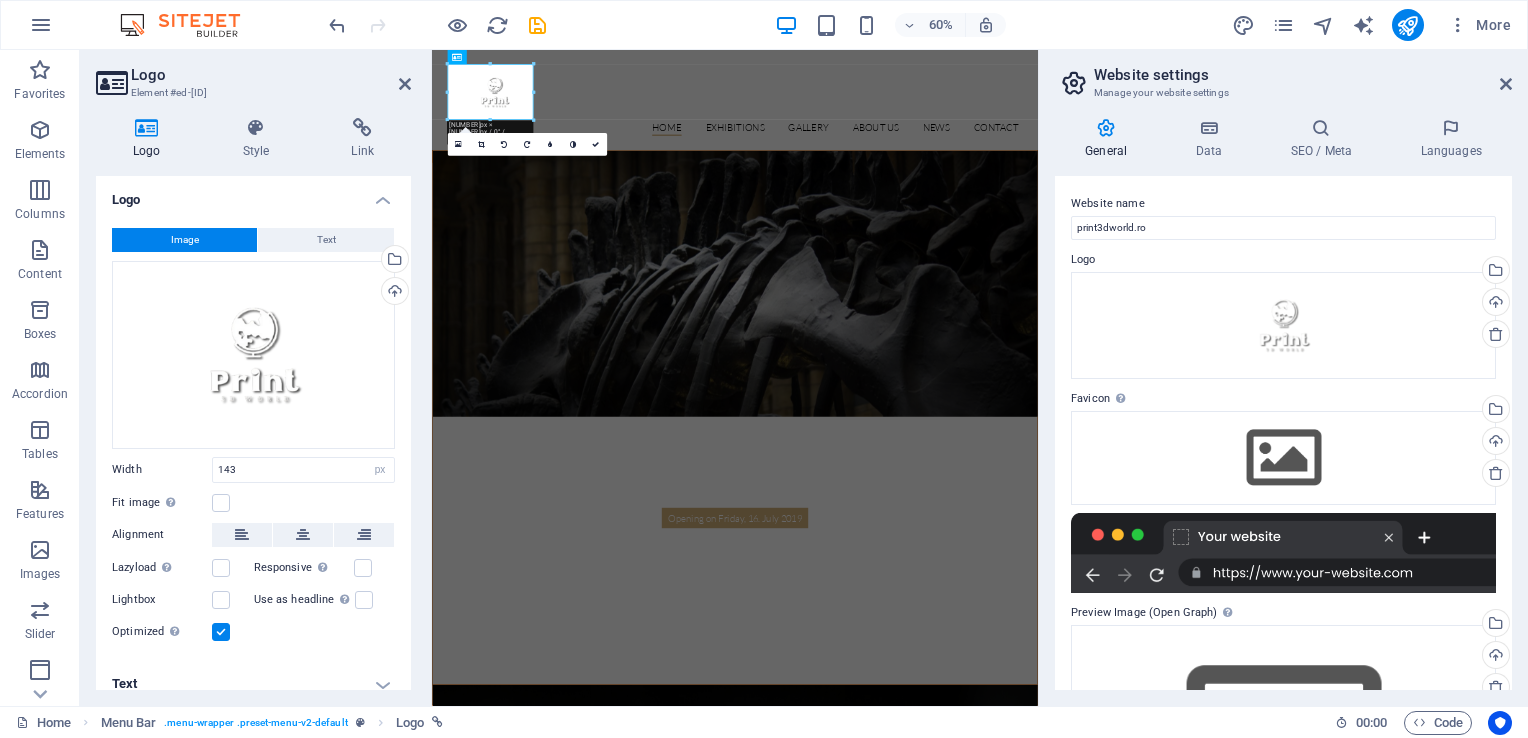 click at bounding box center [937, 1330] 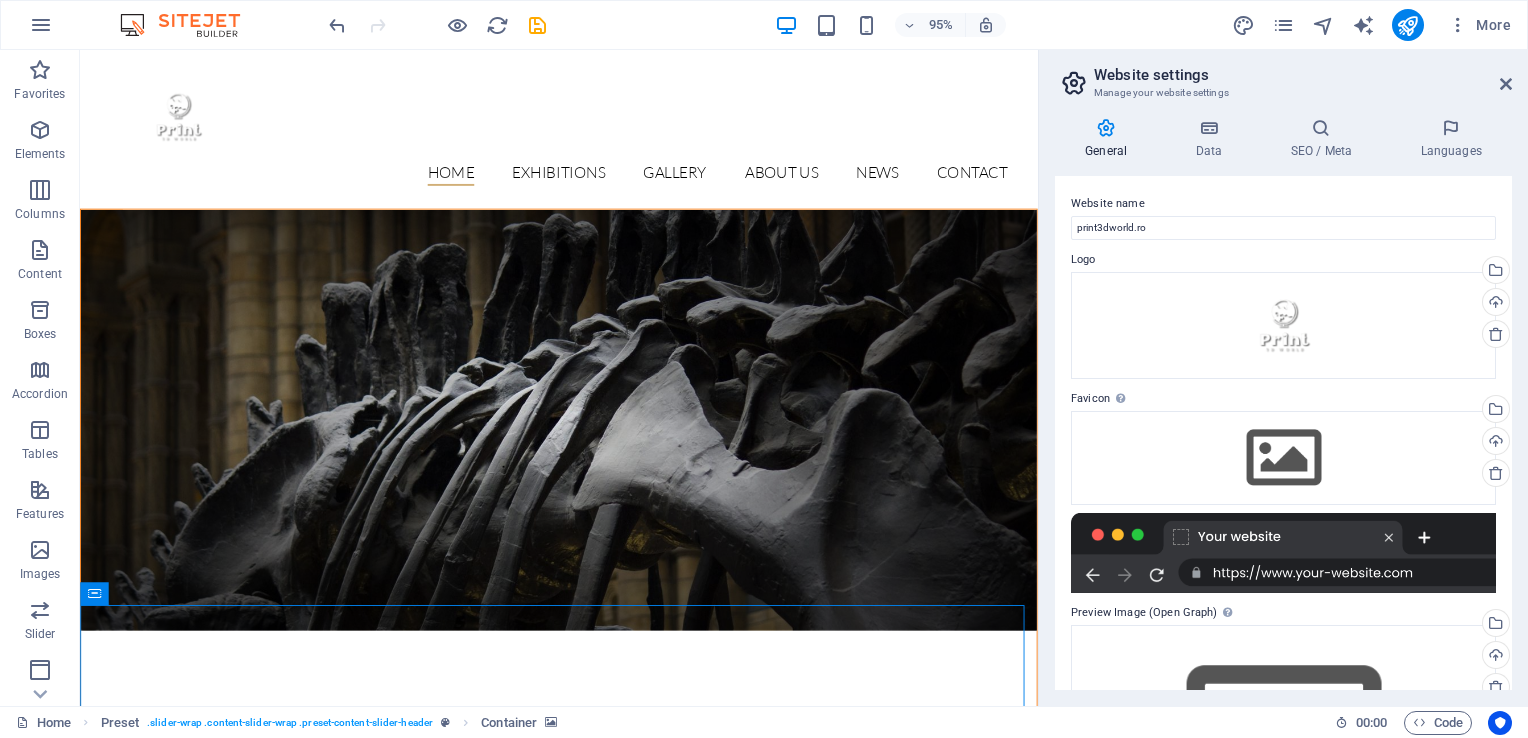 click on "Website settings Manage your website settings  General  Data  SEO / Meta  Languages Website name print3dworld.ro Logo Drag files here, click to choose files or select files from Files or our free stock photos & videos Select files from the file manager, stock photos, or upload file(s) Upload Favicon Set the favicon of your website here. A favicon is a small icon shown in the browser tab next to your website title. It helps visitors identify your website. Drag files here, click to choose files or select files from Files or our free stock photos & videos Select files from the file manager, stock photos, or upload file(s) Upload Preview Image (Open Graph) This image will be shown when the website is shared on social networks Drag files here, click to choose files or select files from Files or our free stock photos & videos Select files from the file manager, stock photos, or upload file(s) Upload Contact data for this website. This can be used everywhere on the website and will update automatically. Company [CITY]" at bounding box center (1283, 378) 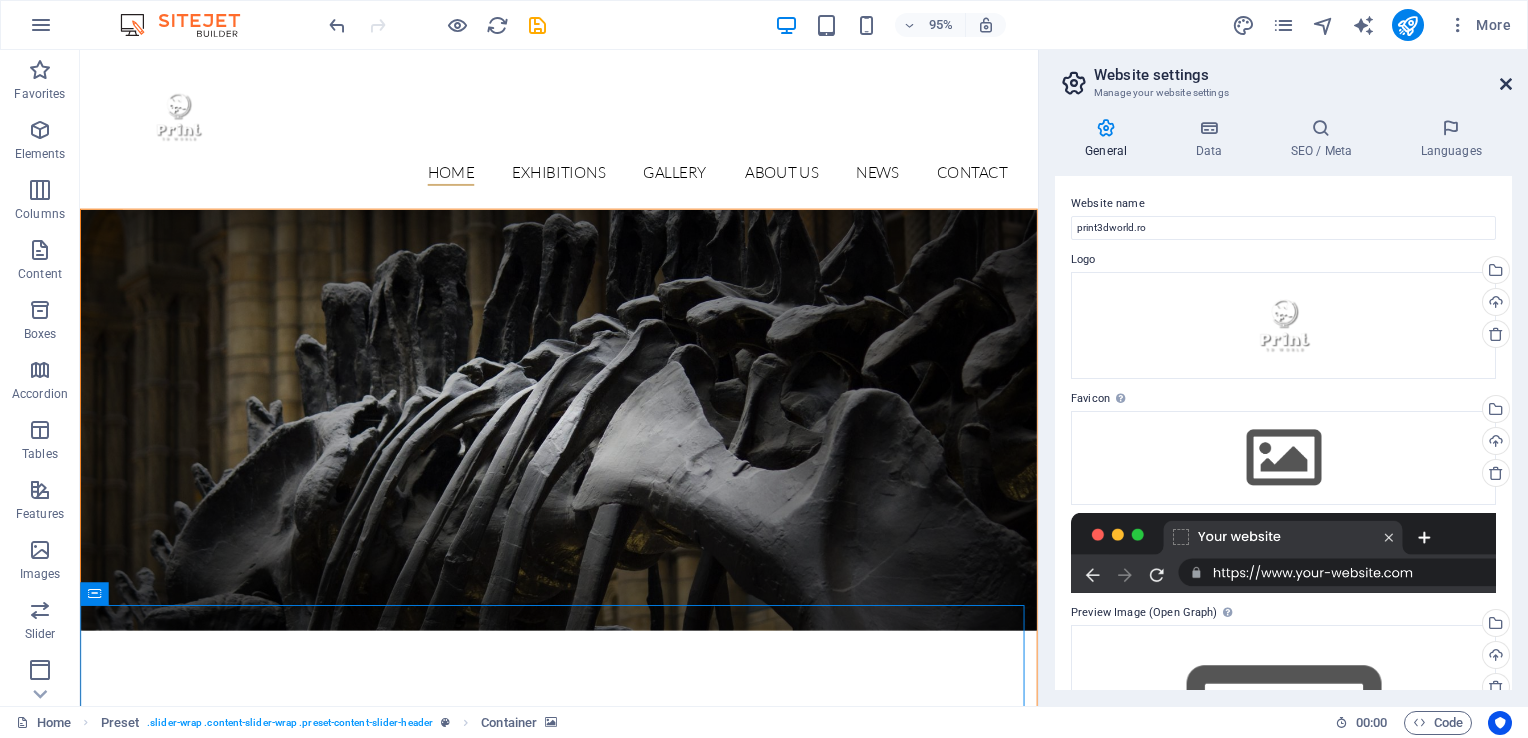 click at bounding box center [1506, 84] 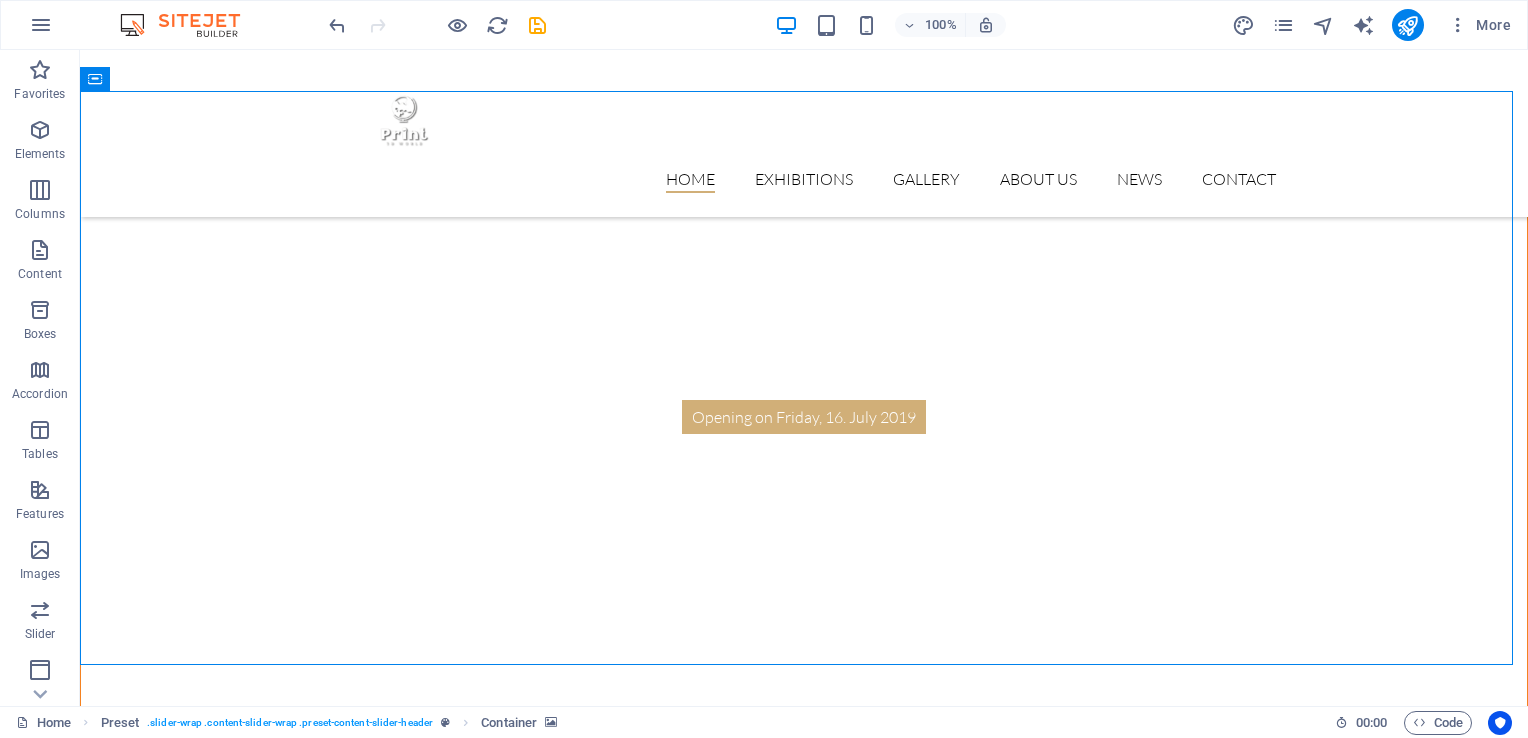 scroll, scrollTop: 474, scrollLeft: 0, axis: vertical 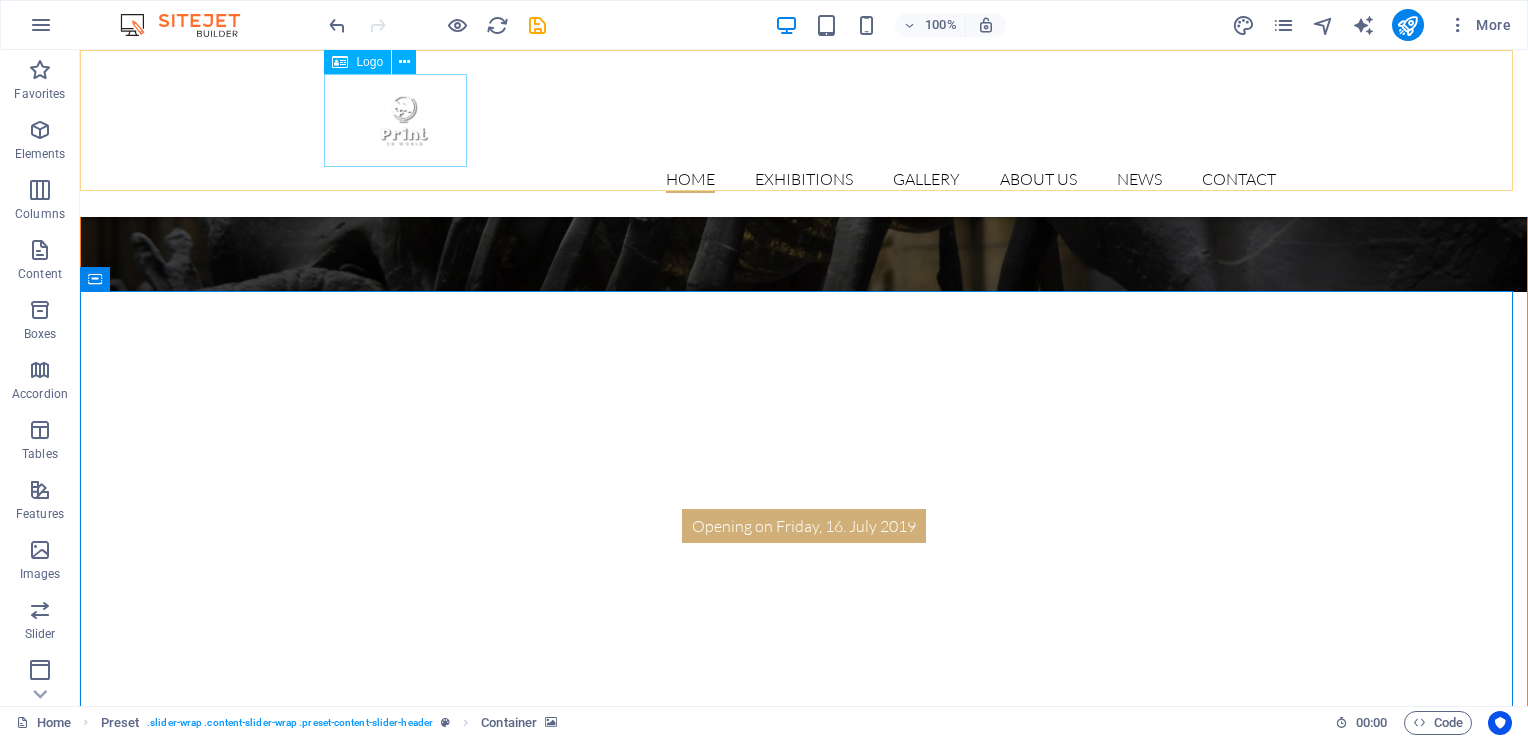 click at bounding box center [804, 120] 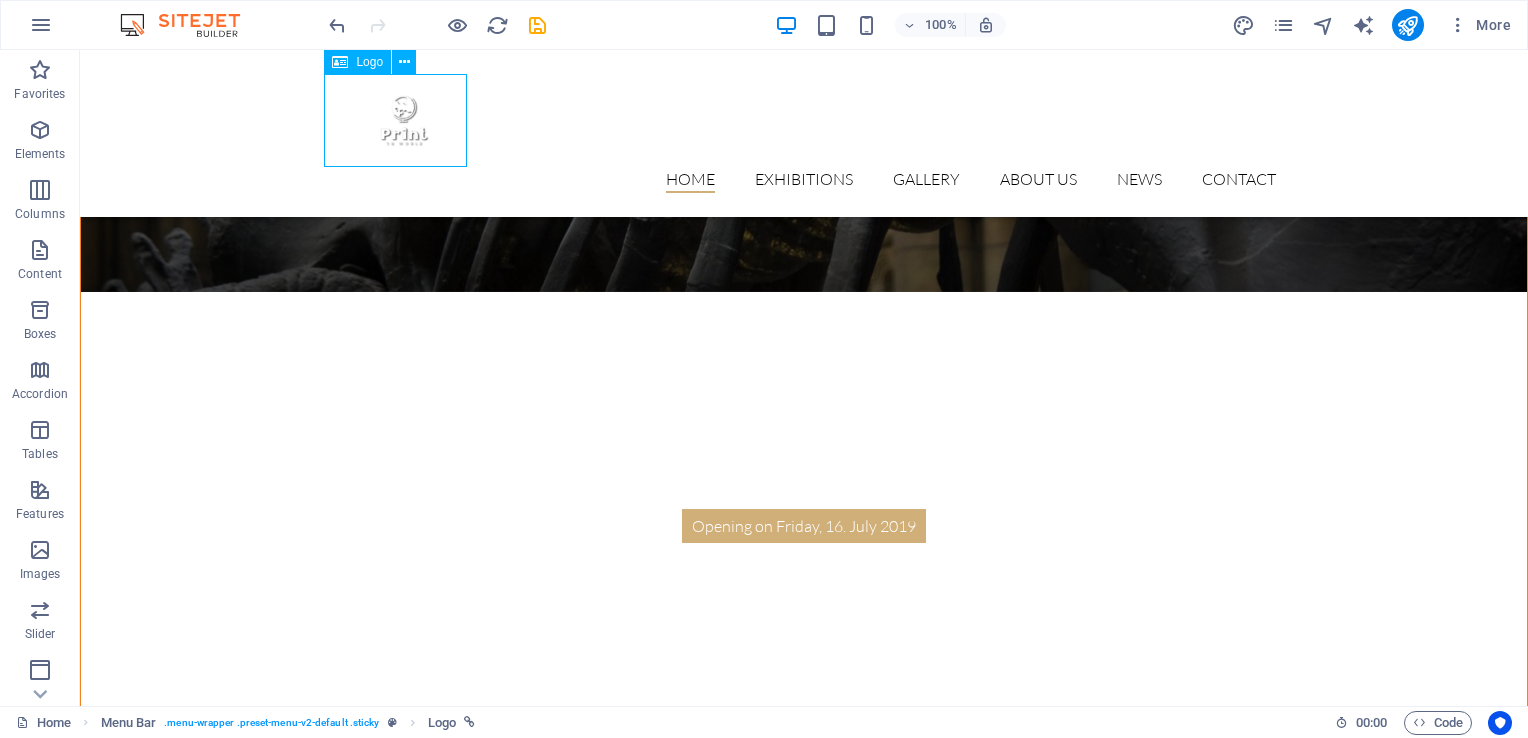 click at bounding box center (804, 120) 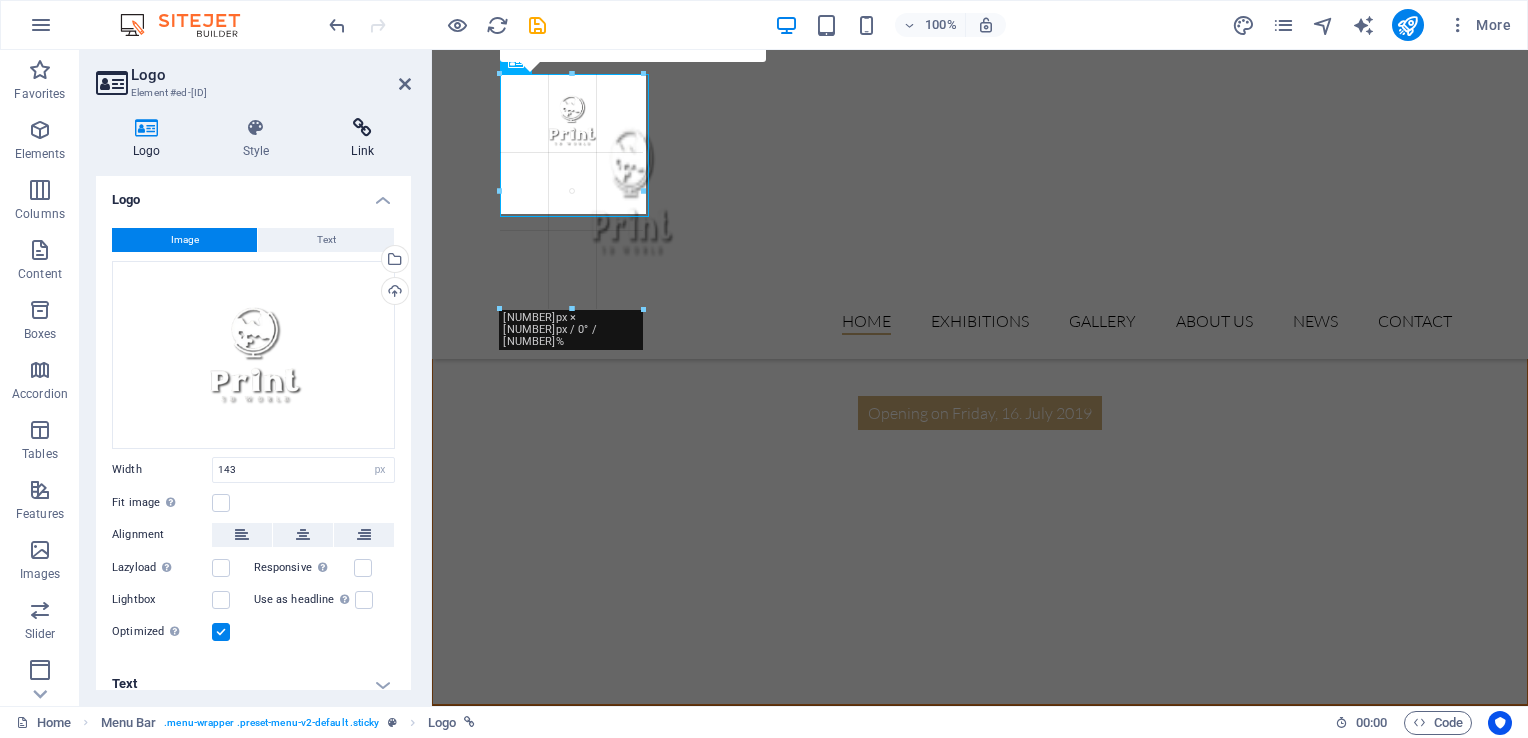 drag, startPoint x: 47, startPoint y: 69, endPoint x: 394, endPoint y: 120, distance: 350.7278 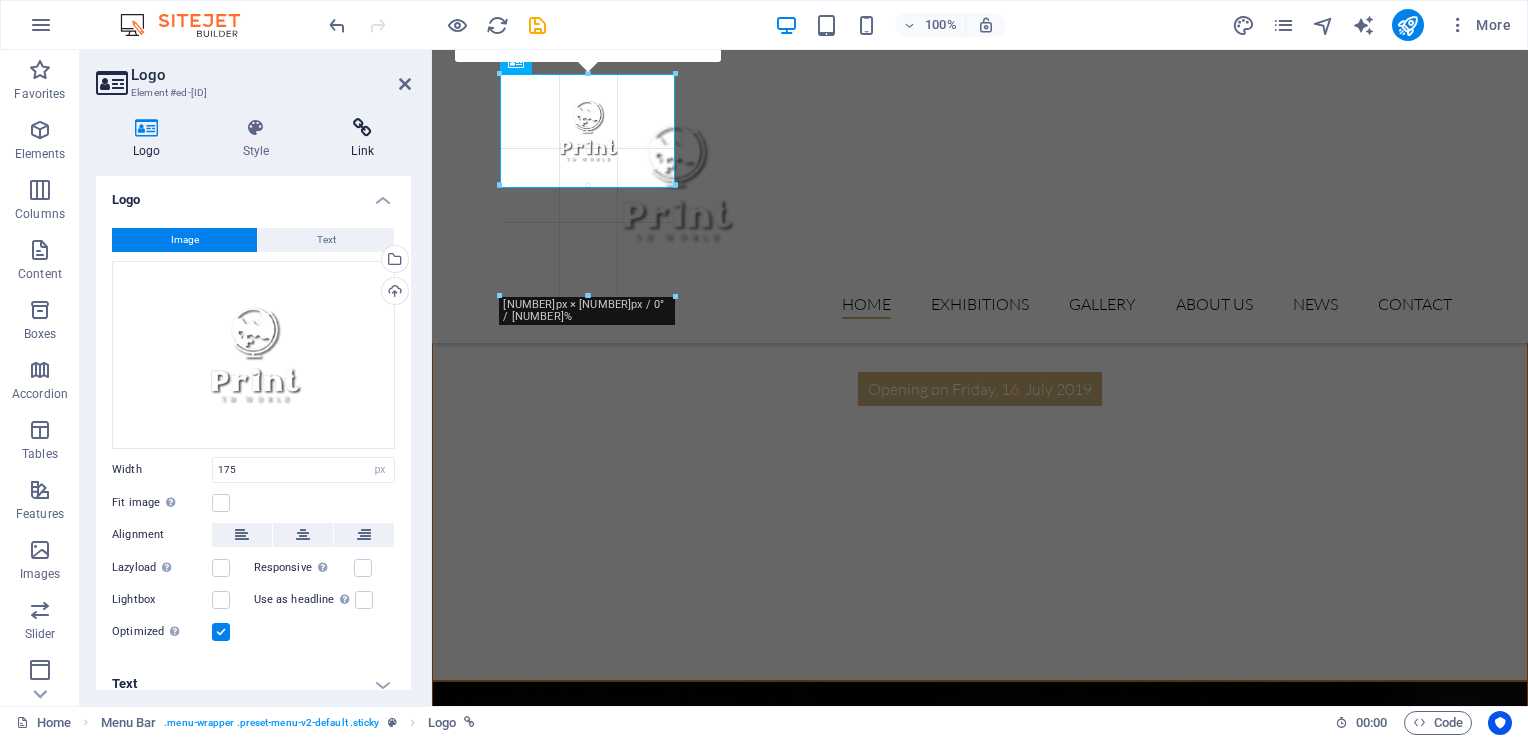 drag, startPoint x: 497, startPoint y: 134, endPoint x: 326, endPoint y: 123, distance: 171.35344 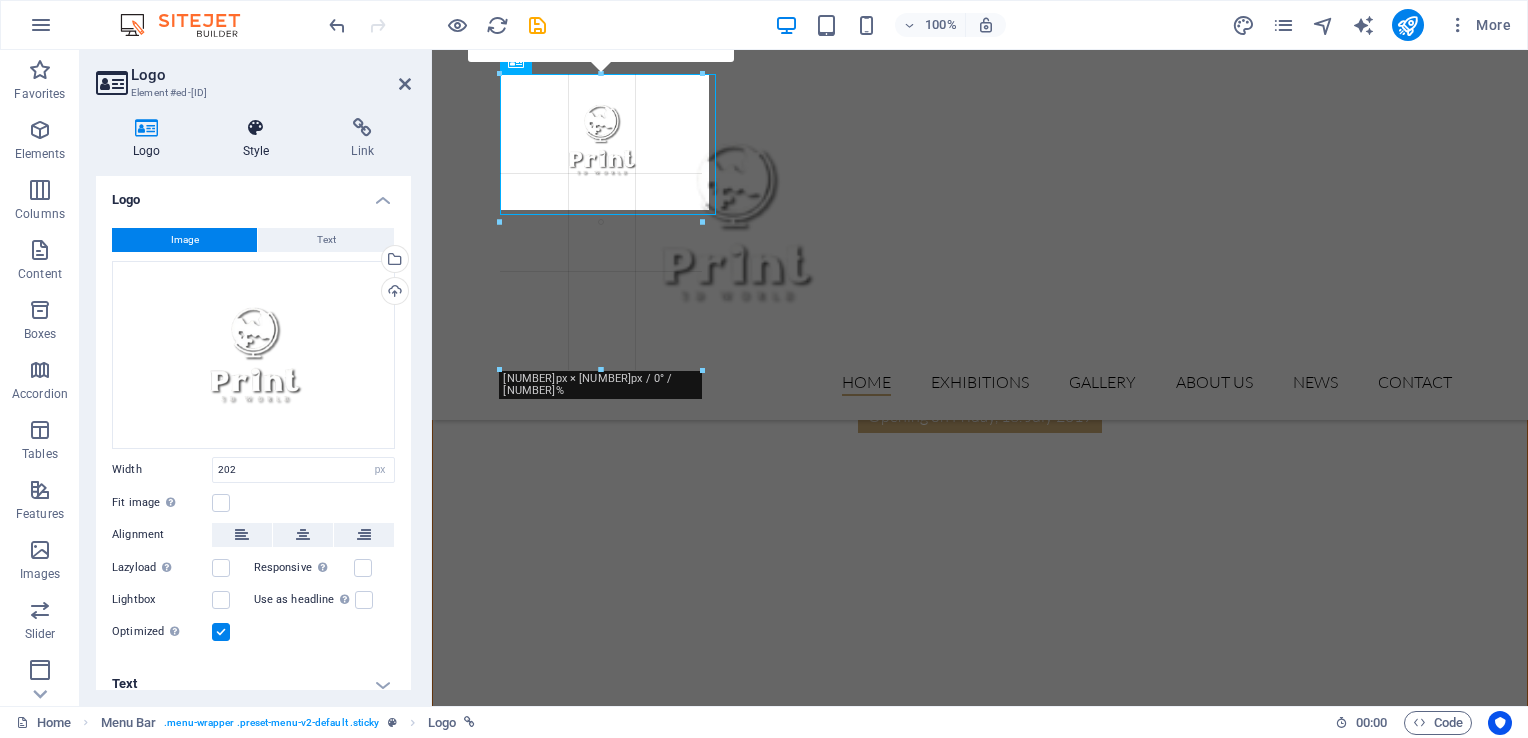 drag, startPoint x: 499, startPoint y: 137, endPoint x: 248, endPoint y: 123, distance: 251.39014 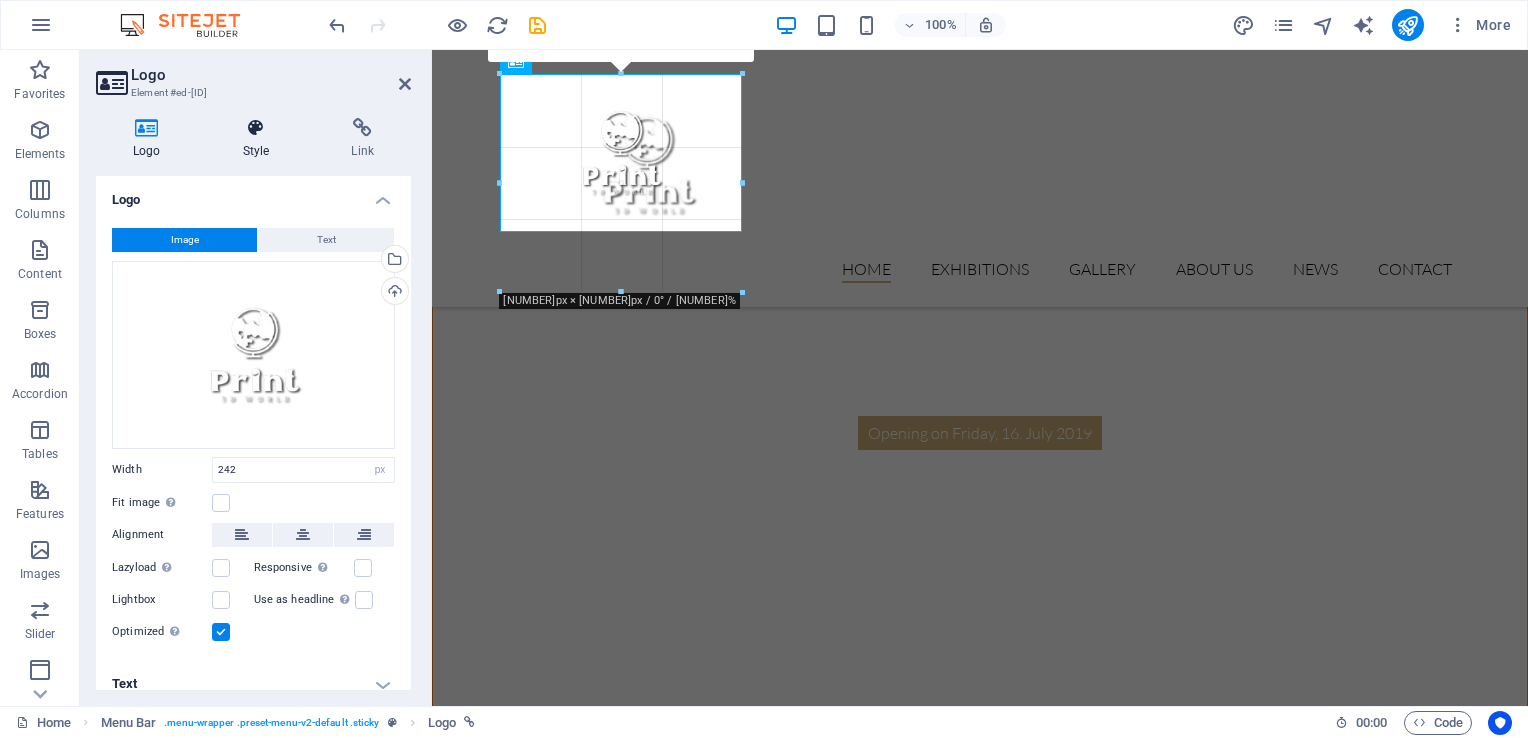 drag, startPoint x: 503, startPoint y: 151, endPoint x: 207, endPoint y: 133, distance: 296.54678 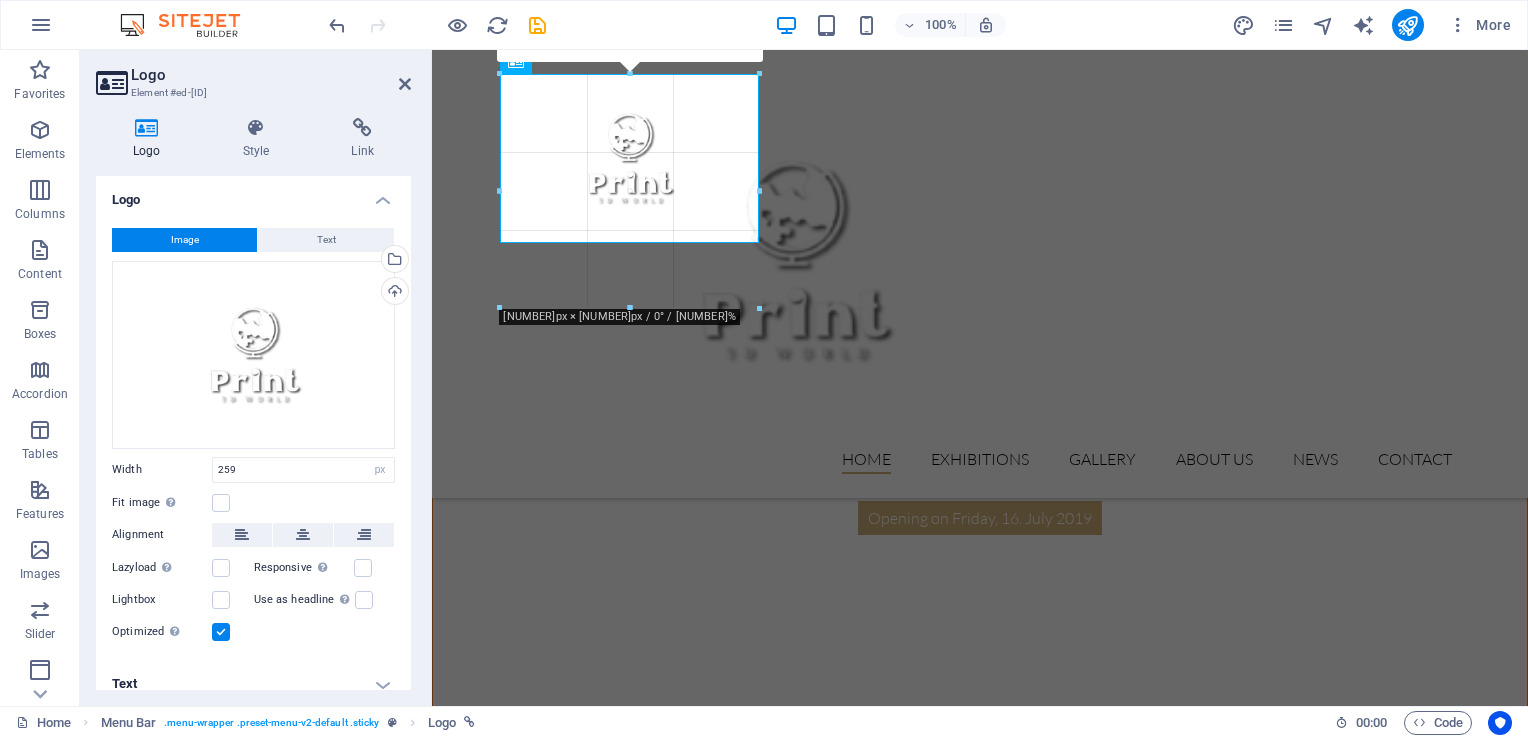 drag, startPoint x: 399, startPoint y: 152, endPoint x: 185, endPoint y: 142, distance: 214.23352 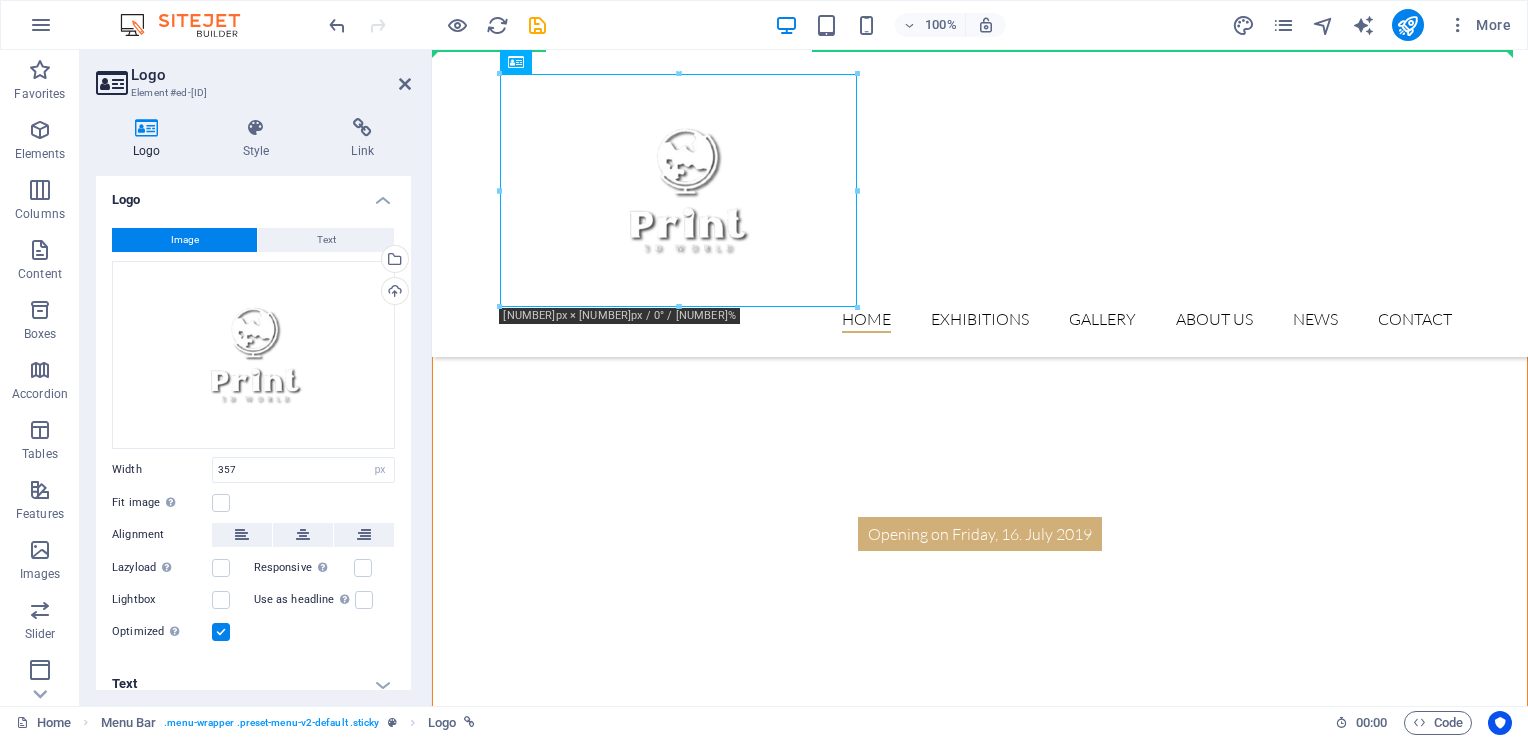 drag, startPoint x: 638, startPoint y: 182, endPoint x: 384, endPoint y: 166, distance: 254.50343 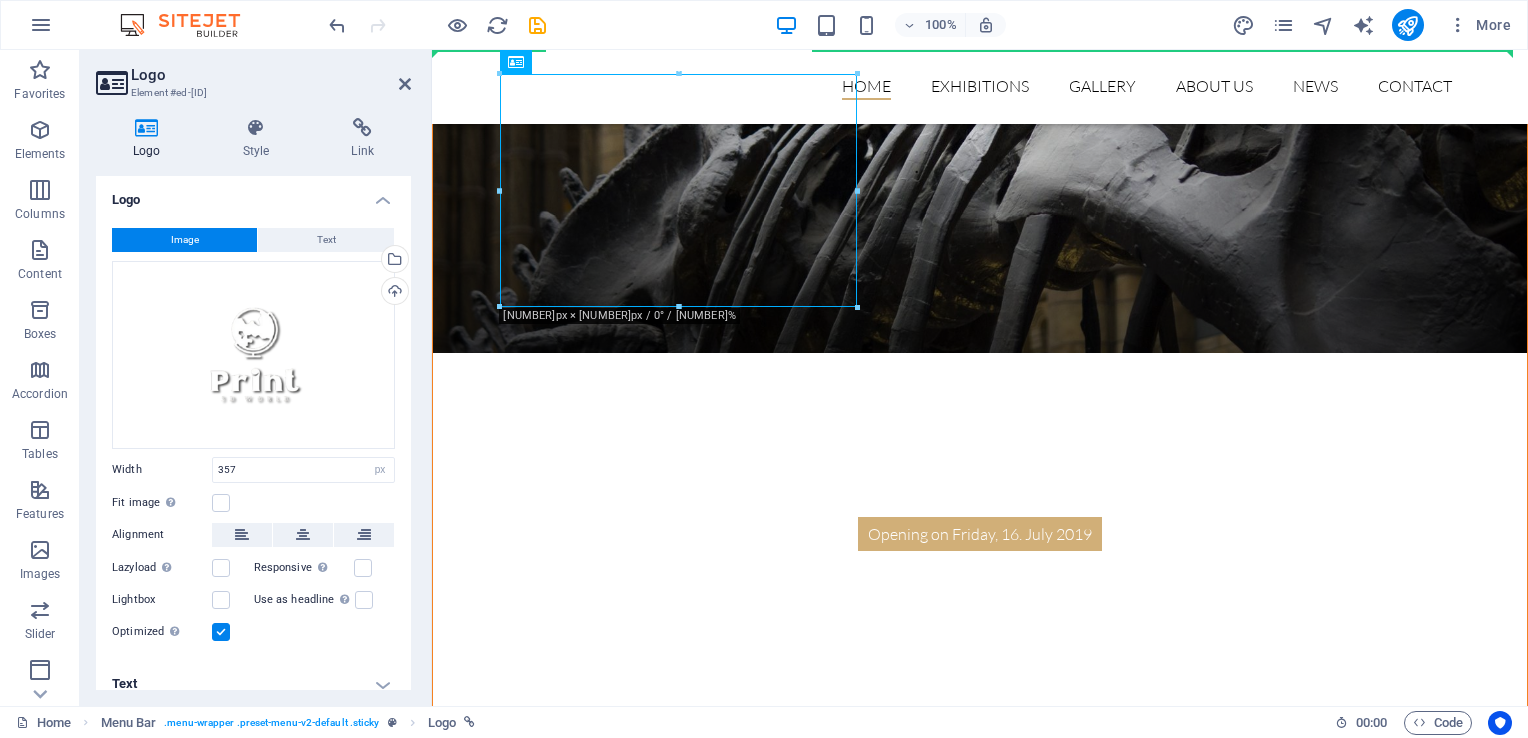 scroll, scrollTop: 0, scrollLeft: 0, axis: both 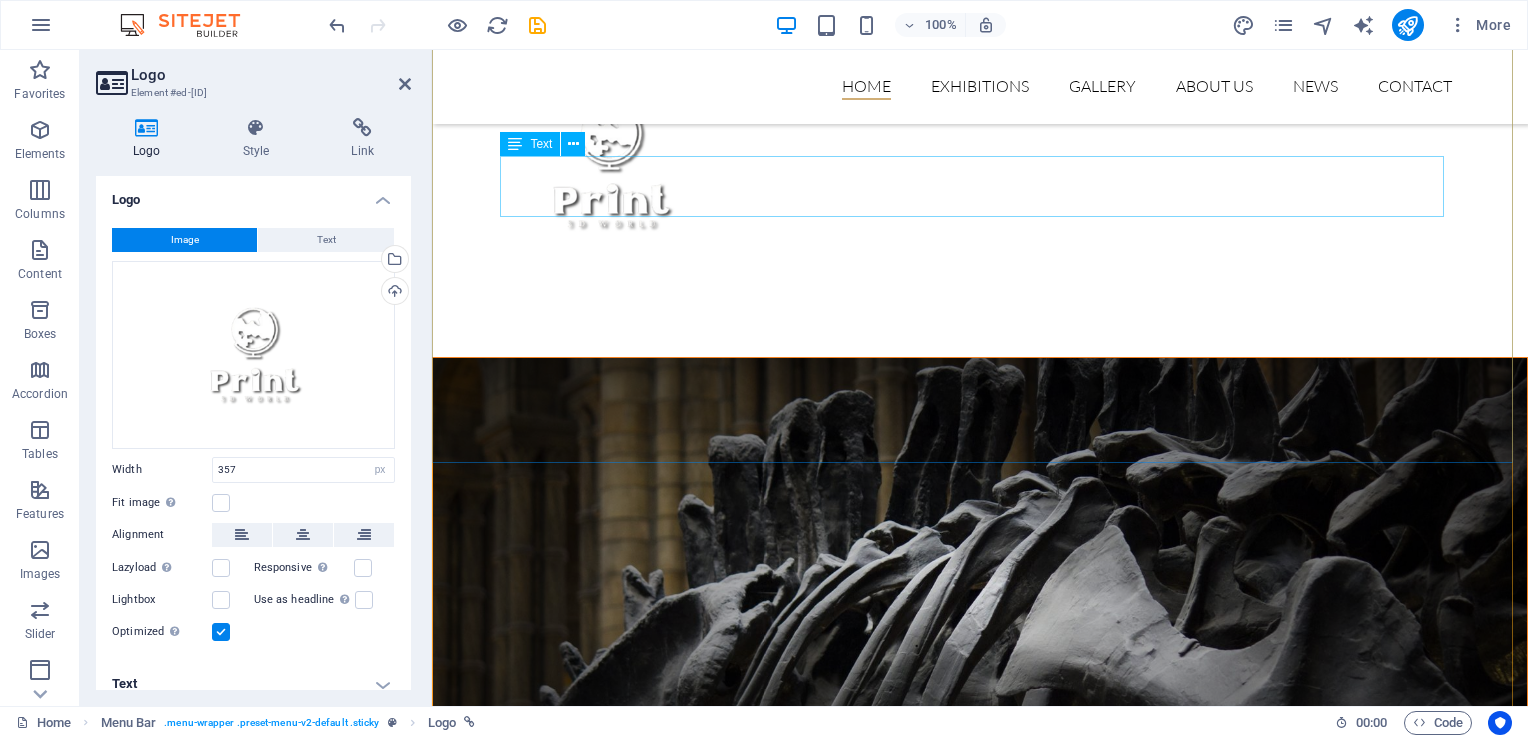 click on "Home Exhibitions Detail view Gallery About us News Contact Opening on Friday, [DATE] [YEAR] dinosaurs exhibition Opening on Monday, [DATE] [YEAR] The Legends Exhibition Opening on Thursday, [DATE] [YEAR] Francesco Jordi Exhibition [NUMBER] [STREET] , [CITY], [STATE] [ZIP] [PHONE] [ID]@[DOMAIN].local Sparta Museum Lorem ipsum dolor sit amet, consectetur adipisicing elit. Repellat, maiores, a libero atque assumenda praesentium cum magni odio dolor accusantium explicabo repudiandae molestiae itaque provident sit debitis aspernatur soluta deserunt incidunt ad cumque ex laboriosam. Distinctio, mollitia, molestias excepturi voluptatem veritatis iusto nam nulla menuta libero atque assumenda. Learn more „A people without the knowledge of their past history, origin and culture is like a tree without roots.“ Marcus Garvey Drop content here or  Add elements  Paste clipboard What´s next at Sparta Latest Exhibitions Dinosaurs 16. September [YEAR] Jordi Calzone 09. November [YEAR] Monuments" at bounding box center [980, 5894] 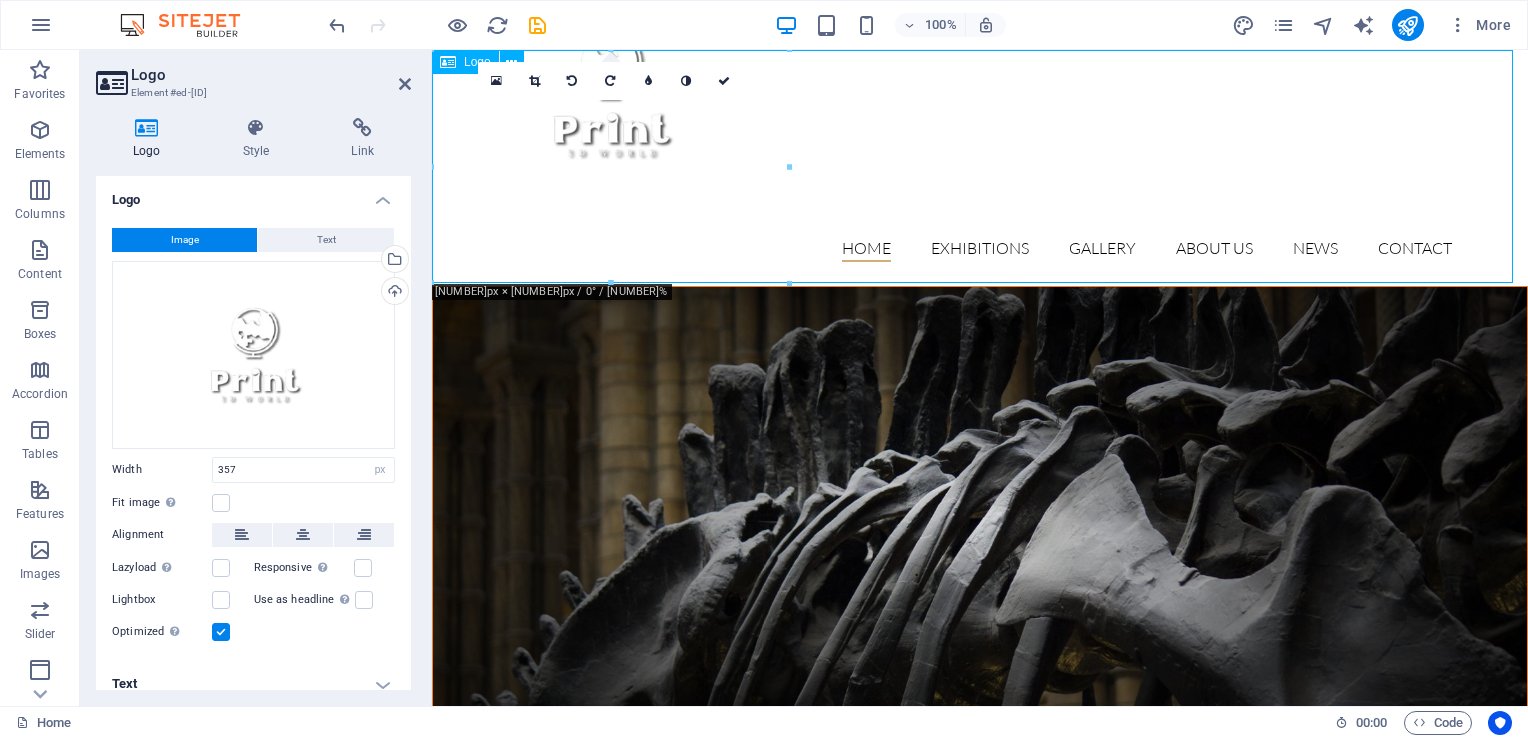 scroll, scrollTop: 0, scrollLeft: 0, axis: both 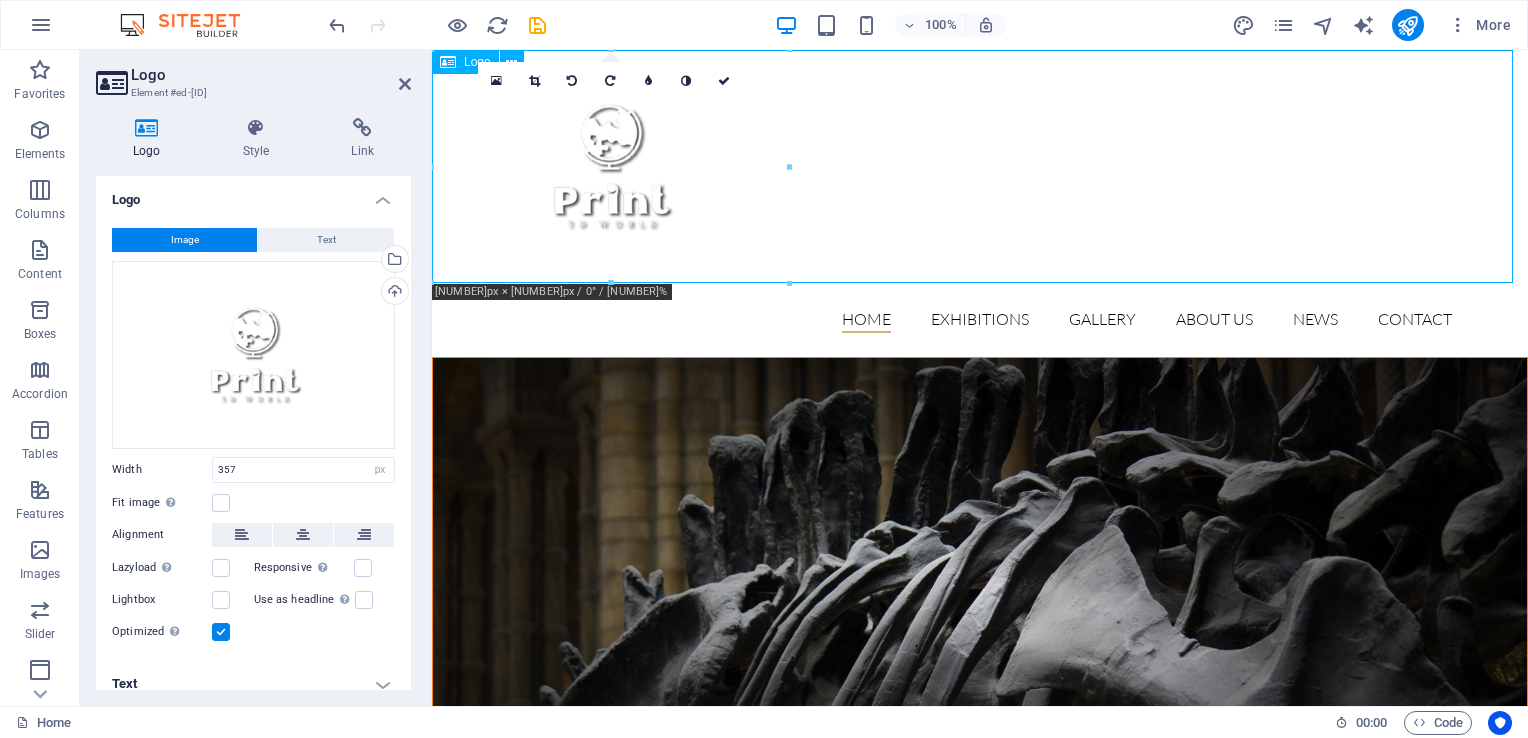 click at bounding box center [980, 166] 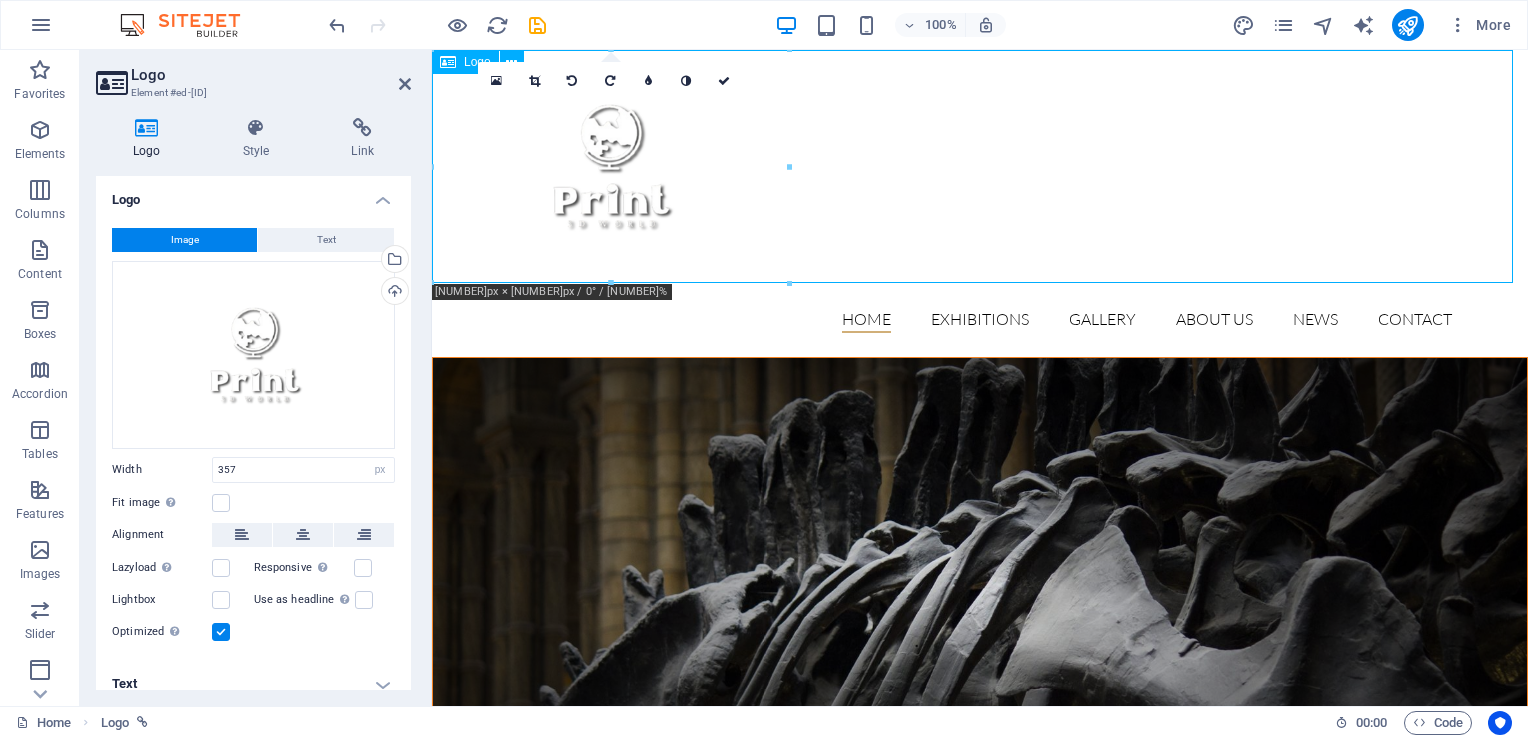 drag, startPoint x: 1038, startPoint y: 332, endPoint x: 599, endPoint y: 222, distance: 452.57153 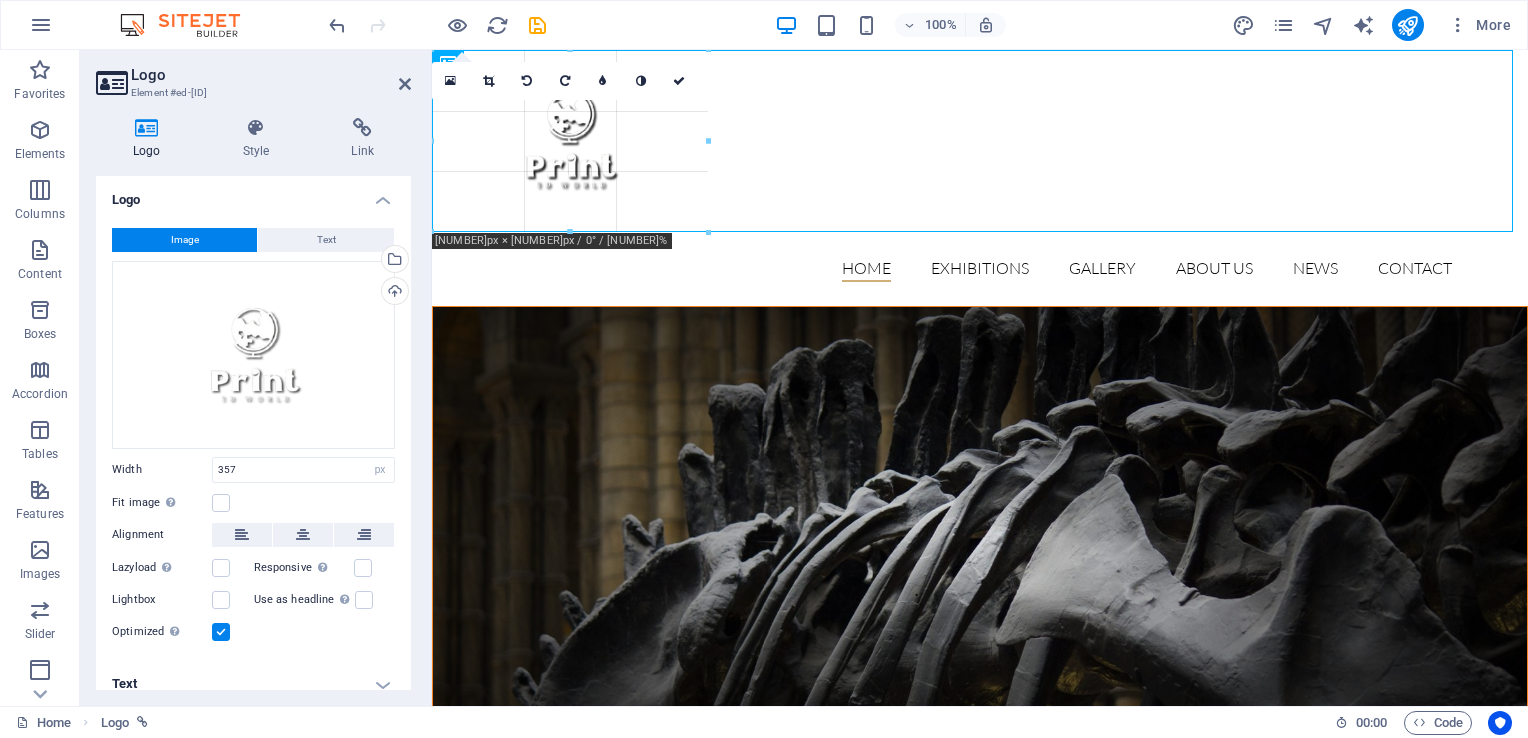 type on "284" 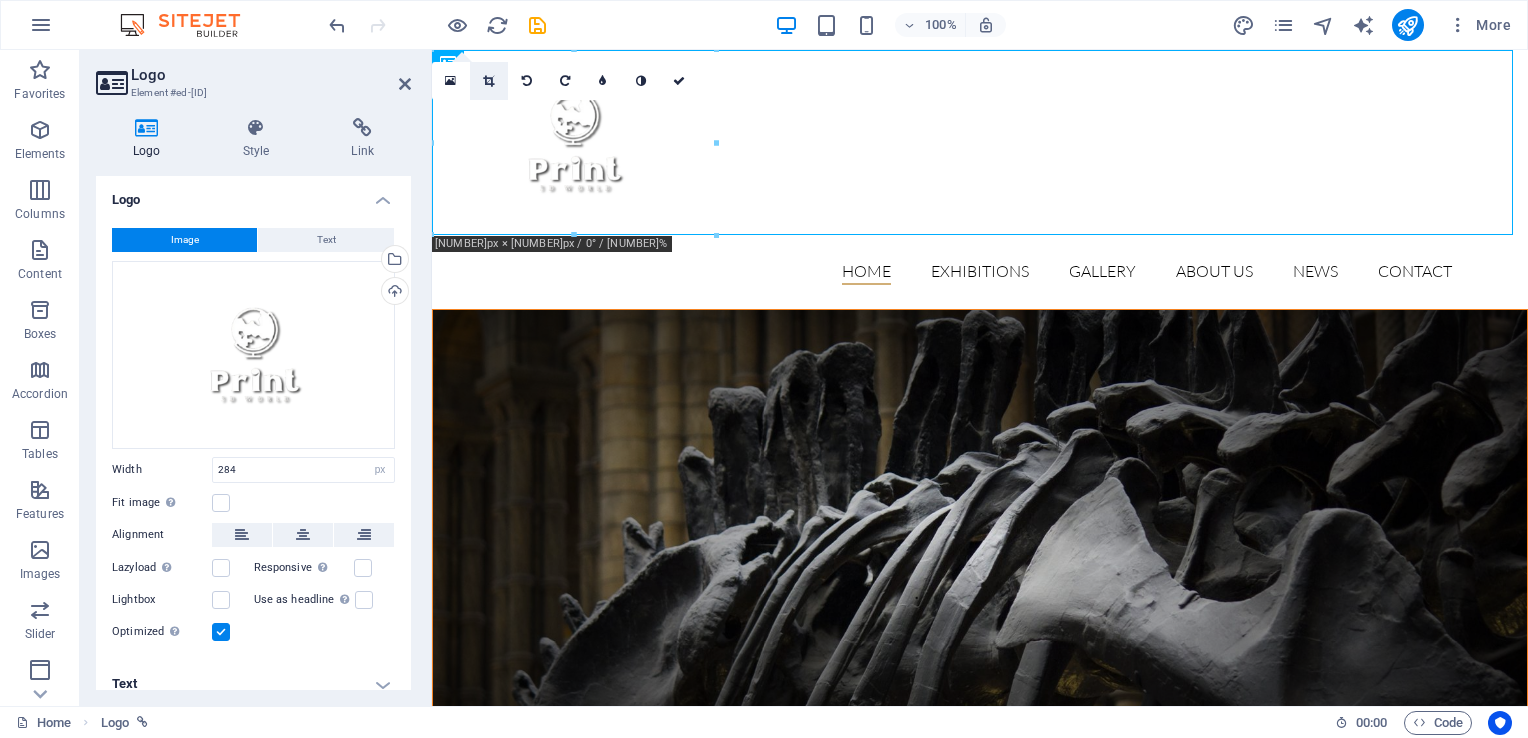 click at bounding box center [489, 81] 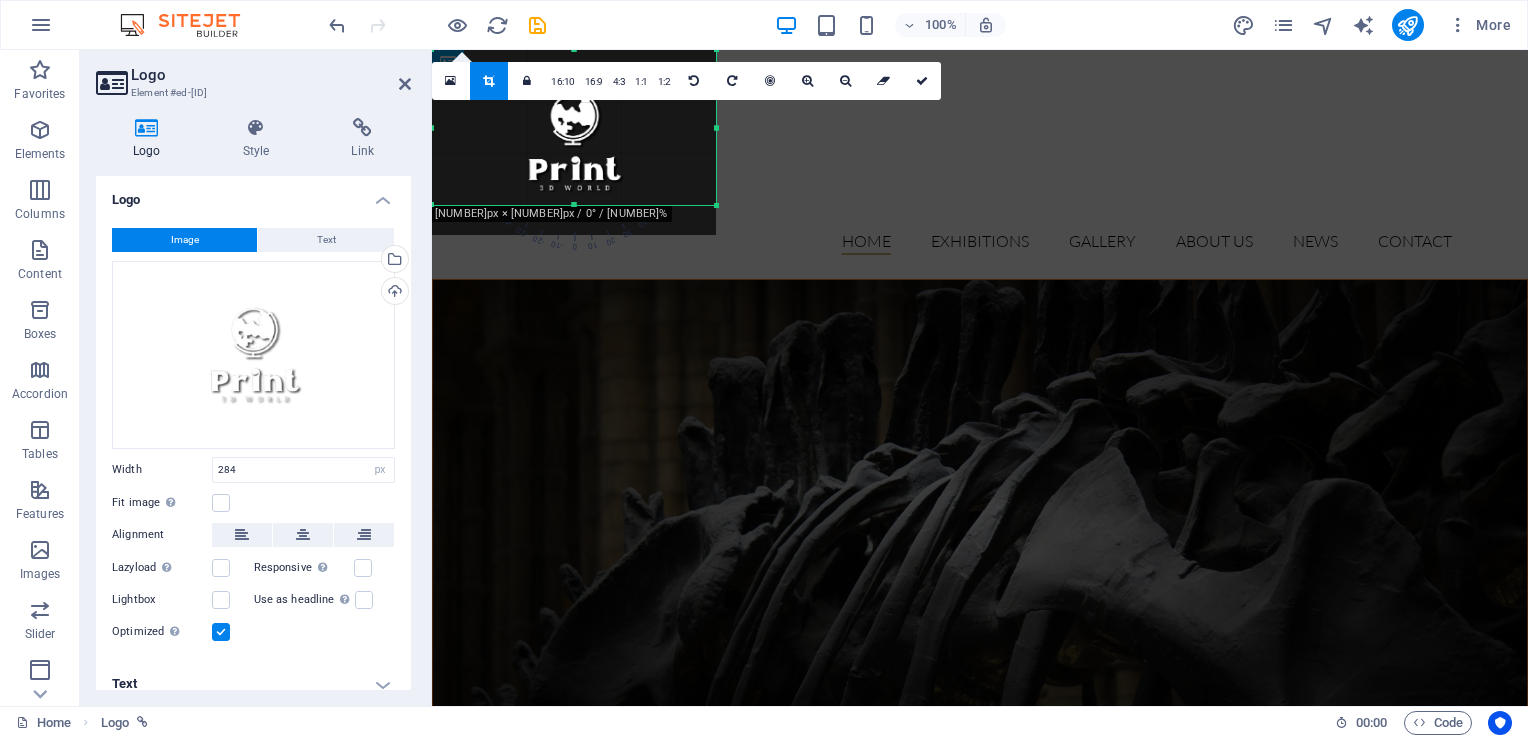 drag, startPoint x: 578, startPoint y: 232, endPoint x: 578, endPoint y: 201, distance: 31 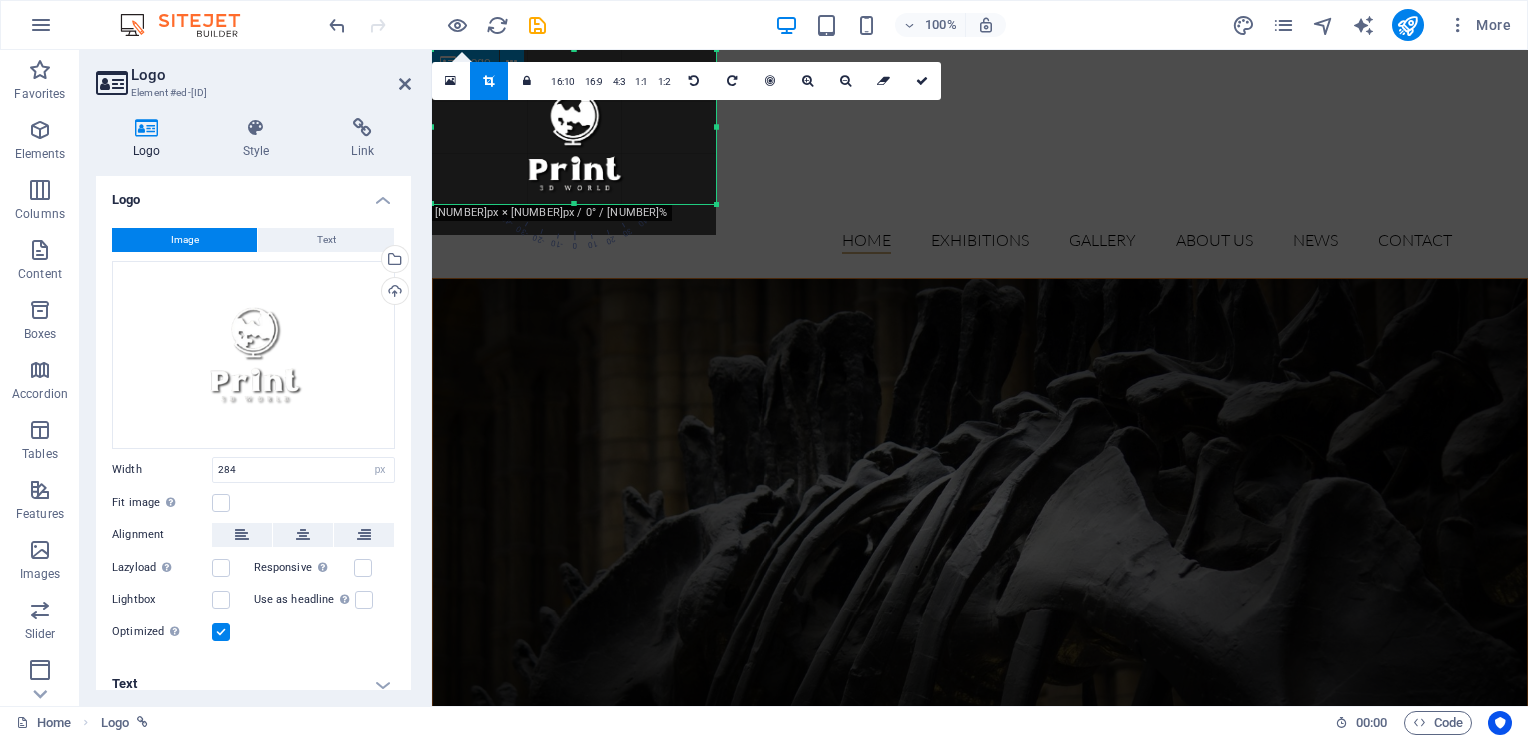 click at bounding box center (980, 127) 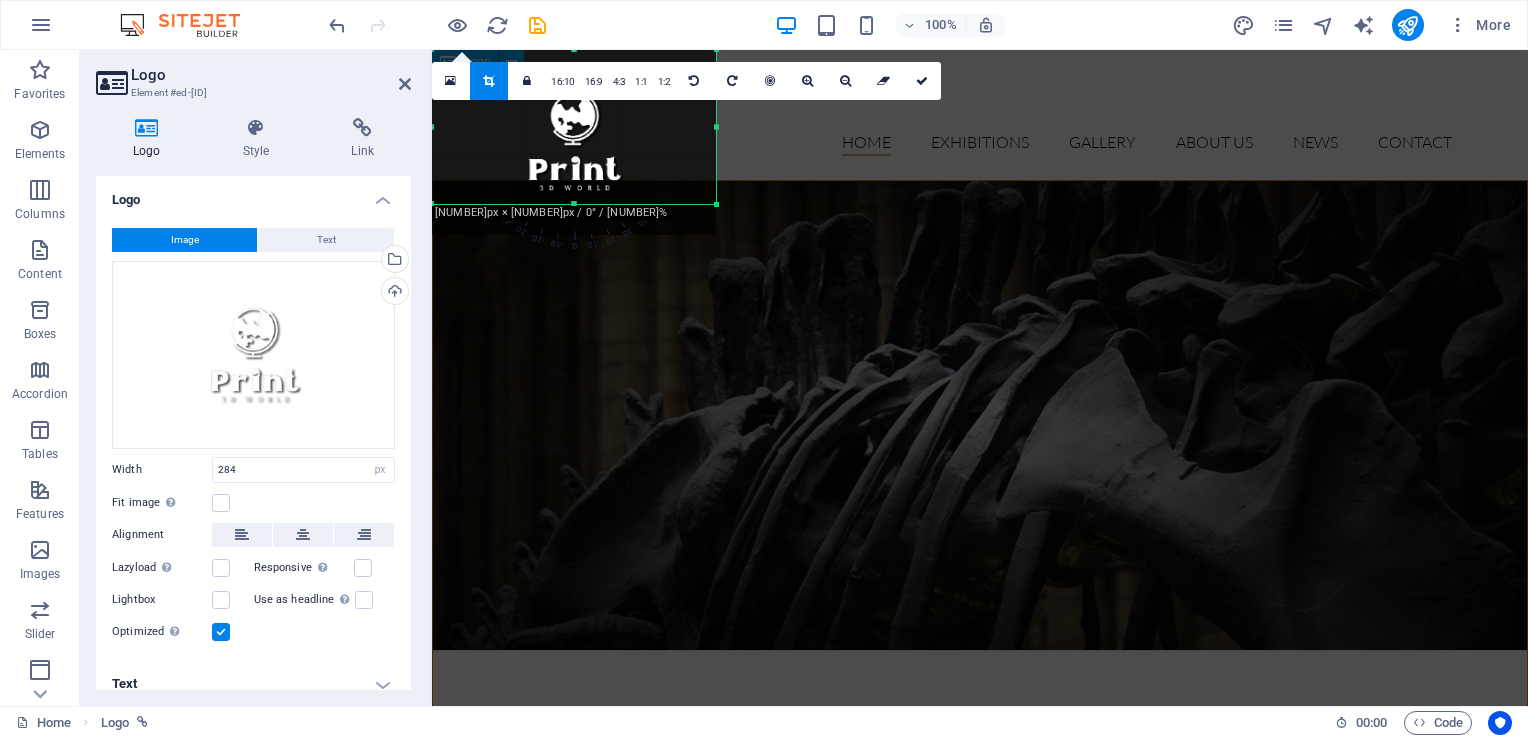 scroll, scrollTop: 0, scrollLeft: 0, axis: both 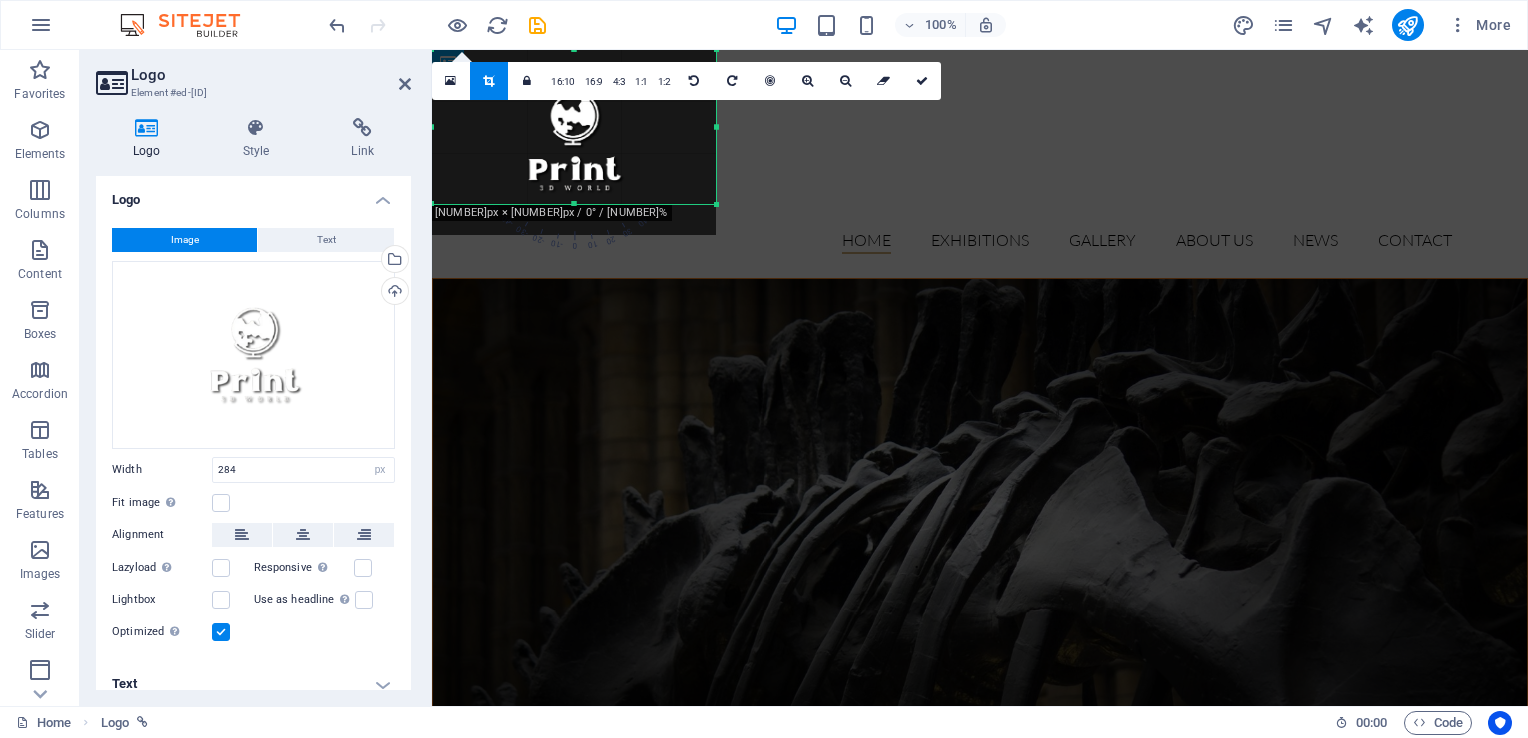 click at bounding box center (574, 49) 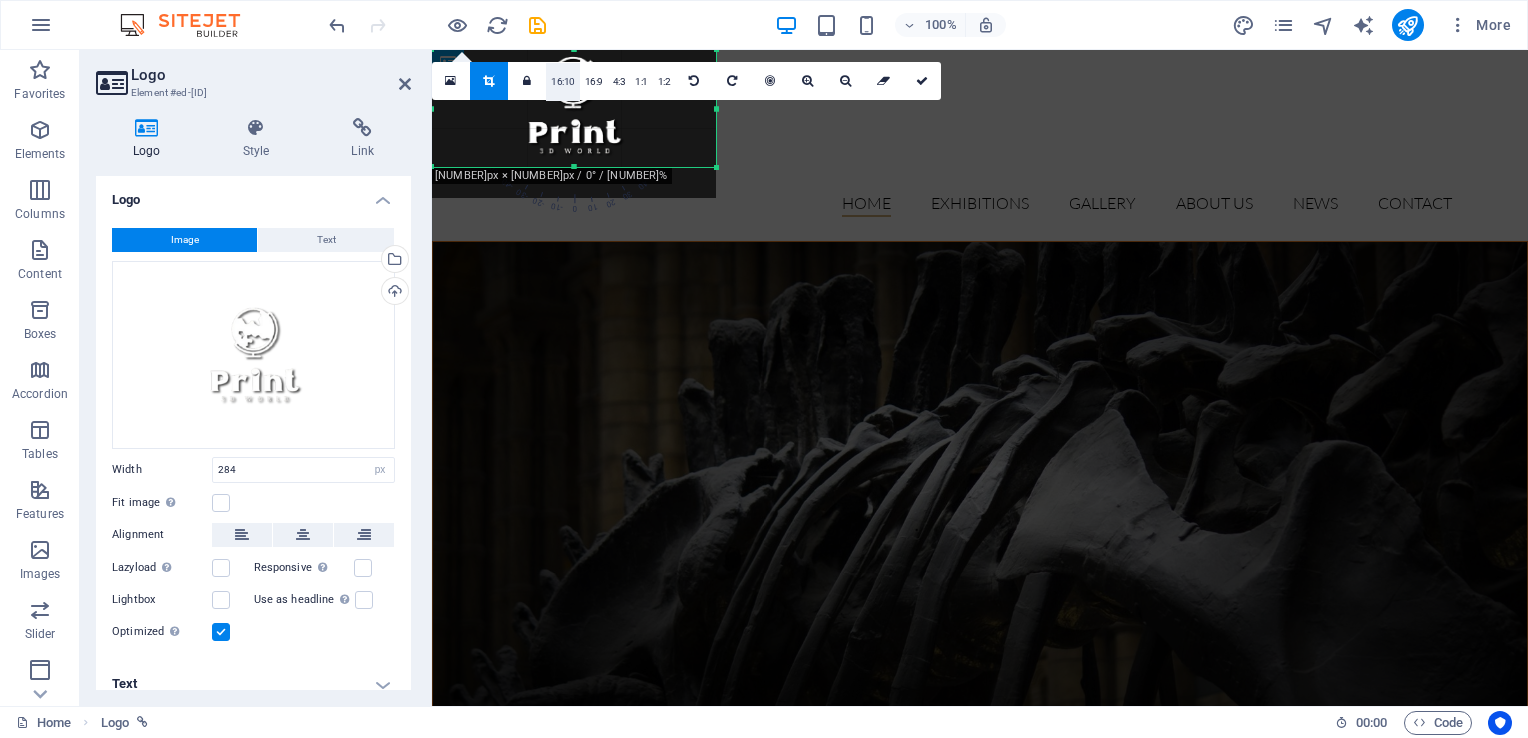drag, startPoint x: 573, startPoint y: 52, endPoint x: 565, endPoint y: 89, distance: 37.85499 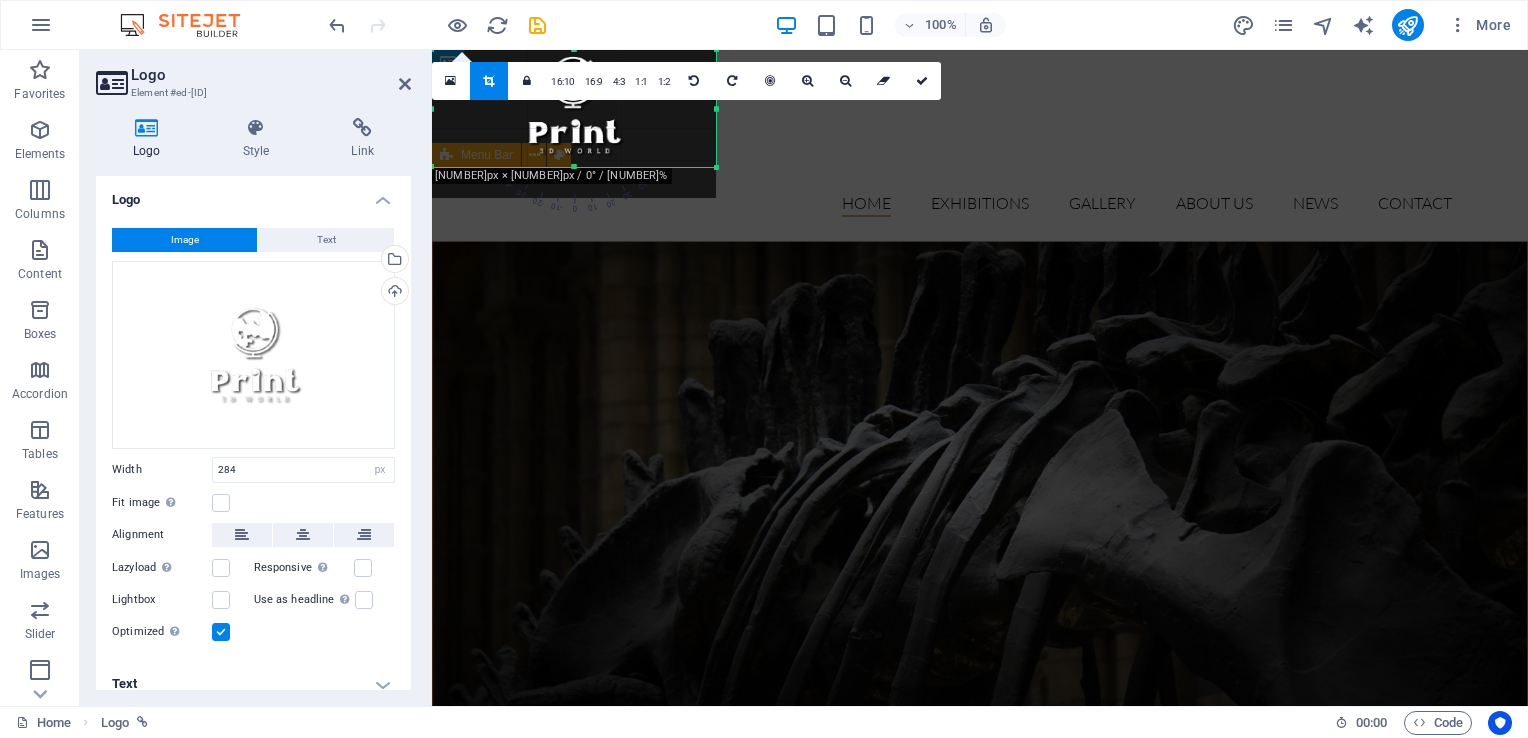 click on "Home Exhibitions Detail view Gallery About us News Contact" at bounding box center [980, 204] 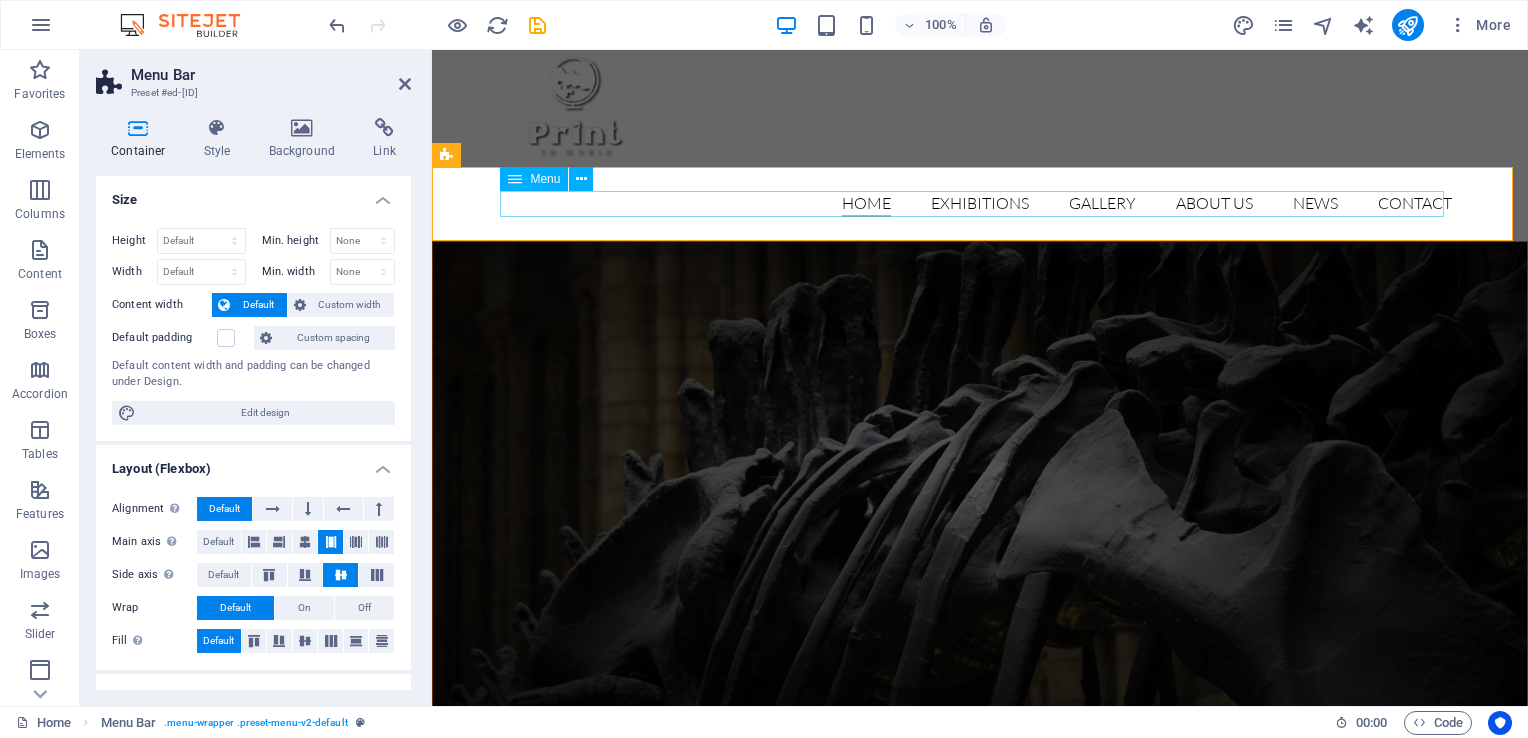 click on "Home Exhibitions Detail view Gallery About us News Contact" at bounding box center [980, 204] 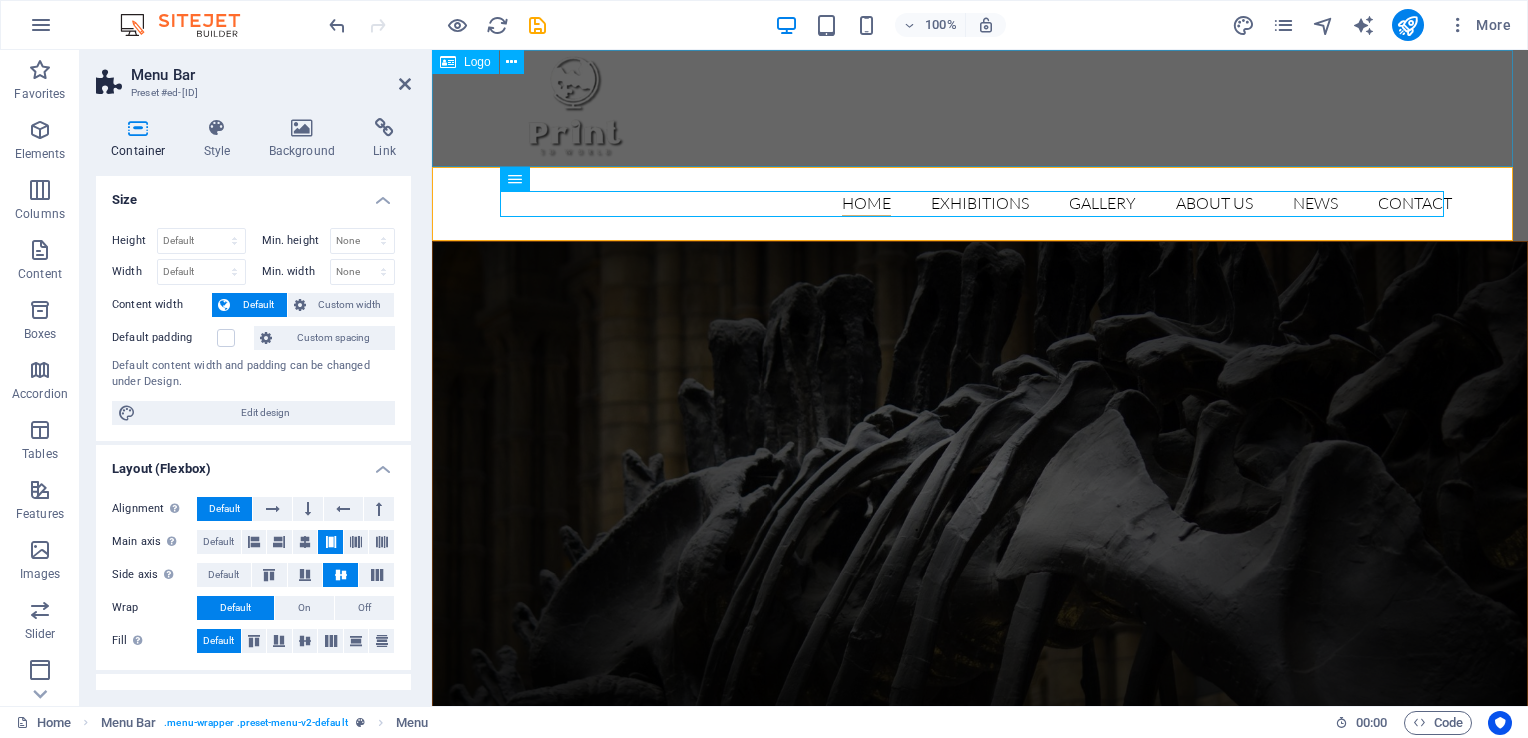 click at bounding box center (980, 108) 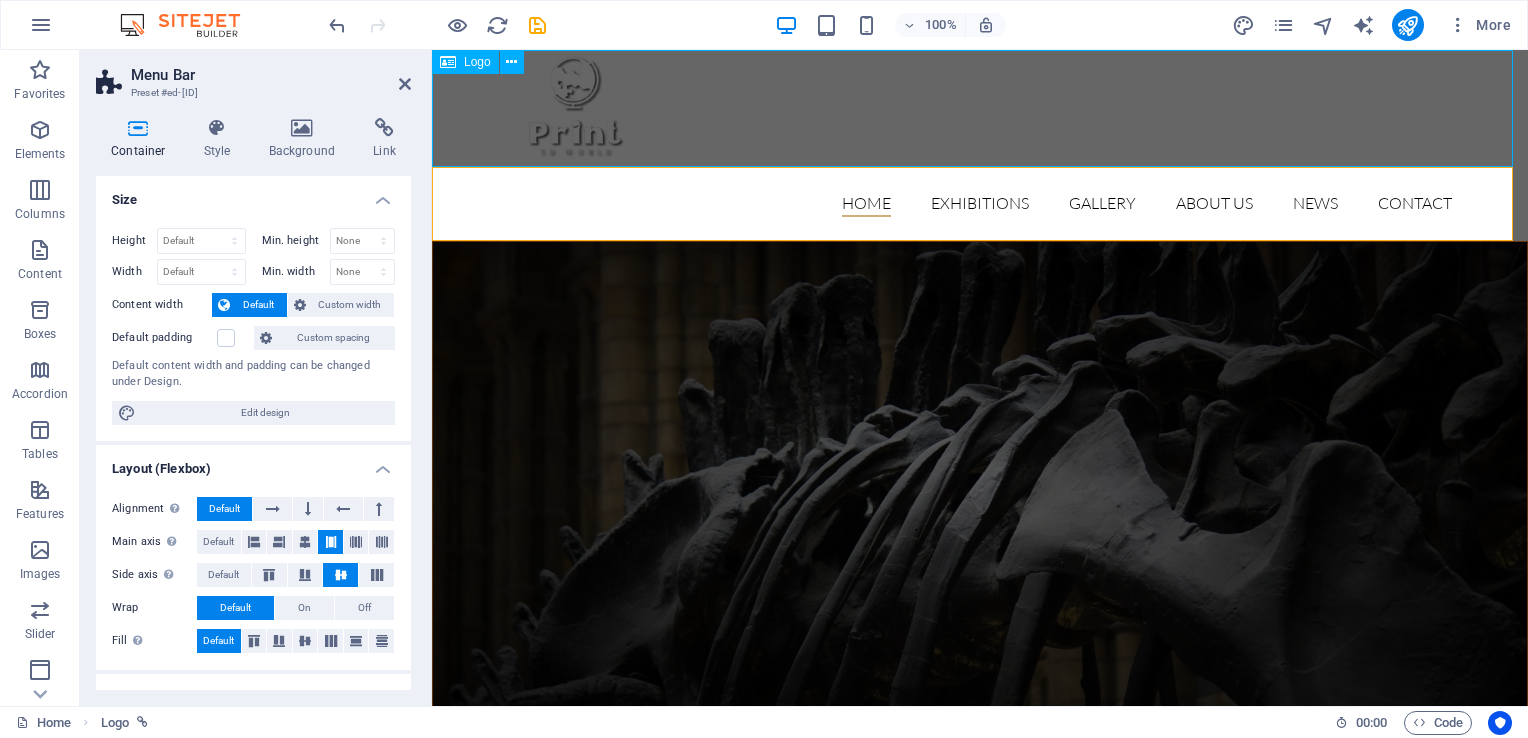 click at bounding box center (980, 108) 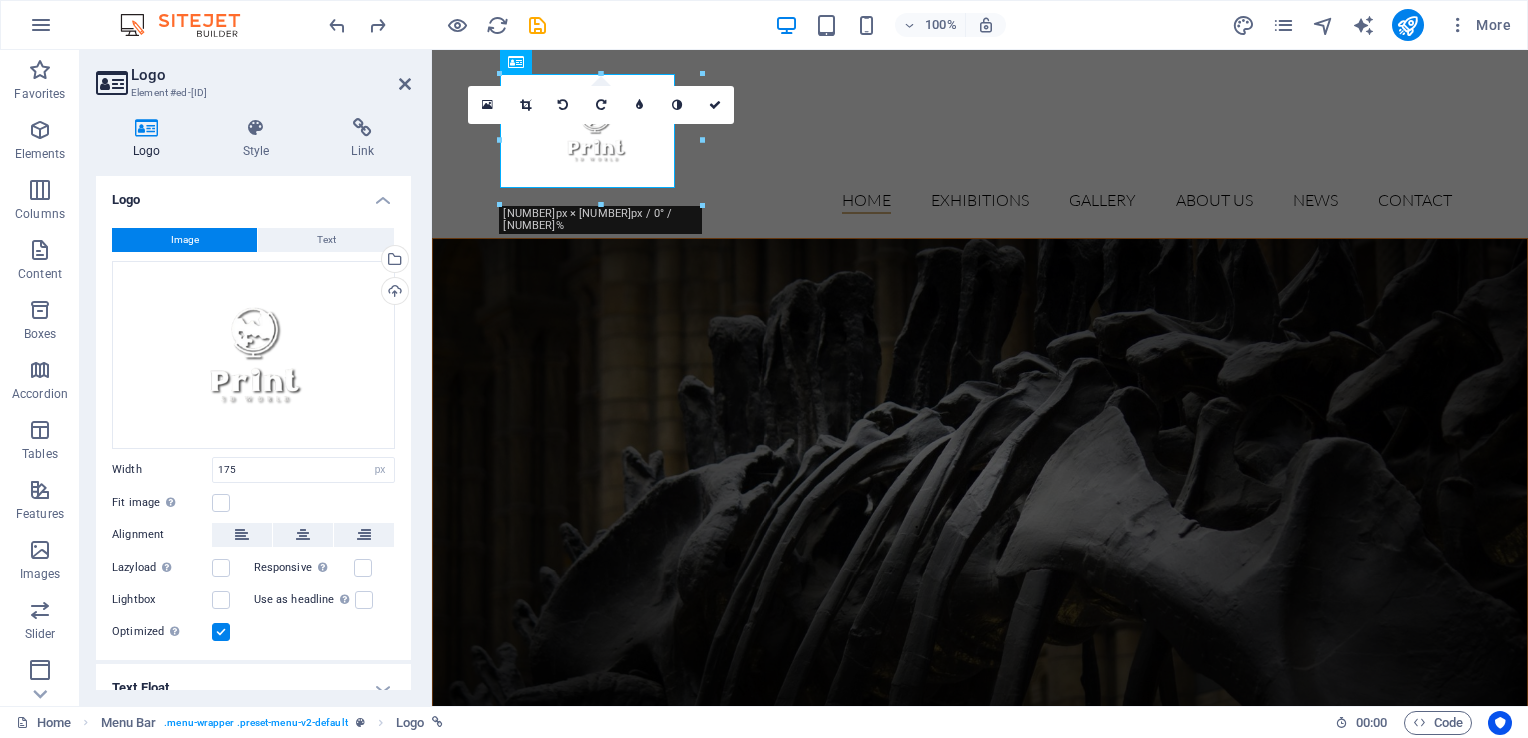 type on "143" 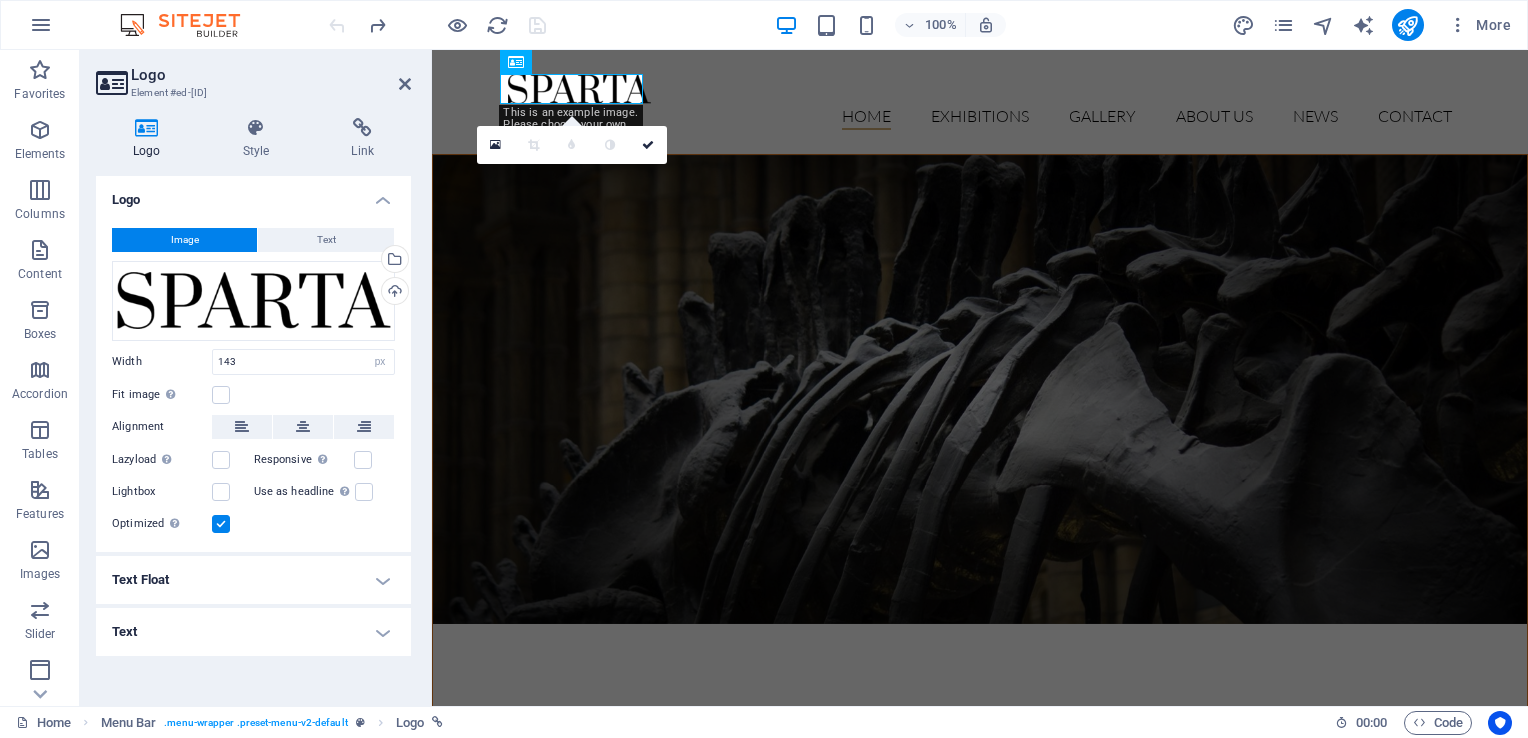 click at bounding box center (980, 389) 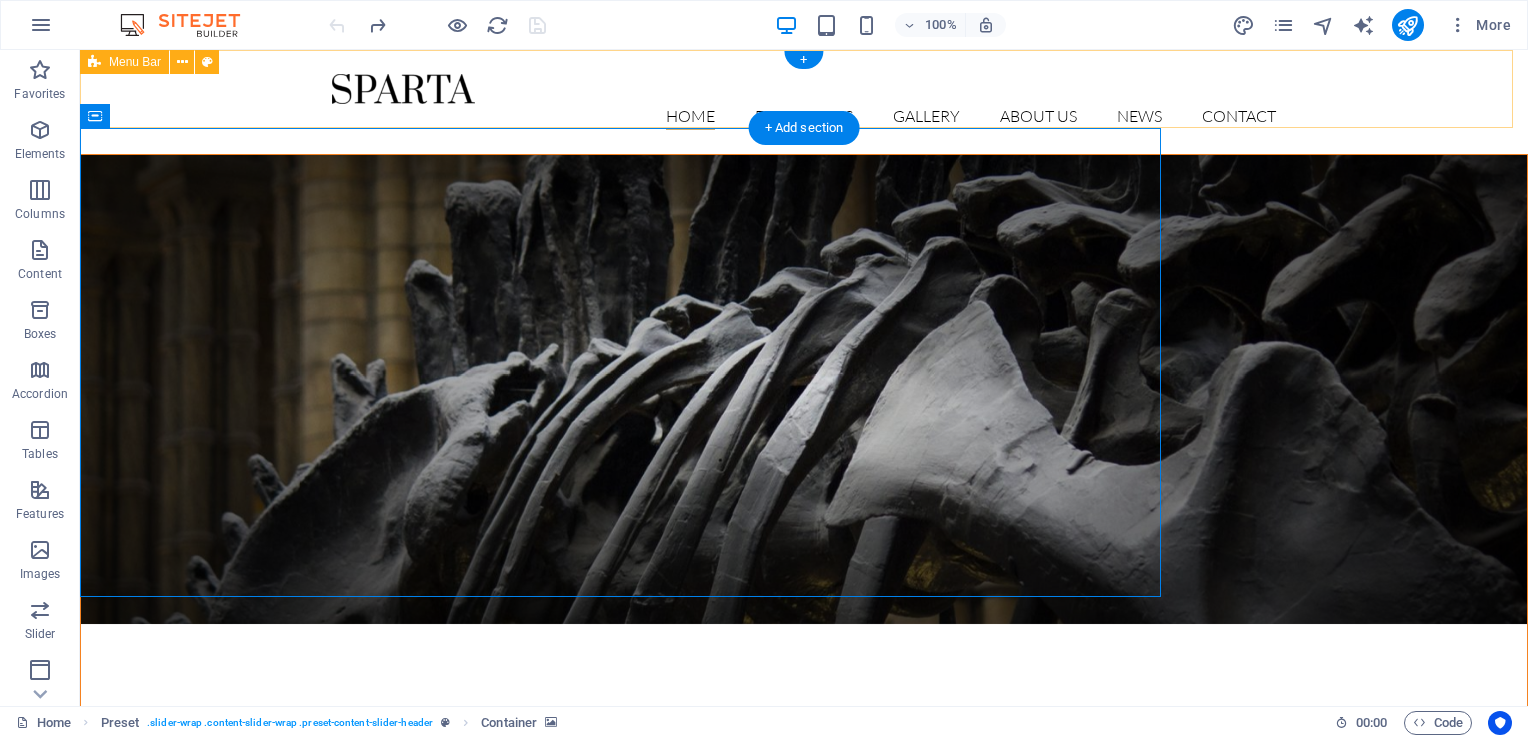 click on "Home Exhibitions Detail view Gallery About us News Contact" at bounding box center (804, 102) 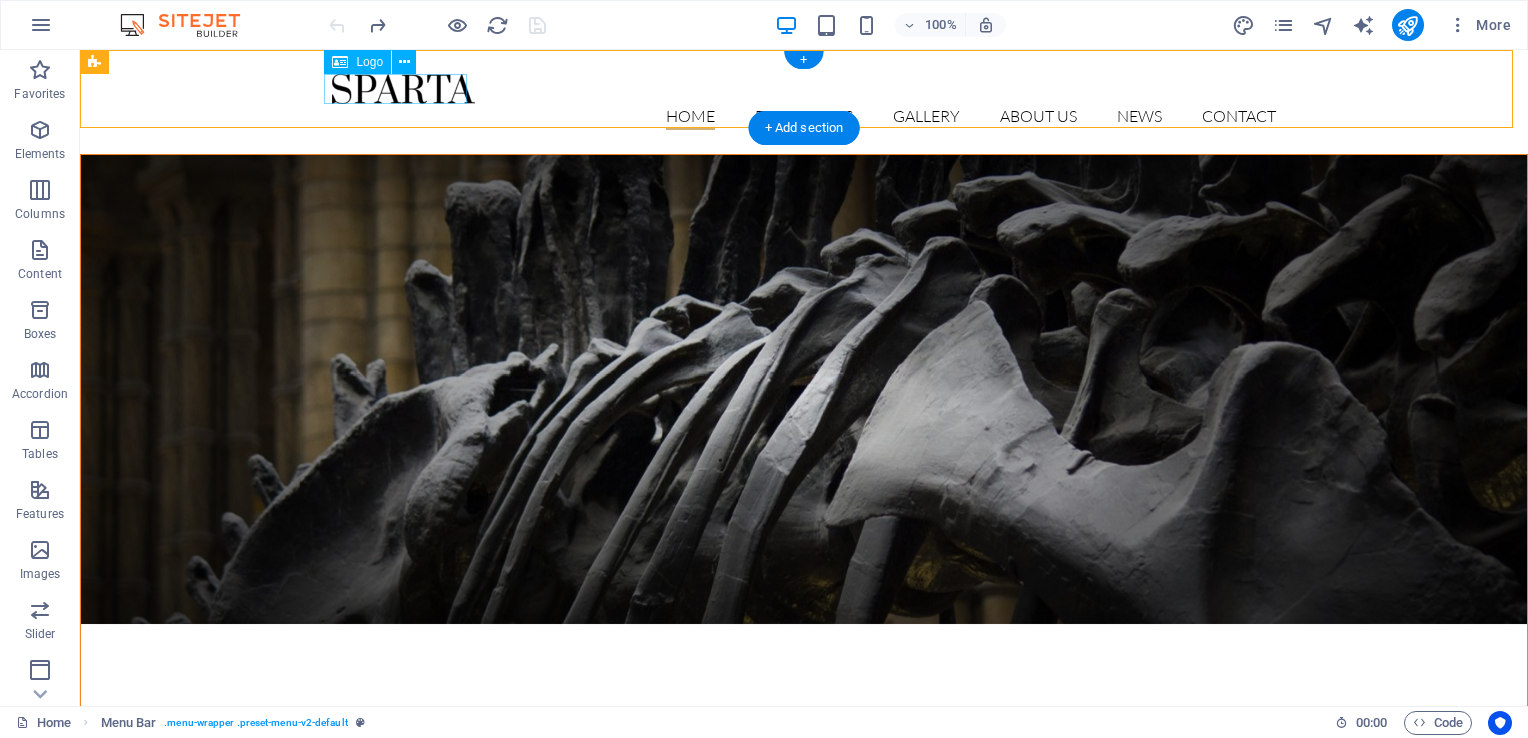 click at bounding box center (804, 89) 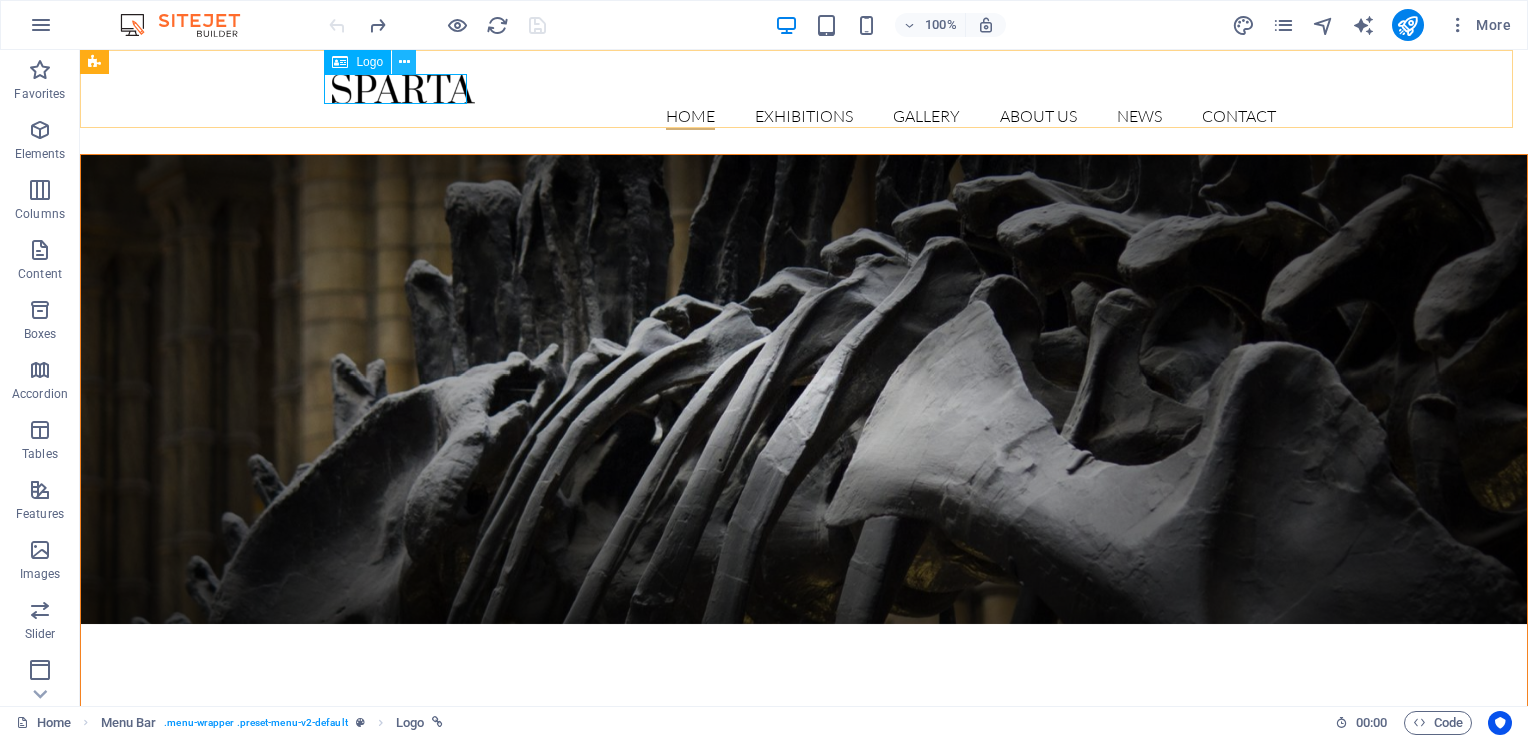 click at bounding box center [404, 62] 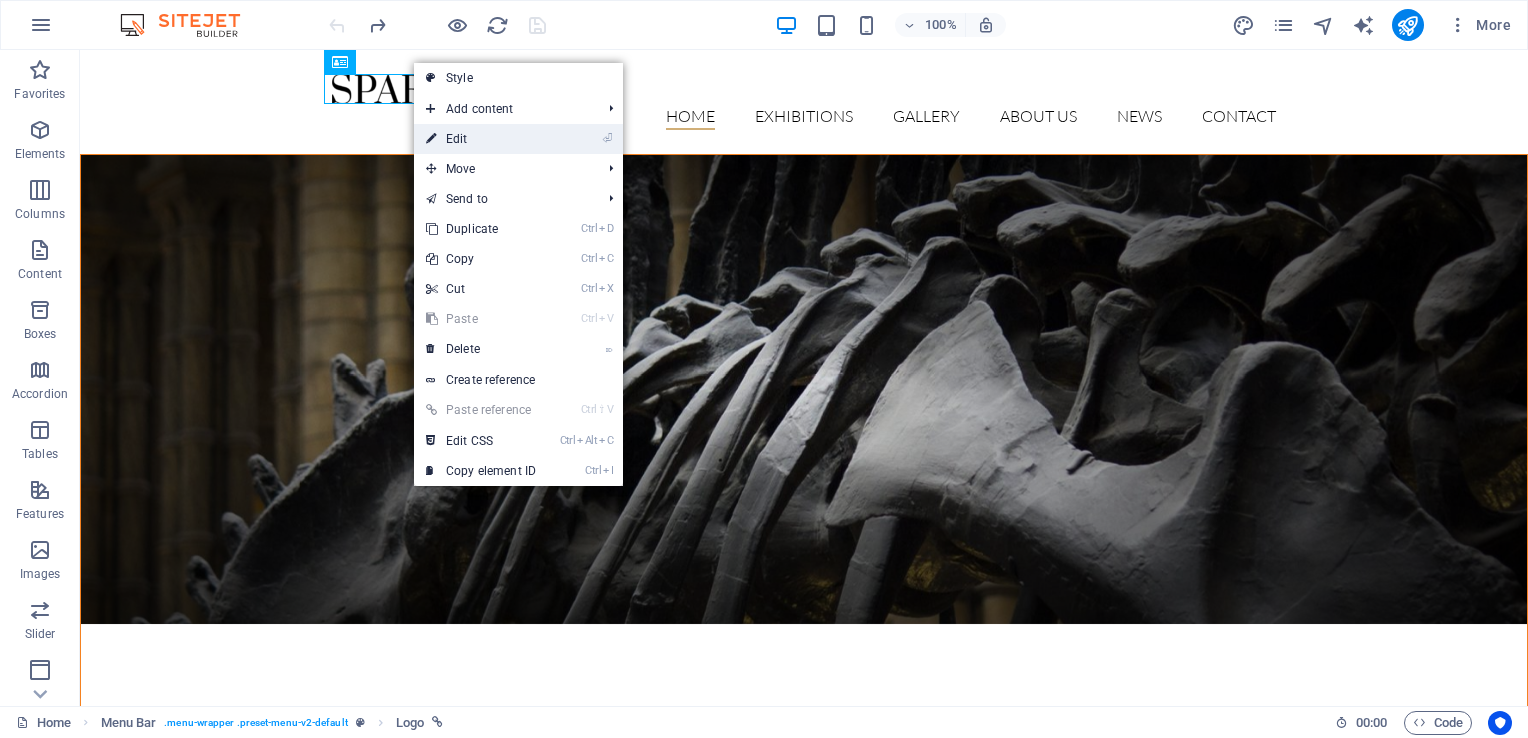 click on "⏎  Edit" at bounding box center [481, 139] 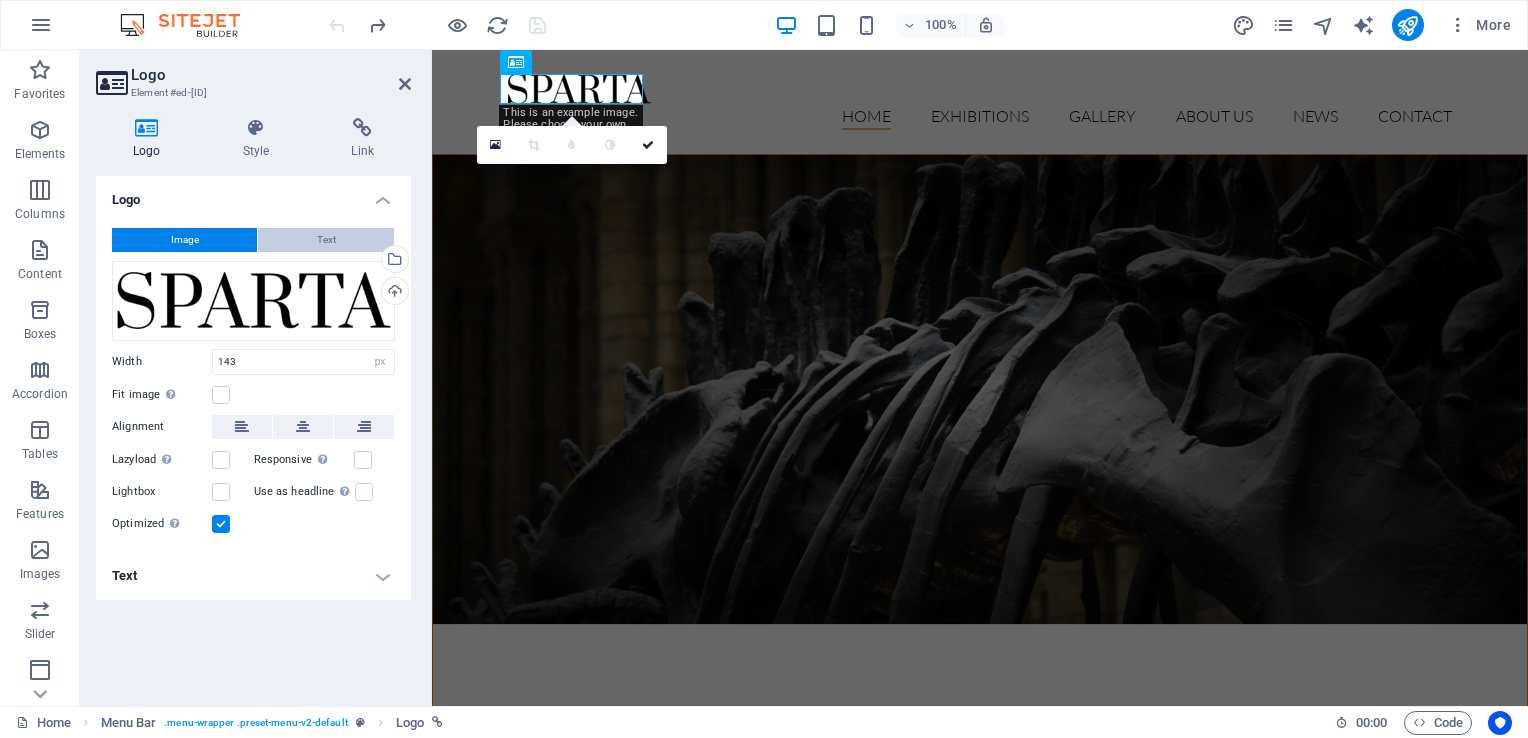click on "Text" at bounding box center [326, 240] 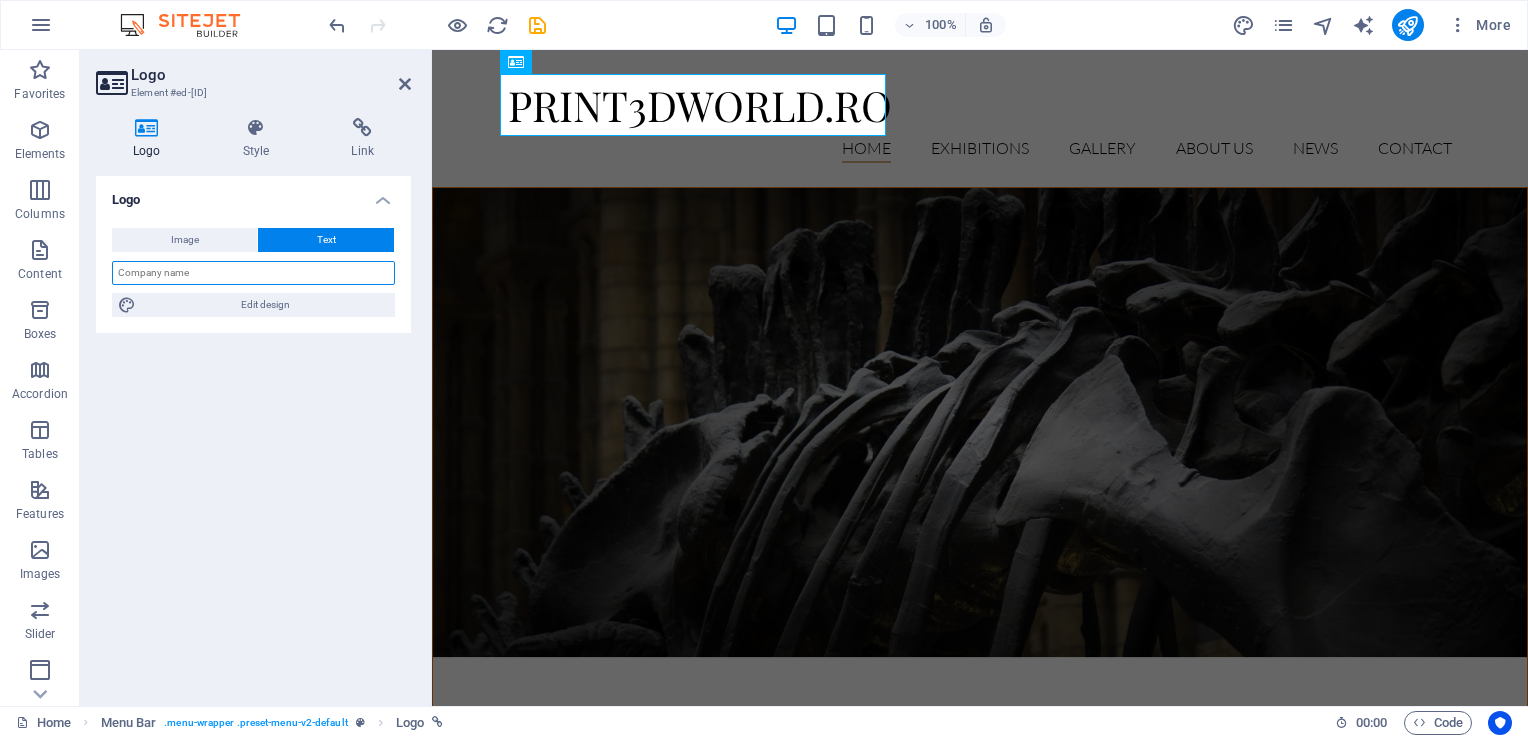 click at bounding box center (253, 273) 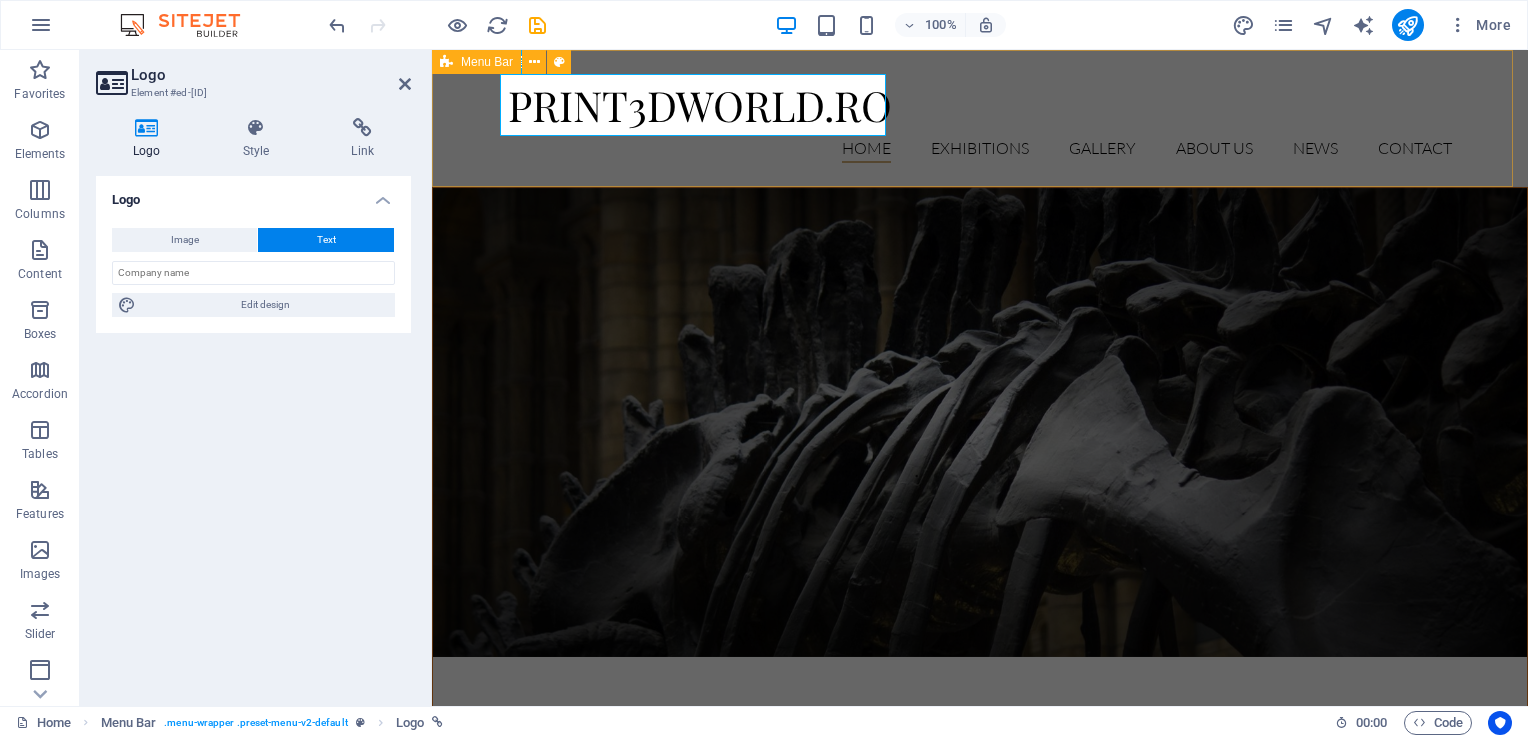 click on "print3dworld.ro Home Exhibitions Detail view Gallery About us News Contact" at bounding box center (980, 118) 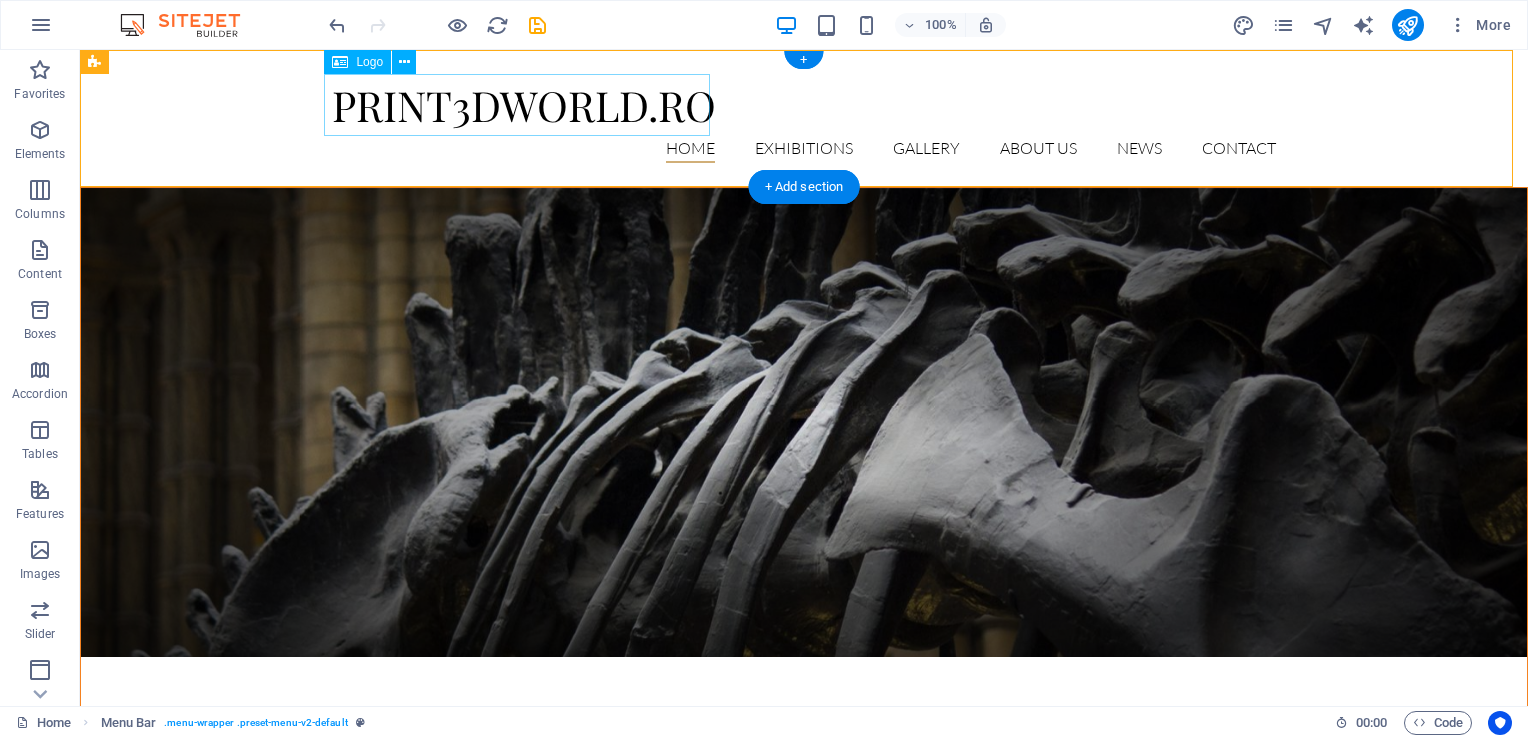 click on "print3dworld.ro" at bounding box center [804, 105] 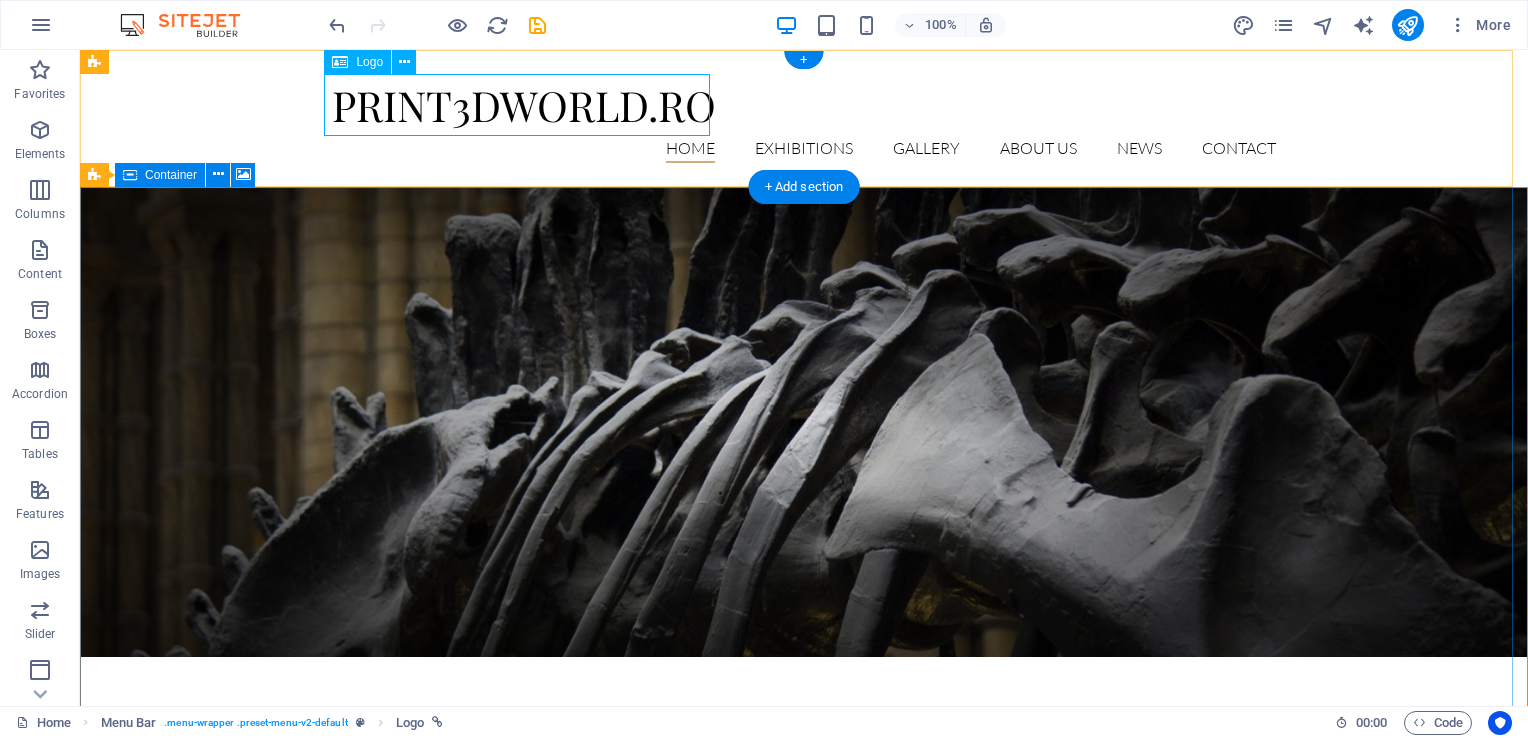 click on "print3dworld.ro" at bounding box center (804, 105) 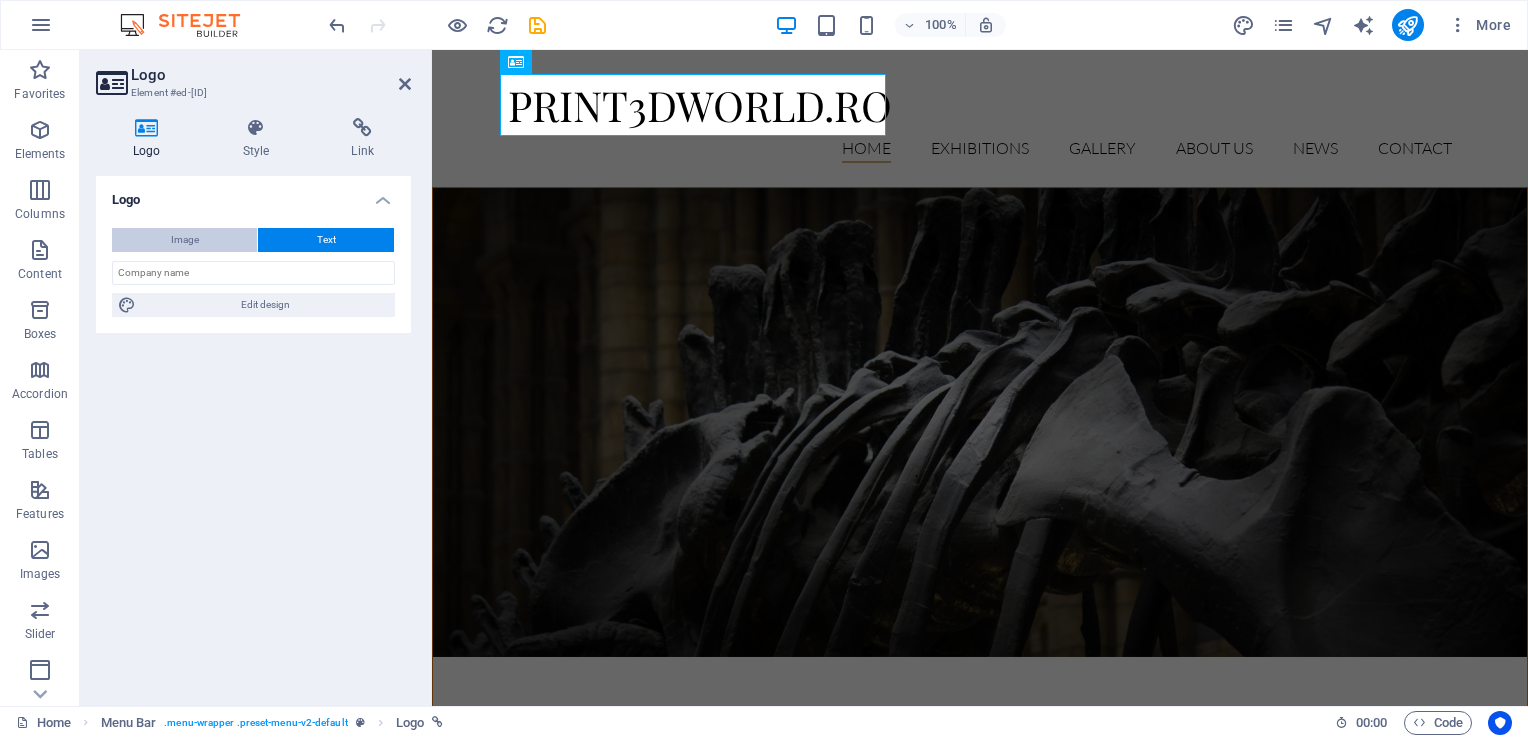 click on "Image" at bounding box center (184, 240) 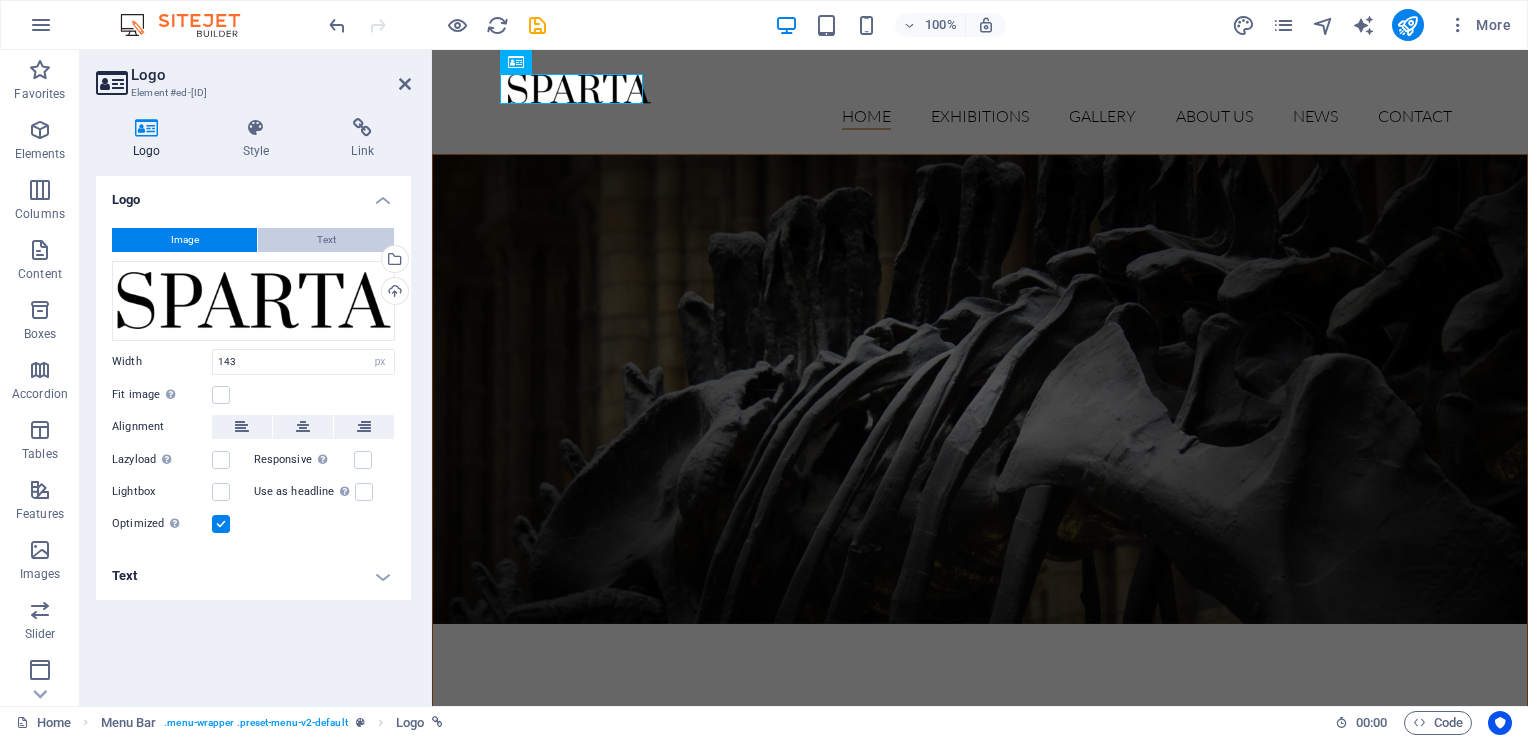 click on "Text" at bounding box center [326, 240] 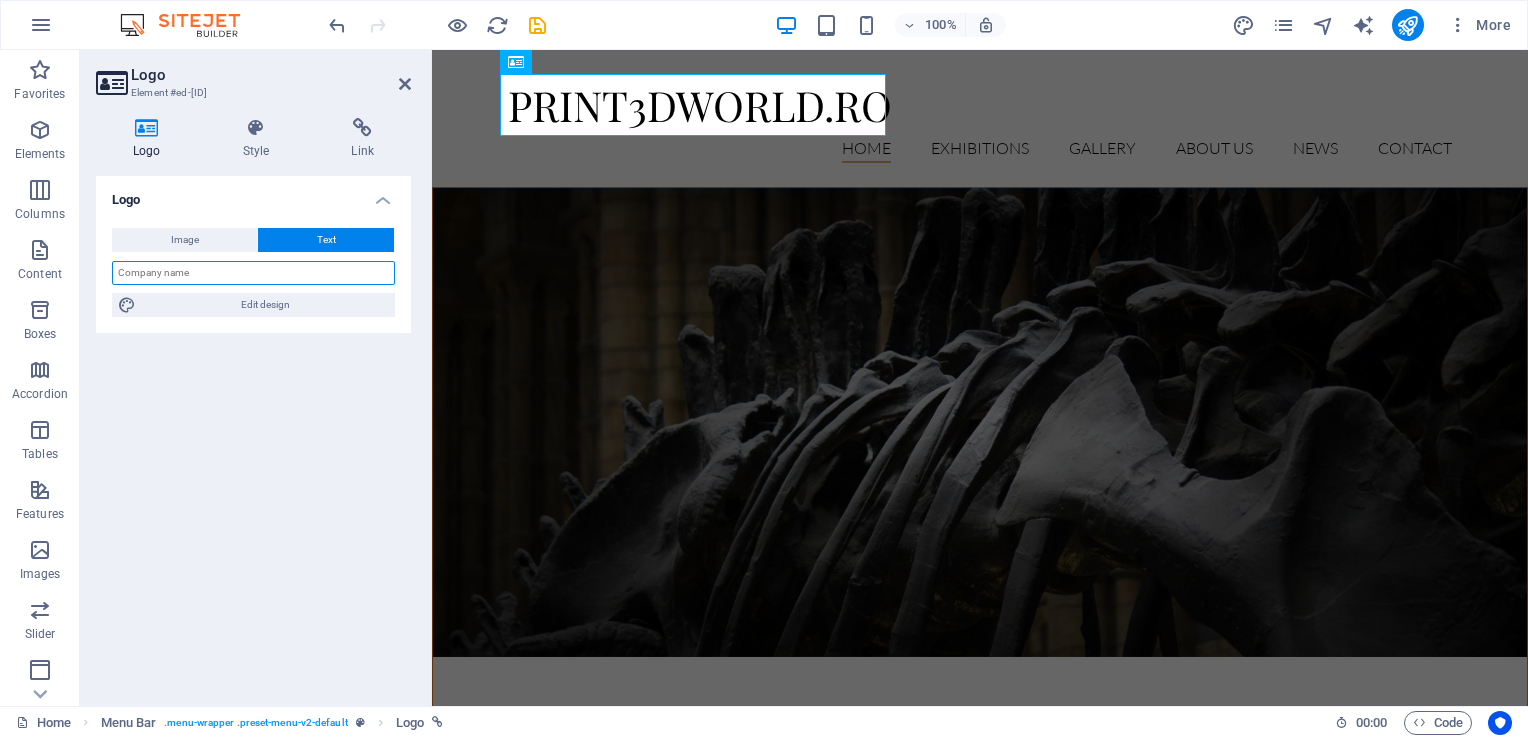 click at bounding box center (253, 273) 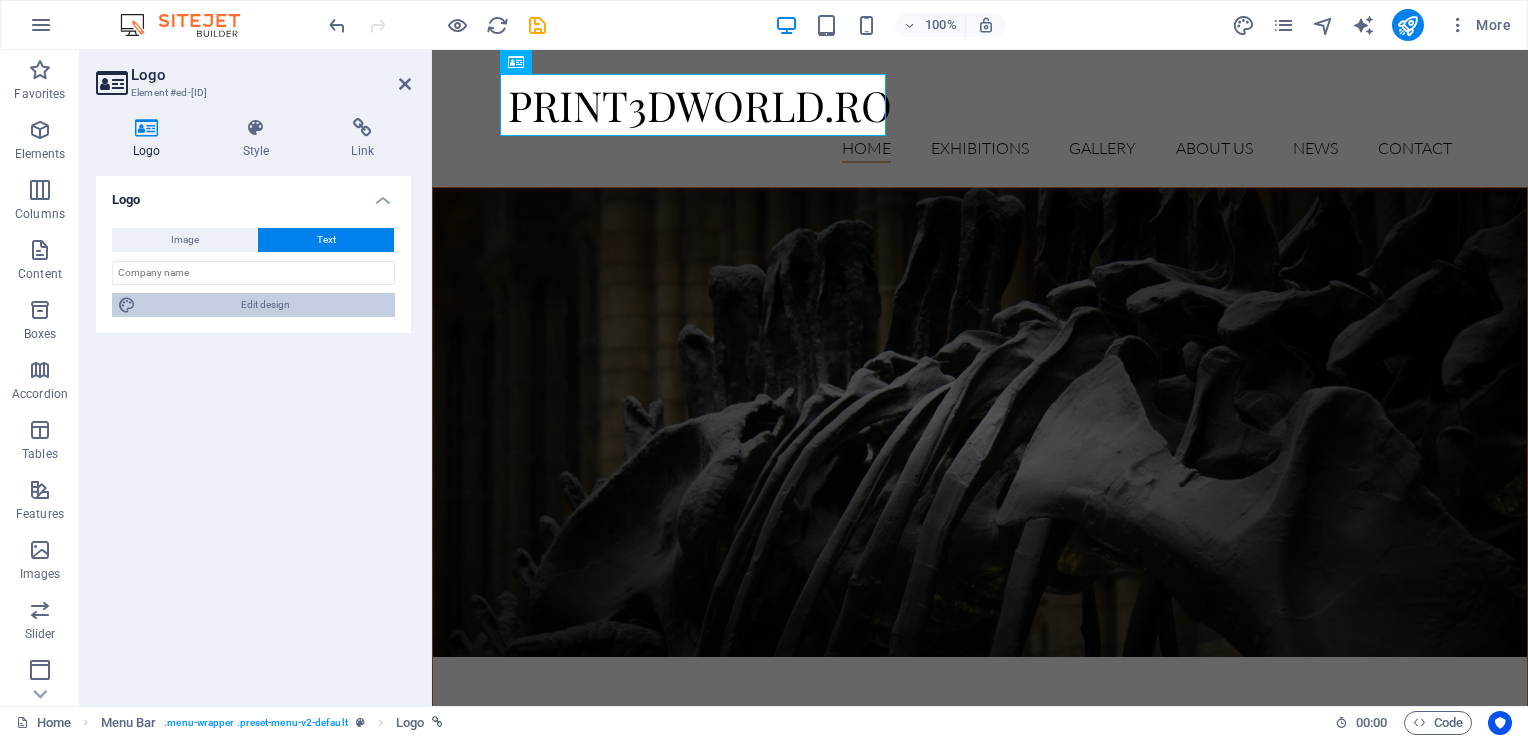 click on "Edit design" at bounding box center [265, 305] 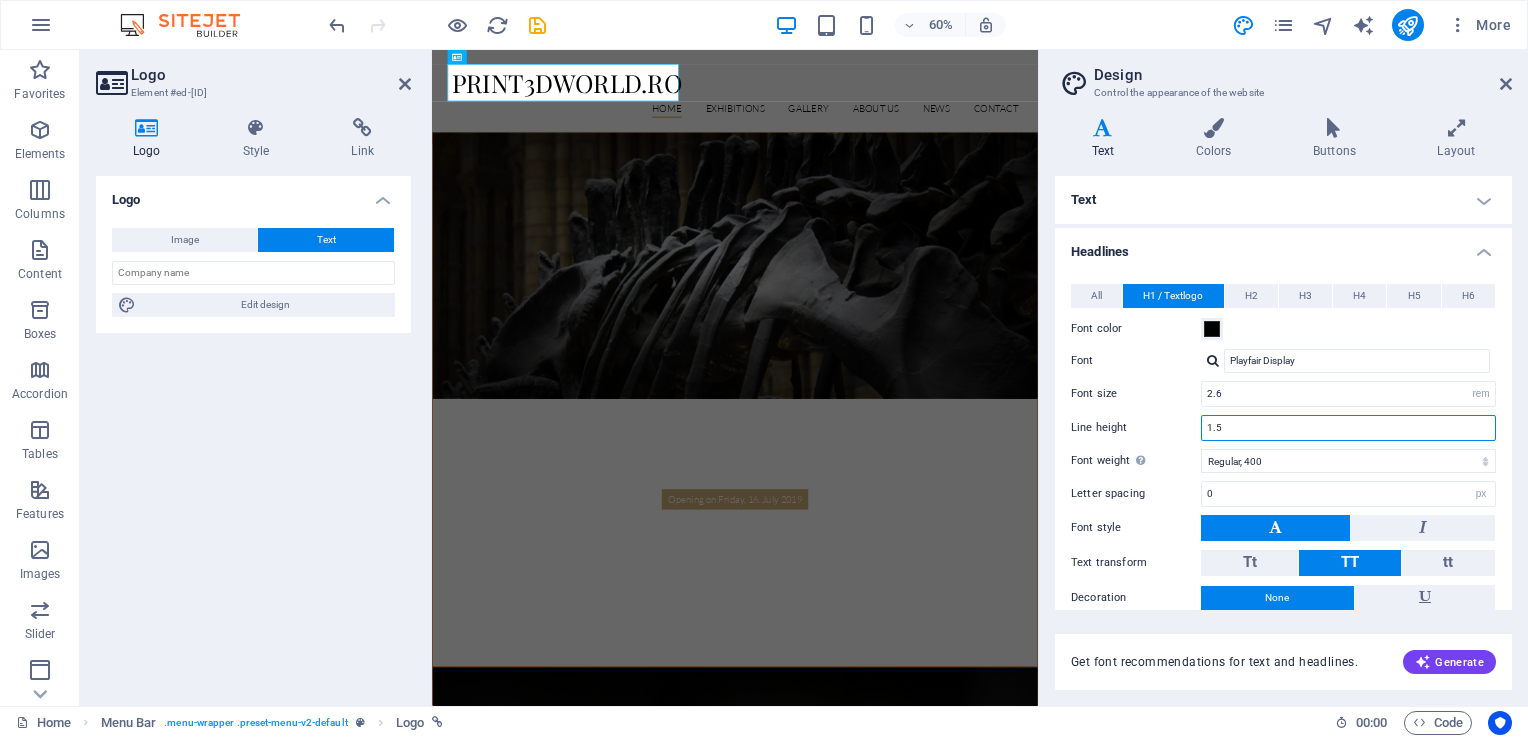 click on "1.5" at bounding box center (1348, 428) 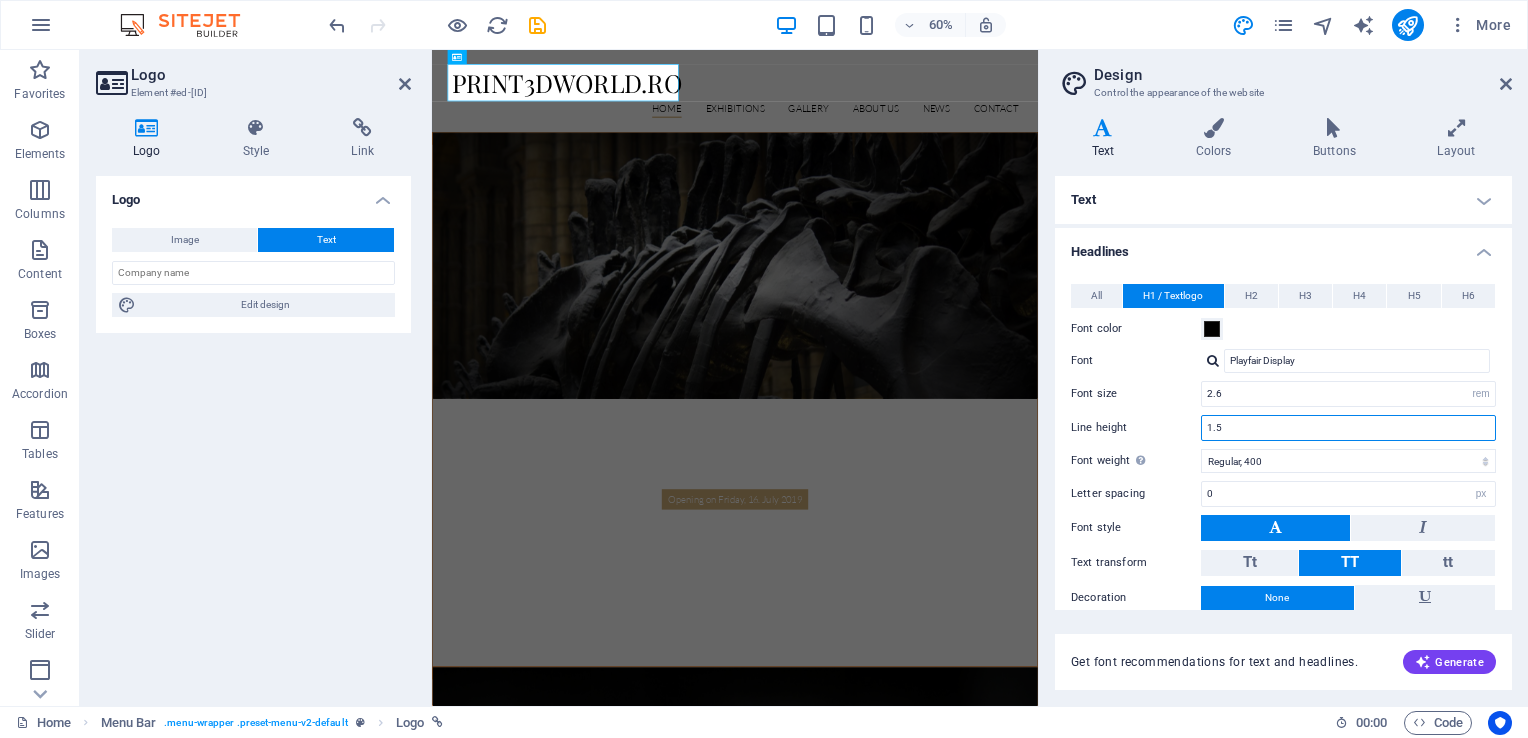 drag, startPoint x: 1259, startPoint y: 428, endPoint x: 1161, endPoint y: 423, distance: 98.12747 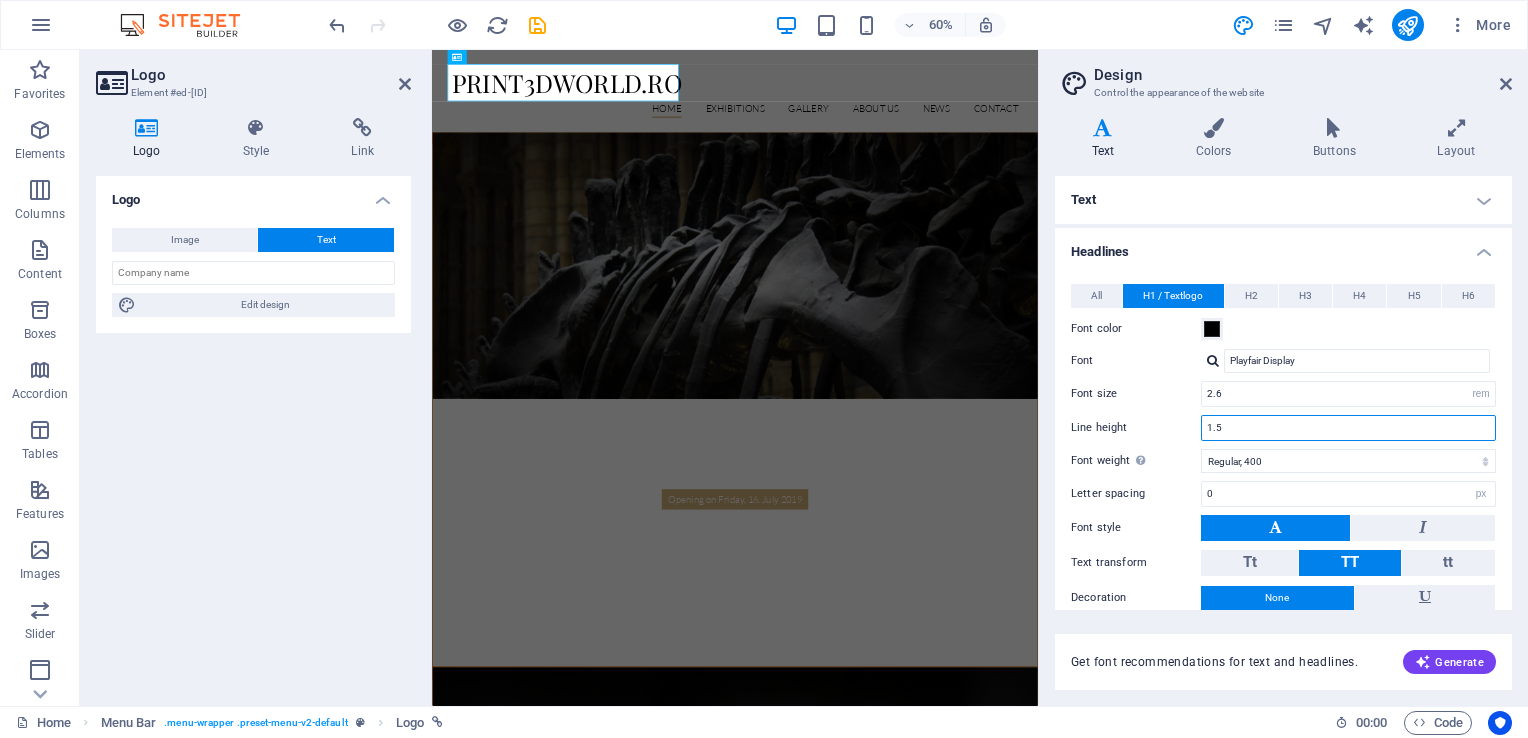 click on "Line height 1.5" at bounding box center [1283, 428] 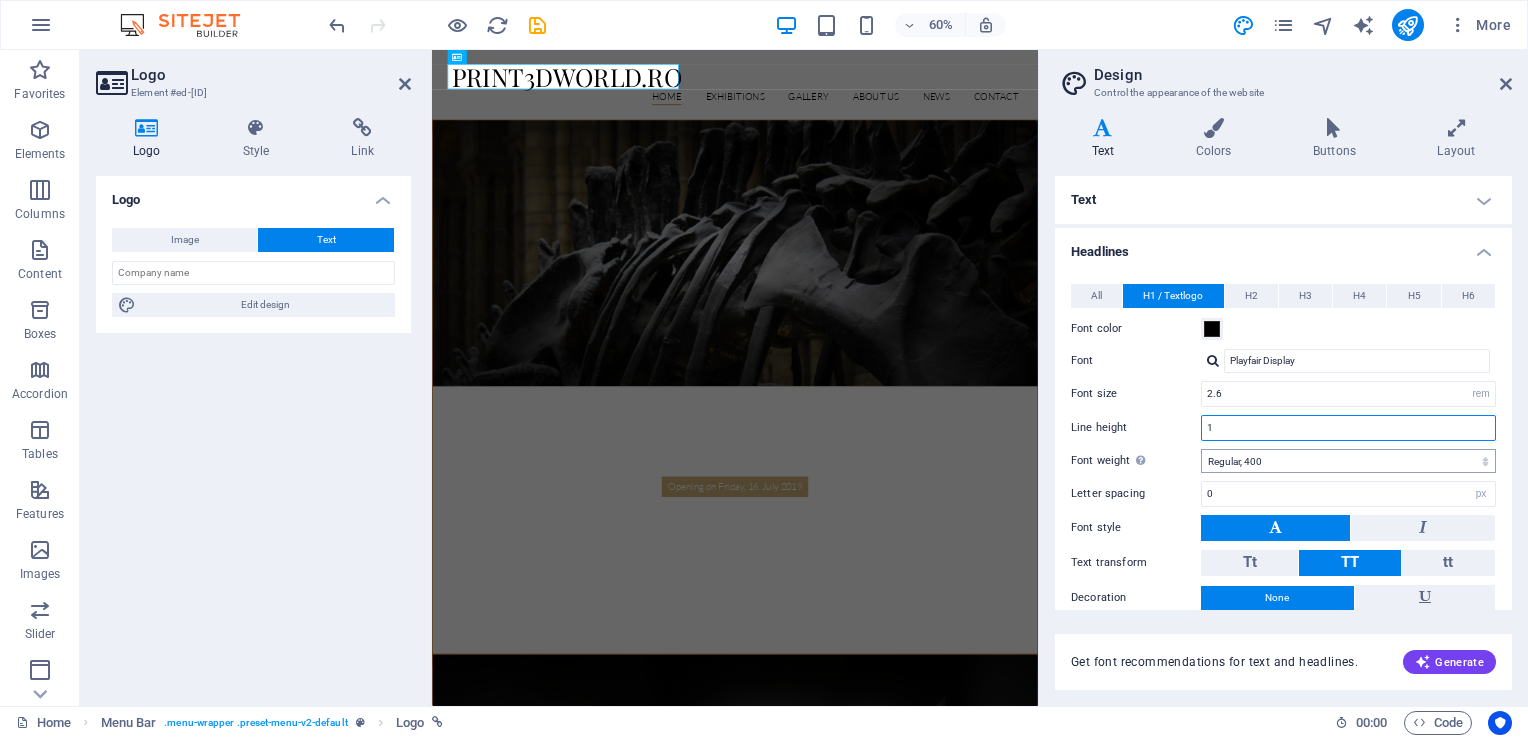type on "1" 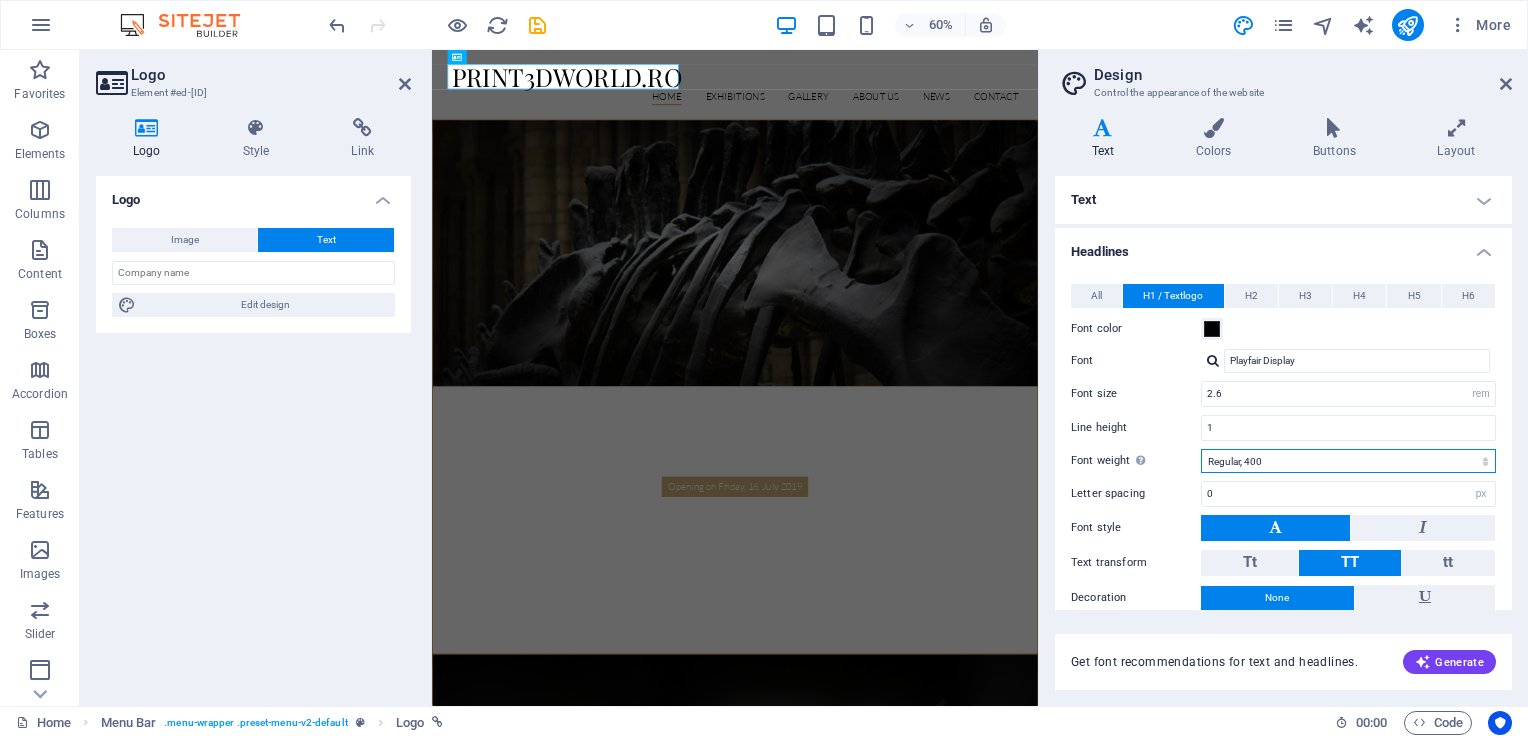 click on "Thin, 100 Extra-light, 200 Light, 300 Regular, 400 Medium, 500 Semi-bold, 600 Bold, 700 Extra-bold, 800 Black, 900" at bounding box center (1348, 461) 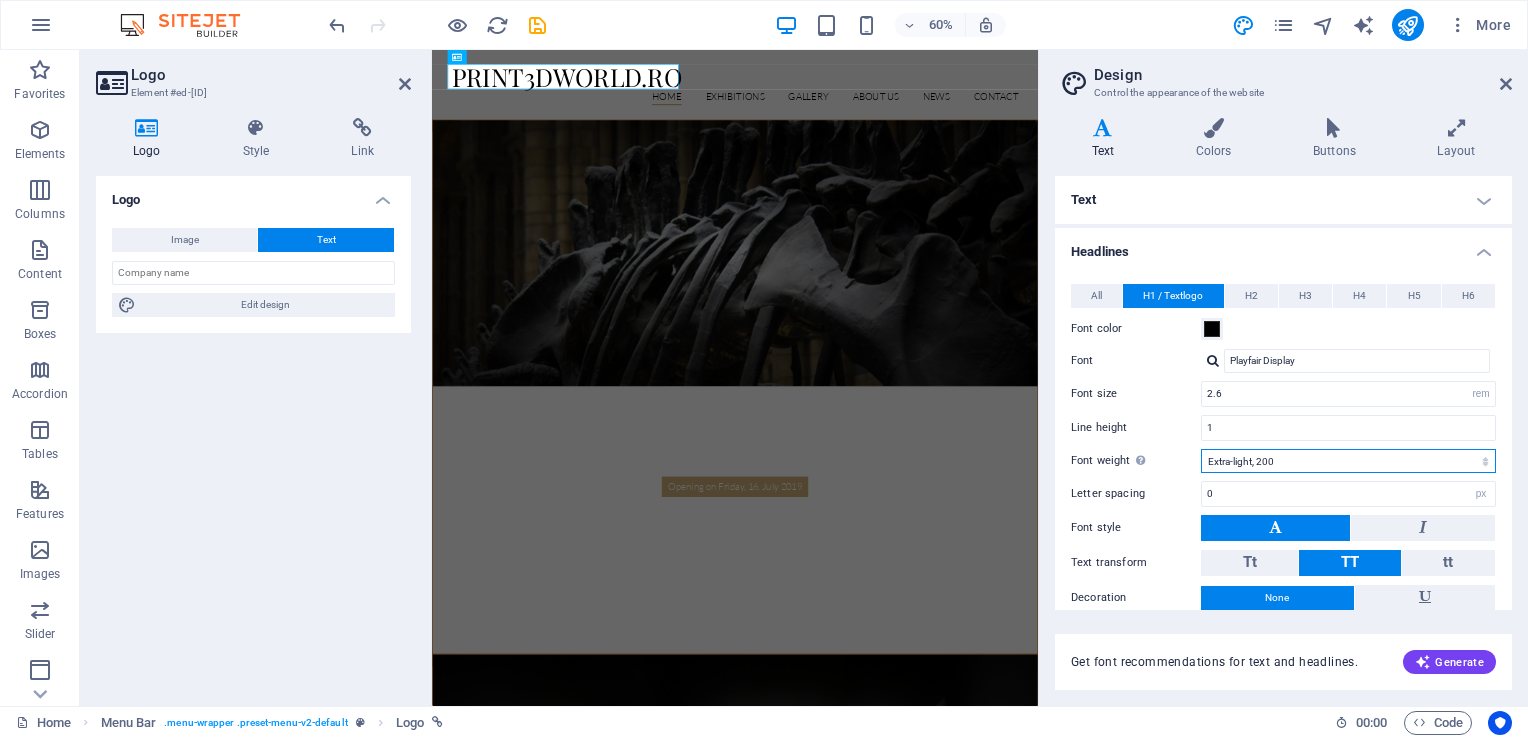 click on "Thin, 100 Extra-light, 200 Light, 300 Regular, 400 Medium, 500 Semi-bold, 600 Bold, 700 Extra-bold, 800 Black, 900" at bounding box center (1348, 461) 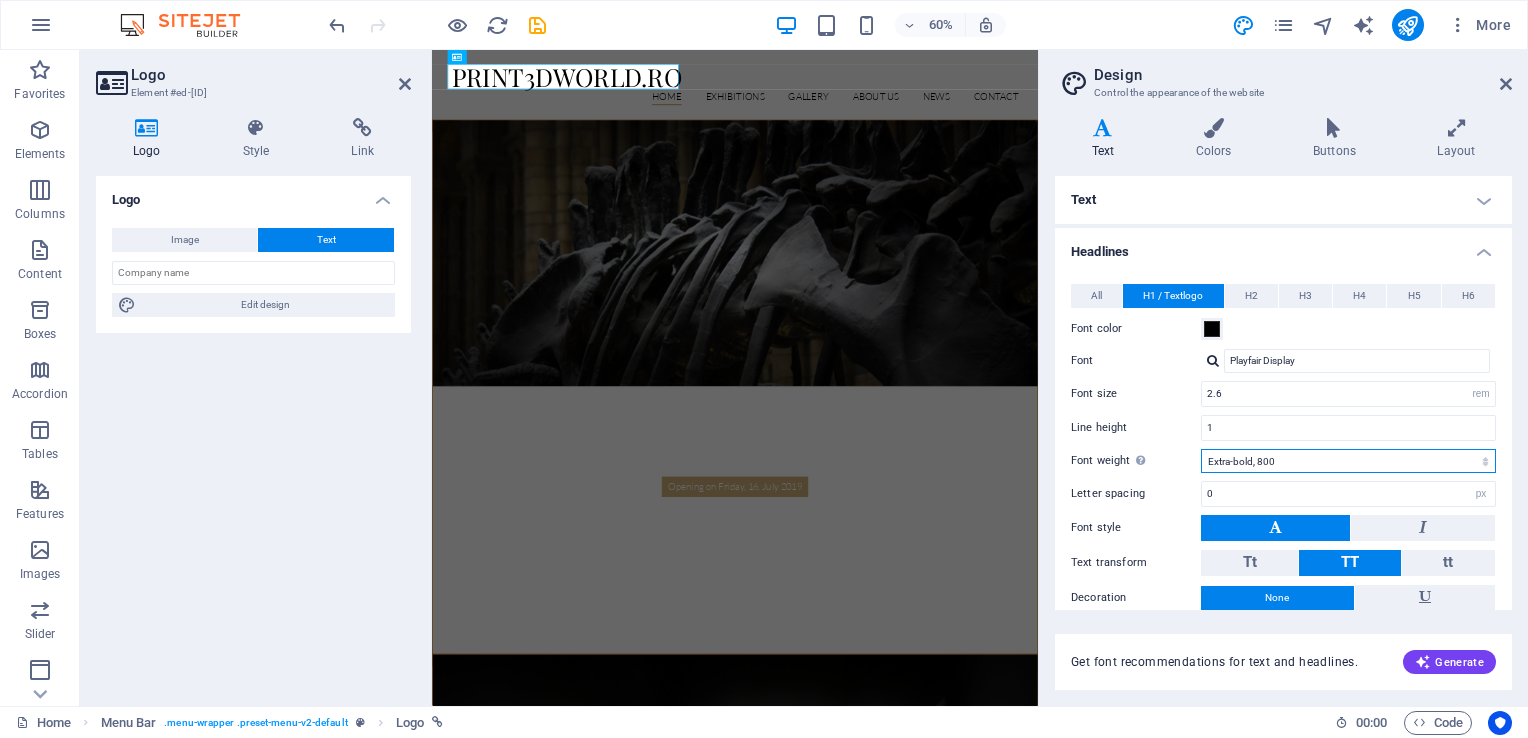 click on "Thin, 100 Extra-light, 200 Light, 300 Regular, 400 Medium, 500 Semi-bold, 600 Bold, 700 Extra-bold, 800 Black, 900" at bounding box center [1348, 461] 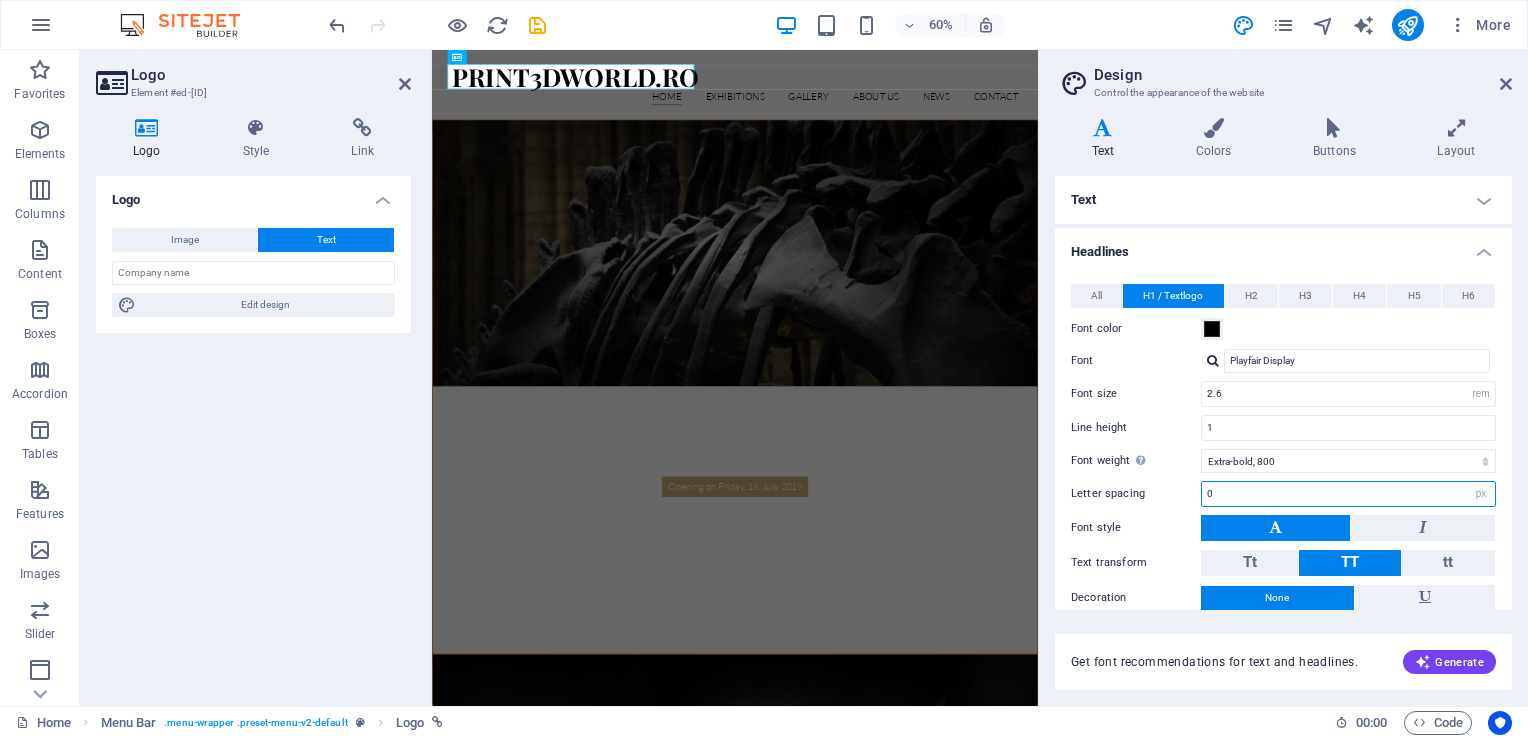 click on "0" at bounding box center [1348, 494] 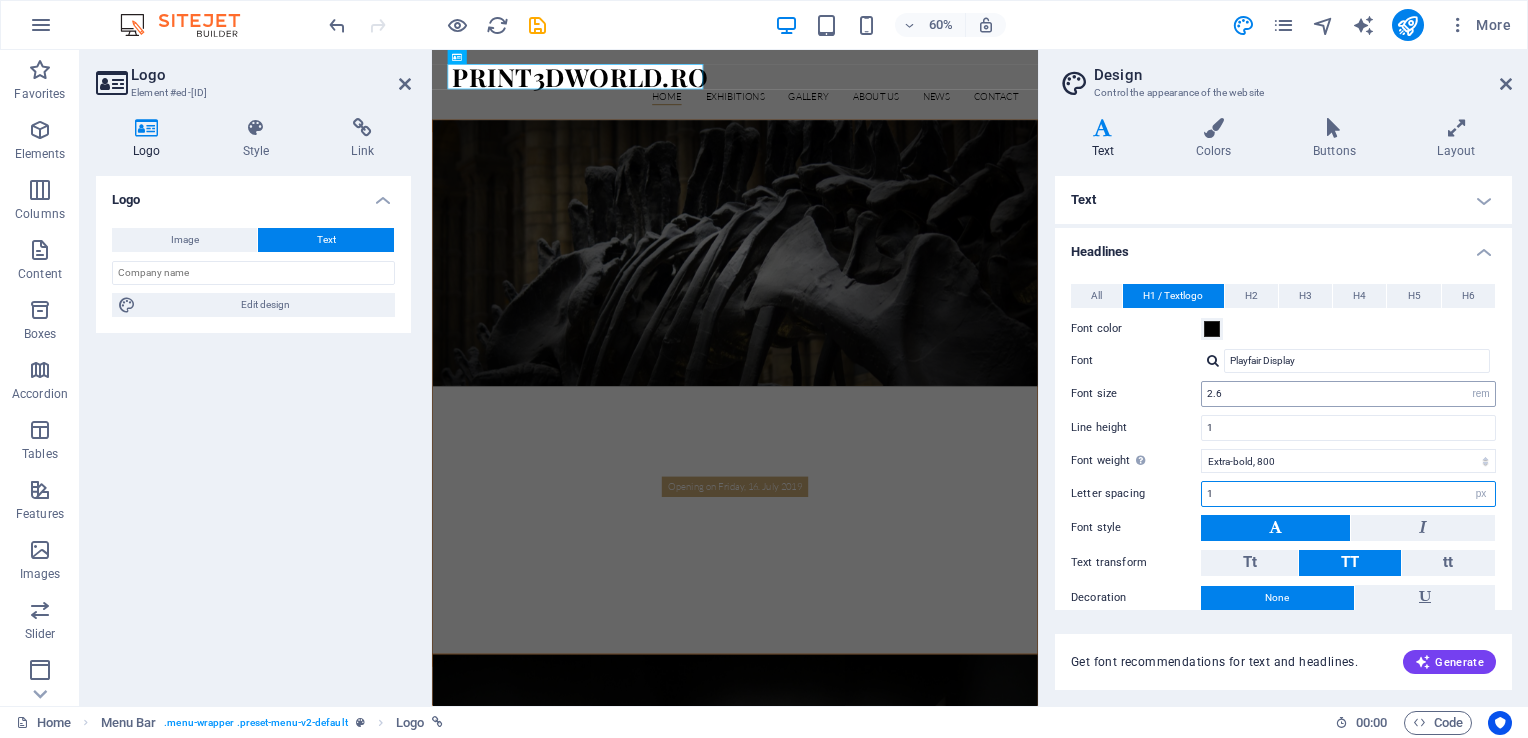 type on "1" 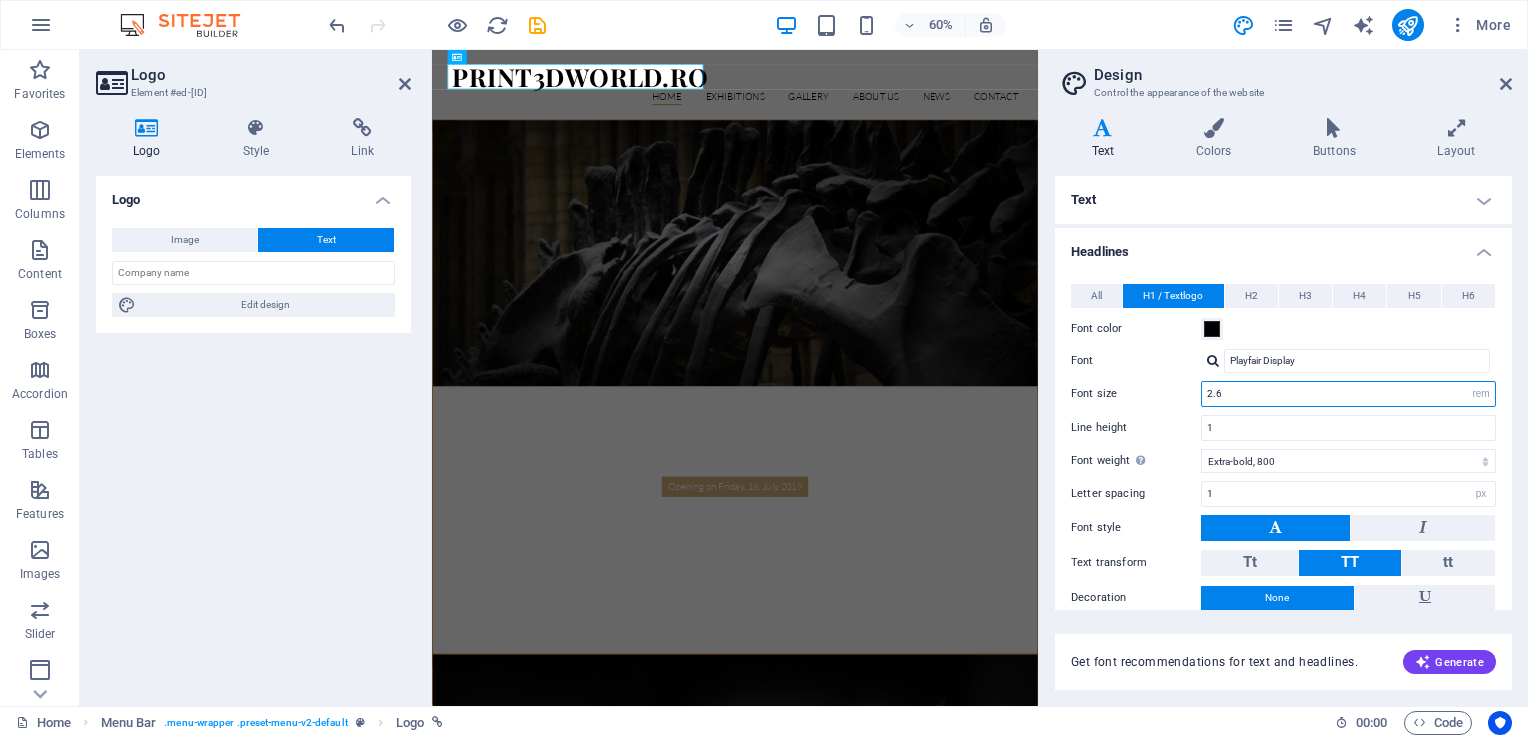 click on "2.6" at bounding box center [1348, 394] 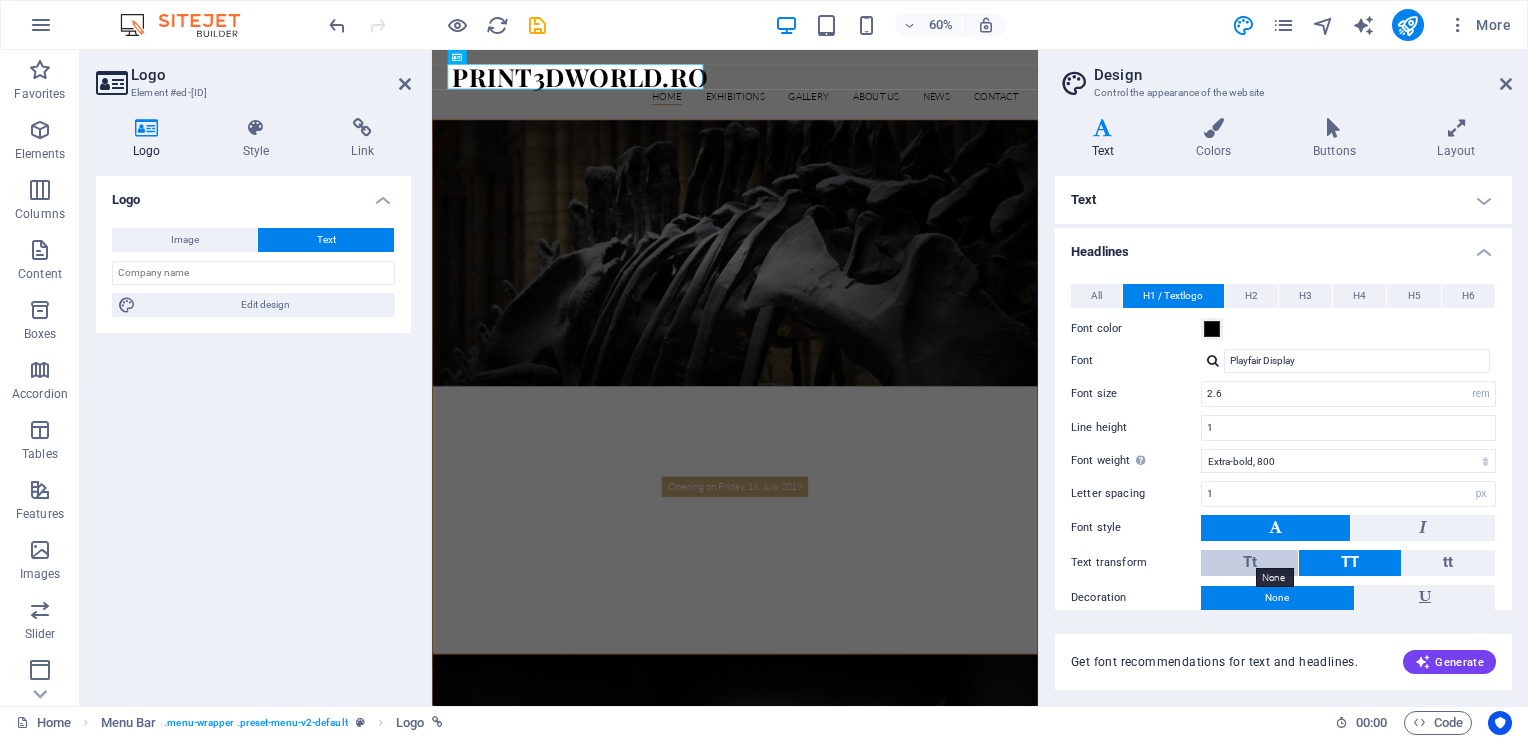 click on "Tt" at bounding box center (1250, 562) 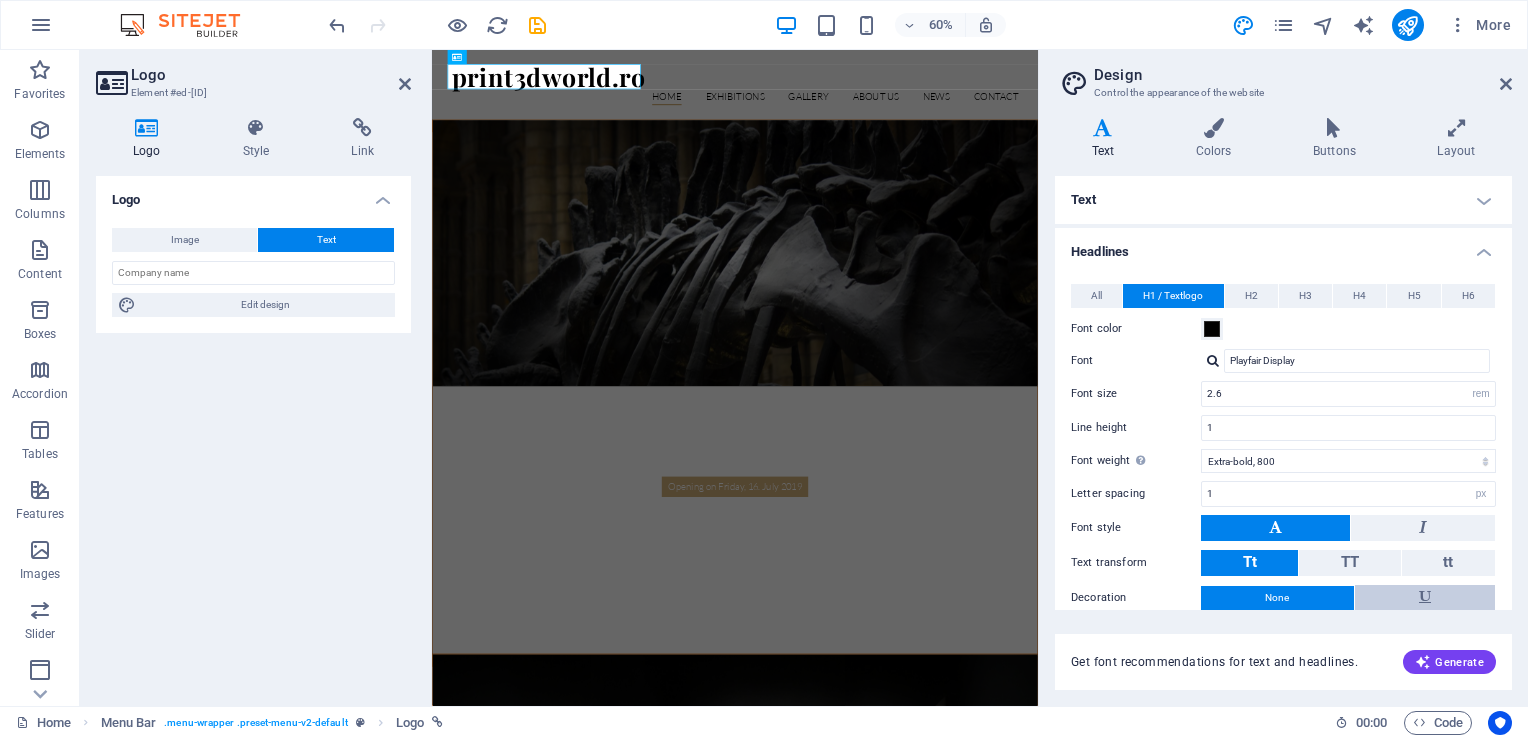 click at bounding box center [1425, 598] 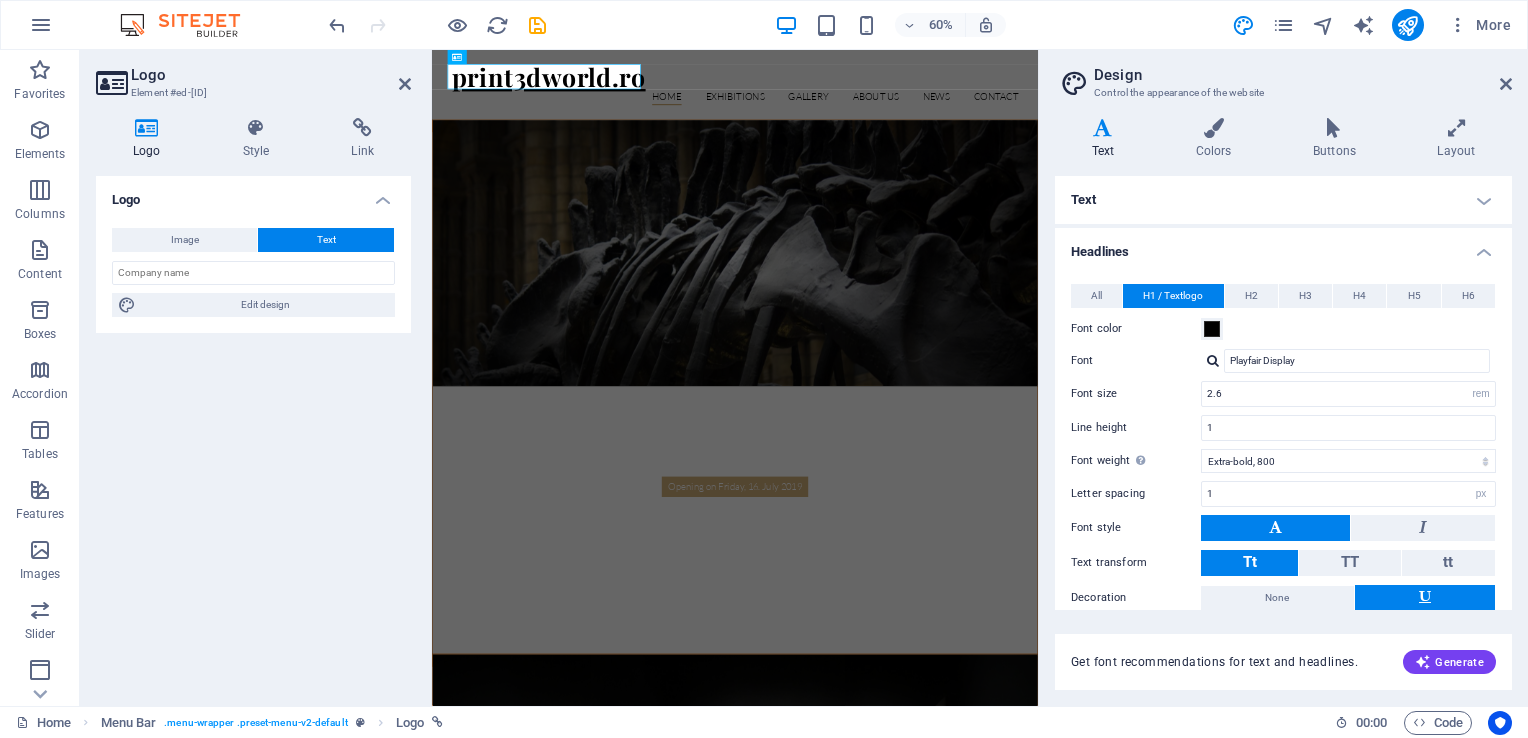 click at bounding box center (1425, 598) 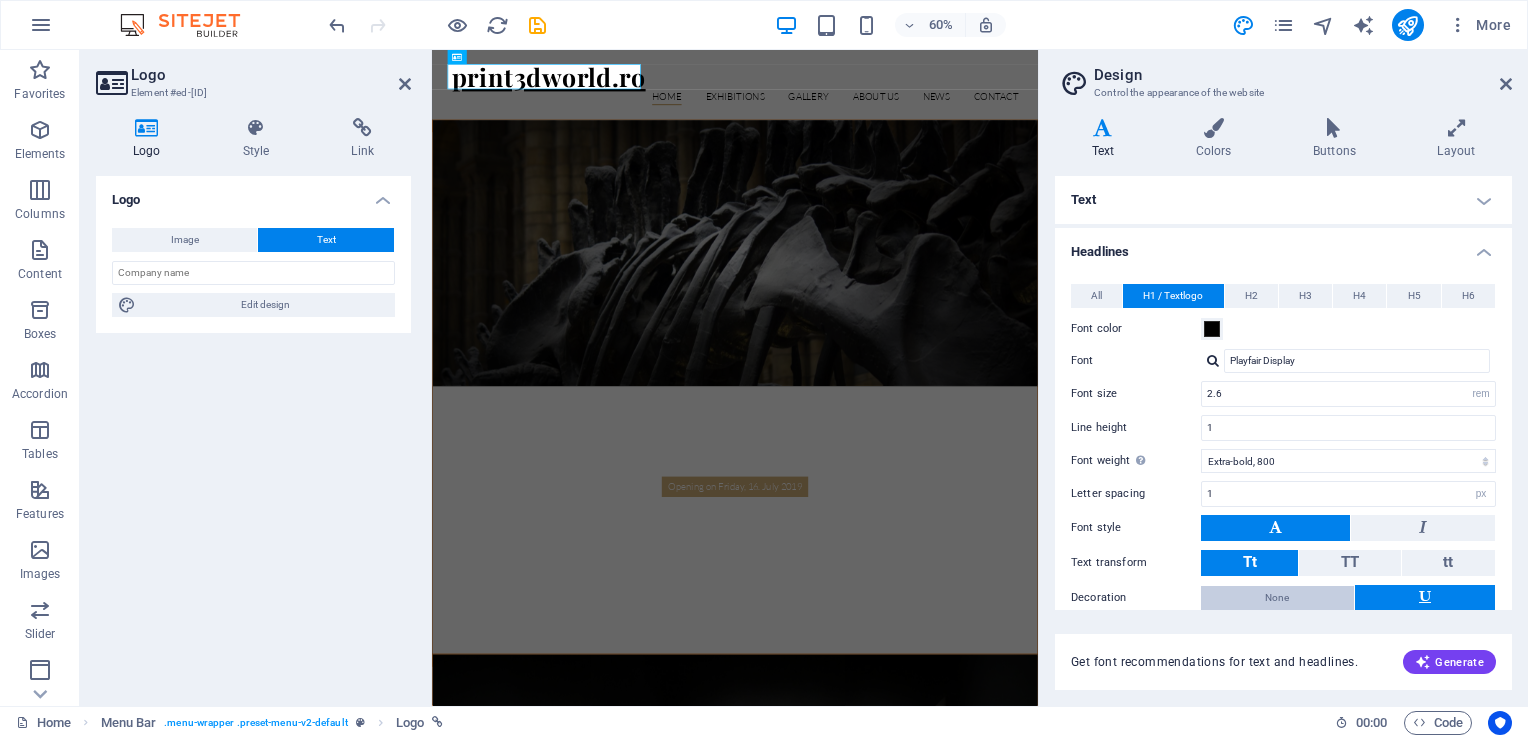 click on "None" at bounding box center (1277, 598) 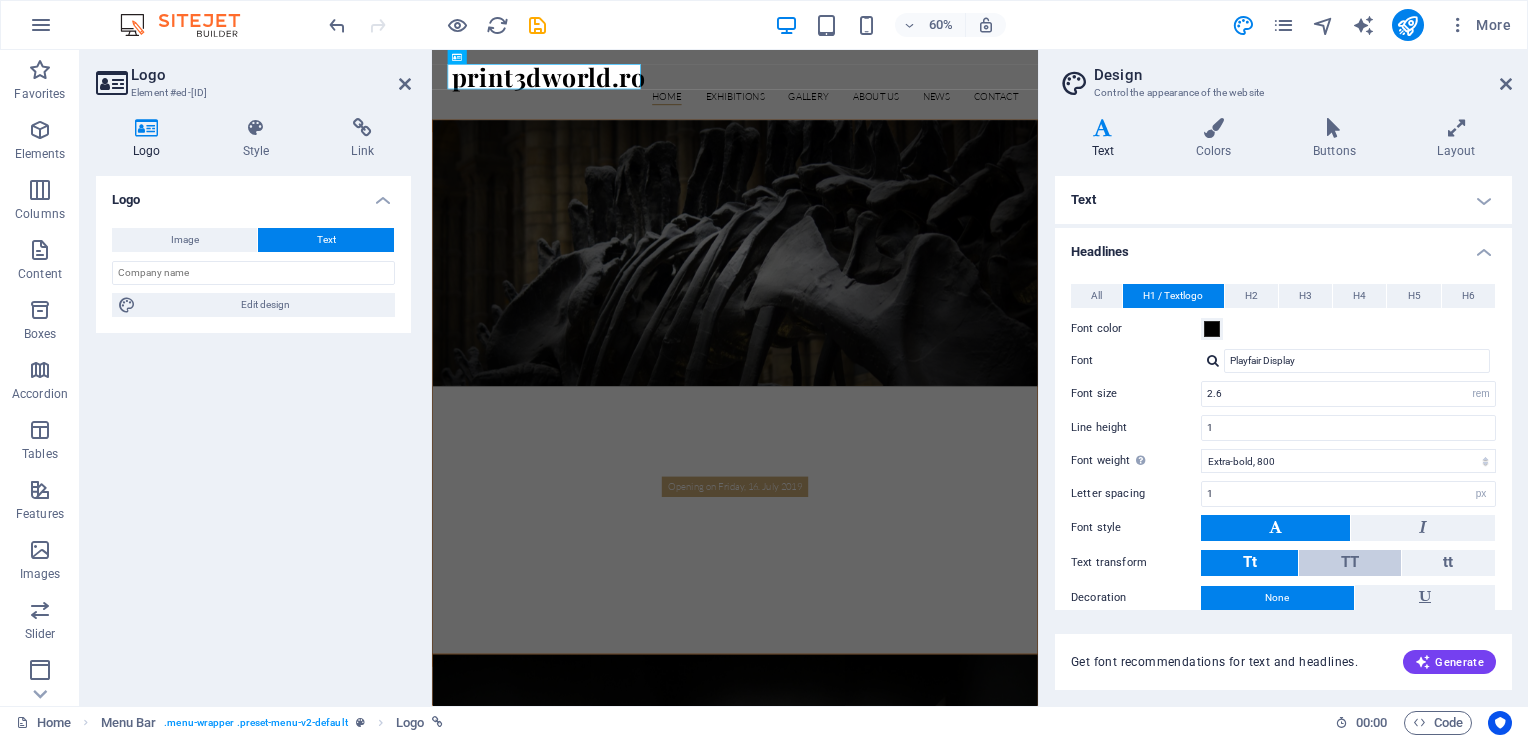 click on "TT" at bounding box center (1349, 563) 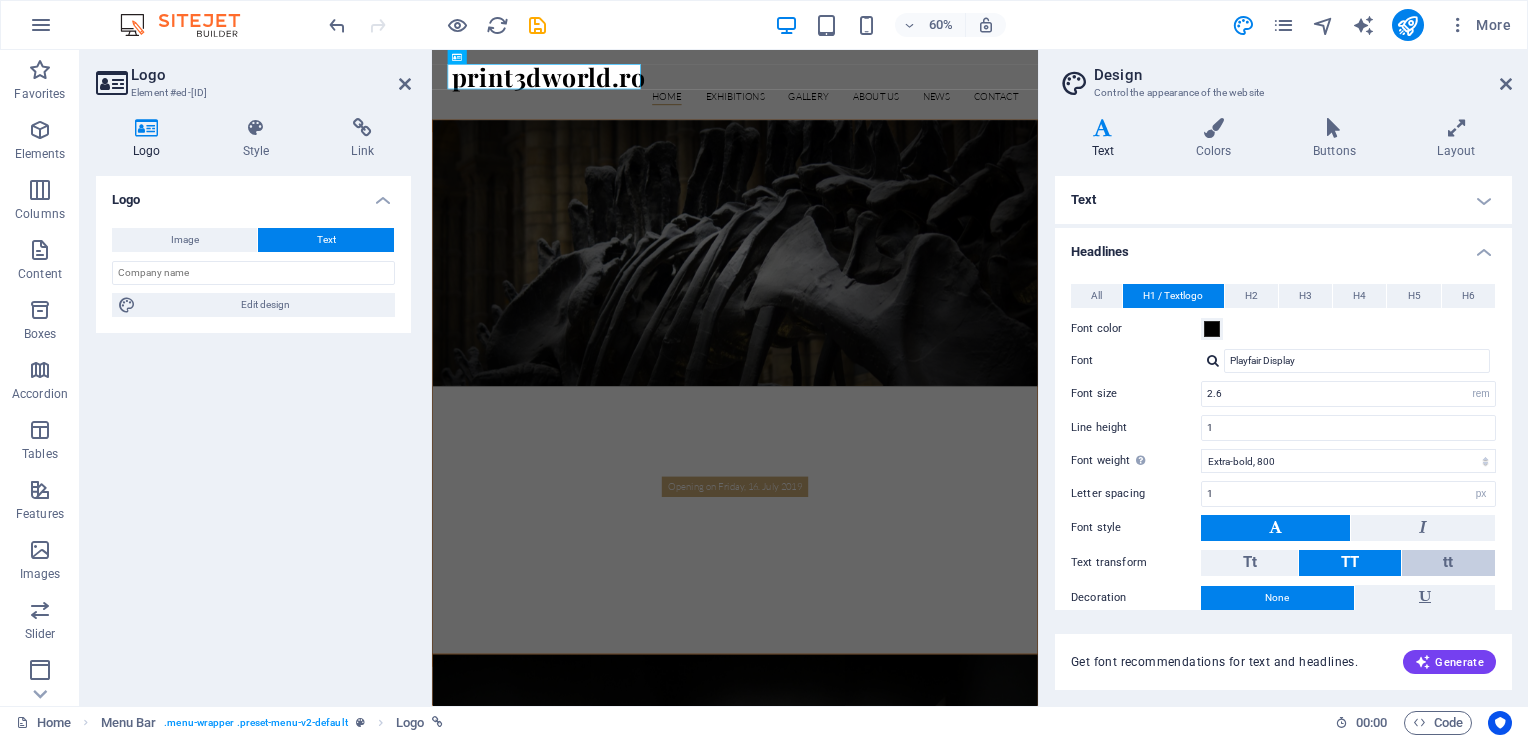 click on "tt" at bounding box center [1448, 563] 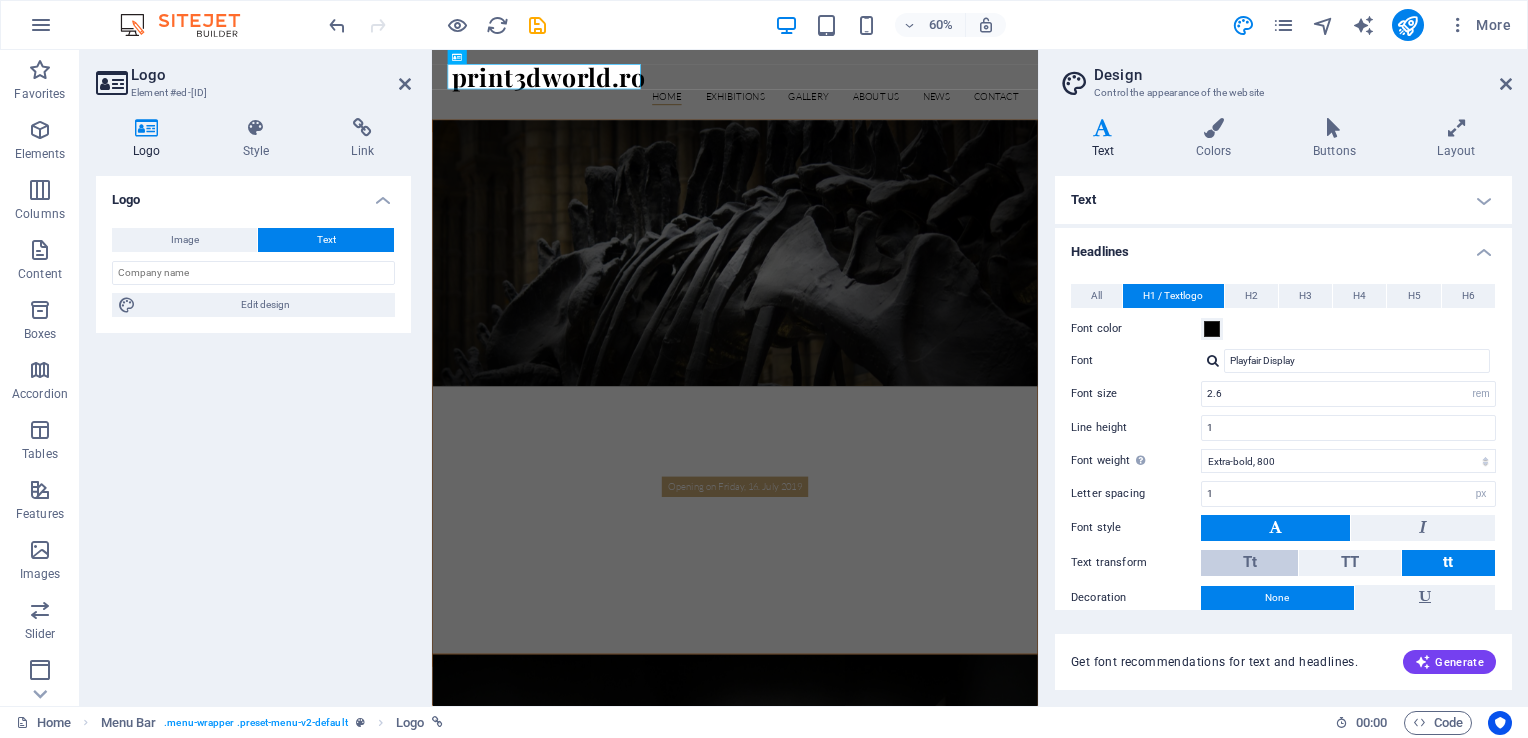 click on "Tt" at bounding box center (1249, 563) 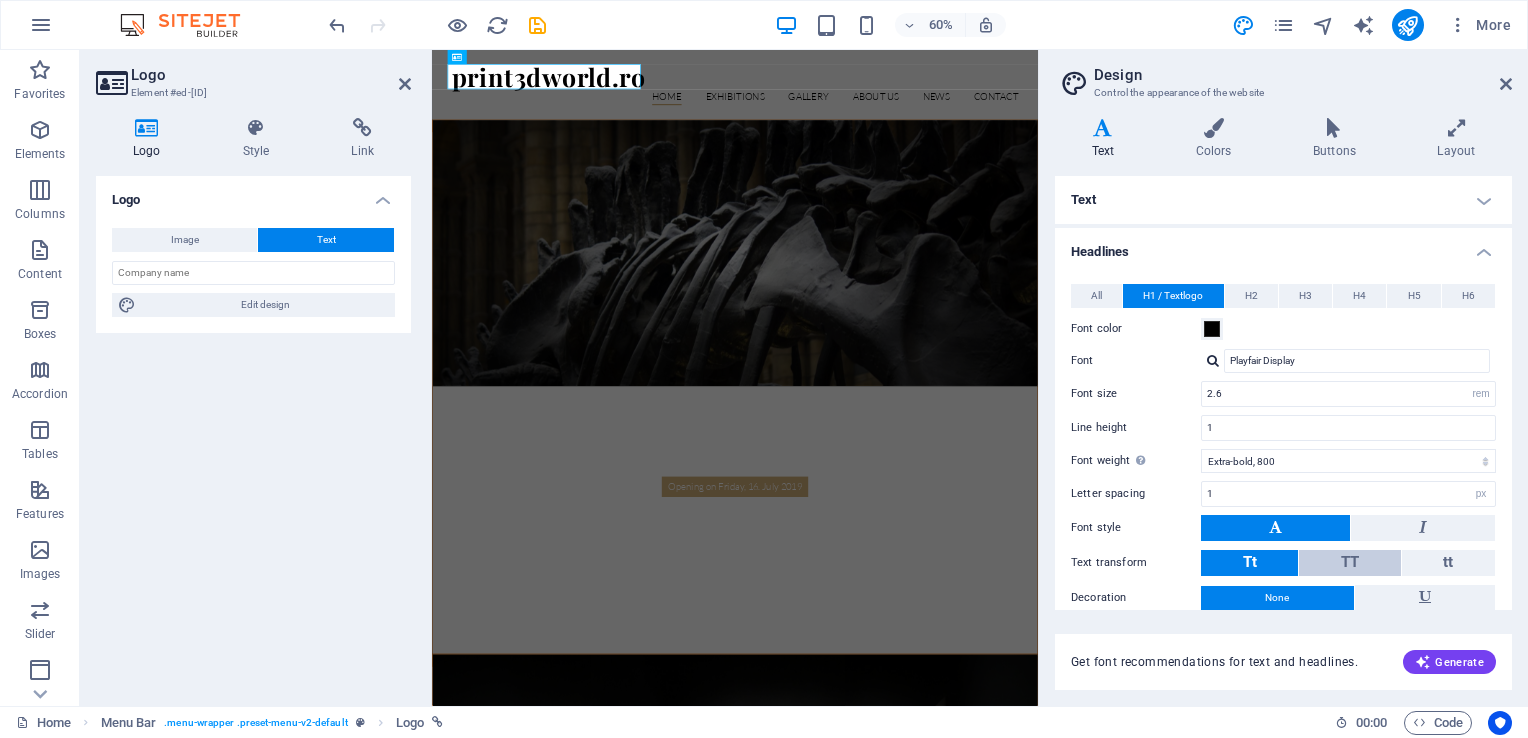 click on "TT" at bounding box center [1349, 563] 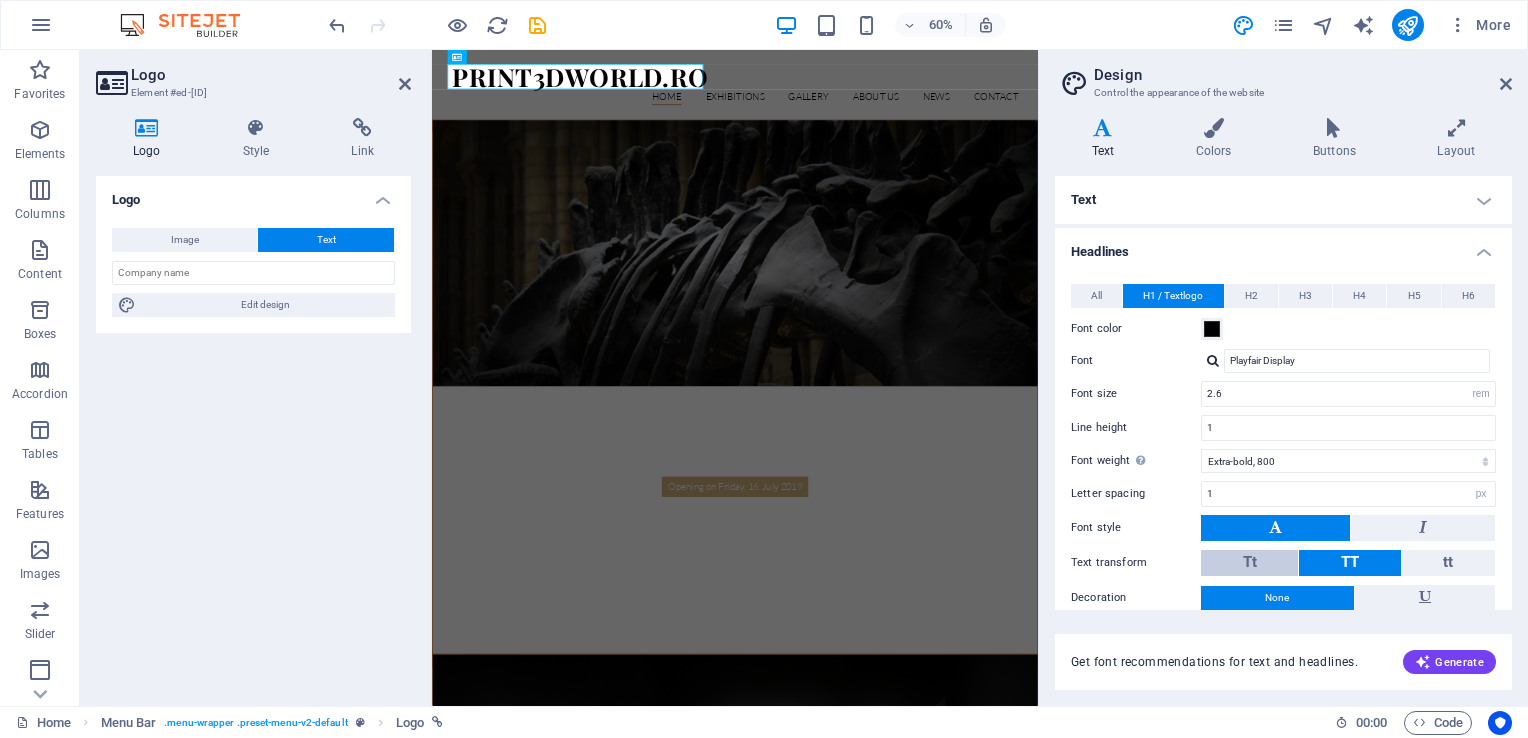 click on "Tt" at bounding box center (1249, 563) 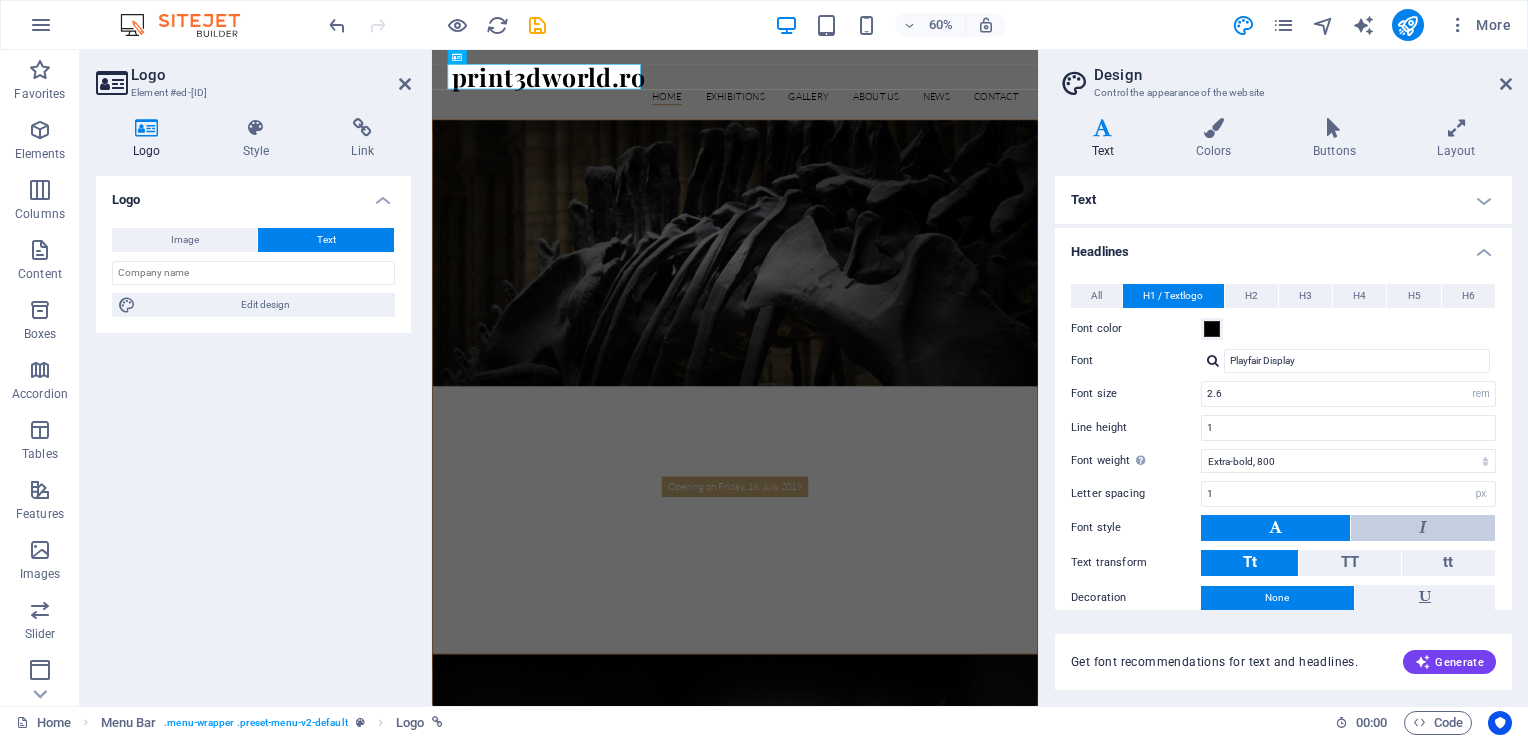 click at bounding box center [1423, 528] 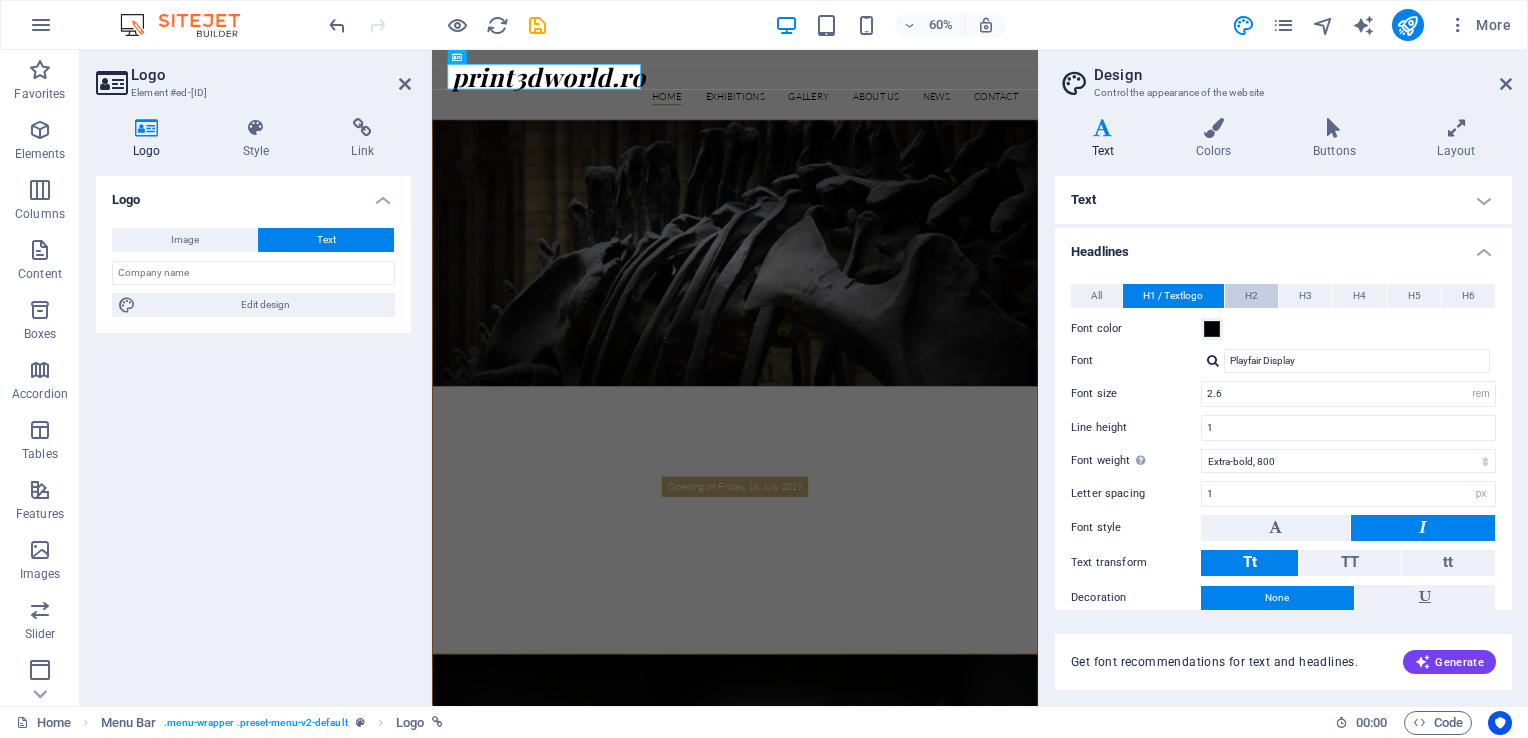 click on "H2" at bounding box center [1251, 296] 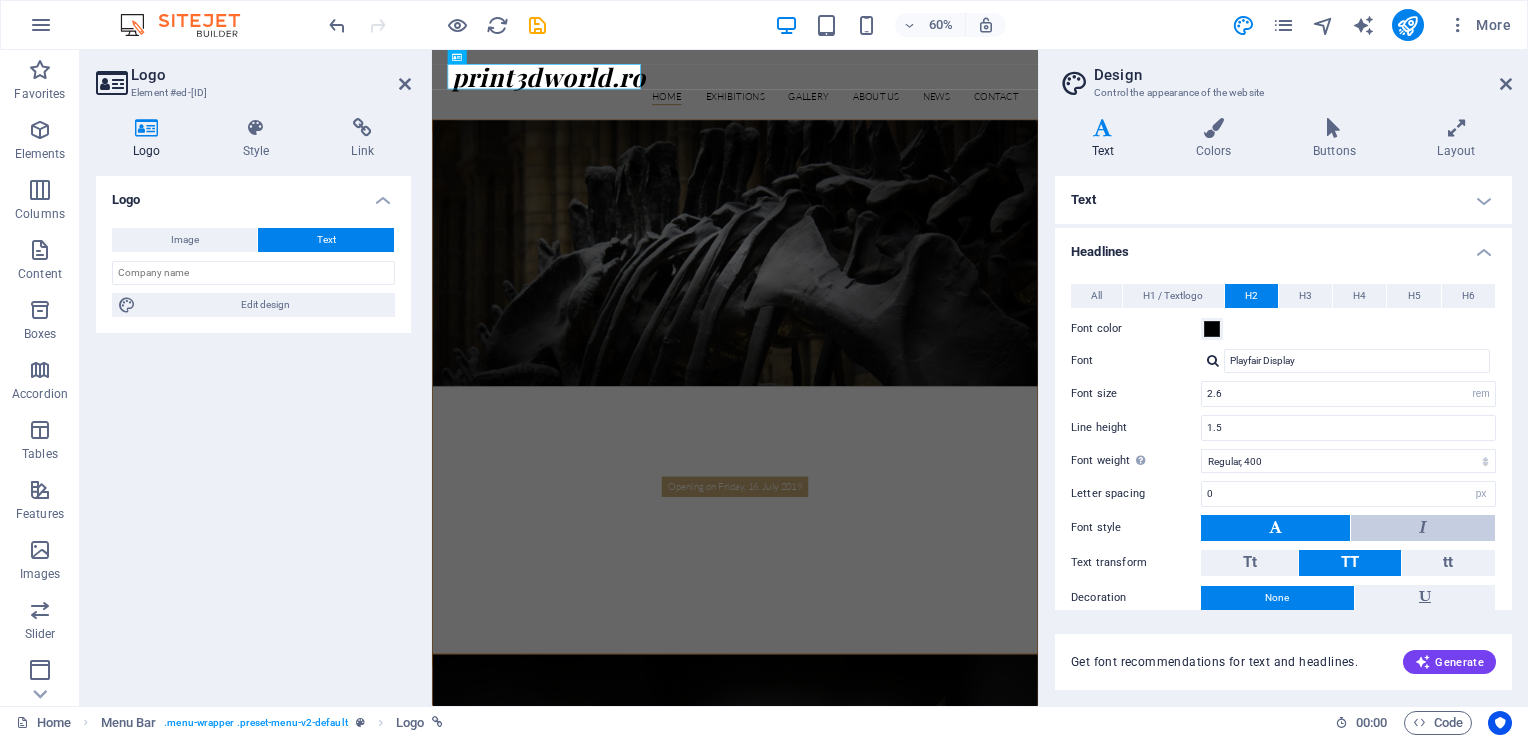 click at bounding box center (1423, 528) 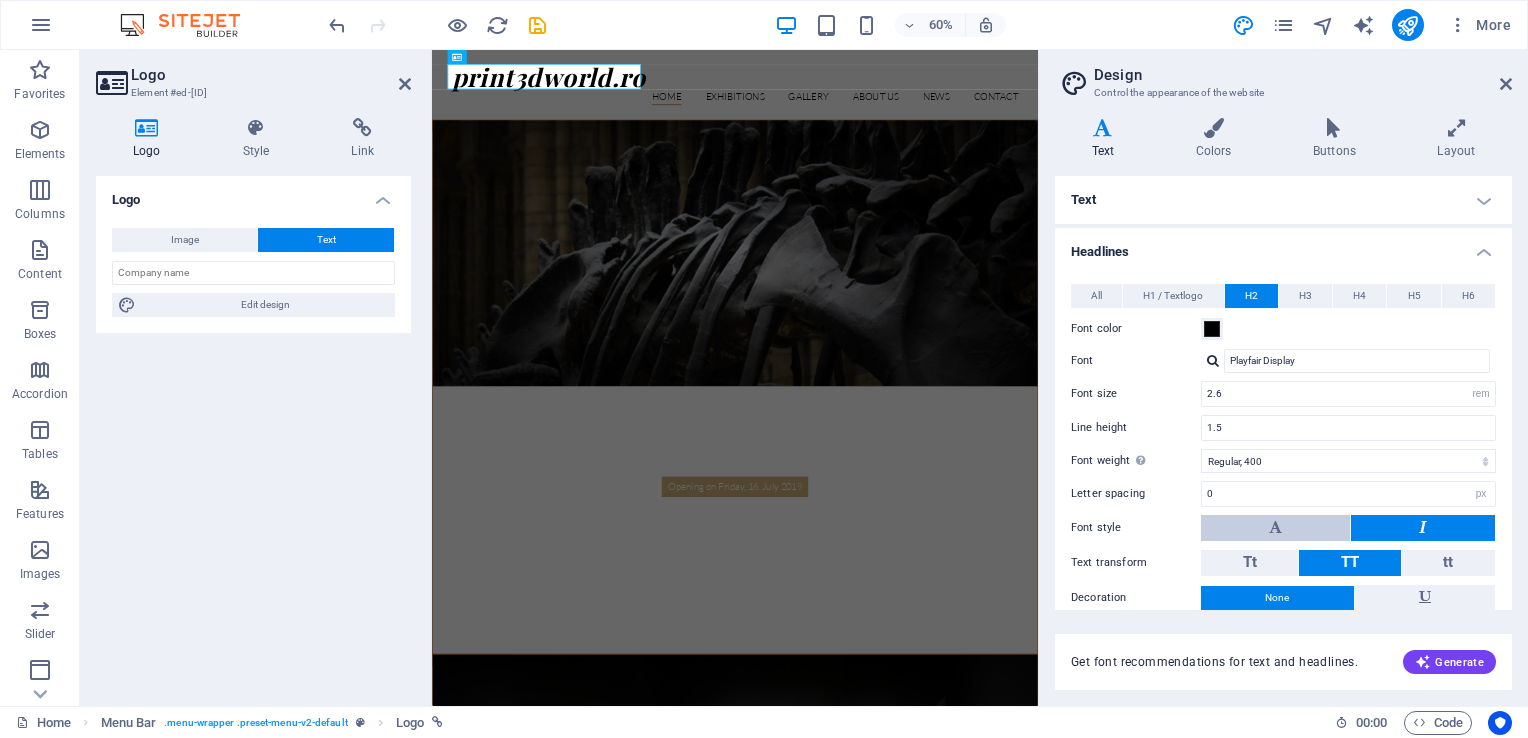 click at bounding box center (1275, 528) 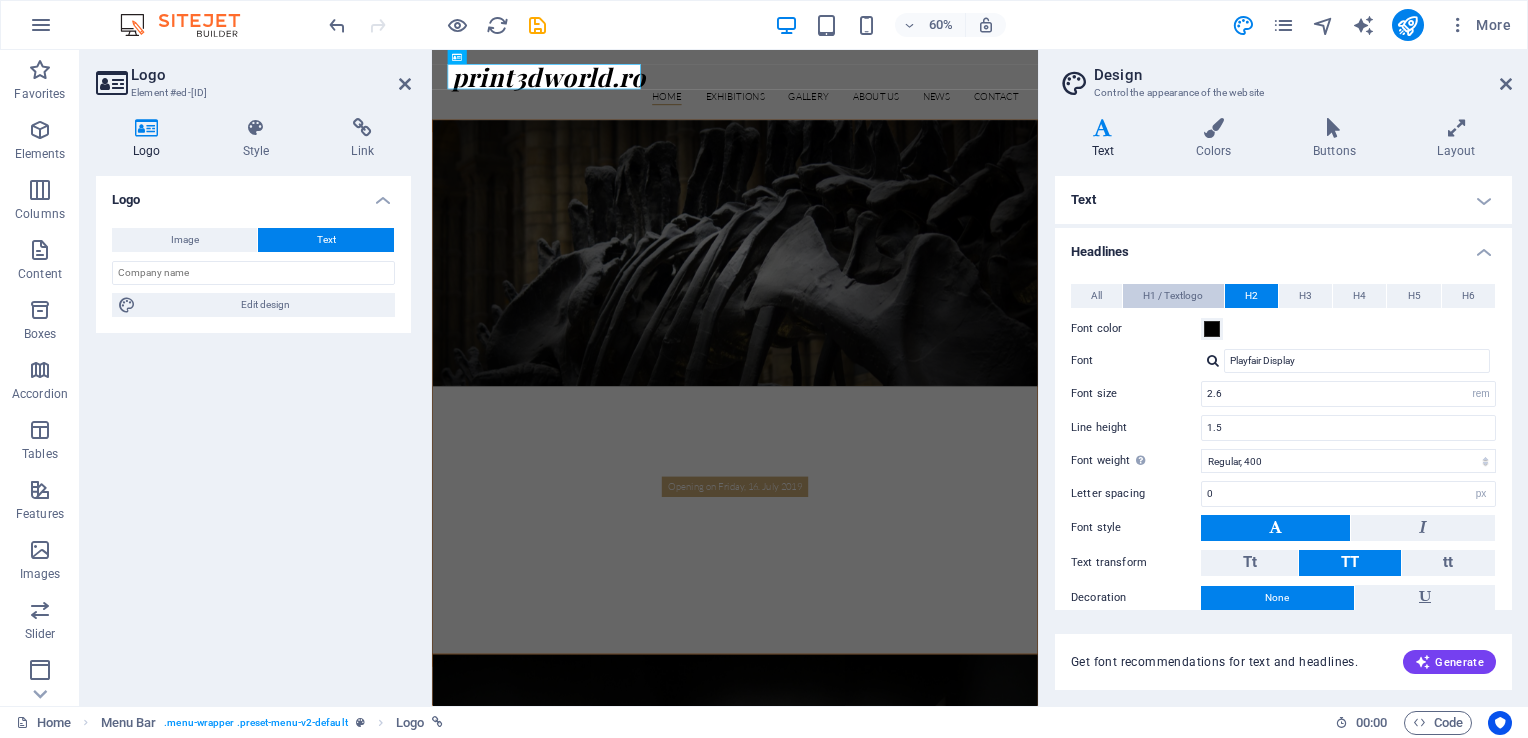 click on "H1 / Textlogo" at bounding box center [1173, 296] 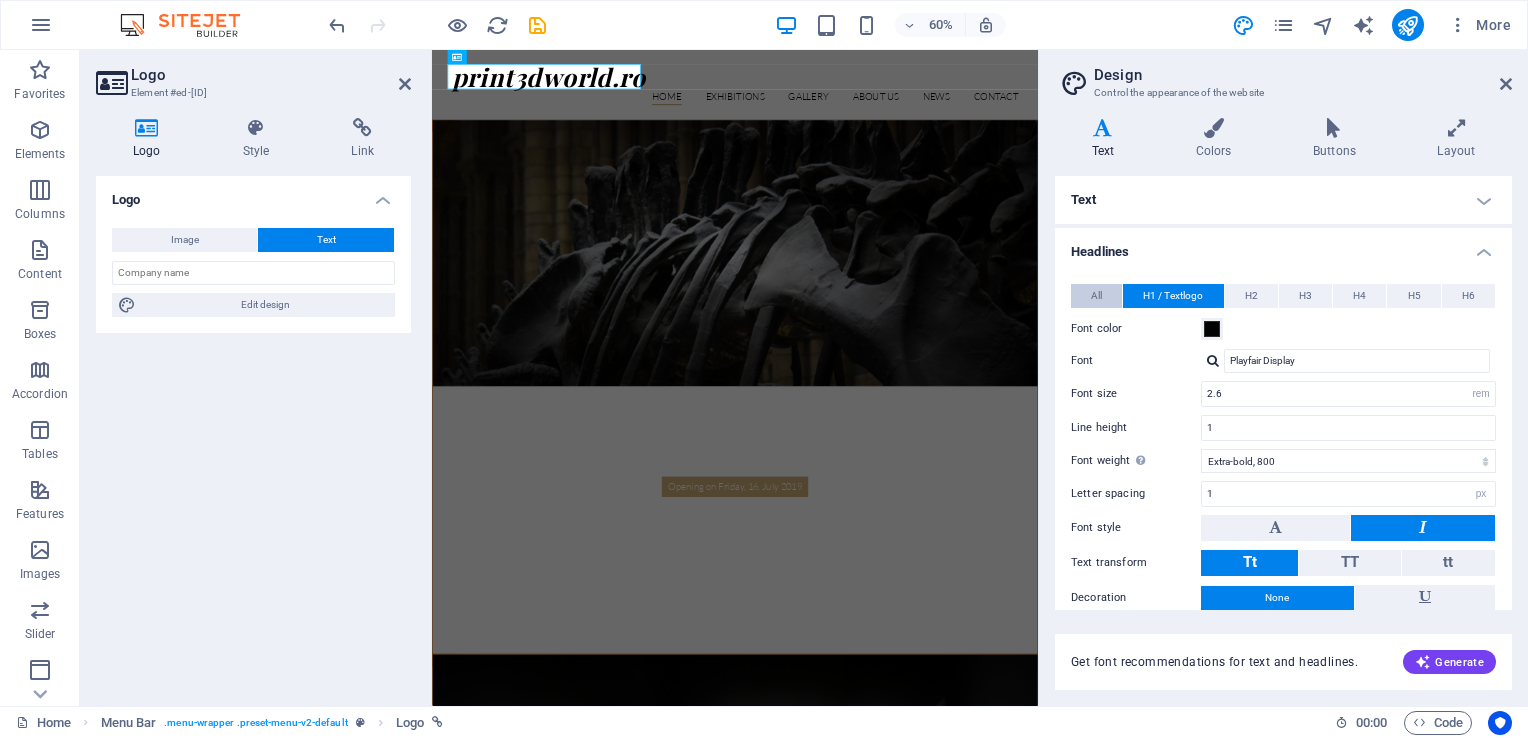 click on "All" at bounding box center [1096, 296] 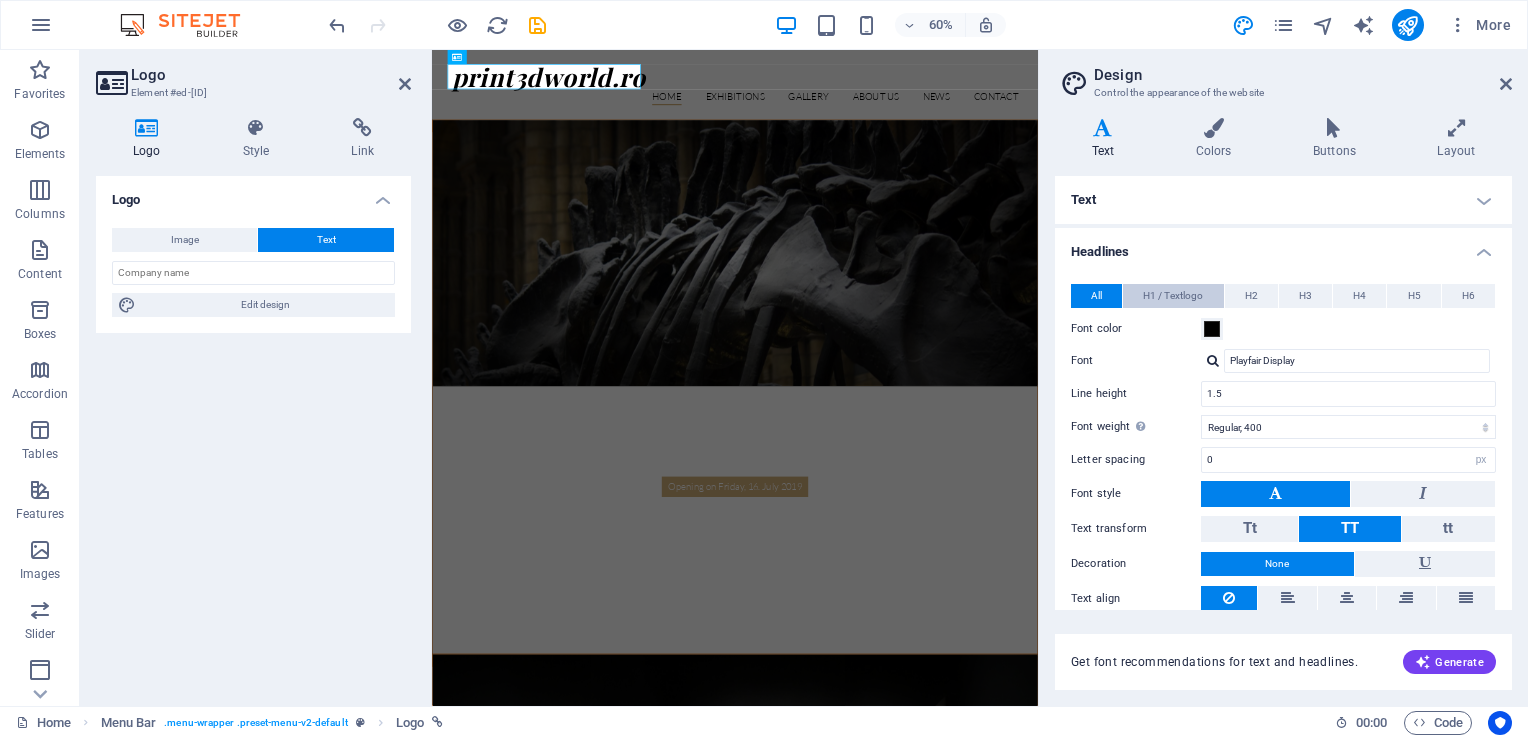 click on "H1 / Textlogo" at bounding box center [1173, 296] 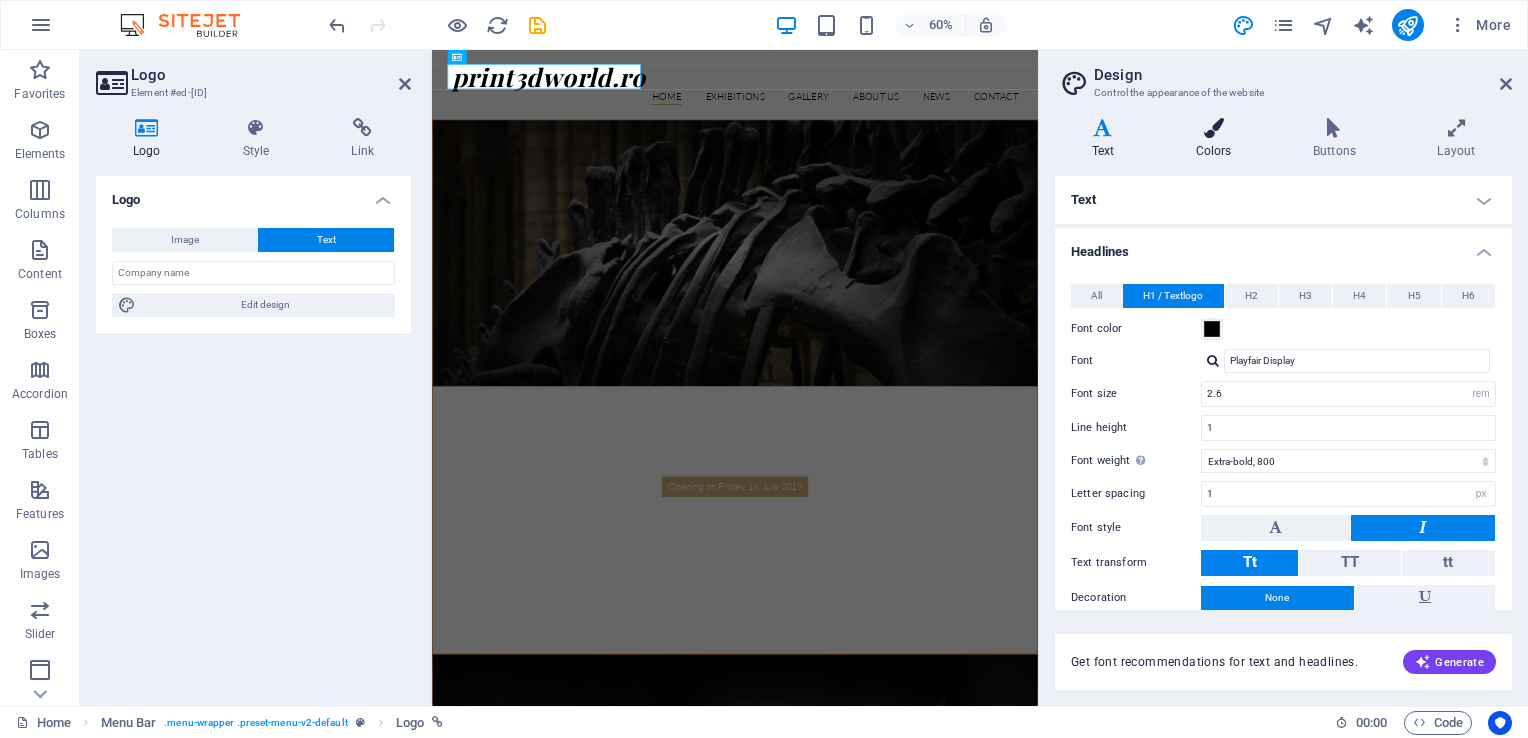 click at bounding box center (1213, 128) 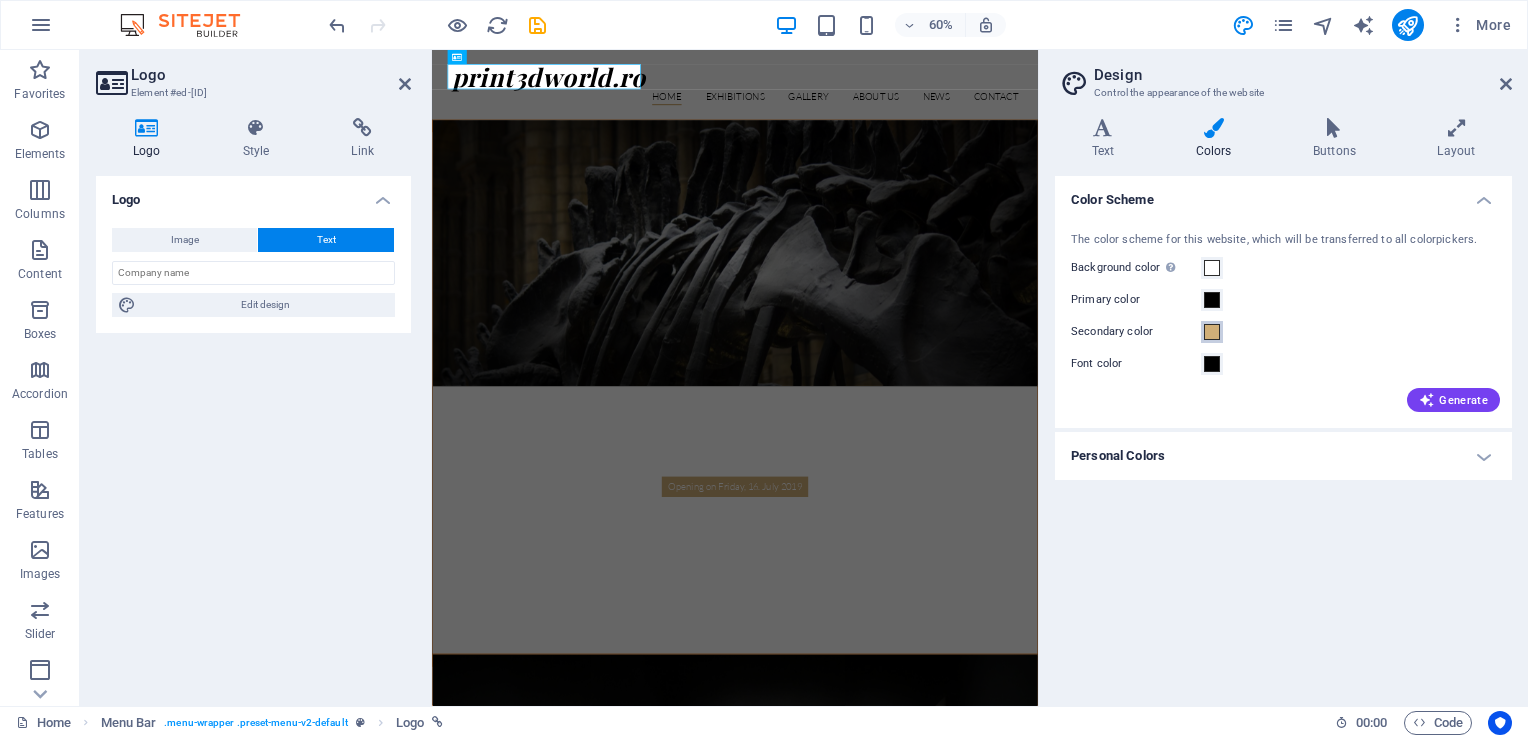 click at bounding box center [1212, 332] 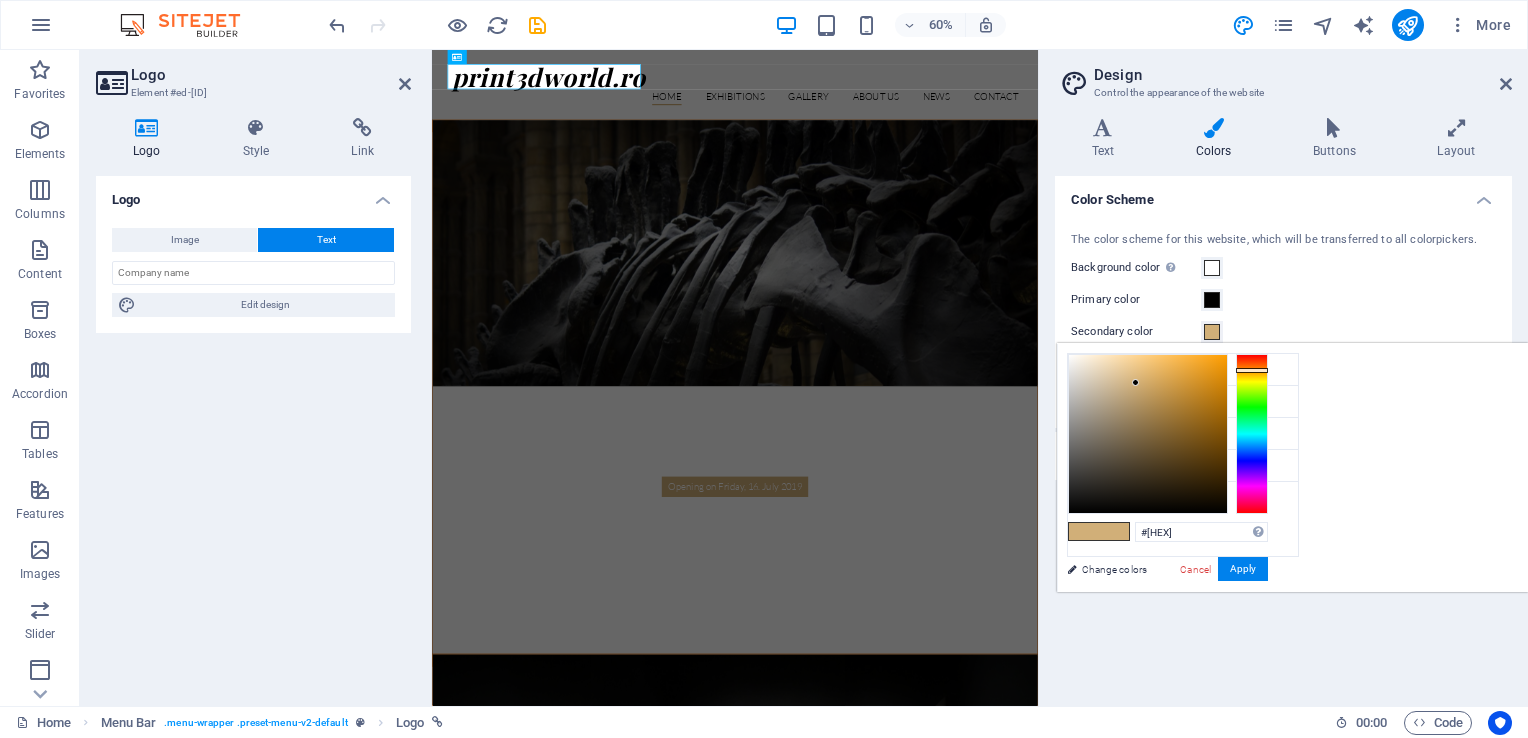 click at bounding box center (1148, 434) 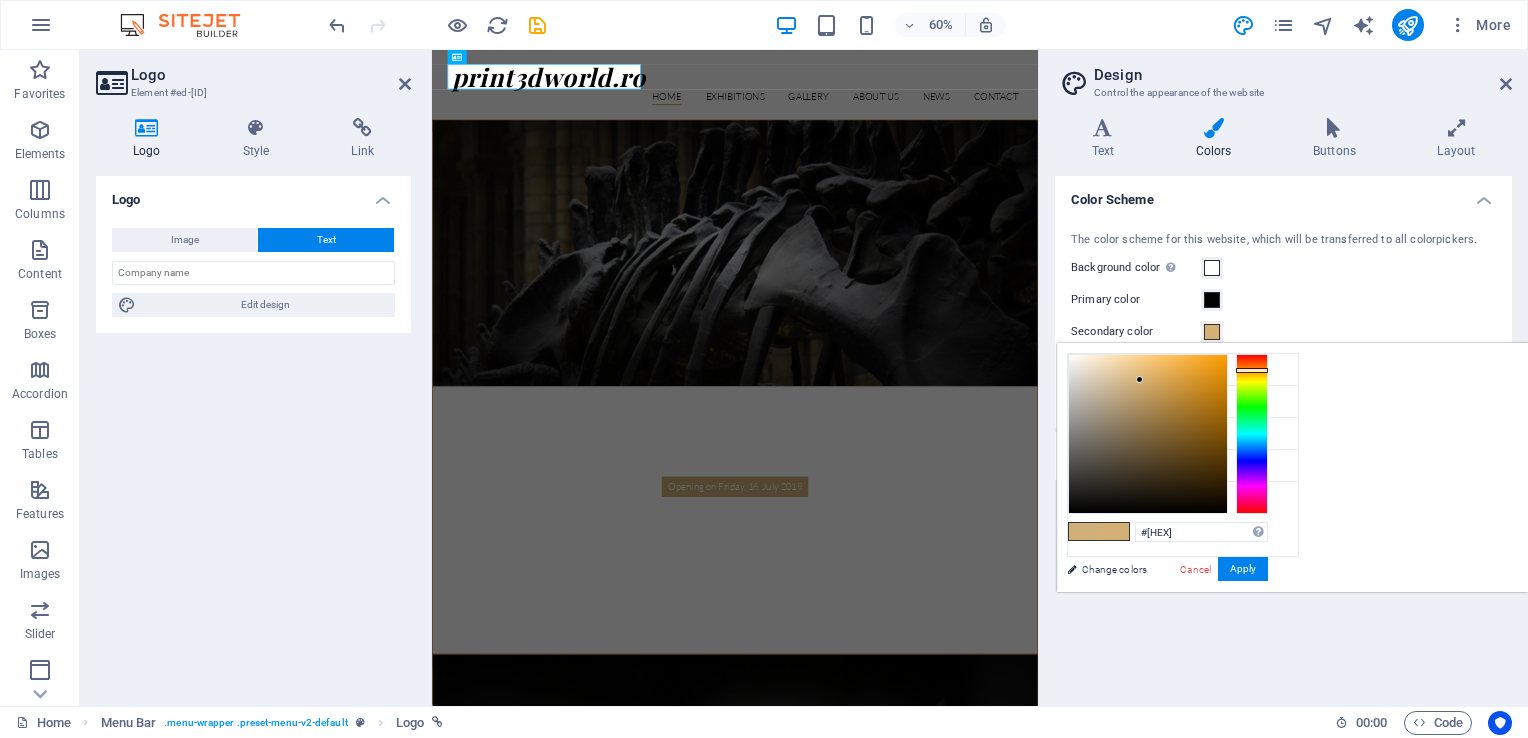 drag, startPoint x: 1390, startPoint y: 379, endPoint x: 1415, endPoint y: 381, distance: 25.079872 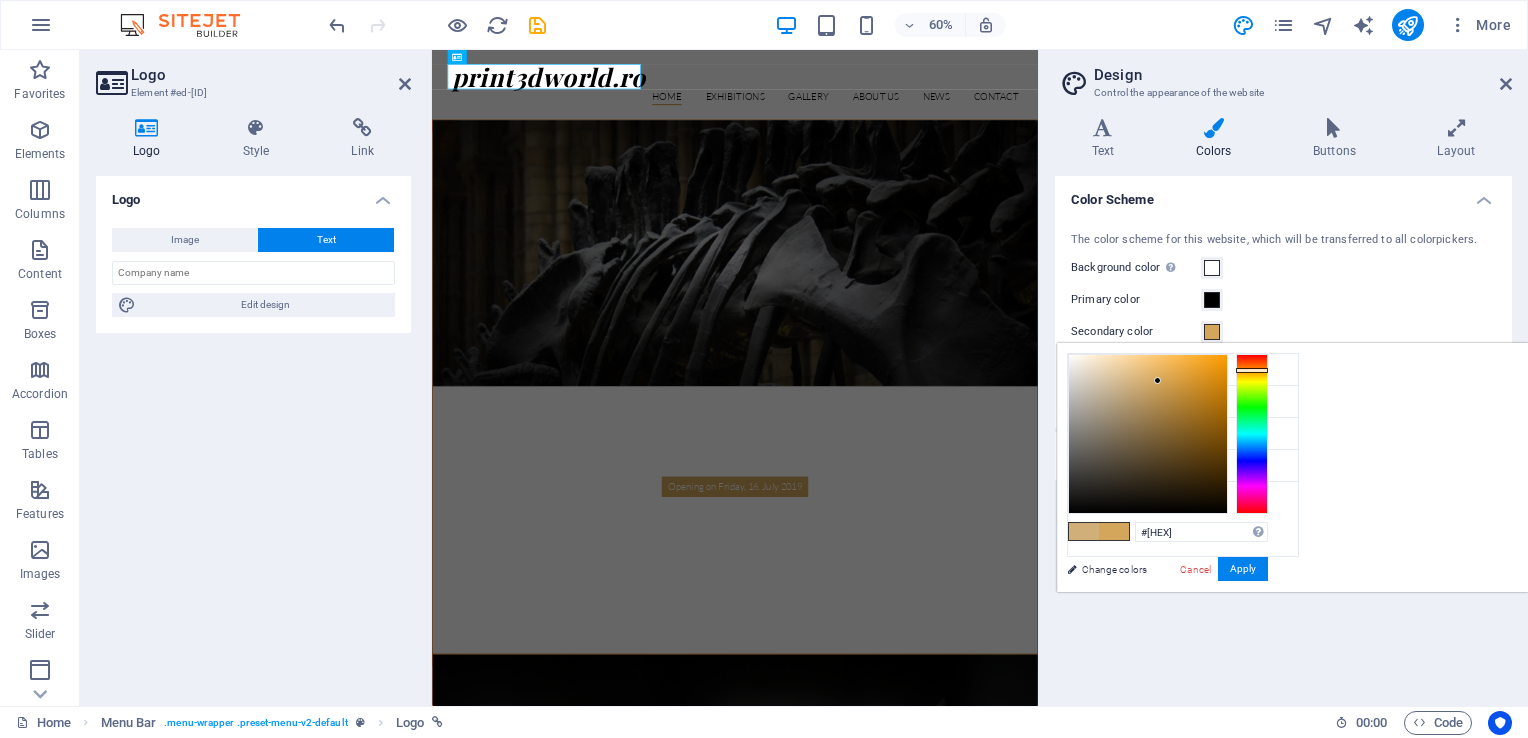 click on "Primary color" at bounding box center (1283, 300) 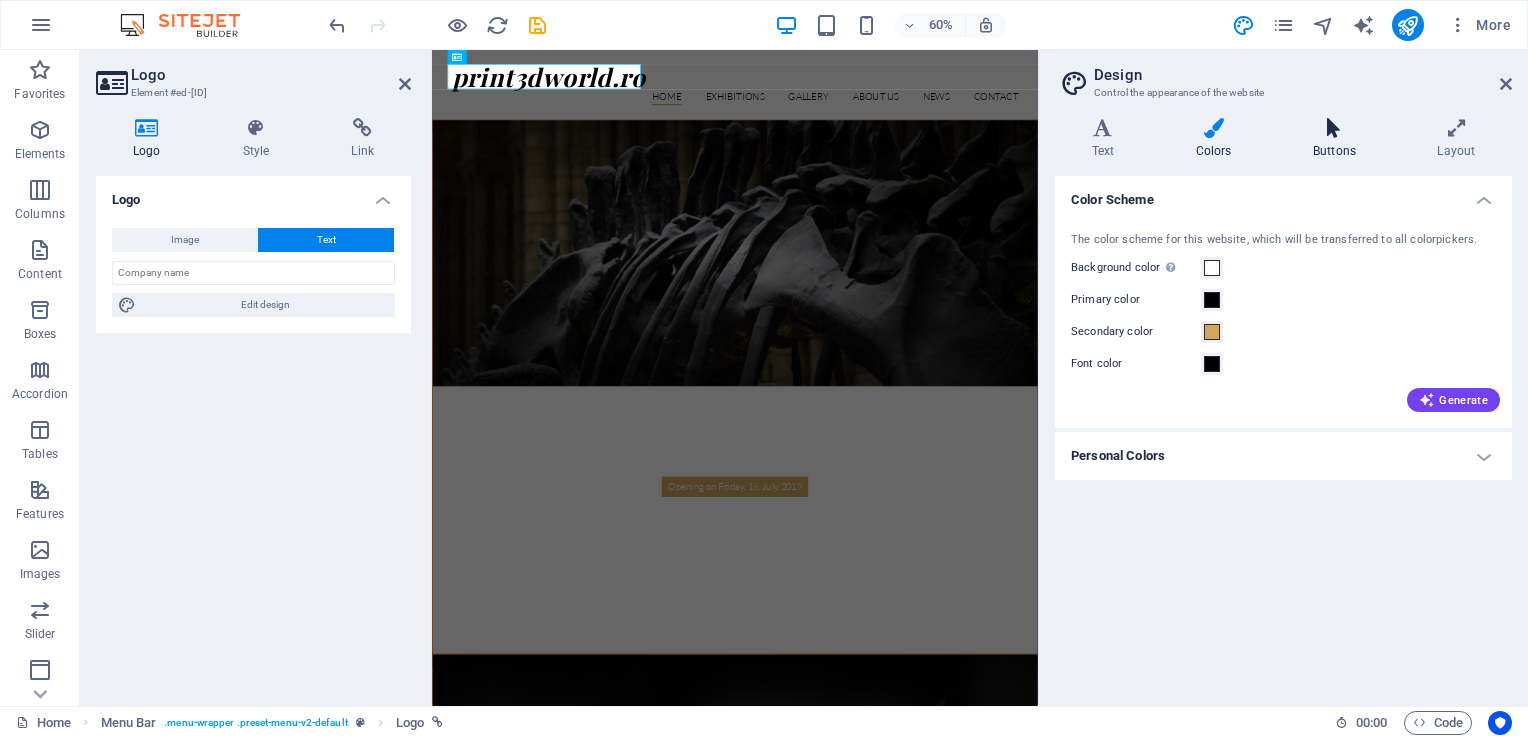 click on "Buttons" at bounding box center (1338, 139) 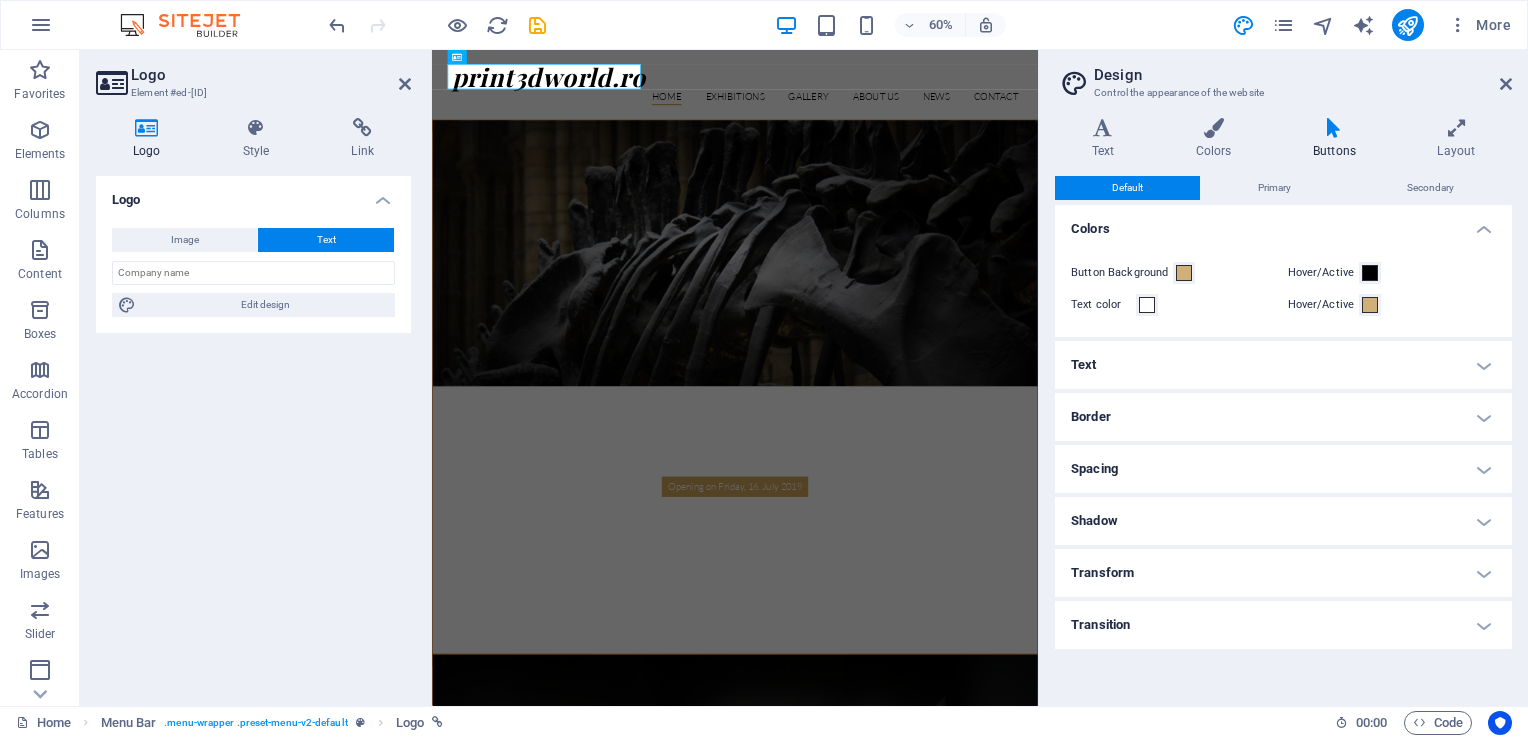 click on "Text" at bounding box center [1283, 365] 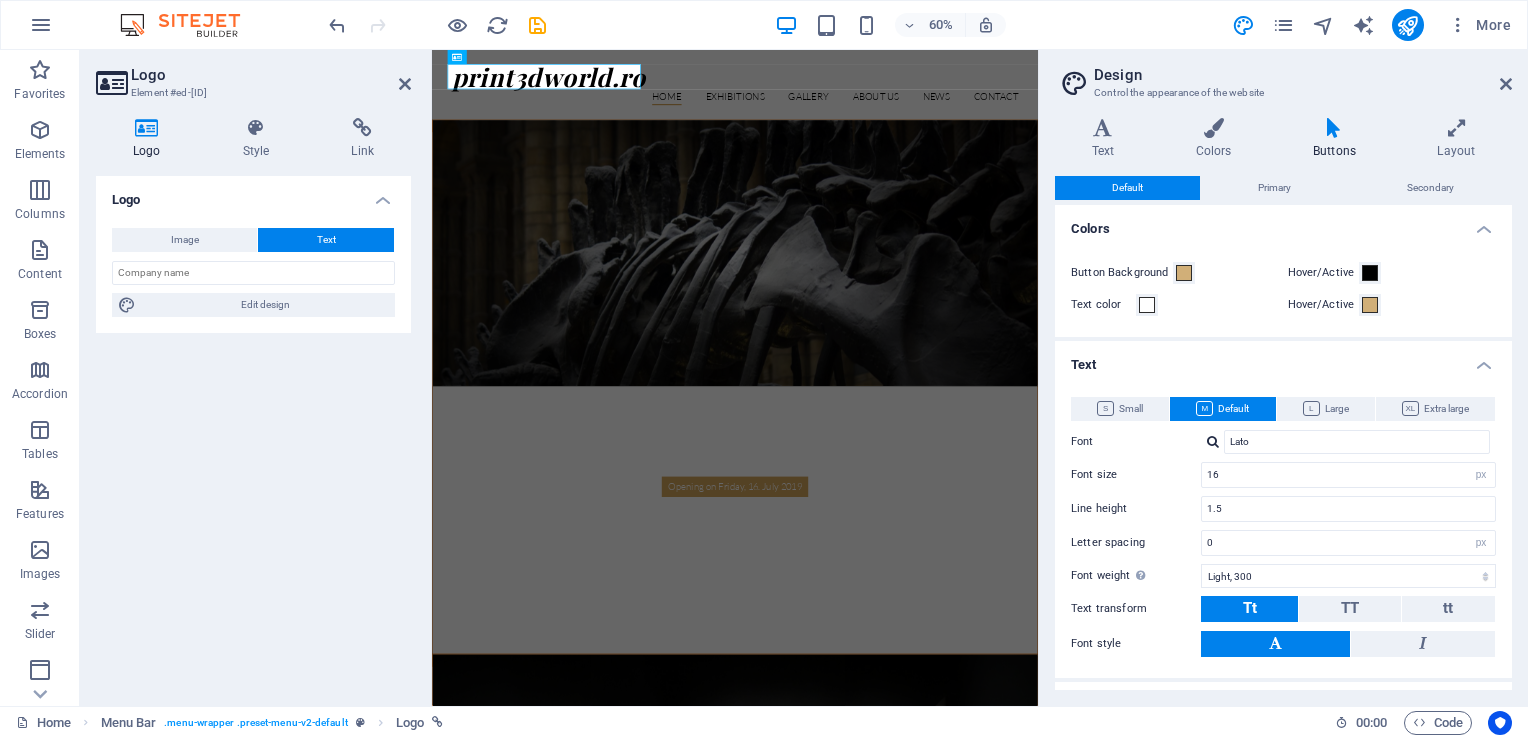 click on "Text" at bounding box center (1283, 359) 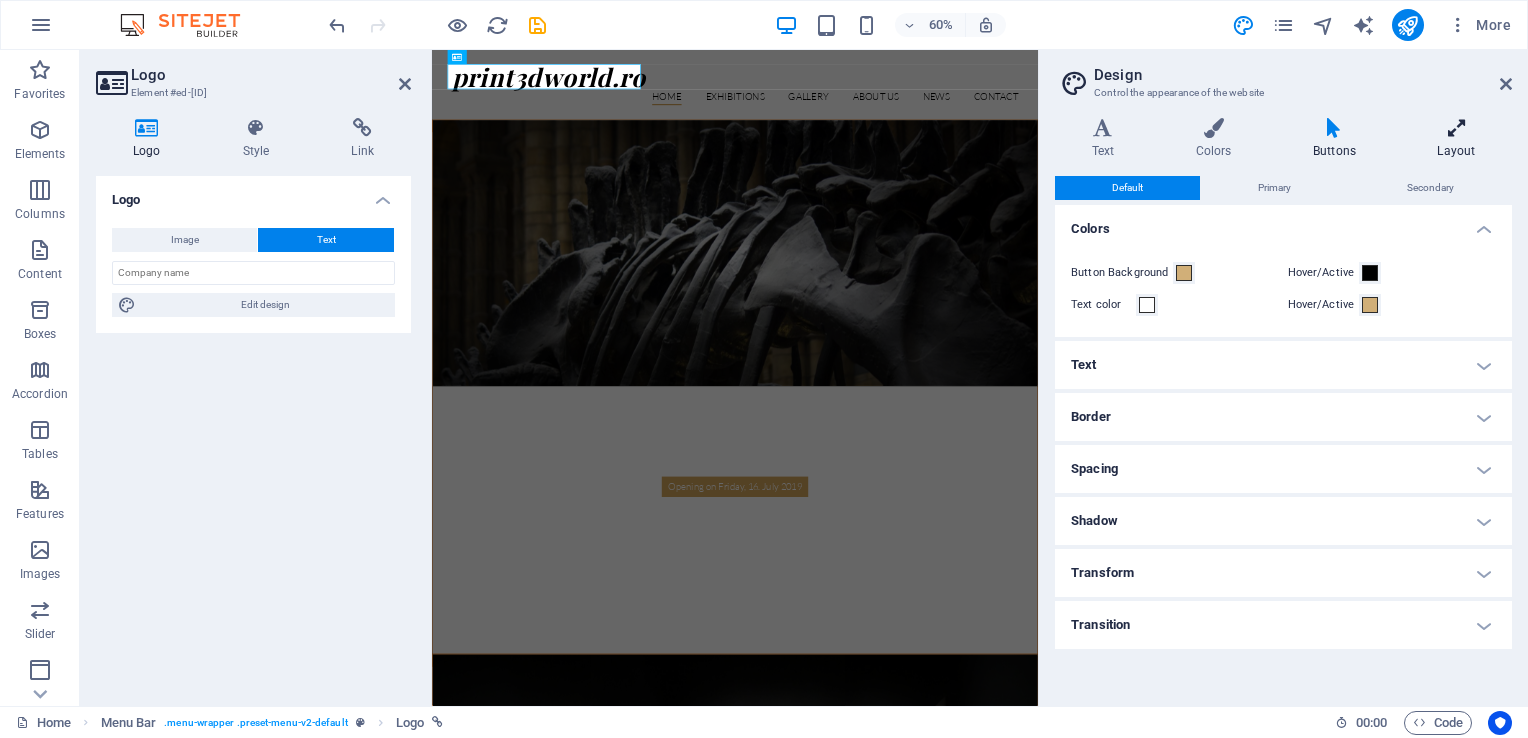 click on "Layout" at bounding box center (1456, 139) 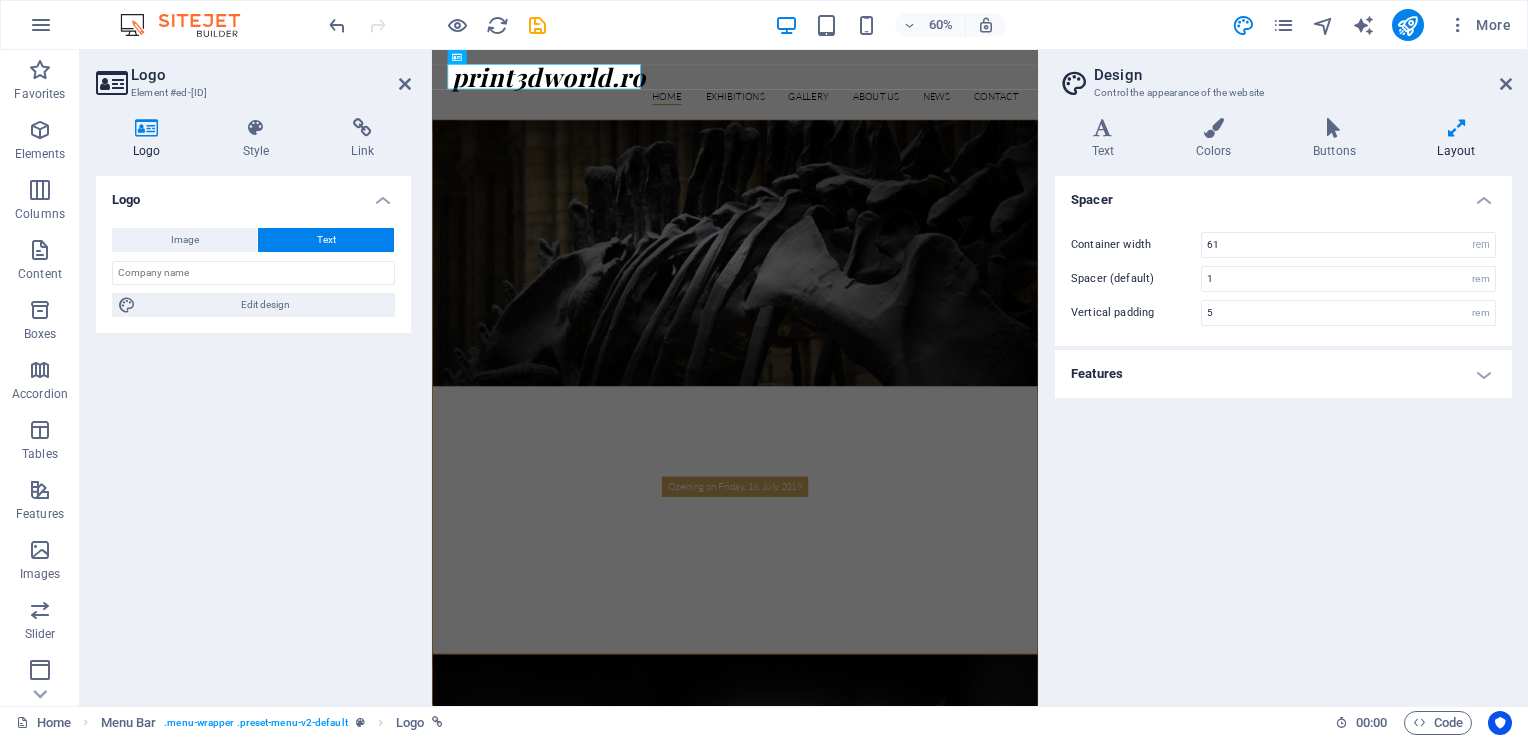 click on "Layout" at bounding box center [1456, 139] 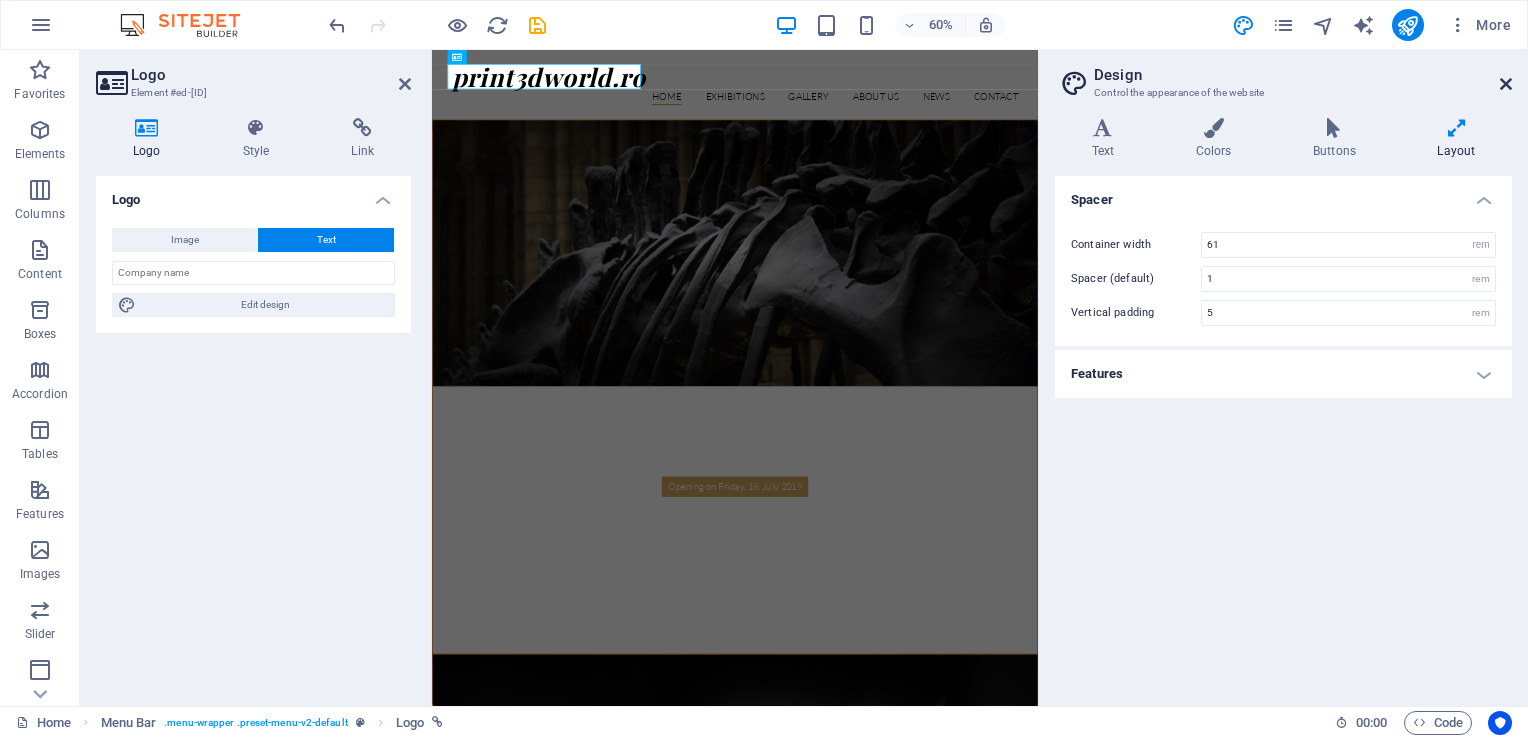 drag, startPoint x: 1510, startPoint y: 78, endPoint x: 1076, endPoint y: 27, distance: 436.98627 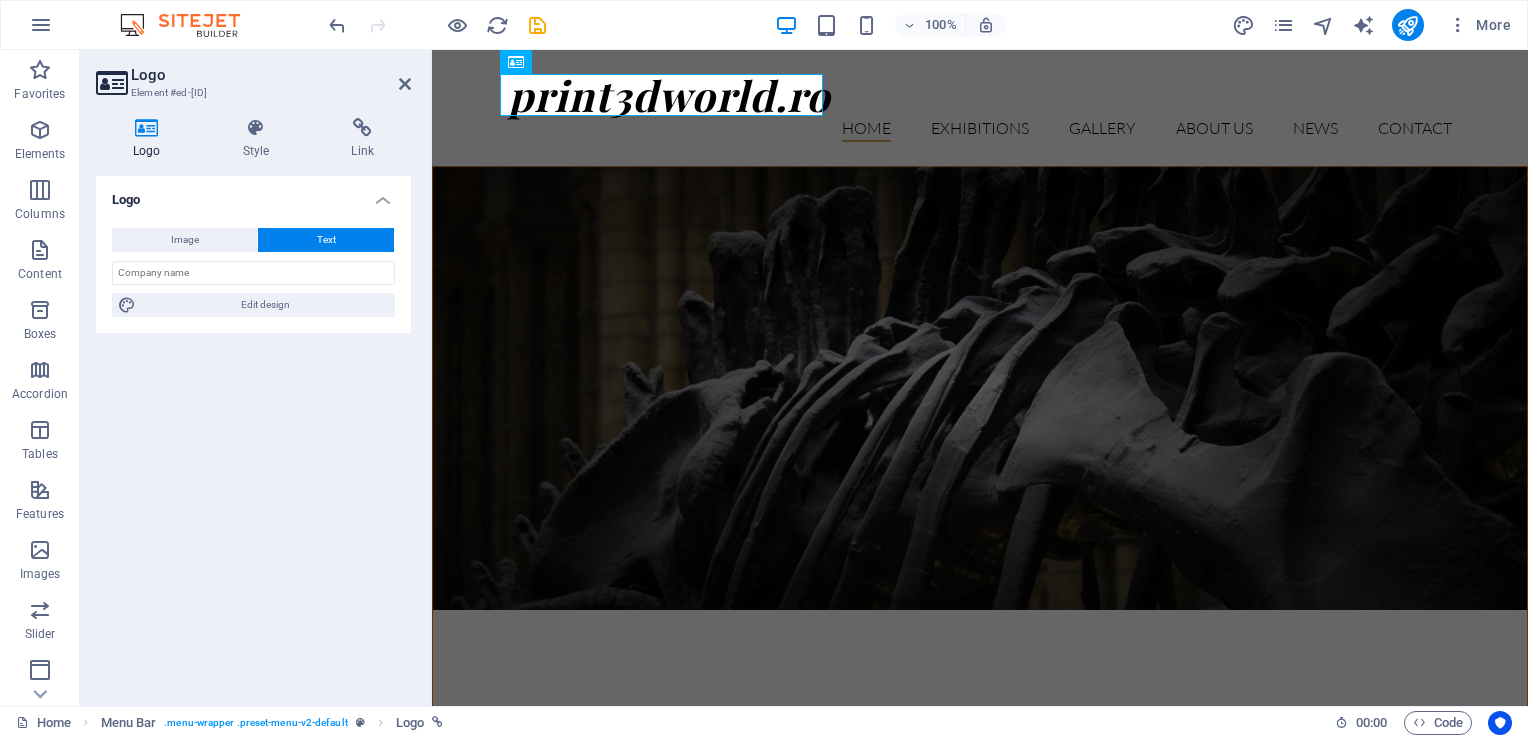 click at bounding box center (980, 388) 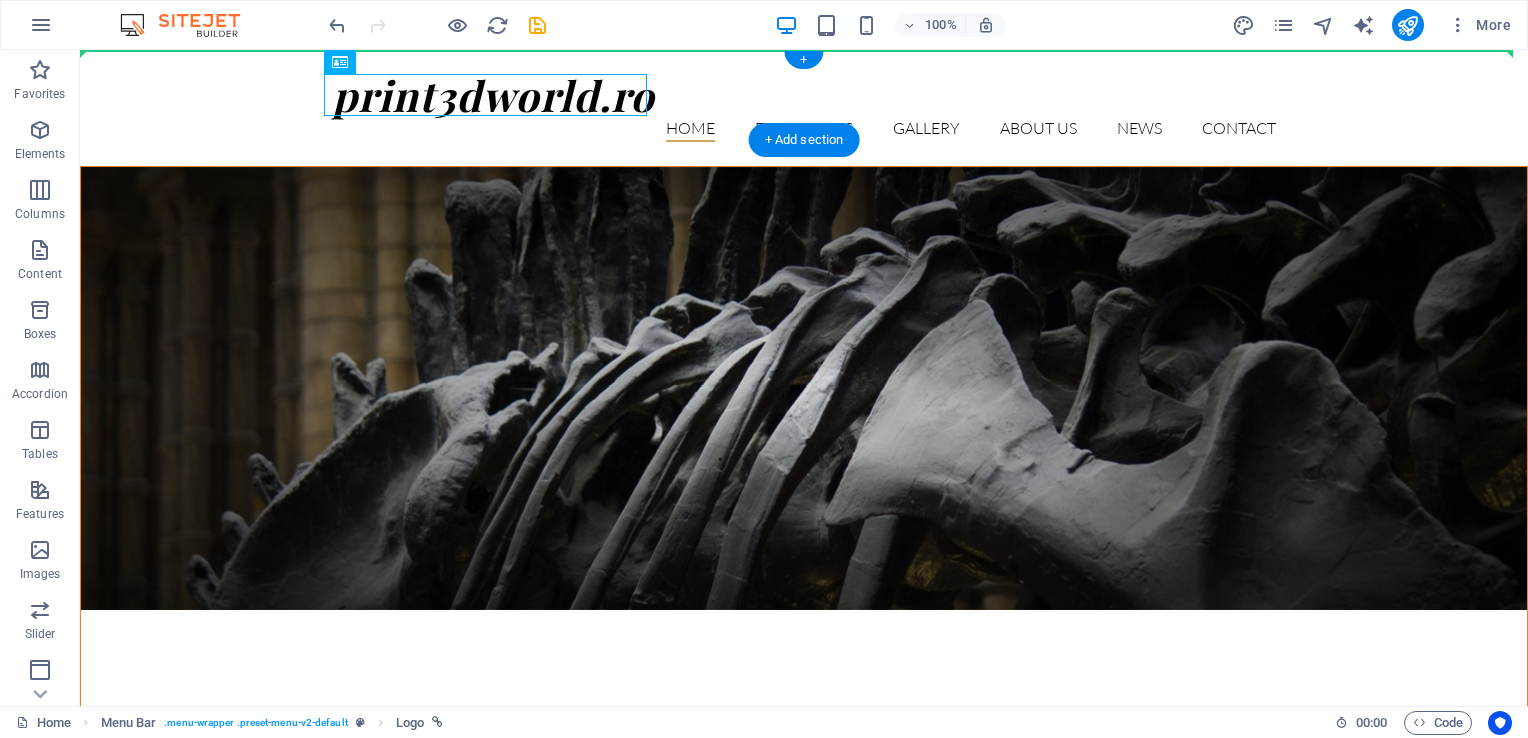 drag, startPoint x: 581, startPoint y: 94, endPoint x: 272, endPoint y: 91, distance: 309.01456 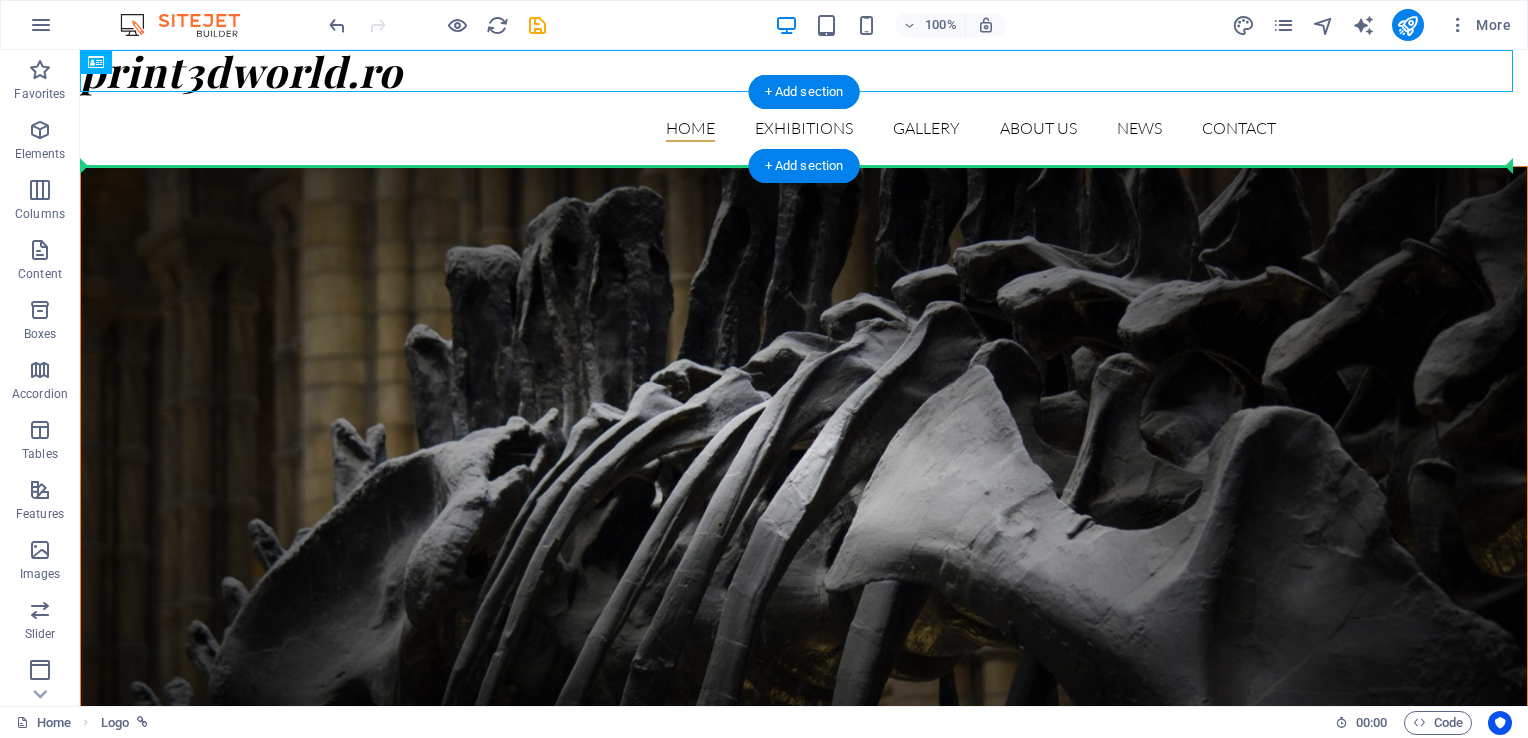 drag, startPoint x: 260, startPoint y: 69, endPoint x: 156, endPoint y: 137, distance: 124.2578 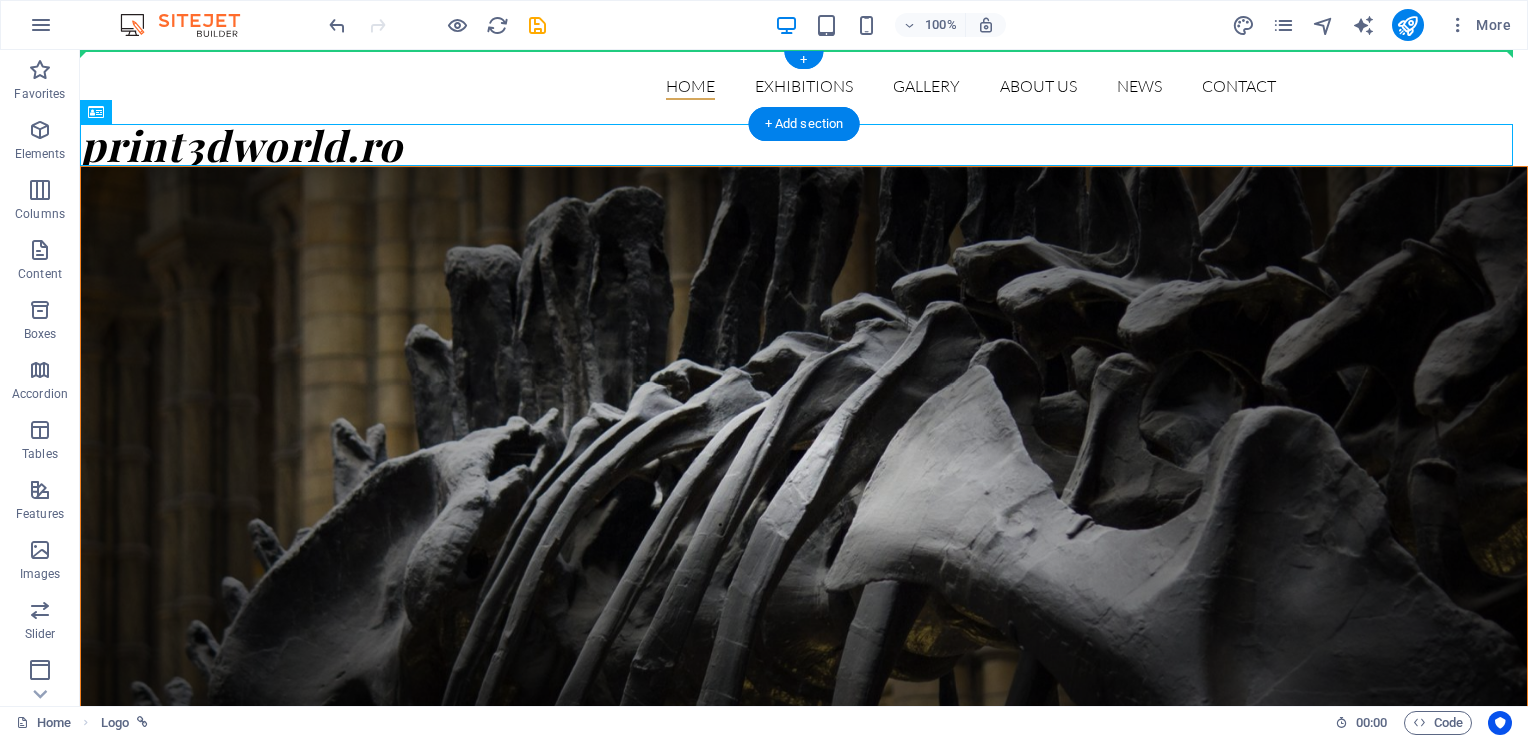 drag, startPoint x: 260, startPoint y: 154, endPoint x: 252, endPoint y: 87, distance: 67.47592 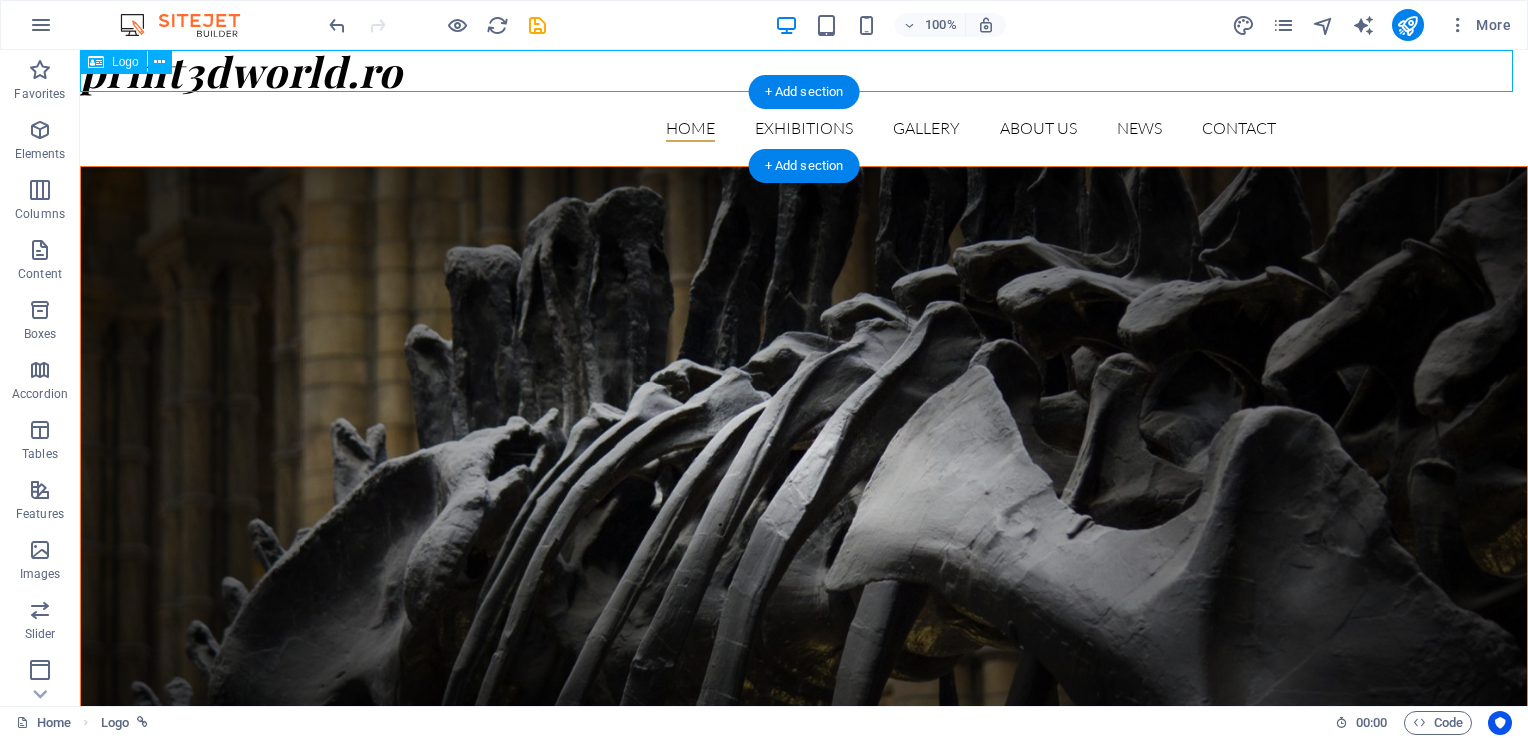 click on "print3dworld.ro" at bounding box center [804, 71] 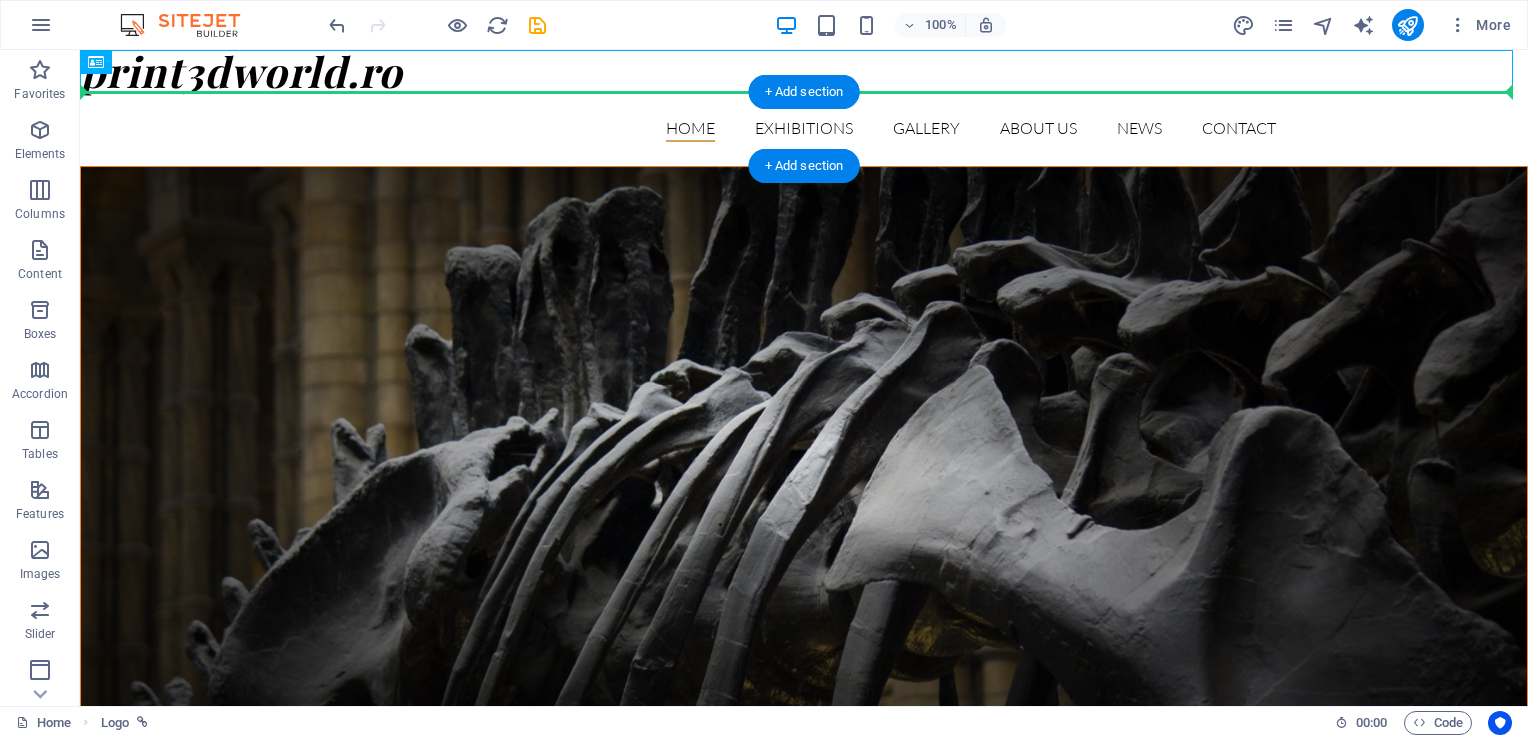 drag, startPoint x: 242, startPoint y: 73, endPoint x: 227, endPoint y: 113, distance: 42.72002 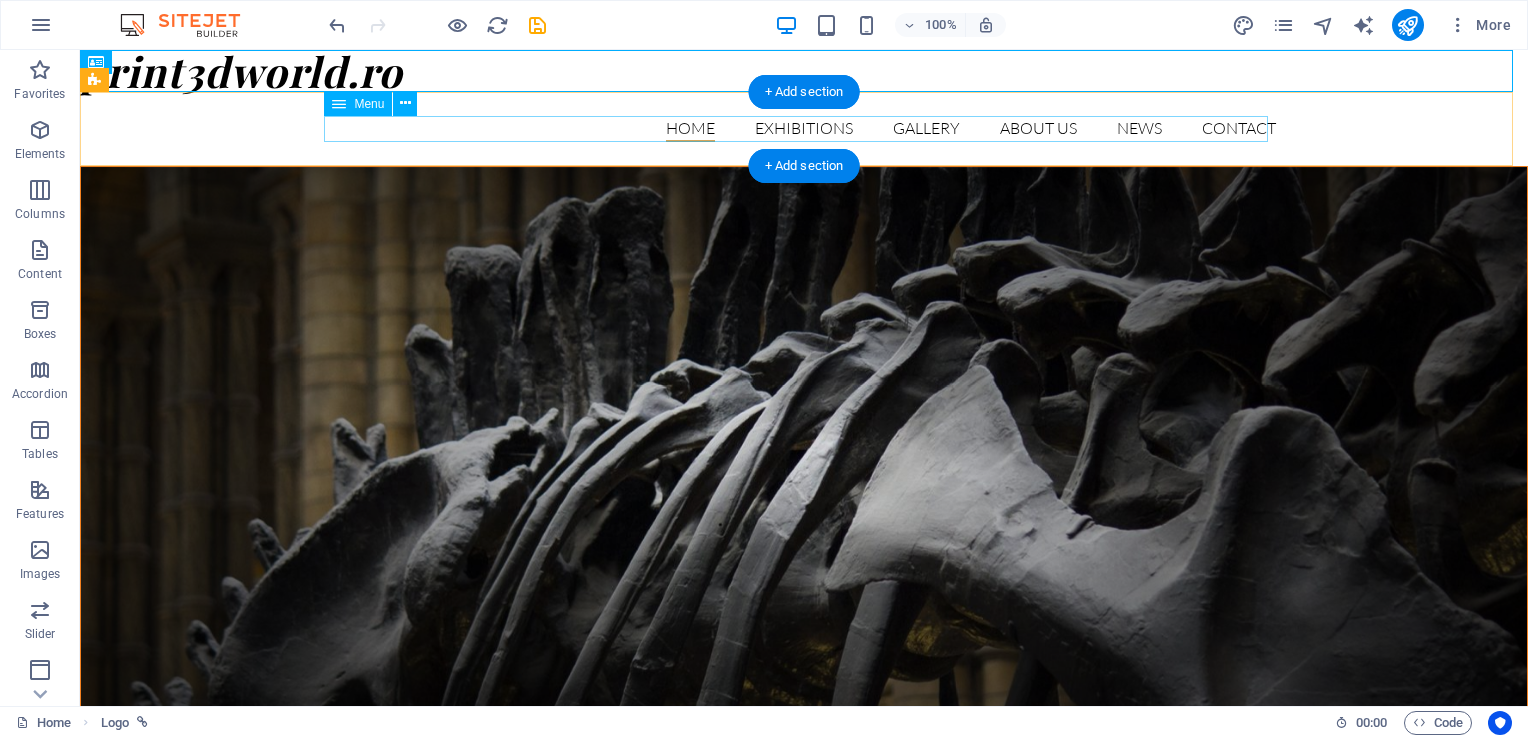 click on "Home Exhibitions Detail view Gallery About us News Contact" at bounding box center (804, 129) 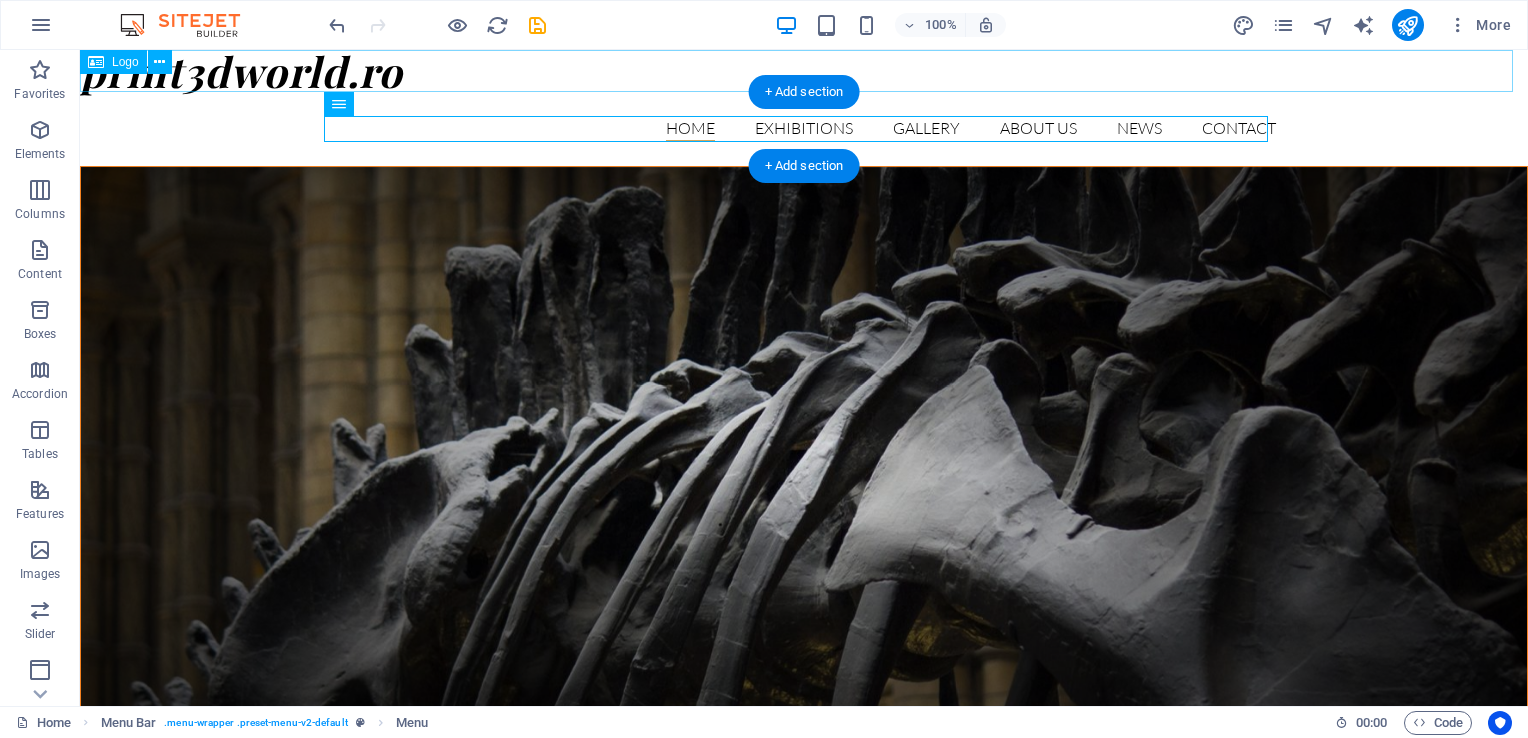 click on "print3dworld.ro" at bounding box center (804, 71) 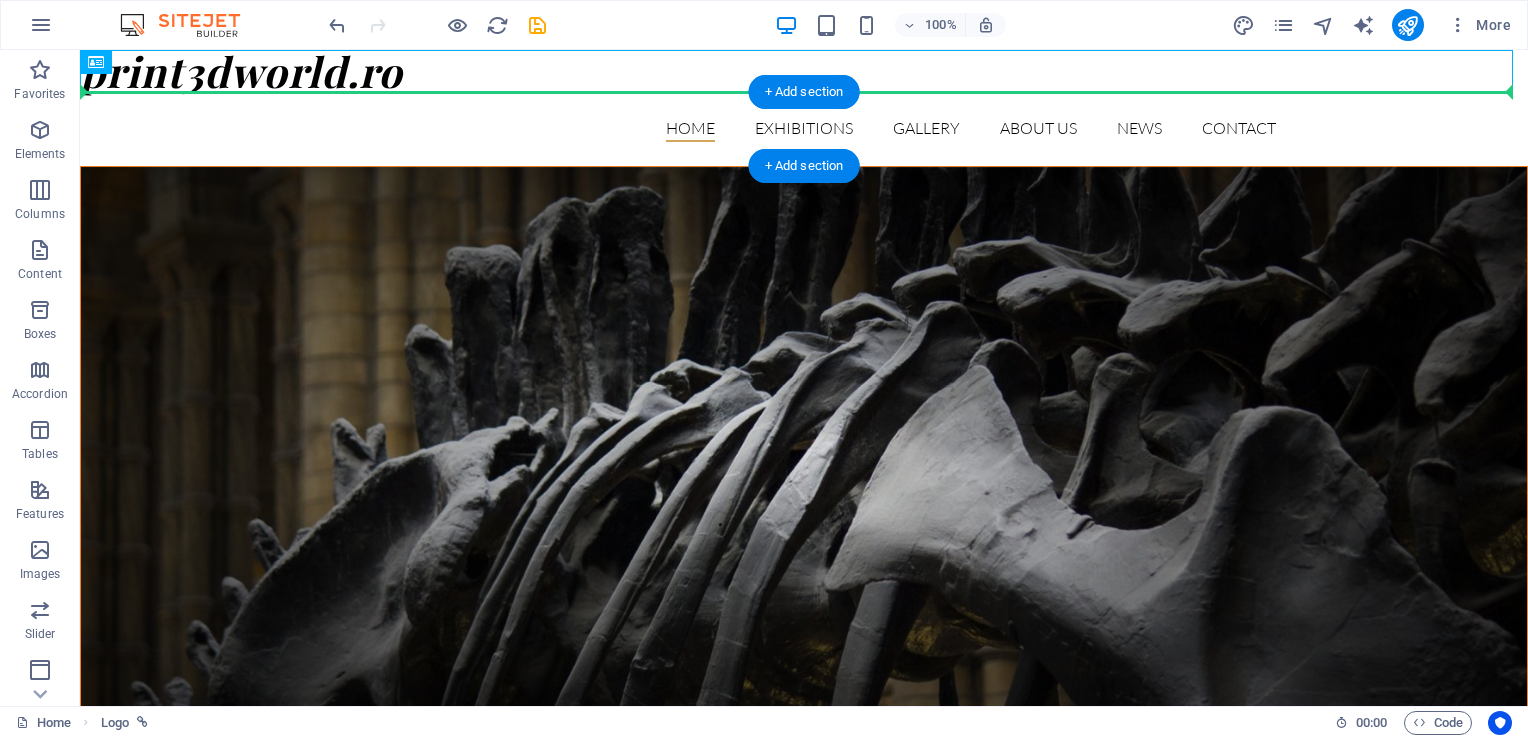 drag, startPoint x: 244, startPoint y: 62, endPoint x: 252, endPoint y: 126, distance: 64.49806 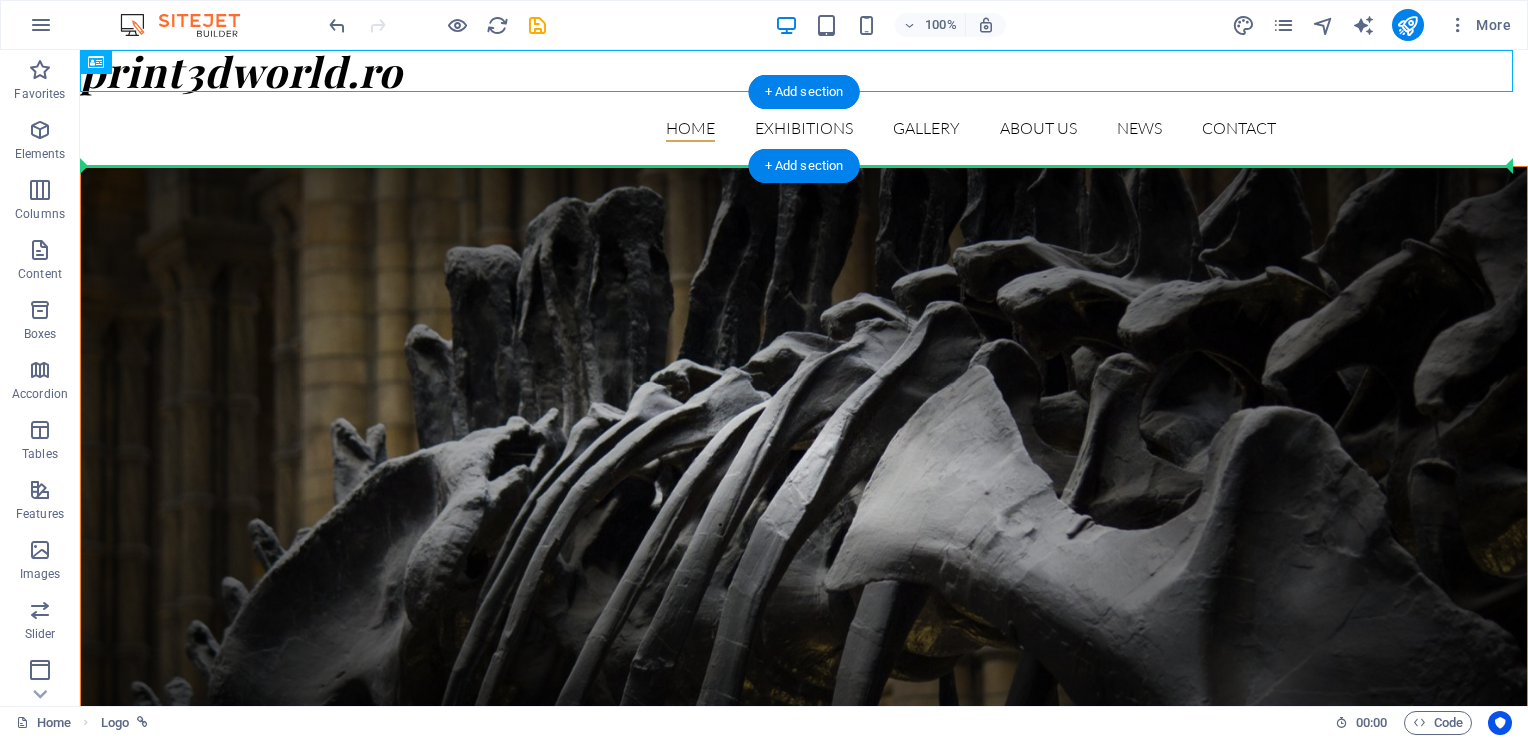 drag, startPoint x: 294, startPoint y: 70, endPoint x: 247, endPoint y: 143, distance: 86.821655 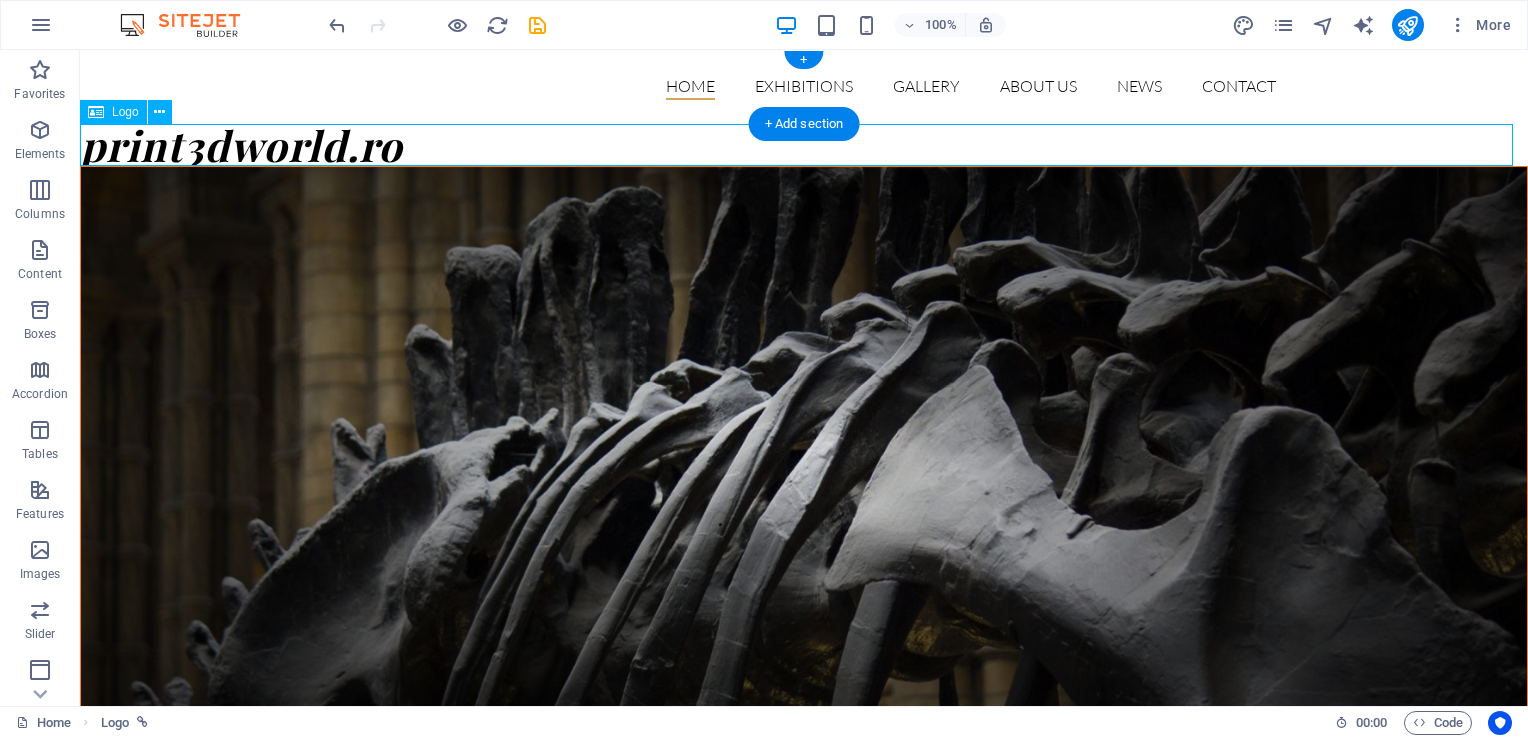 click on "print3dworld.ro" at bounding box center (804, 145) 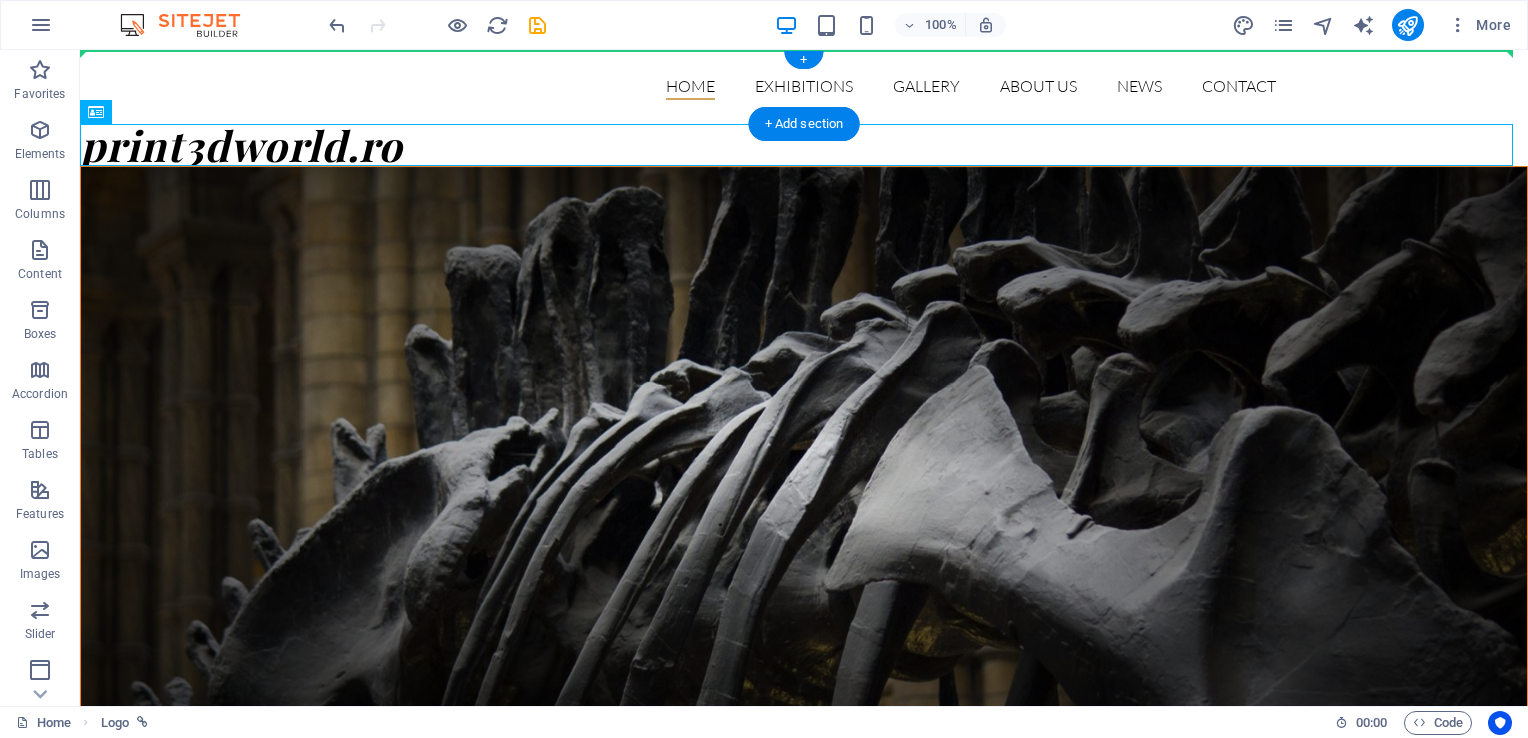 drag, startPoint x: 242, startPoint y: 146, endPoint x: 240, endPoint y: 77, distance: 69.02898 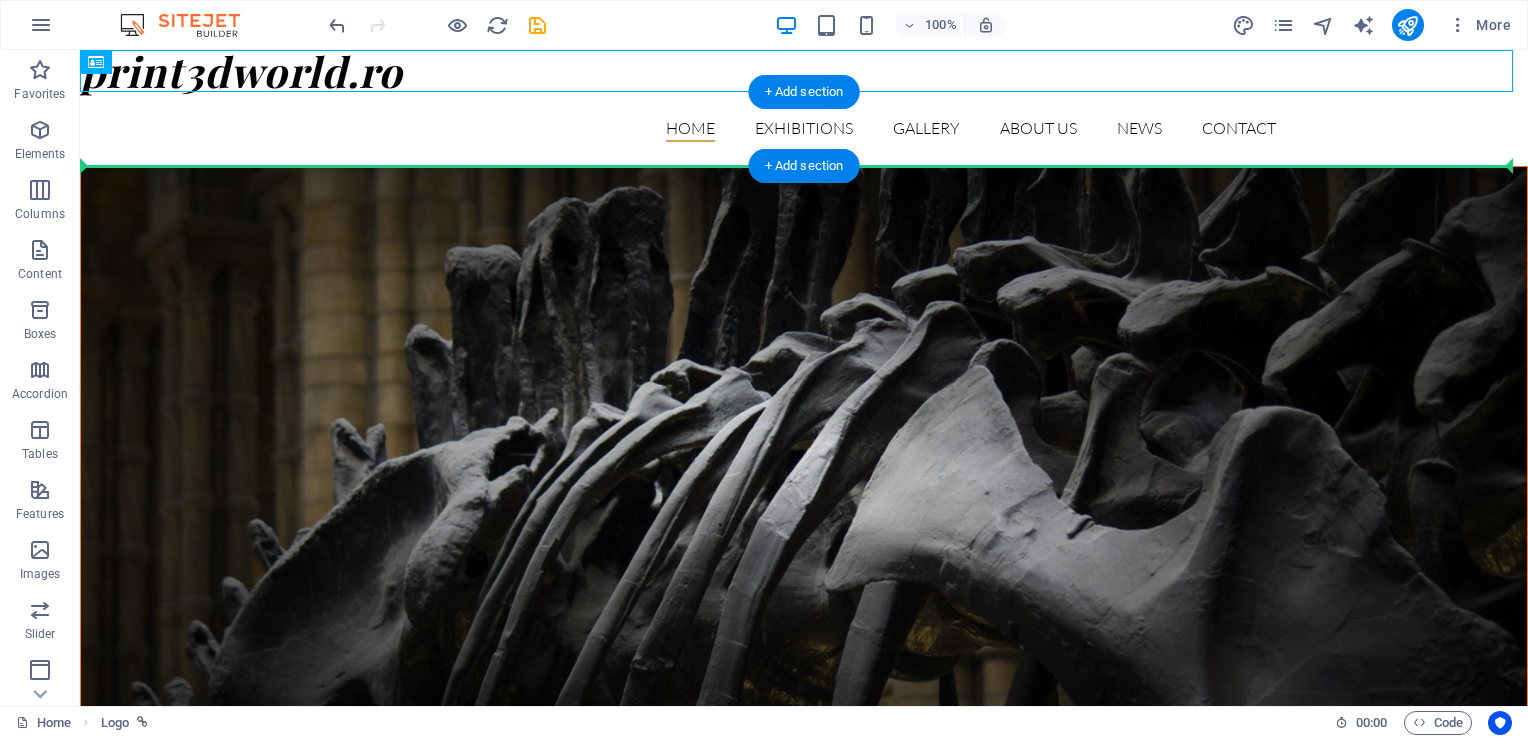 drag, startPoint x: 257, startPoint y: 77, endPoint x: 235, endPoint y: 122, distance: 50.08992 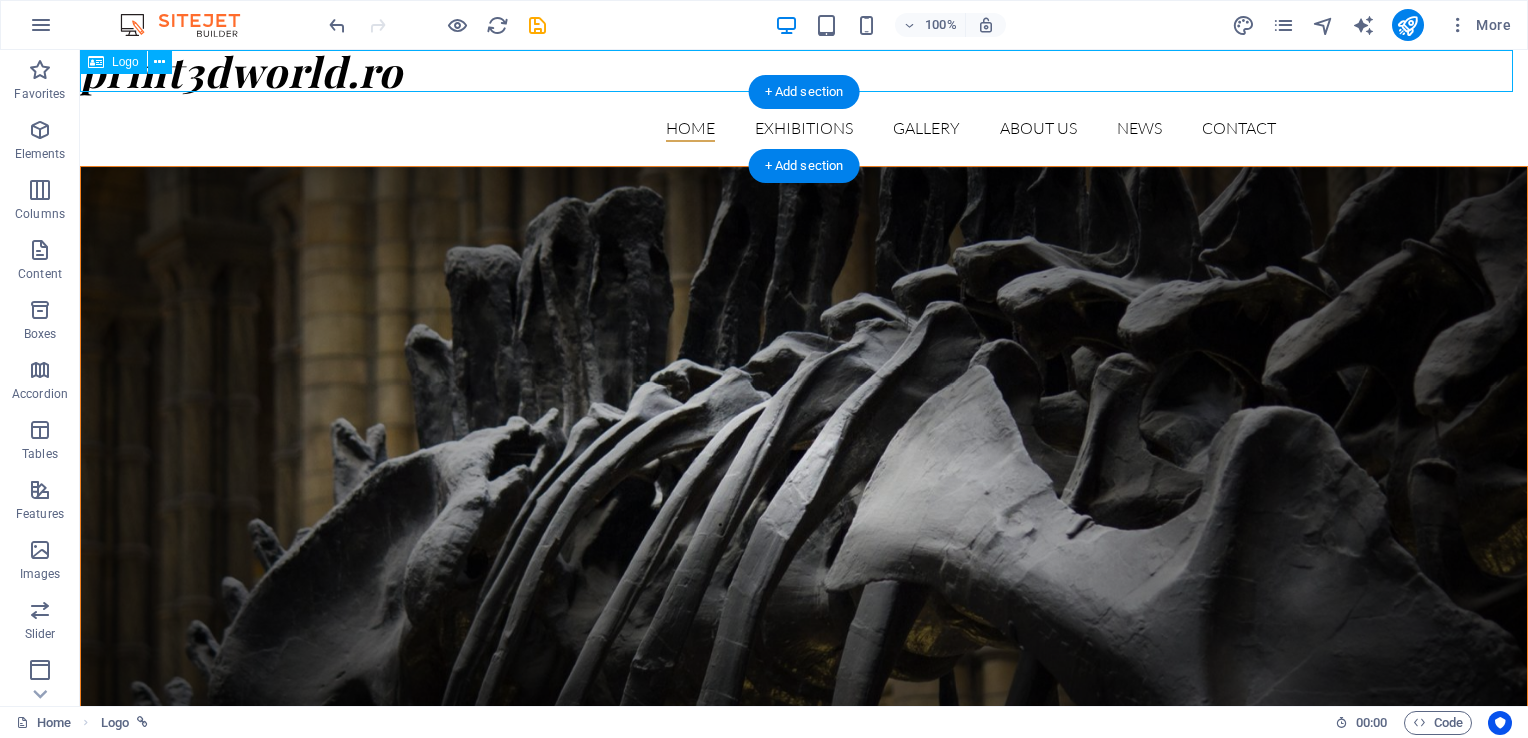 click on "print3dworld.ro" at bounding box center [804, 71] 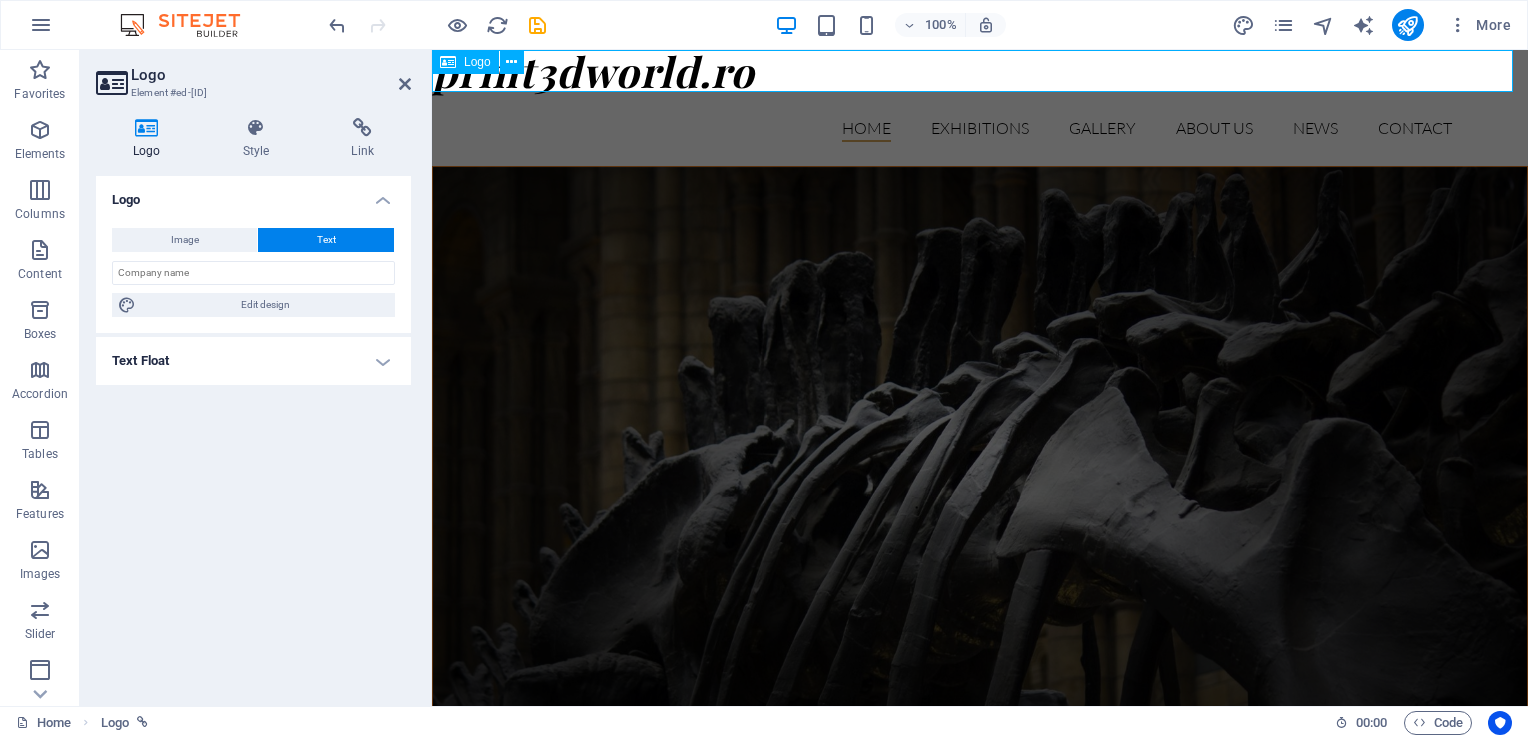 click on "print3dworld.ro" at bounding box center [980, 71] 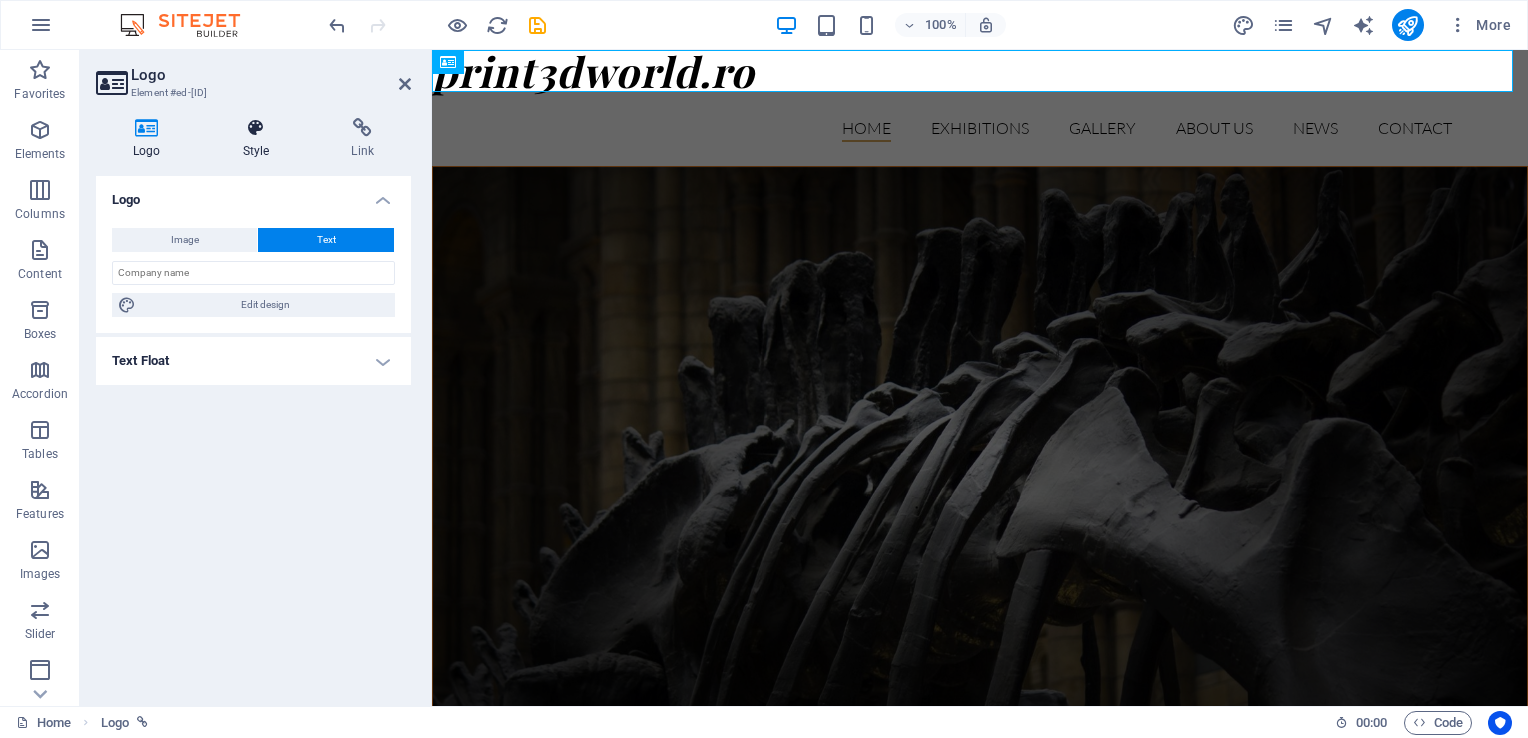 click on "Style" at bounding box center (260, 139) 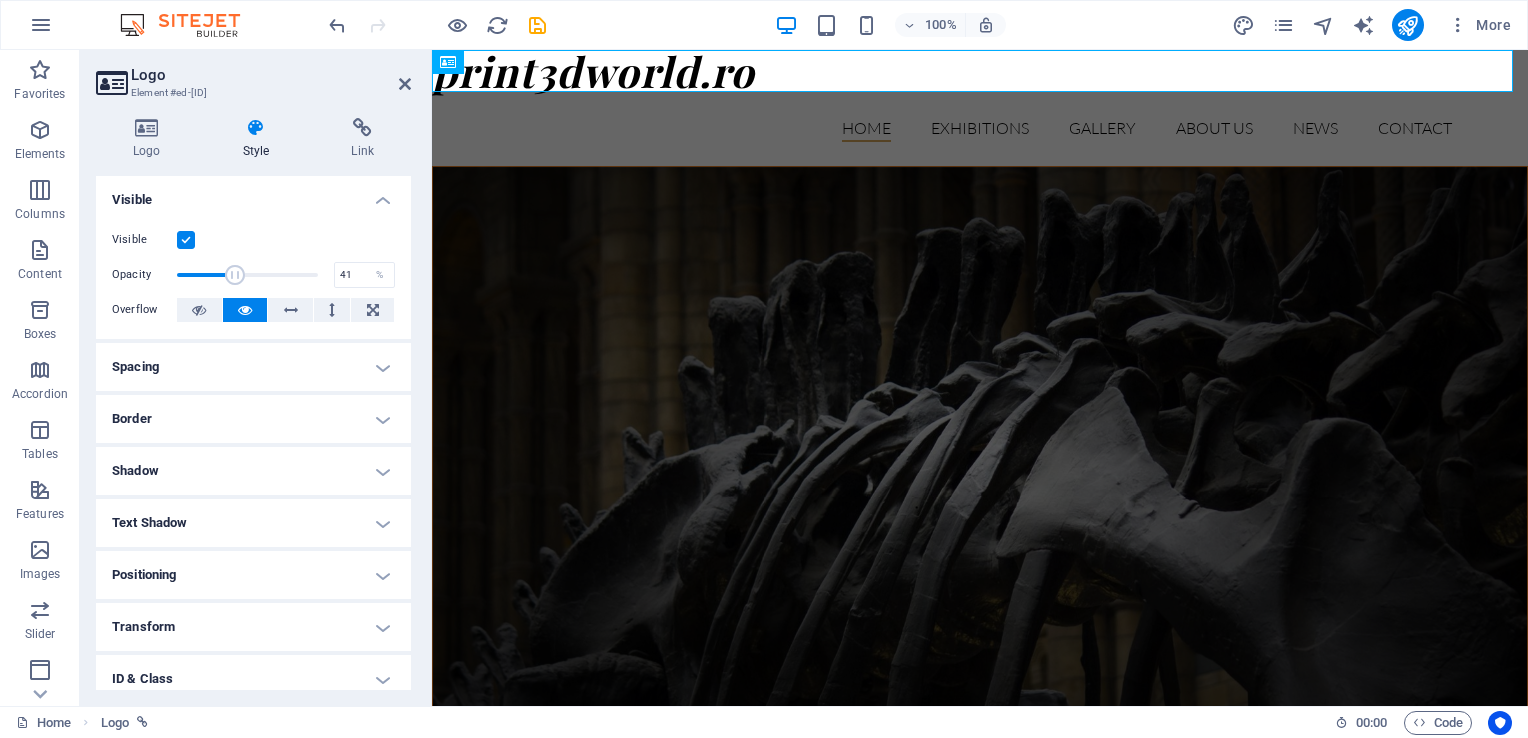 drag, startPoint x: 312, startPoint y: 270, endPoint x: 232, endPoint y: 263, distance: 80.305664 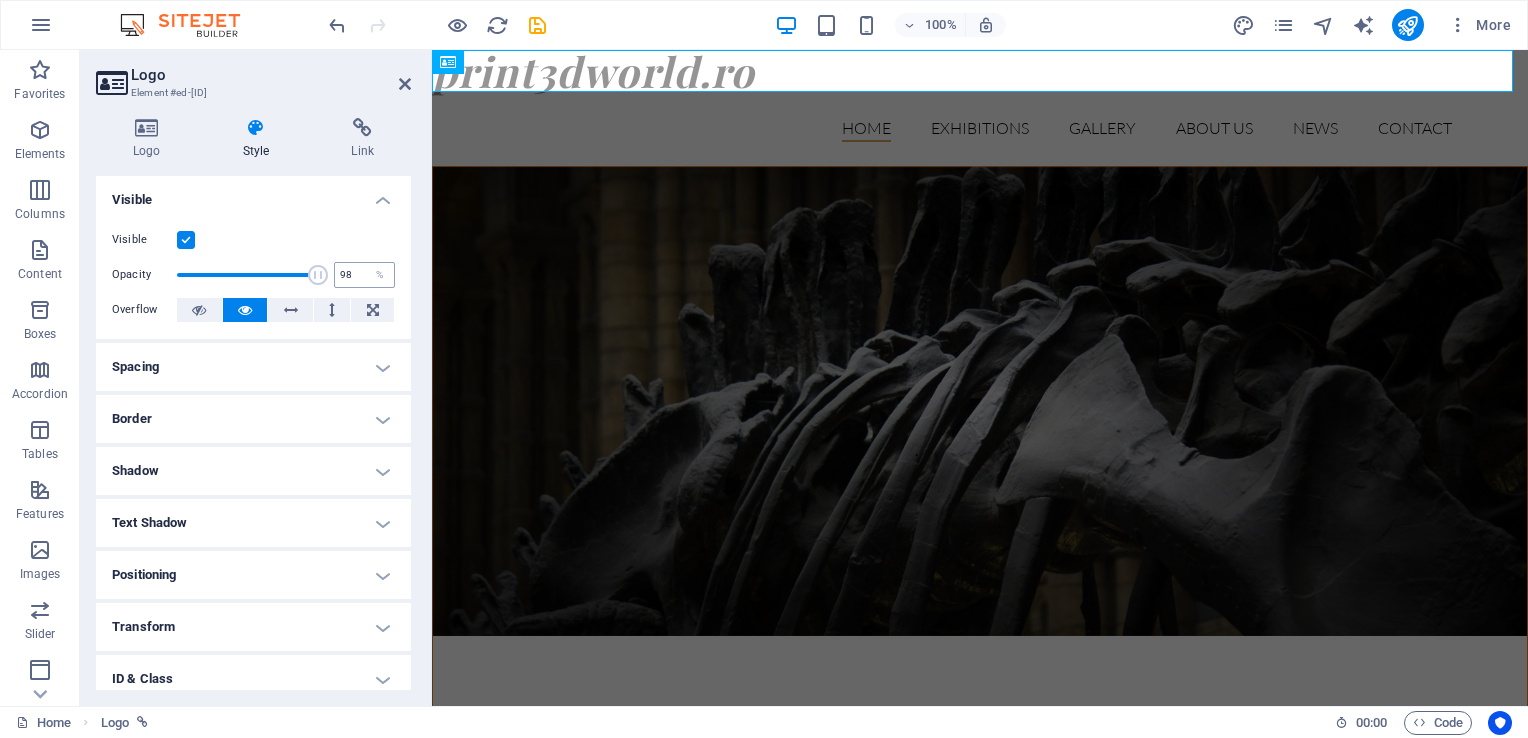 type on "100" 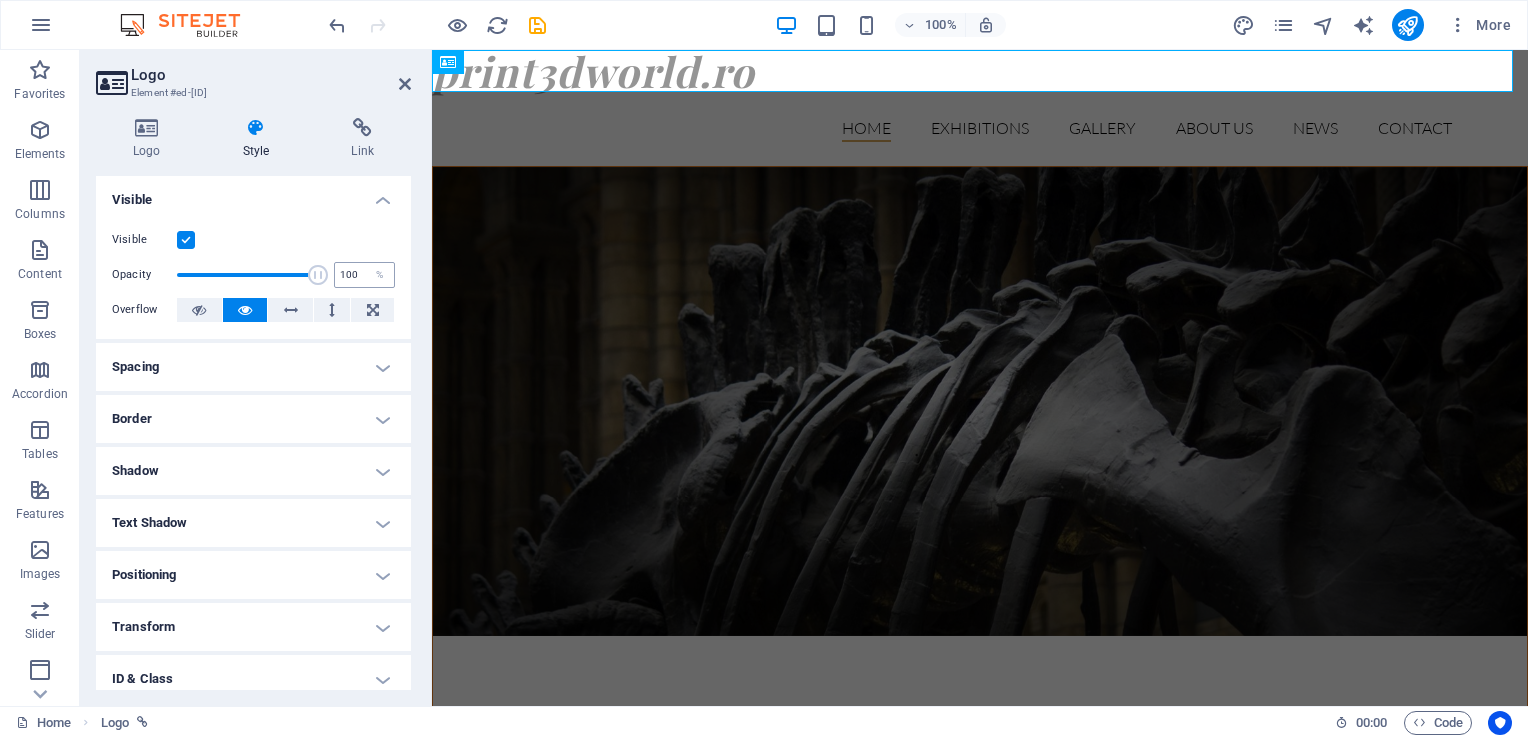 drag, startPoint x: 297, startPoint y: 263, endPoint x: 352, endPoint y: 264, distance: 55.00909 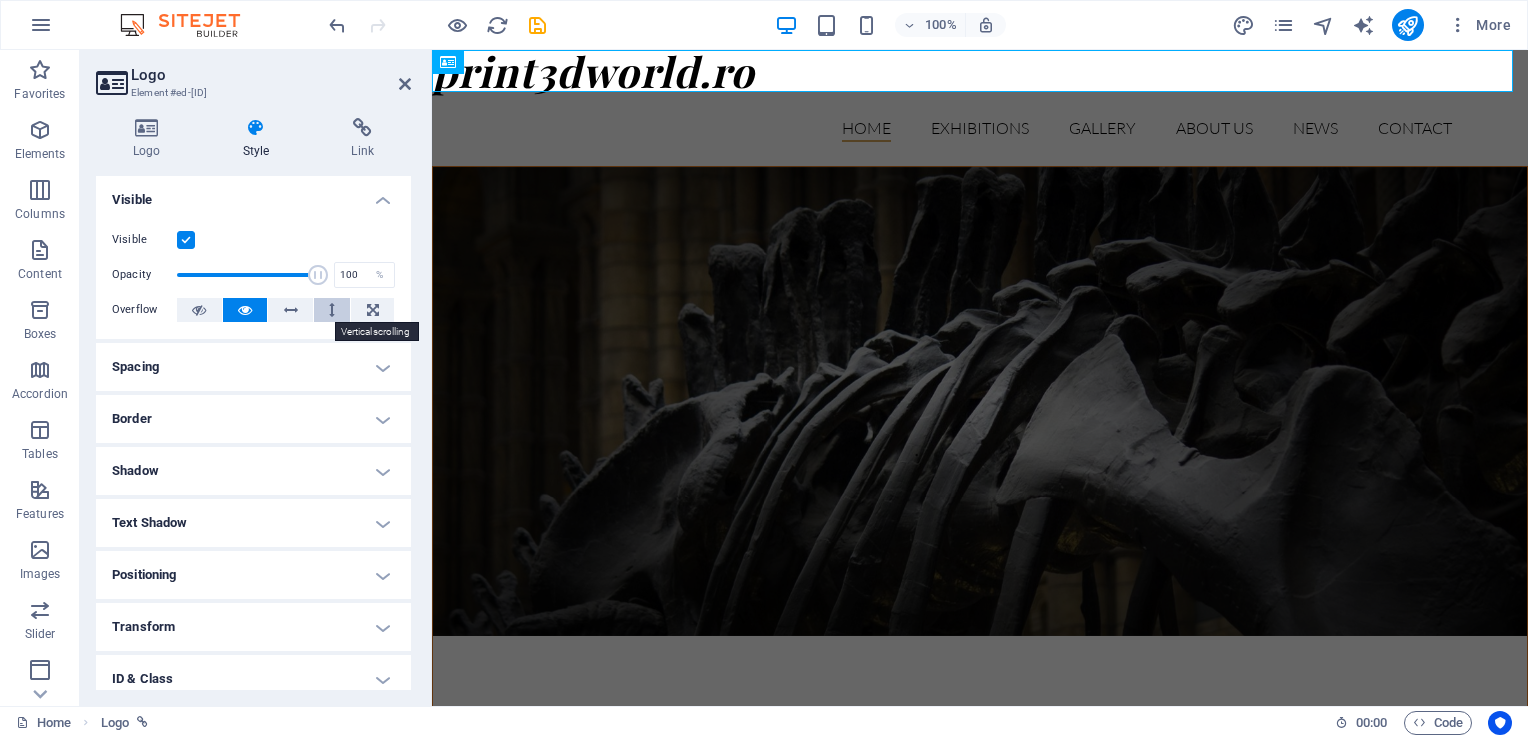 click at bounding box center [332, 310] 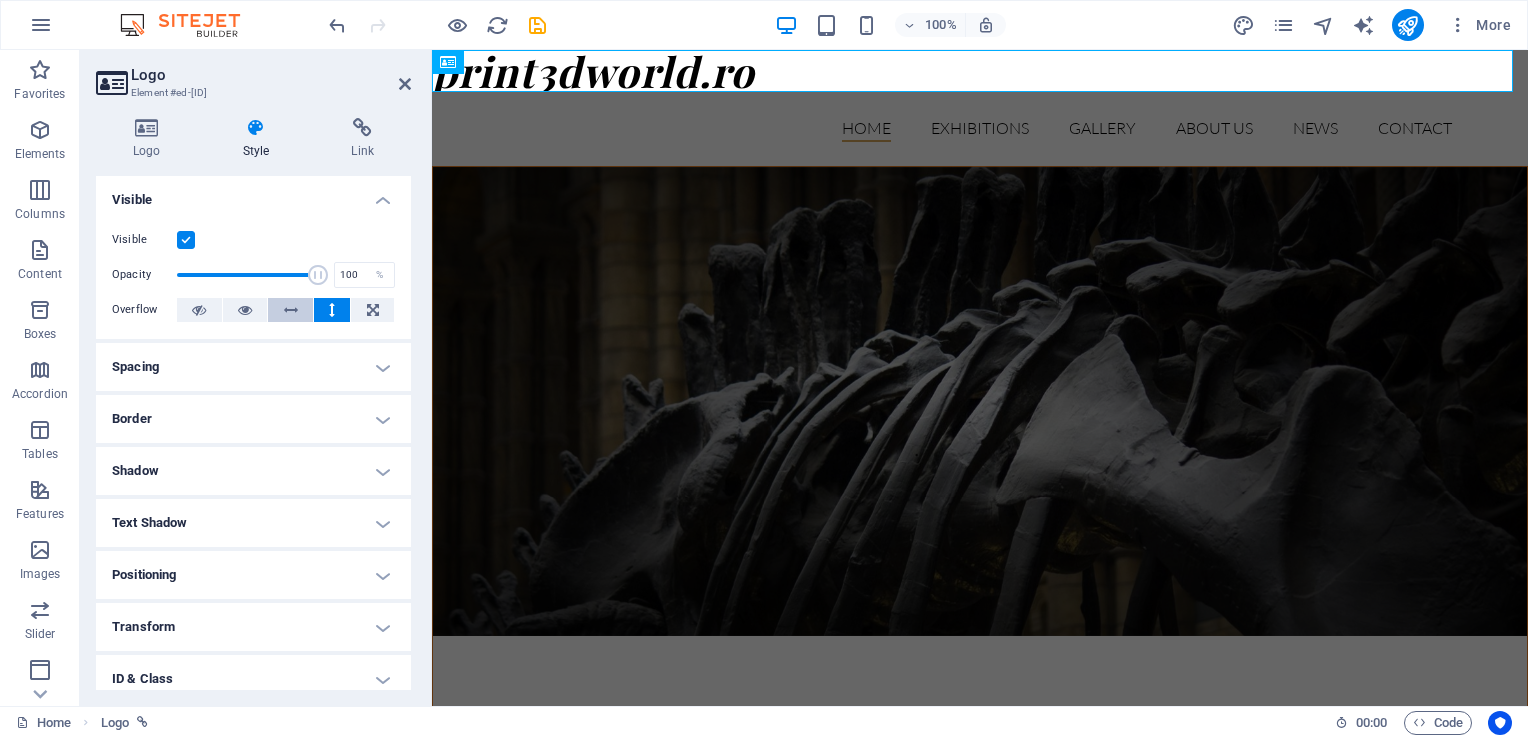 click at bounding box center [291, 310] 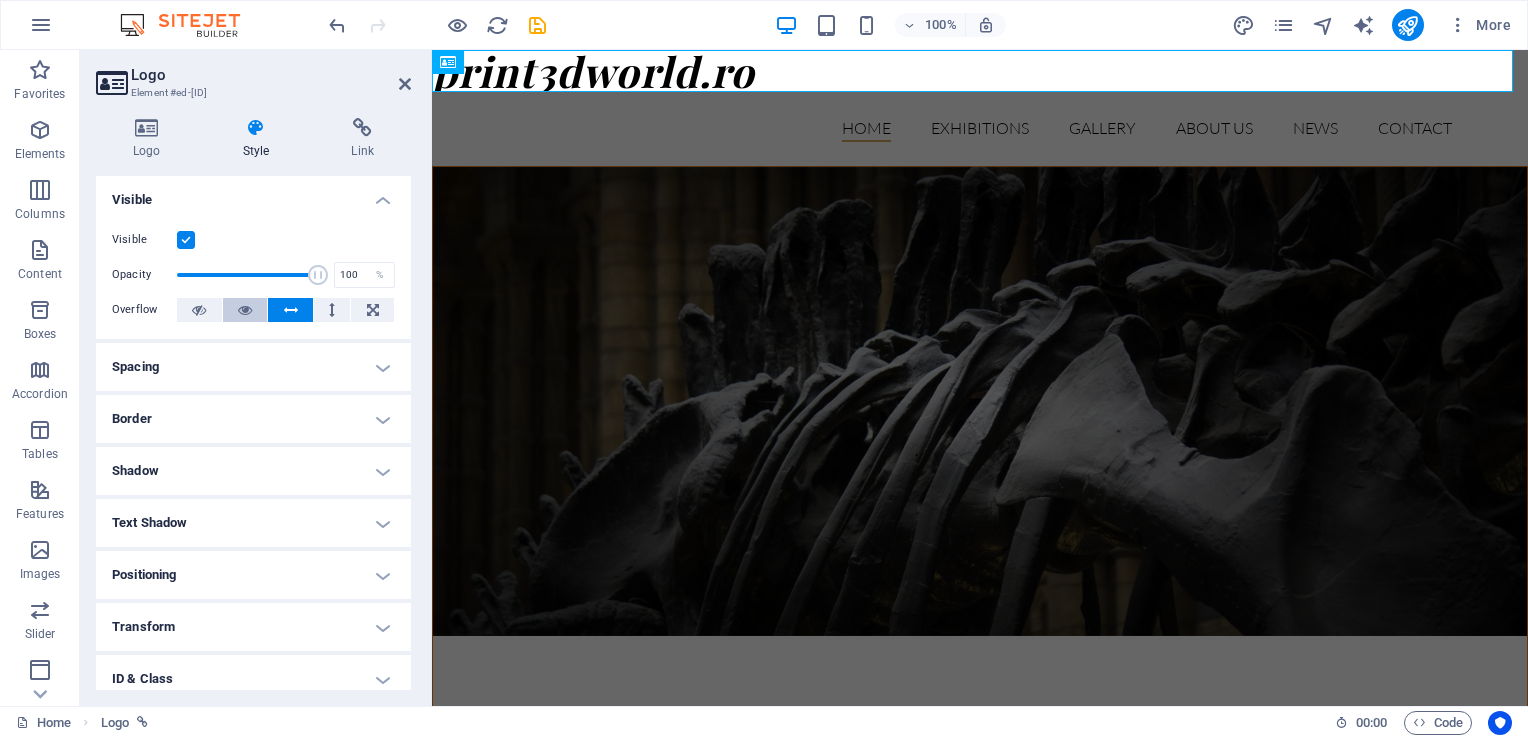 click at bounding box center (245, 310) 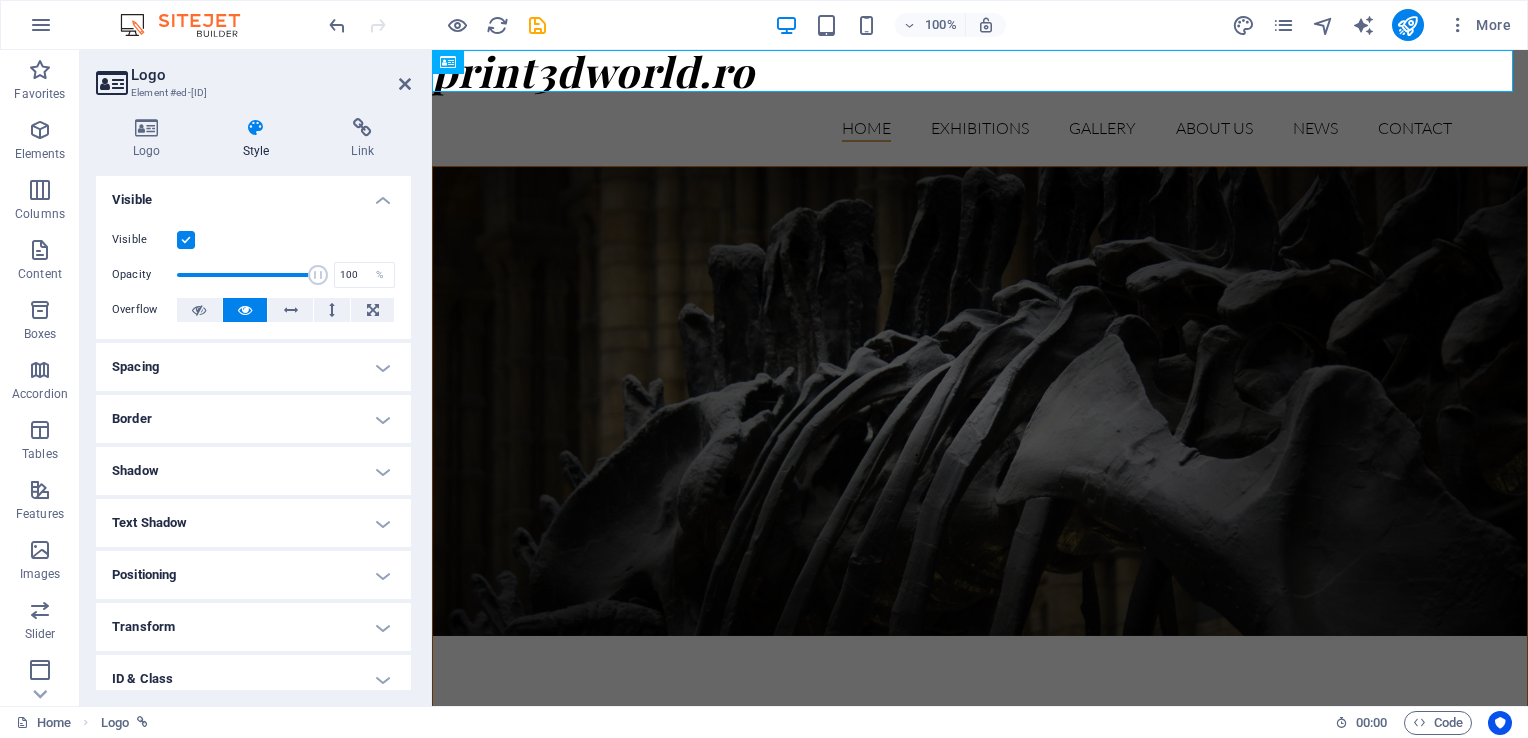 click on "Spacing" at bounding box center [253, 367] 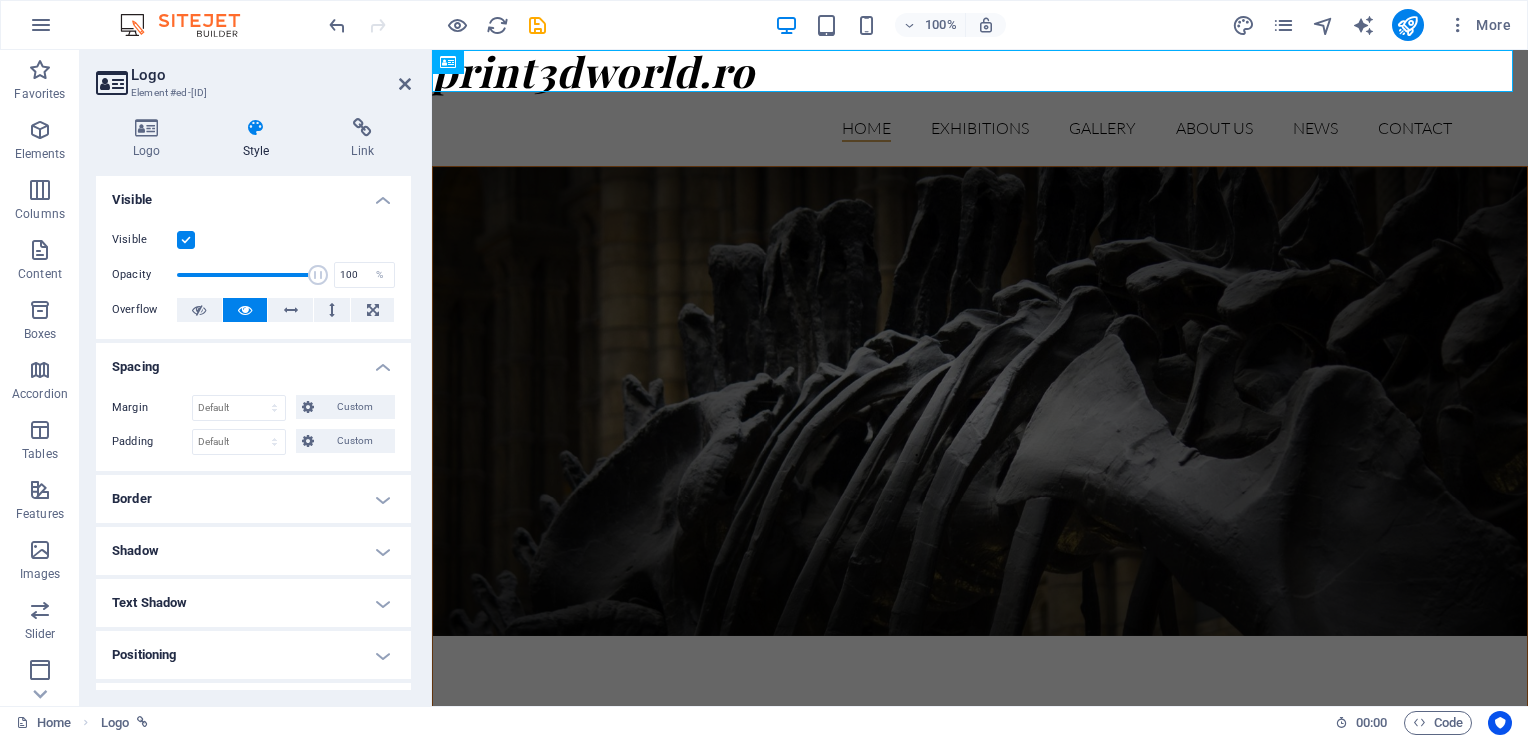 click on "Spacing" at bounding box center [253, 361] 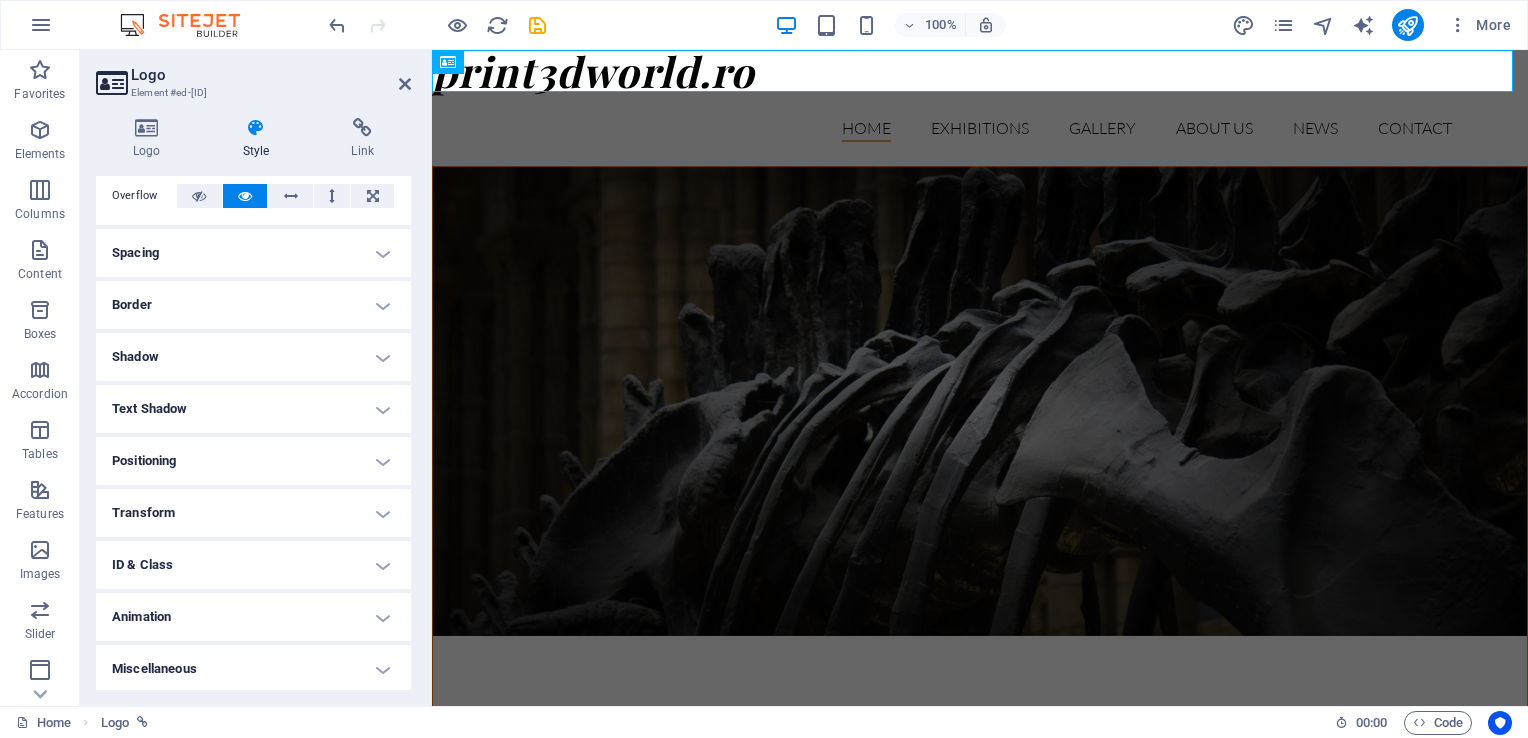 scroll, scrollTop: 116, scrollLeft: 0, axis: vertical 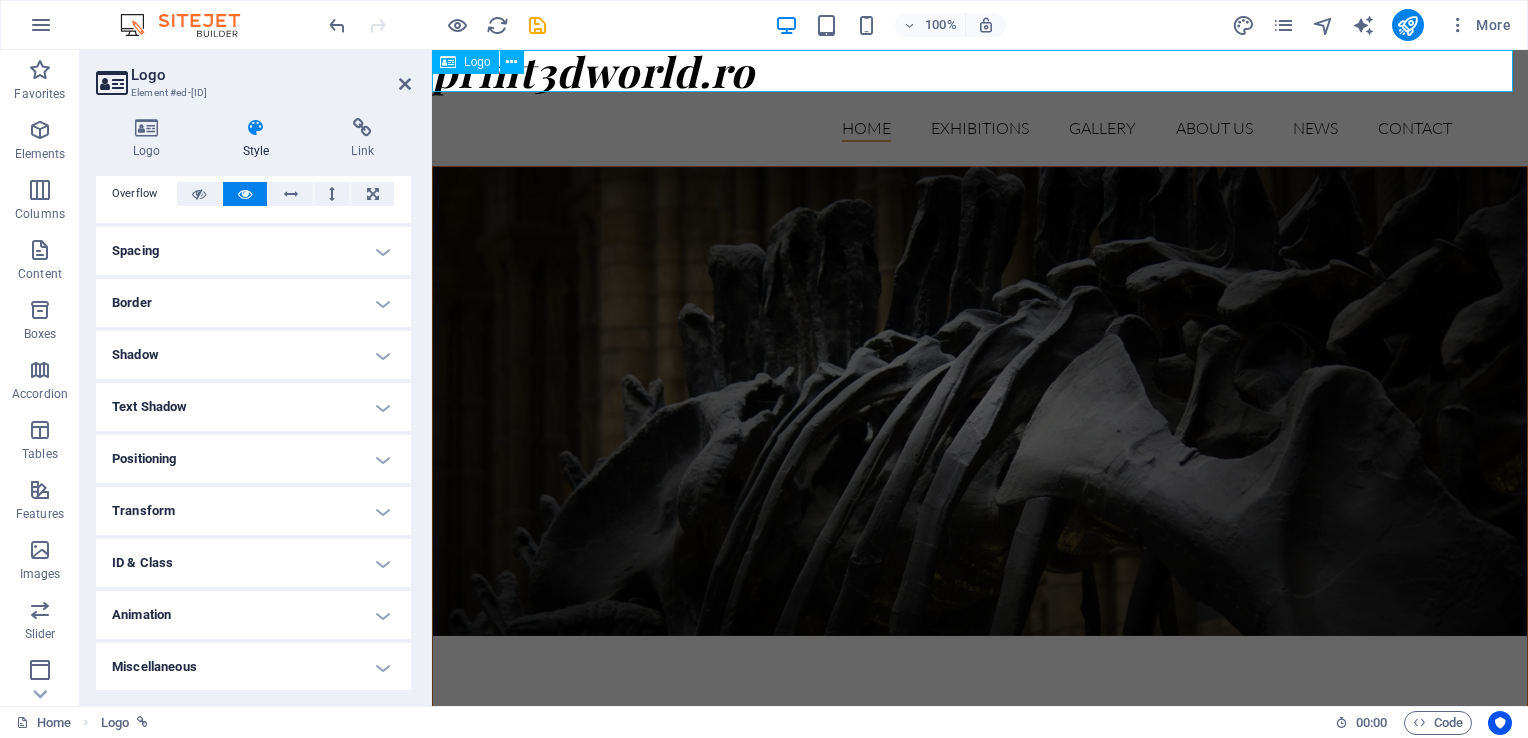 click on "print3dworld.ro" at bounding box center [980, 71] 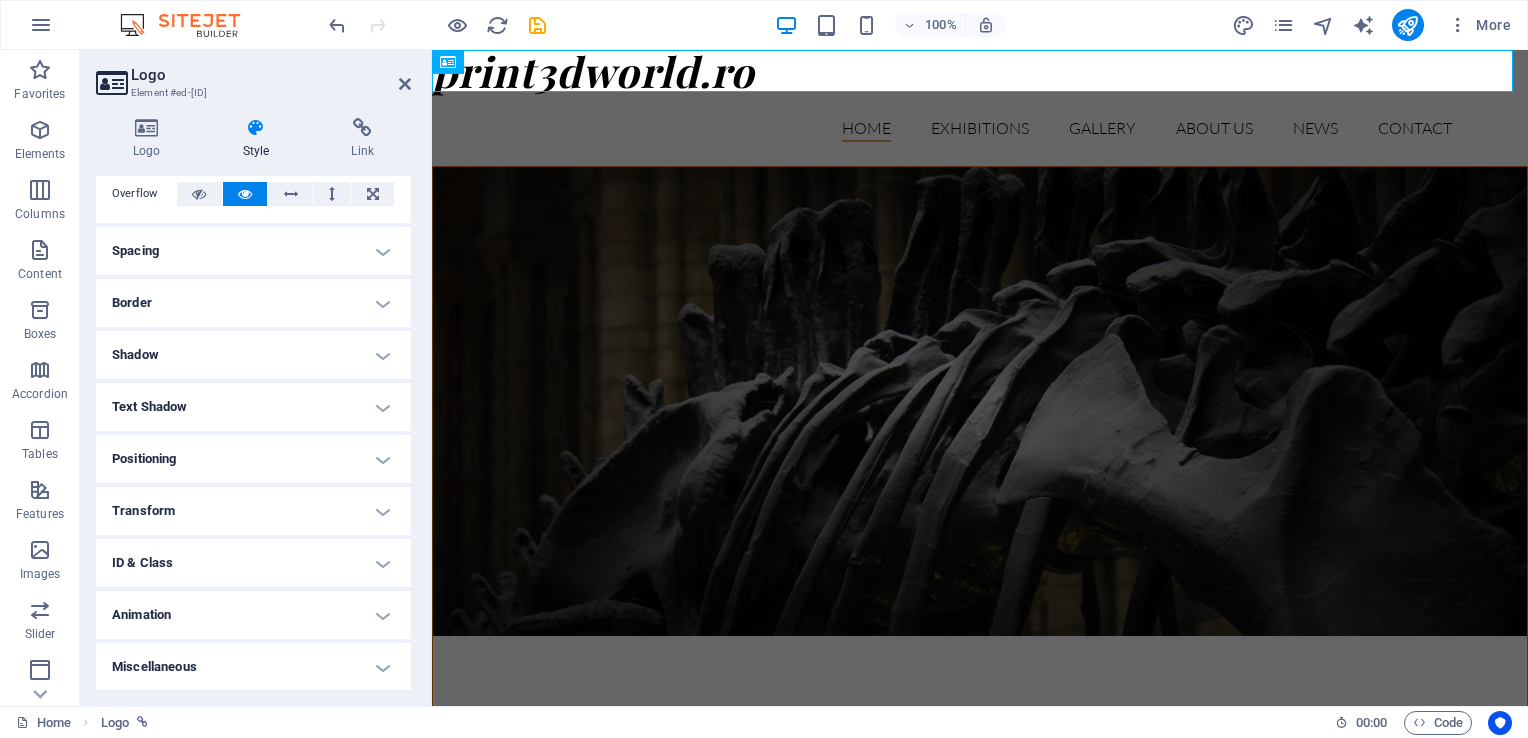 click on "Home Exhibitions Detail view Gallery About us News Contact" at bounding box center [980, 129] 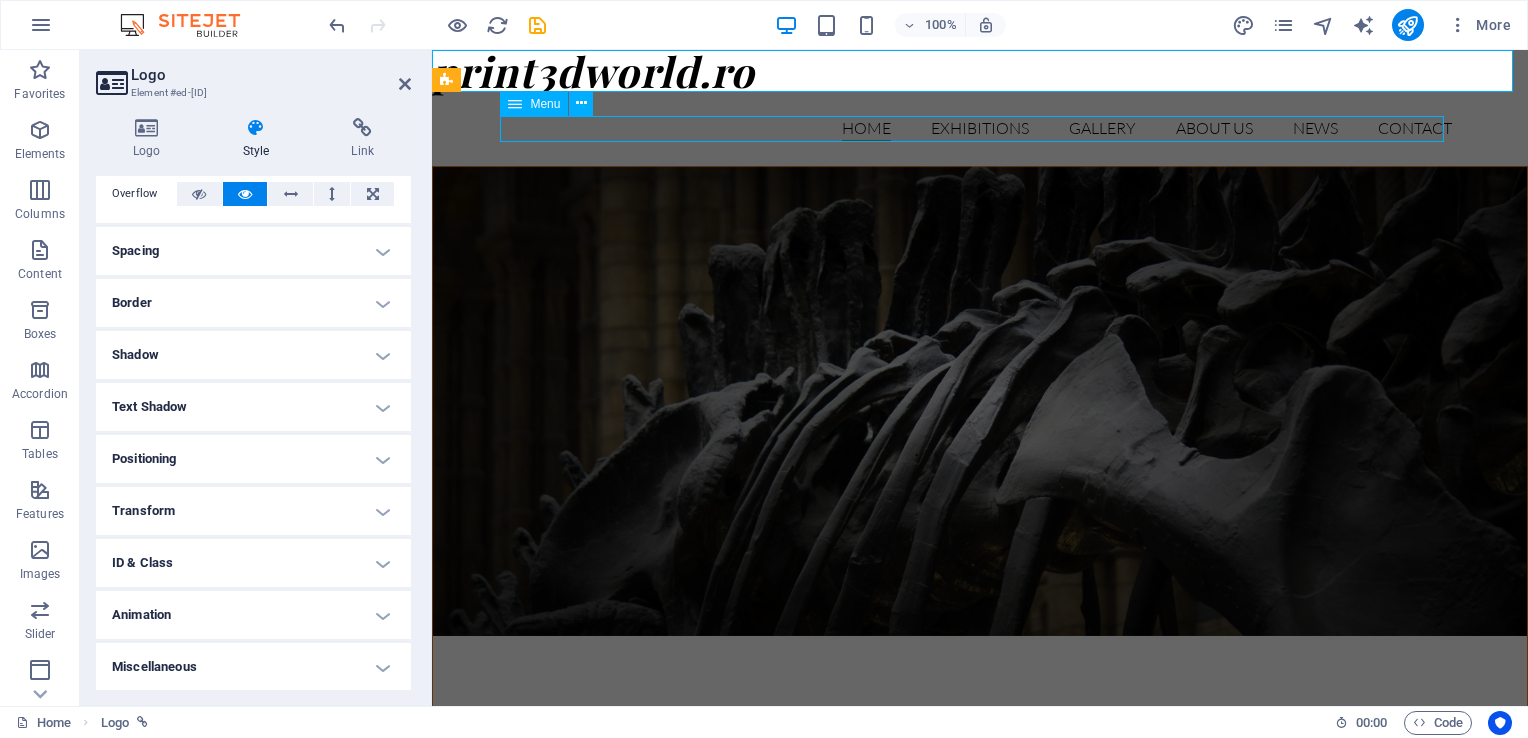 click on "Home Exhibitions Detail view Gallery About us News Contact" at bounding box center [980, 129] 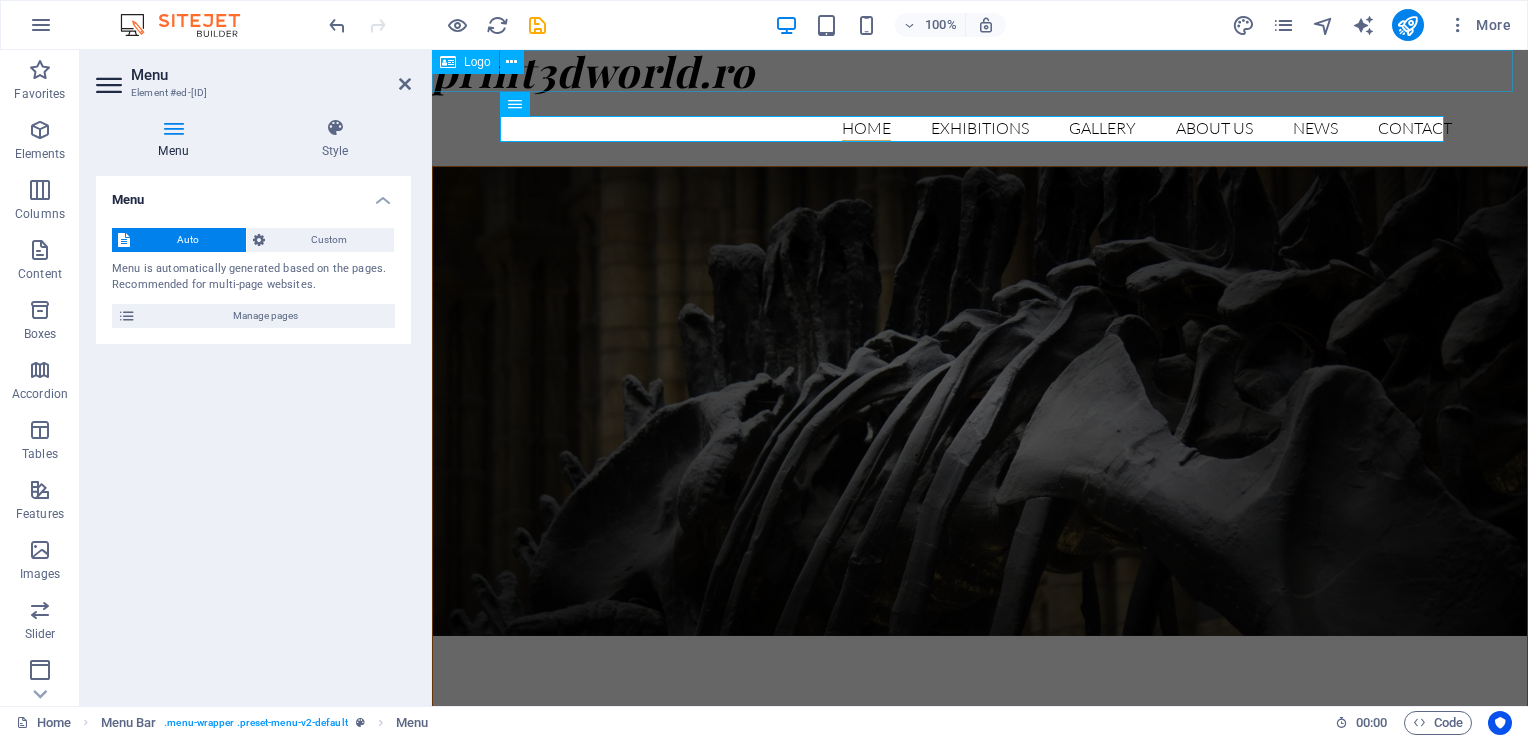 click on "print3dworld.ro" at bounding box center [980, 71] 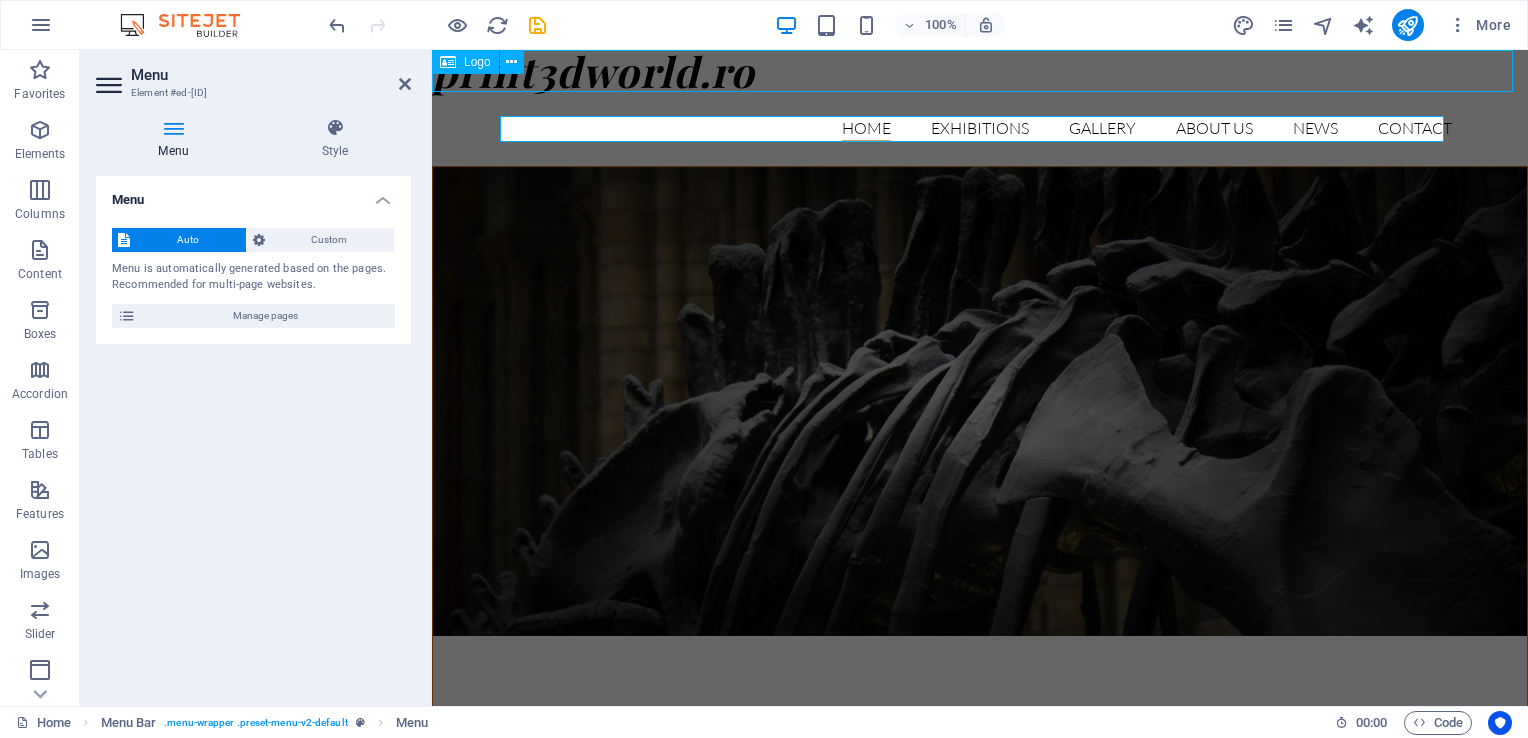 click on "print3dworld.ro" at bounding box center (980, 71) 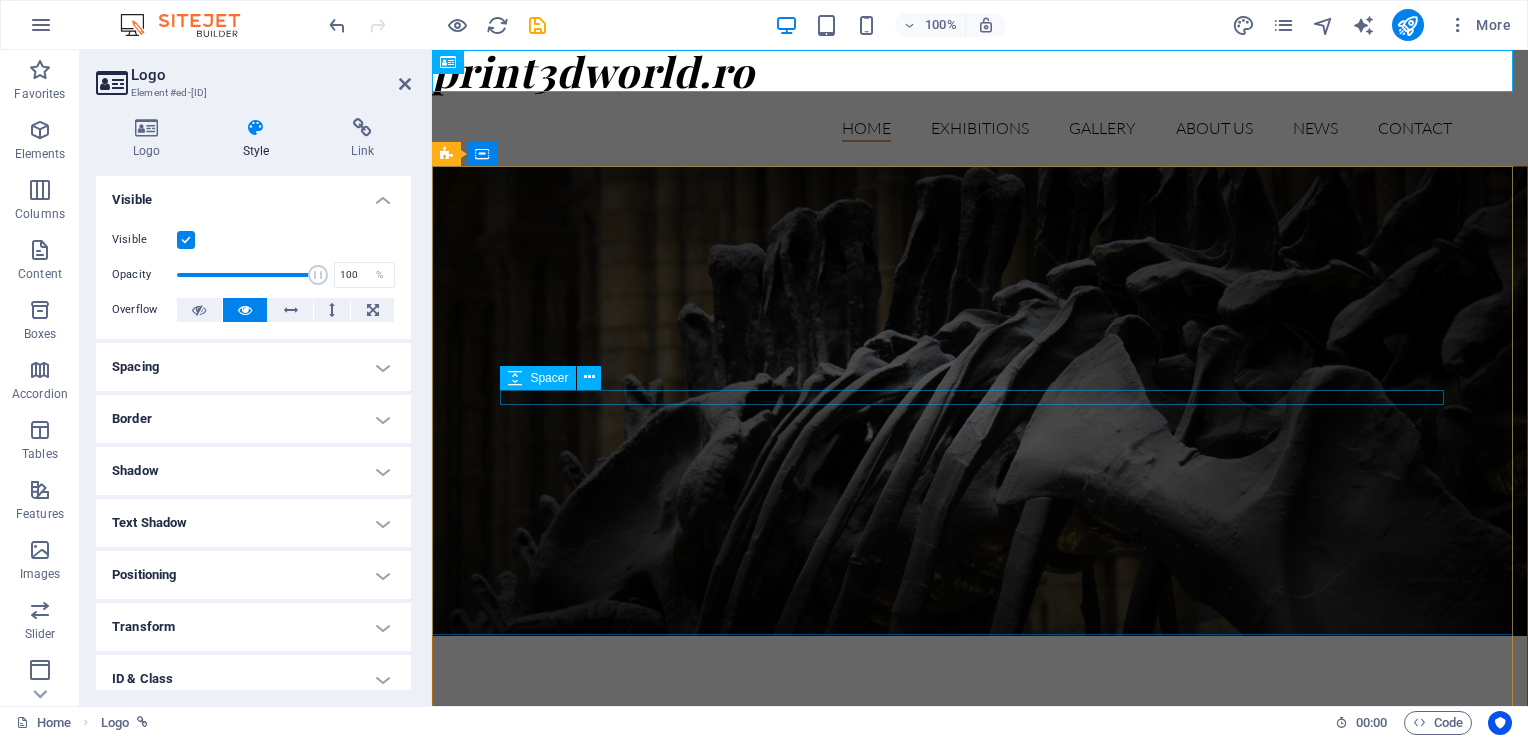 click at bounding box center (980, 868) 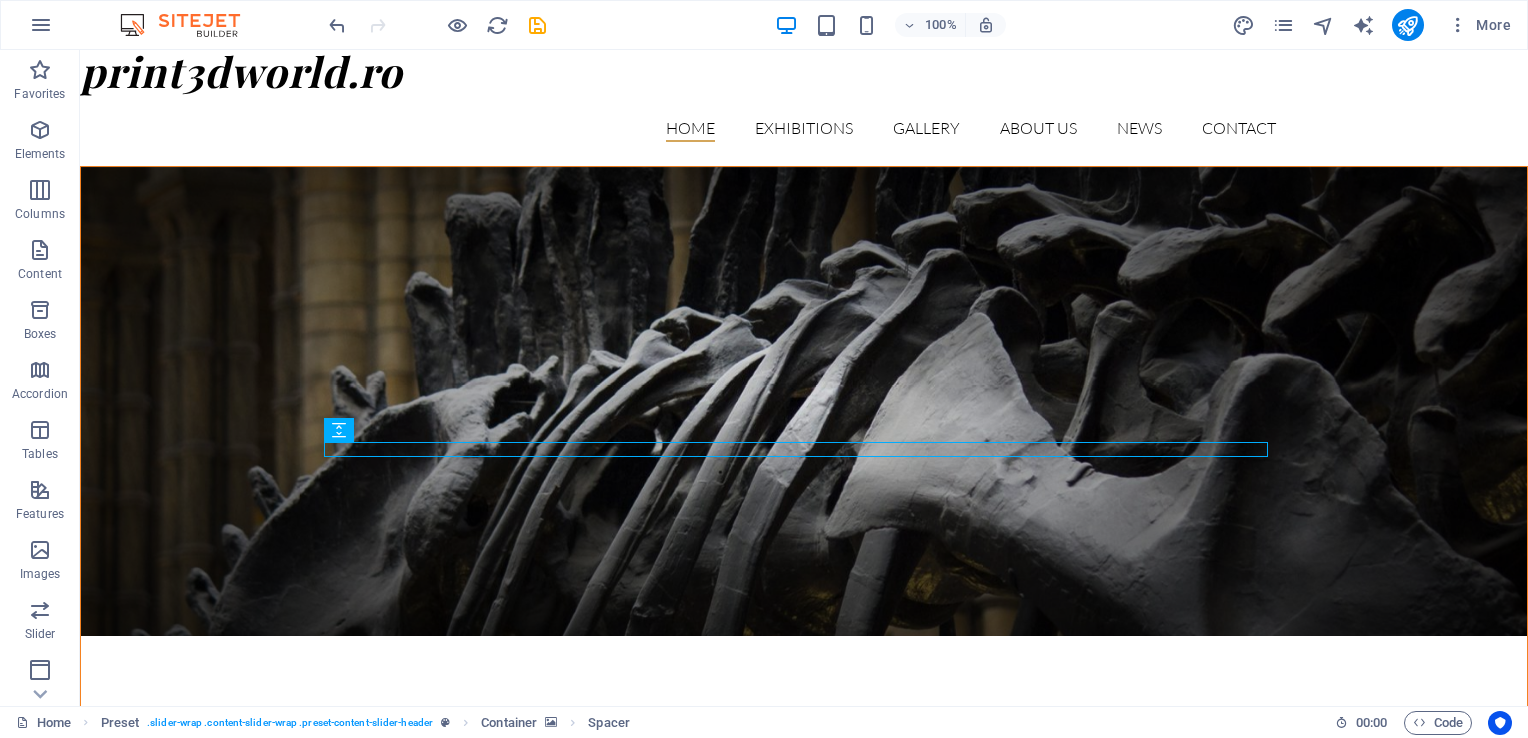 click at bounding box center [804, 401] 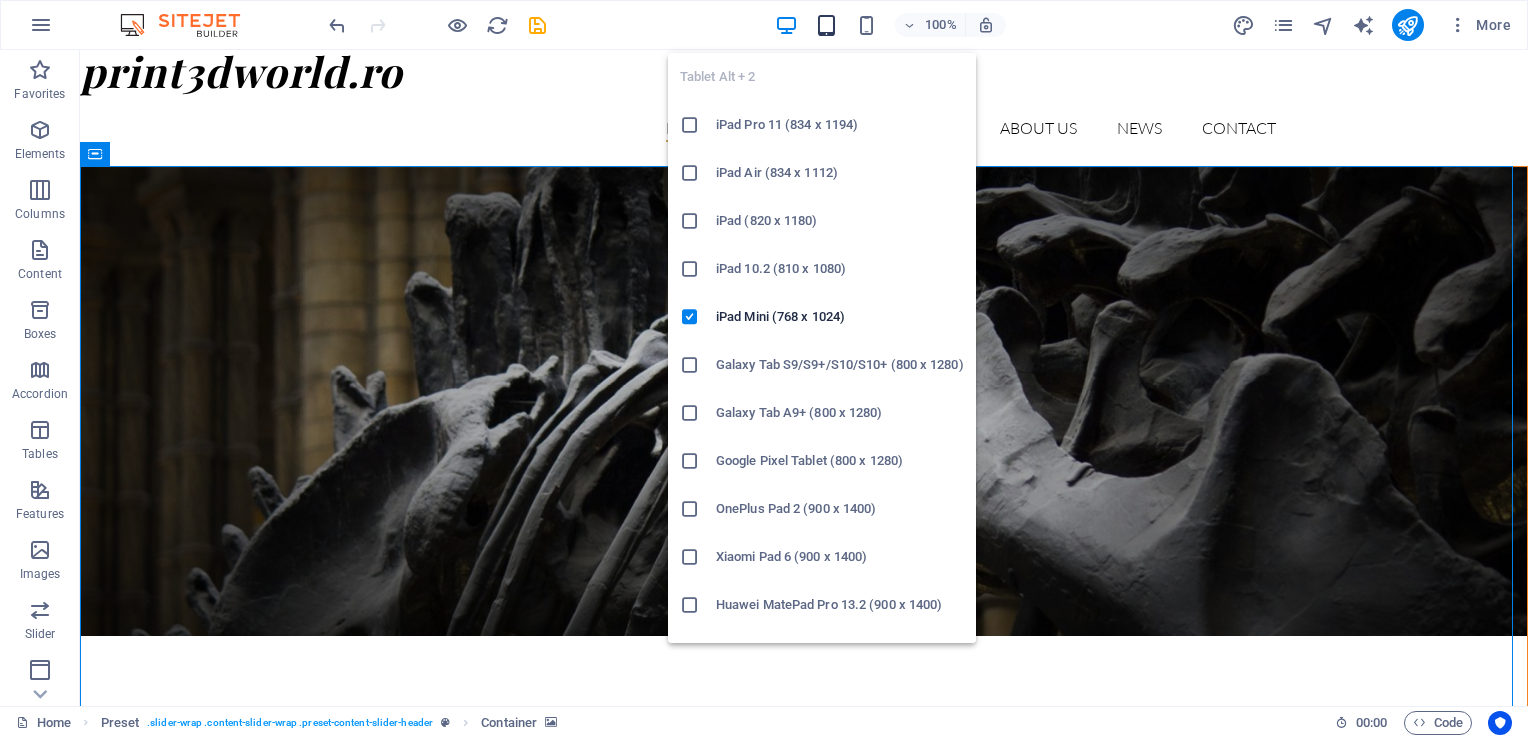 click at bounding box center [826, 25] 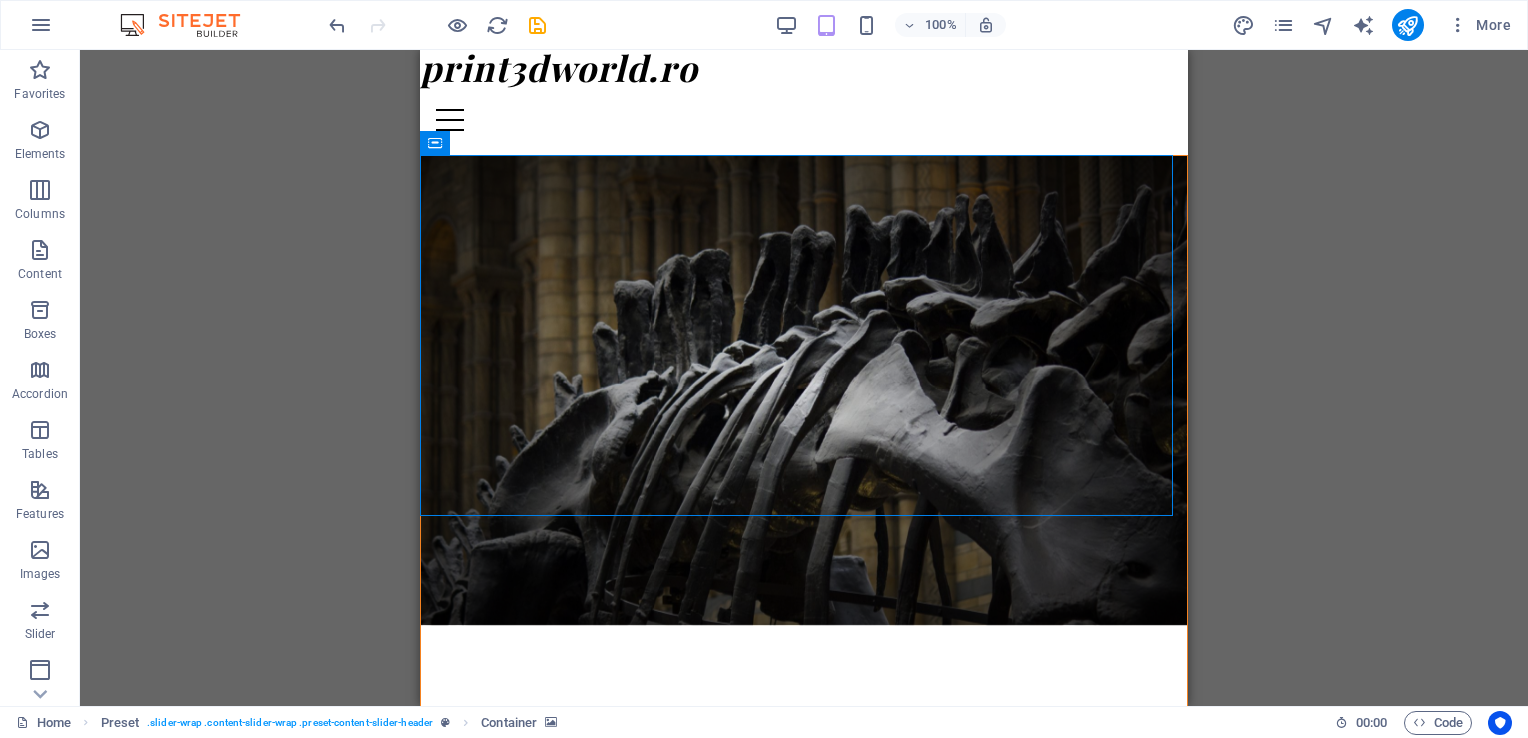 click on "100%" at bounding box center (890, 25) 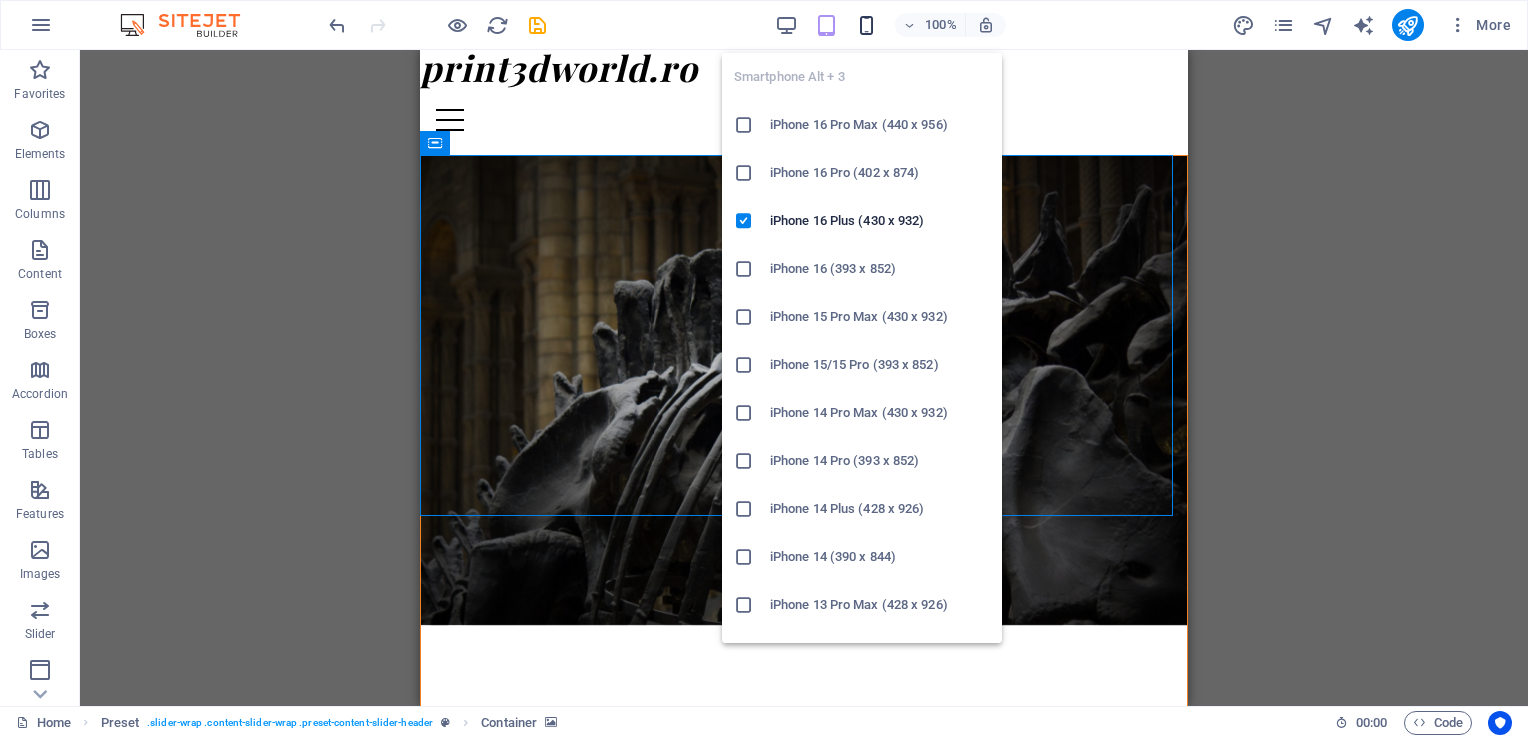click at bounding box center (866, 25) 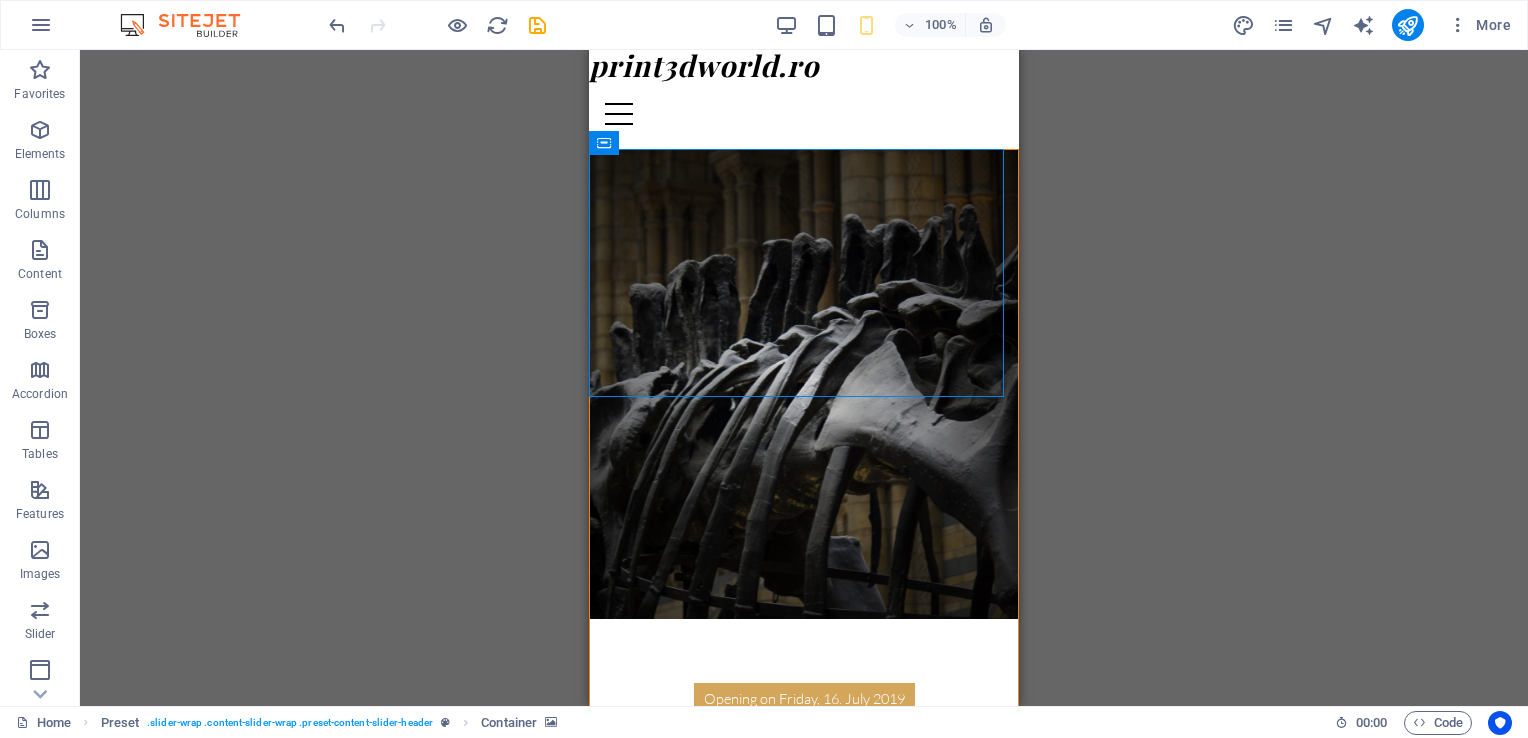 click on "H2   Preset   Preset   Container   Spacer   Text   Text   Container   Spacer   H2   Menu Bar   Menu   Logo   Container" at bounding box center (804, 378) 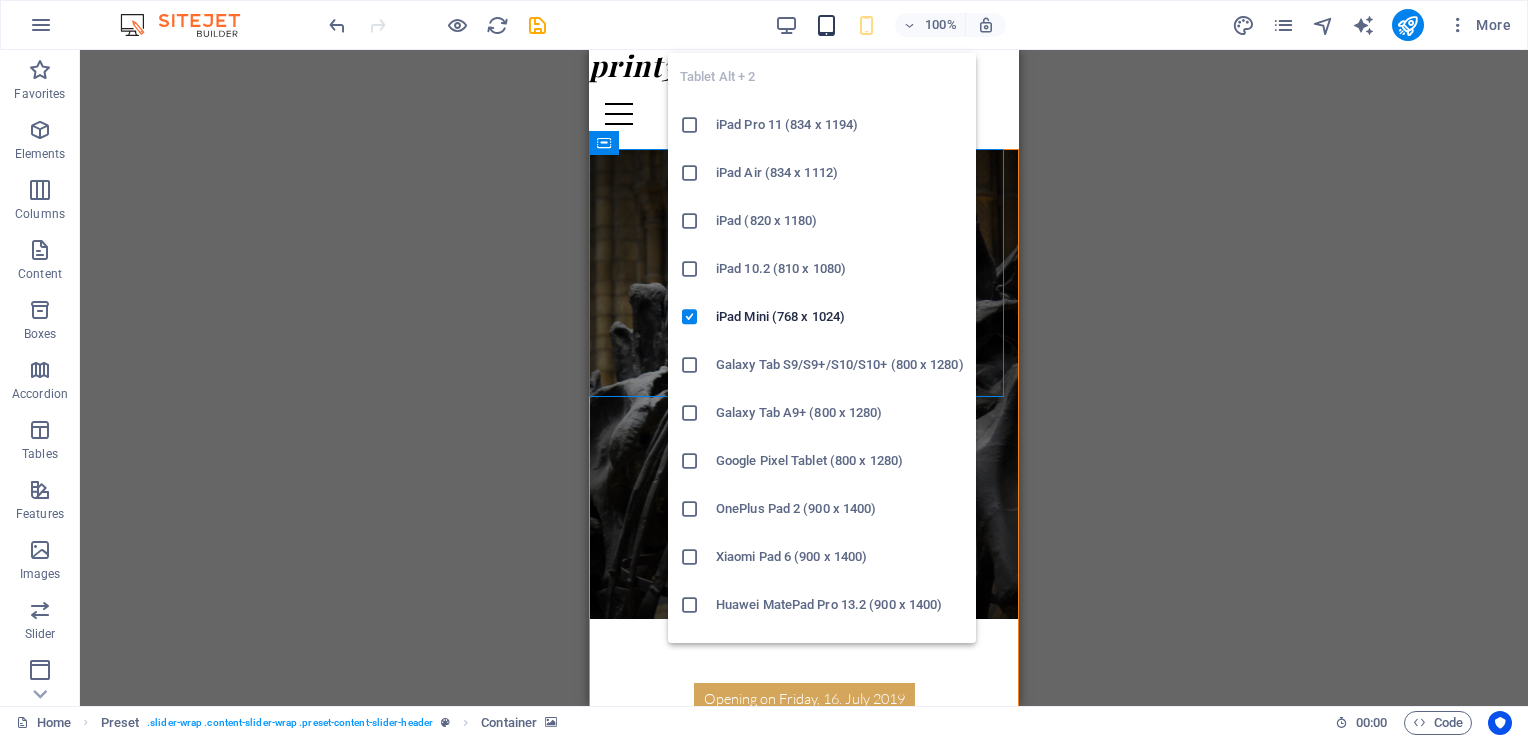 click at bounding box center (826, 25) 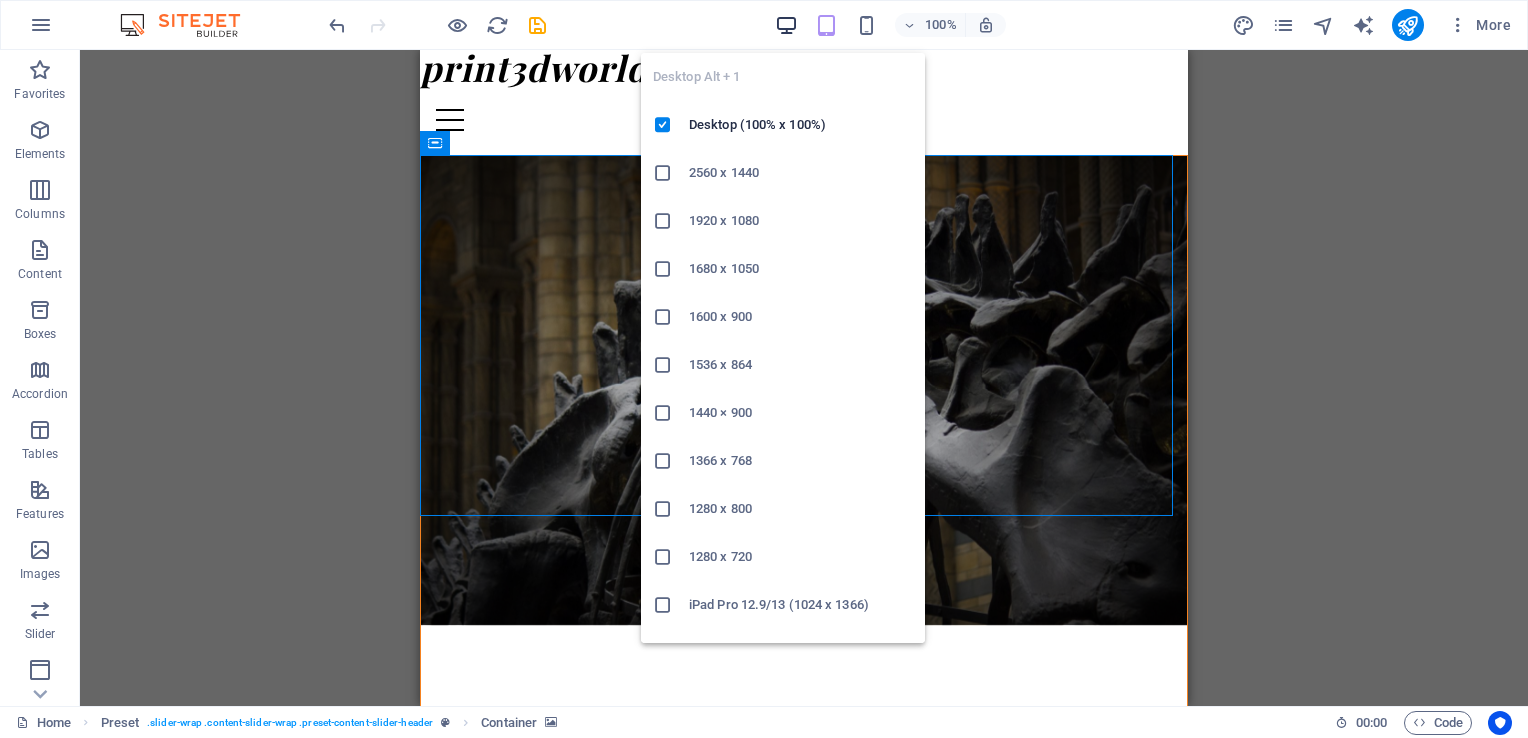click at bounding box center (786, 25) 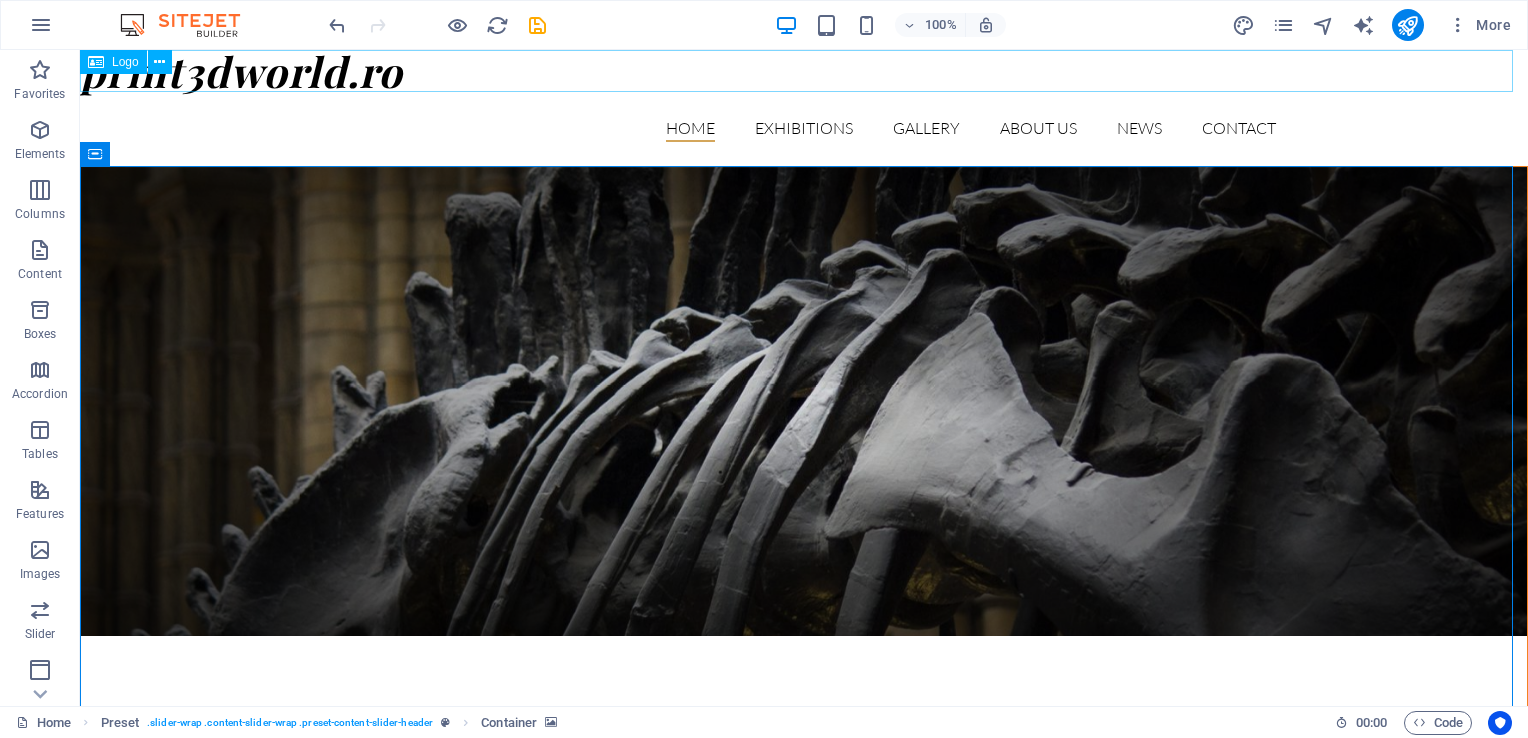 click on "Logo" at bounding box center [125, 62] 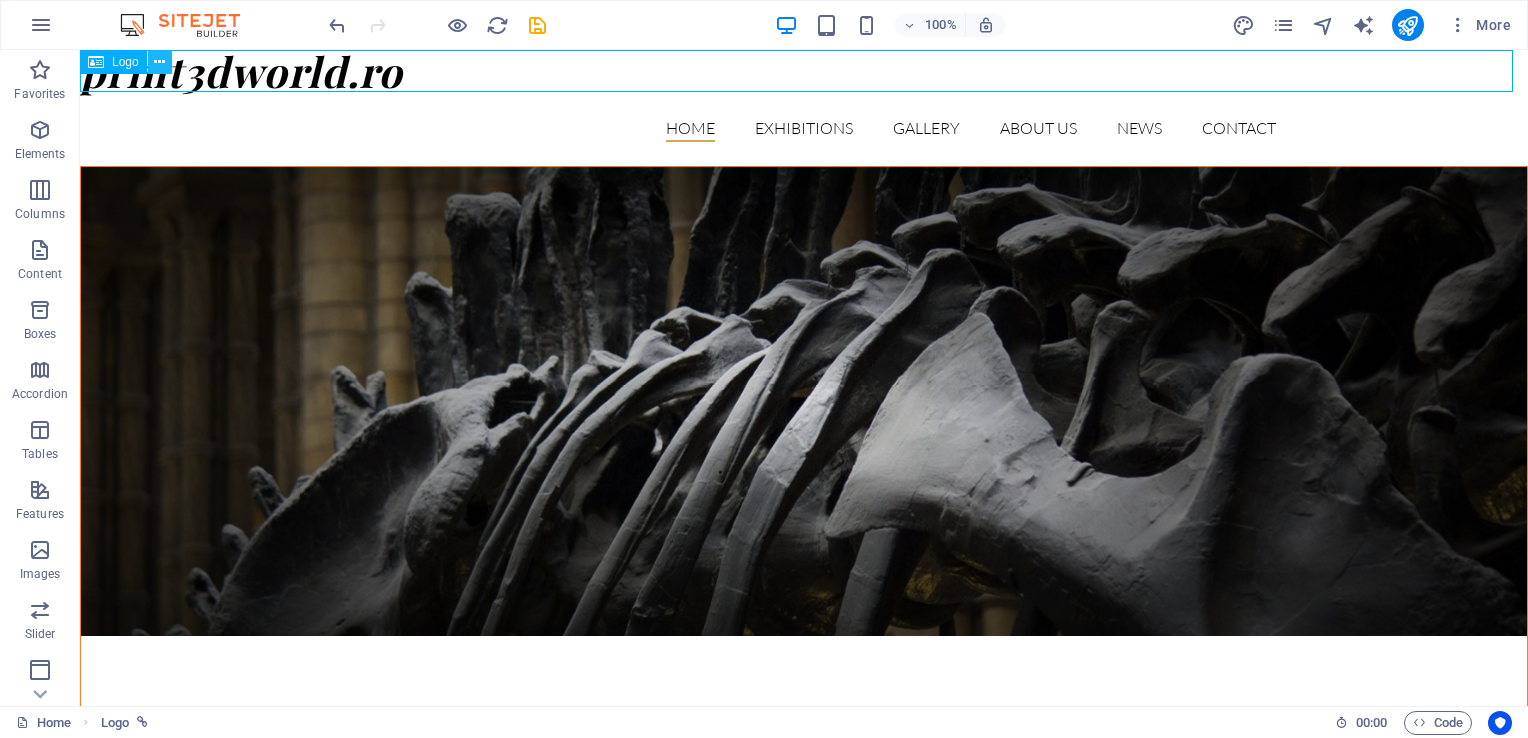 click at bounding box center [159, 62] 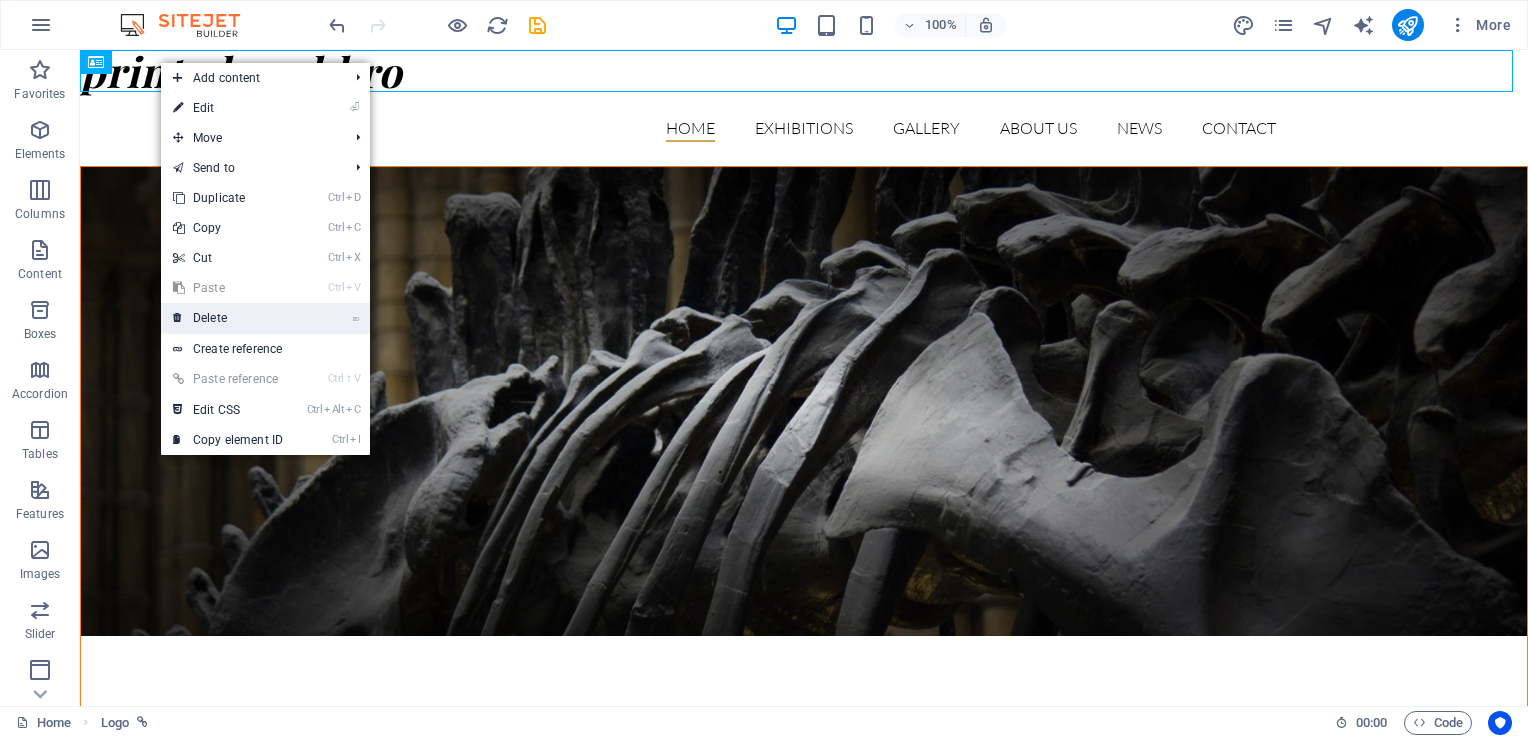 click on "⌦  Delete" at bounding box center (265, 318) 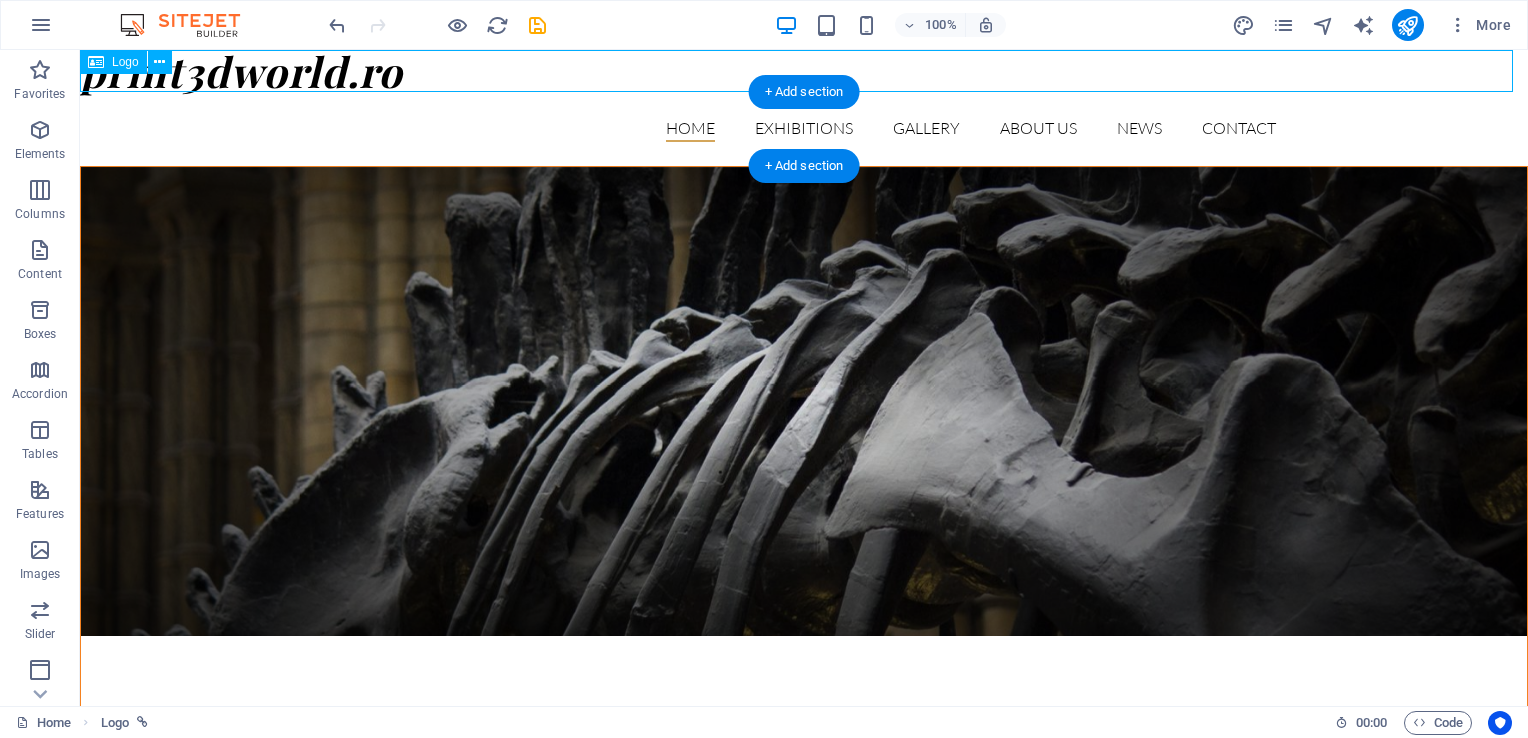 click on "print3dworld.ro" at bounding box center (804, 71) 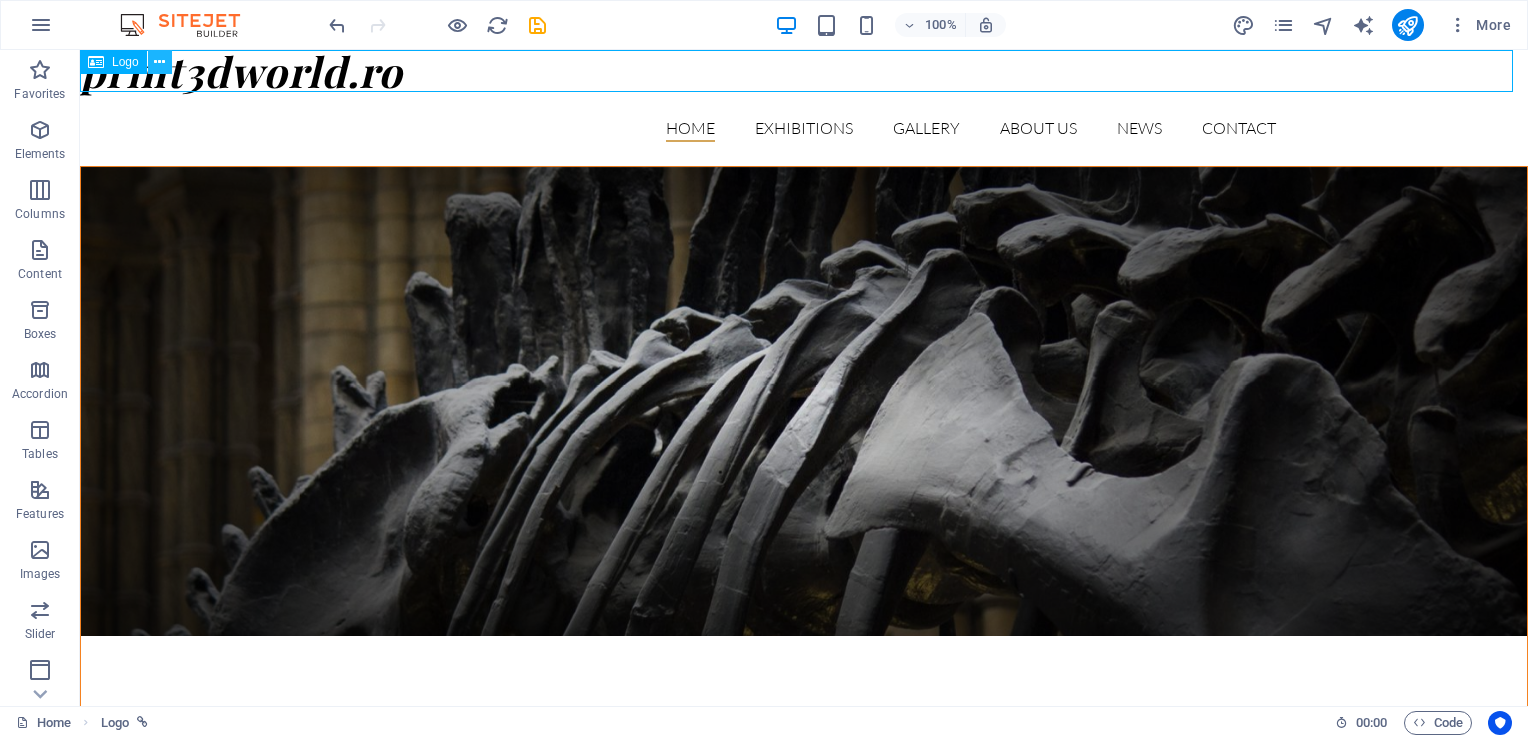 click at bounding box center (159, 62) 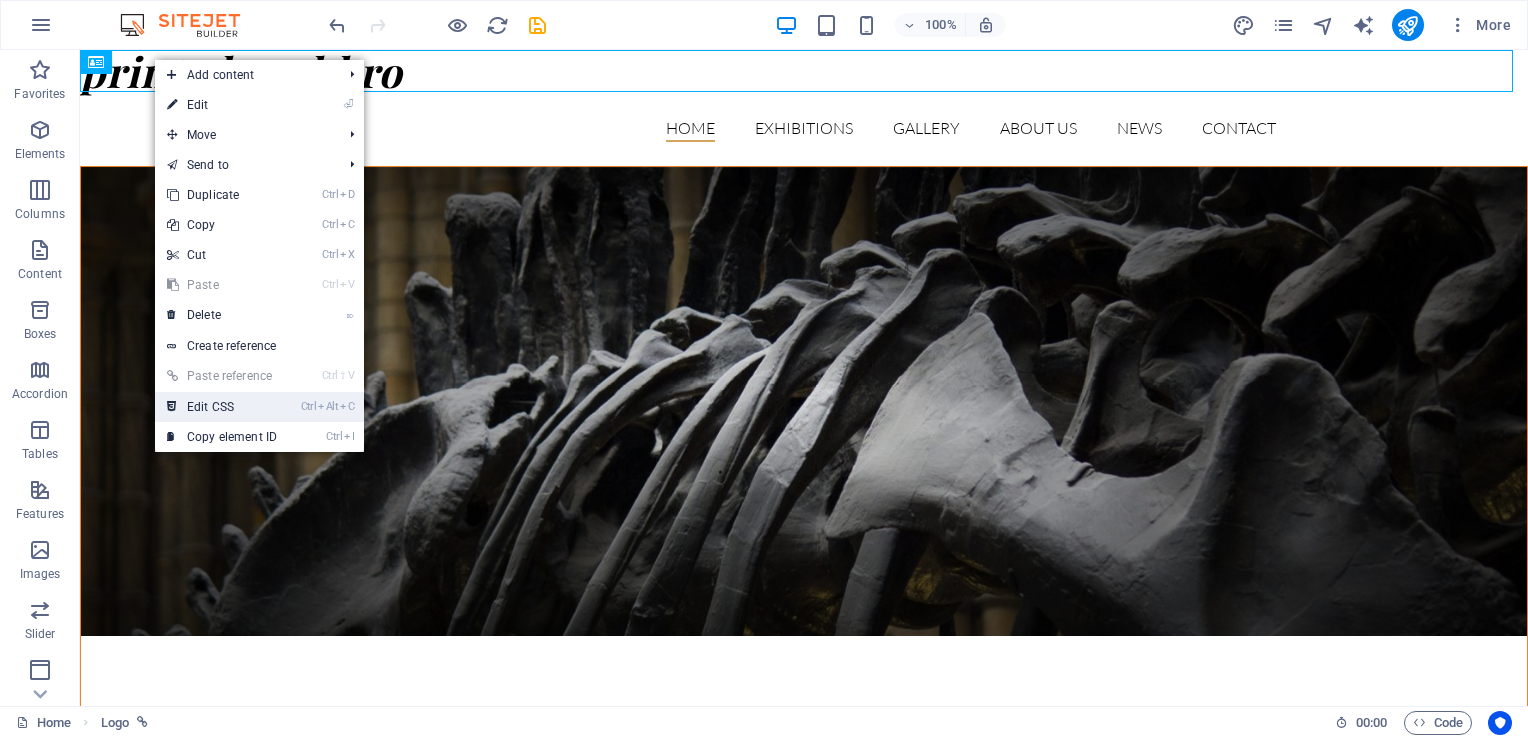 click on "Ctrl Alt C  Edit CSS" at bounding box center [222, 407] 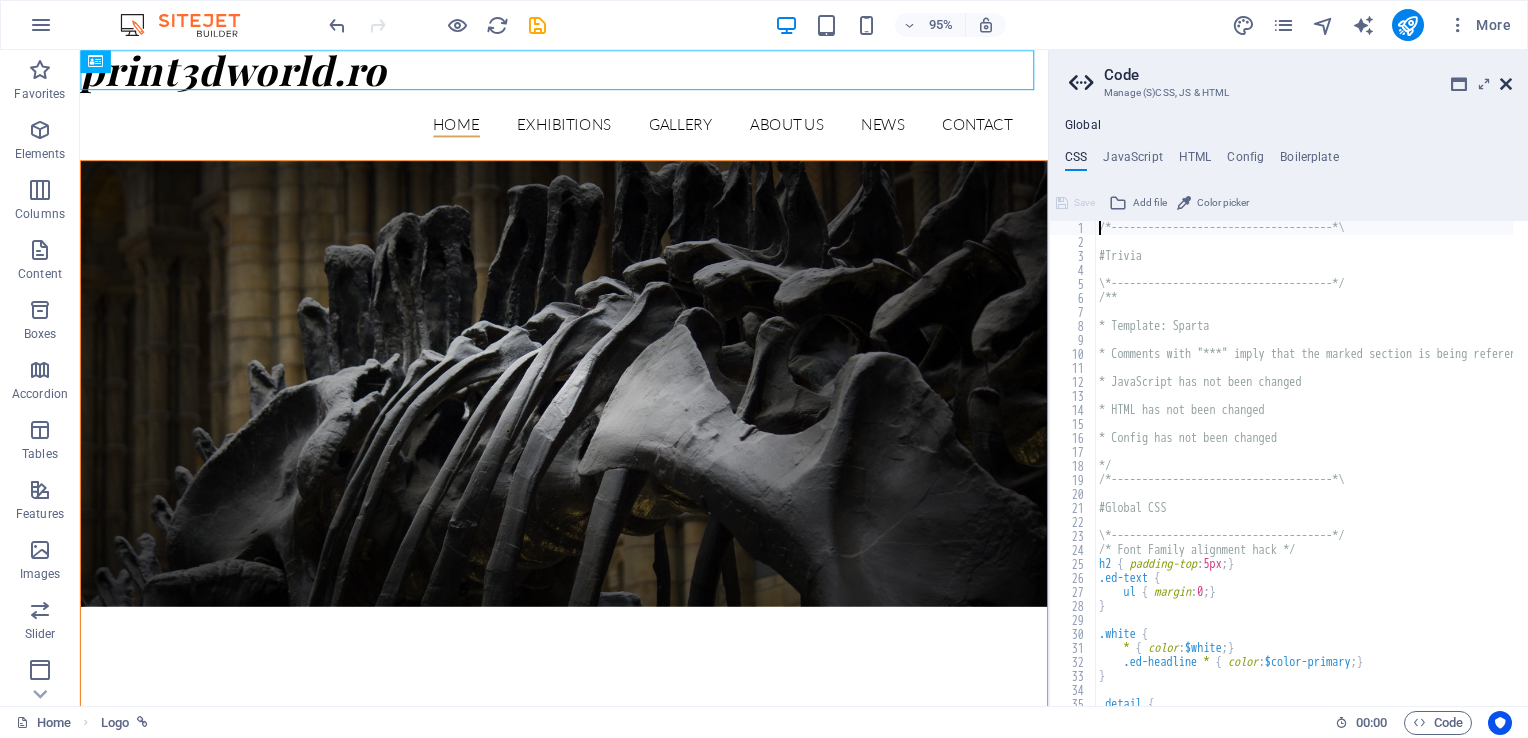 click at bounding box center (1506, 84) 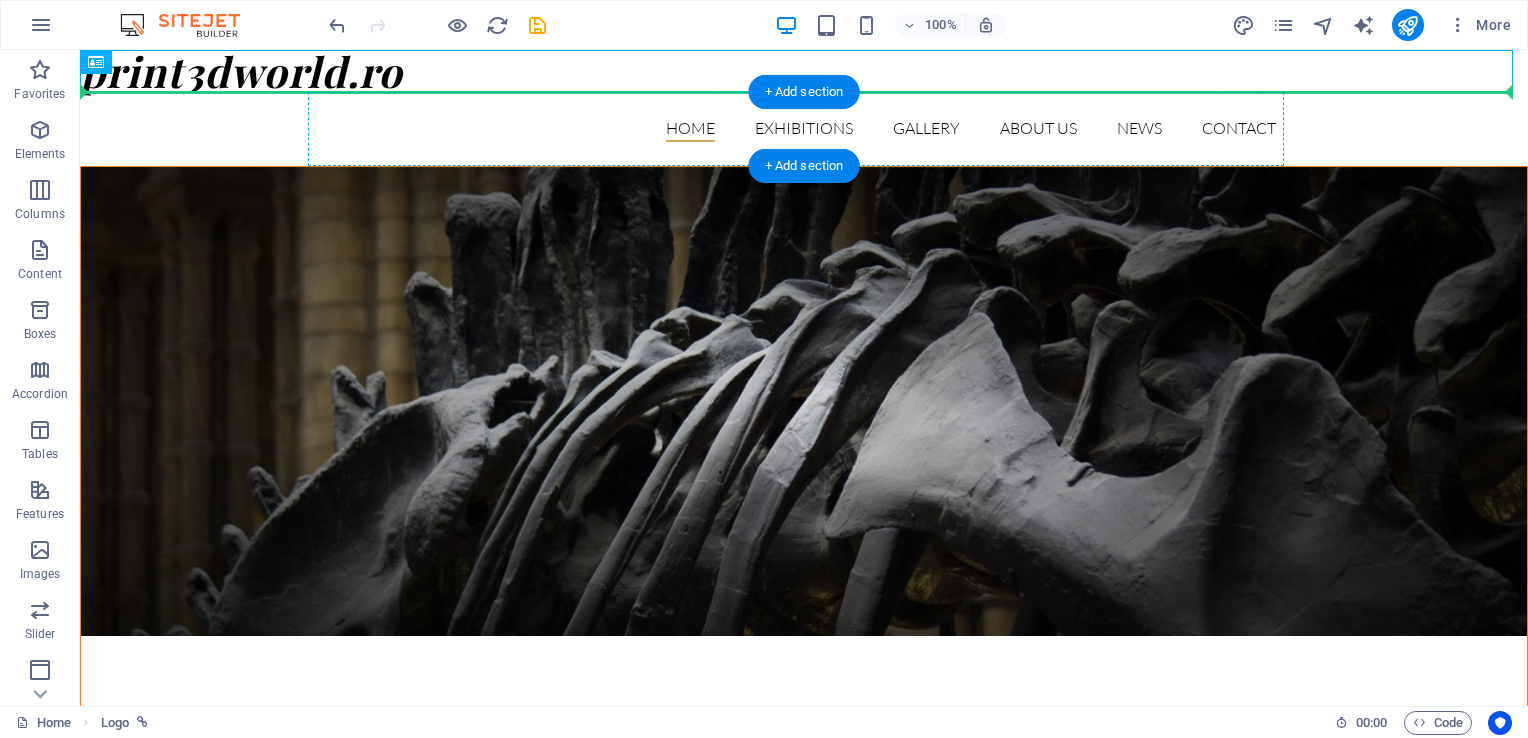 drag, startPoint x: 324, startPoint y: 78, endPoint x: 477, endPoint y: 126, distance: 160.35274 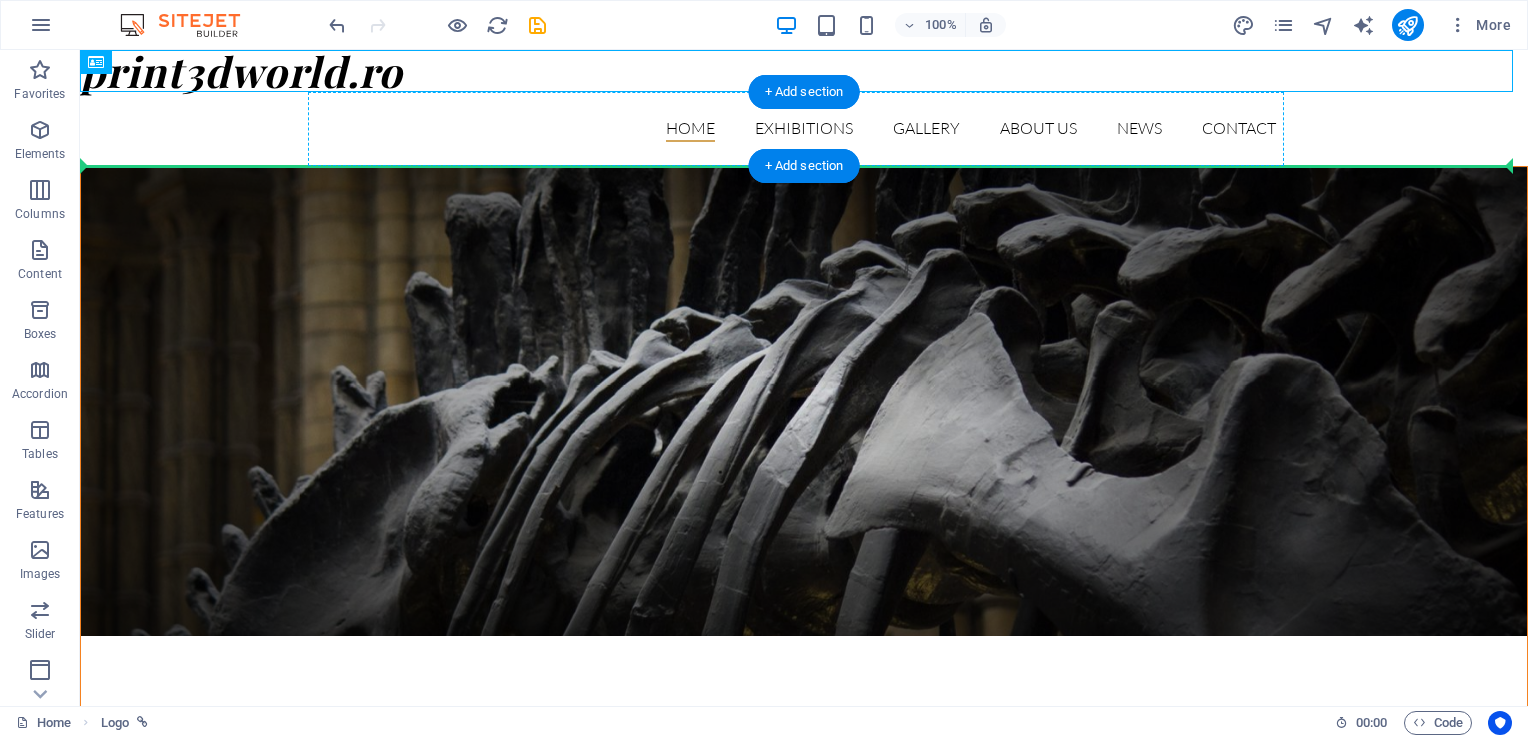 drag, startPoint x: 397, startPoint y: 78, endPoint x: 478, endPoint y: 131, distance: 96.79876 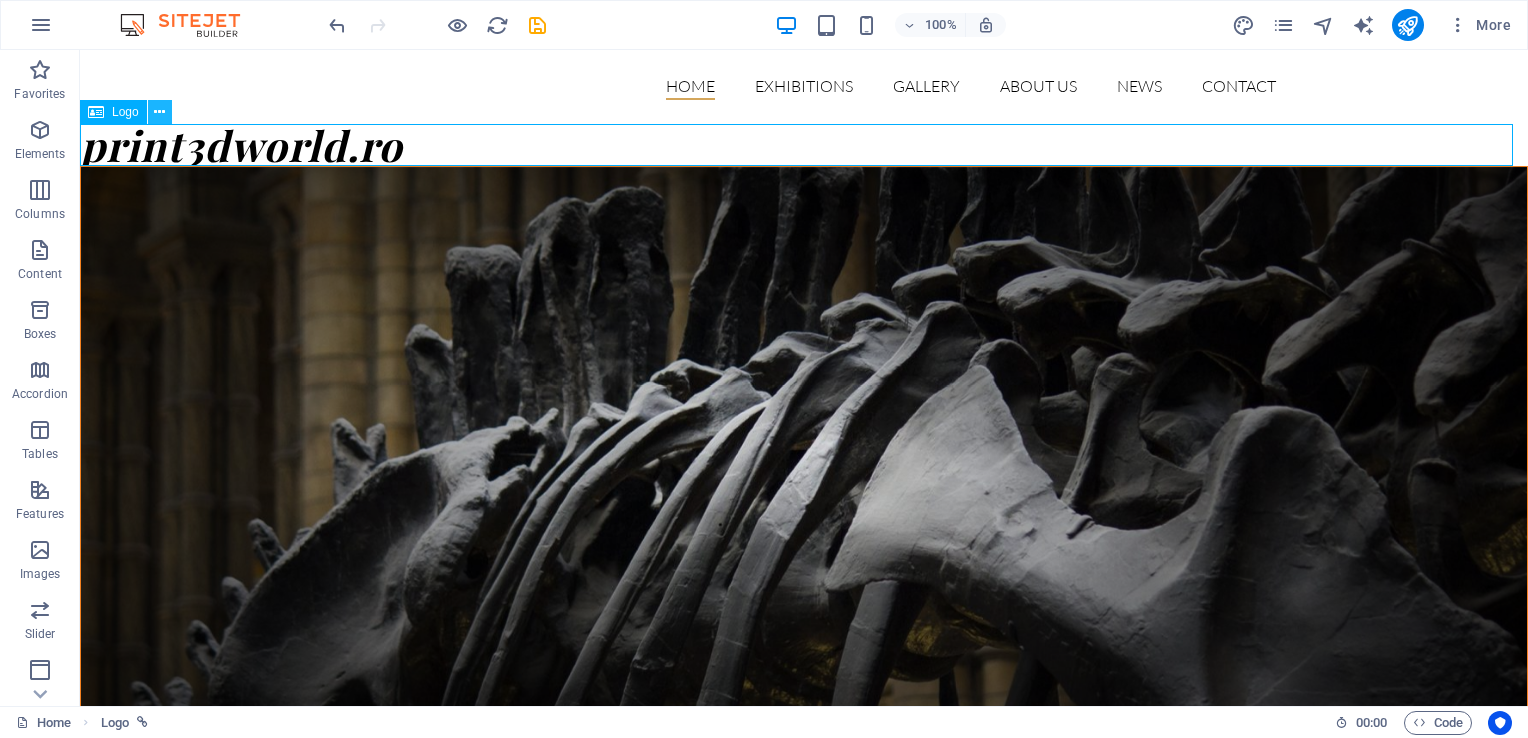 drag, startPoint x: 168, startPoint y: 120, endPoint x: 88, endPoint y: 76, distance: 91.3017 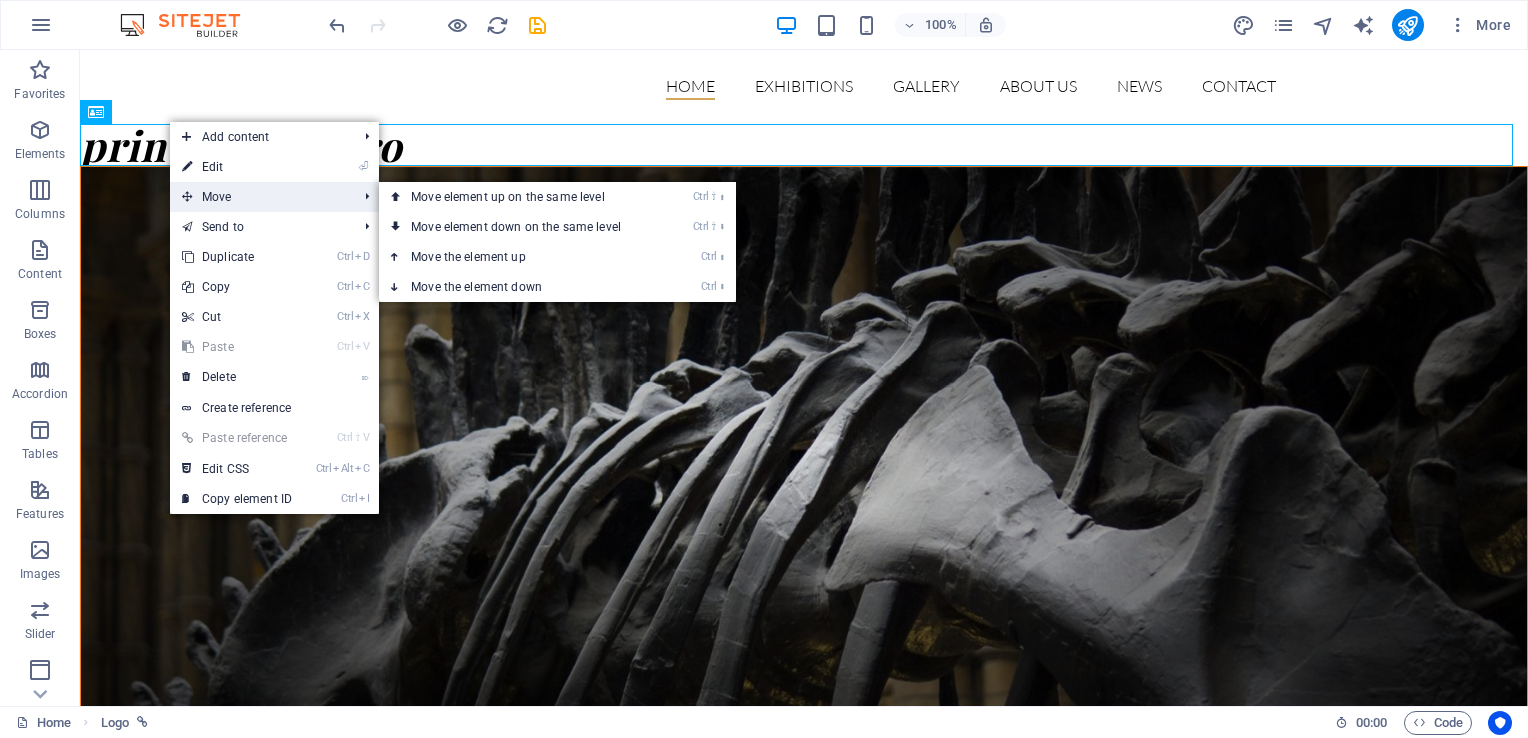 click on "Move" at bounding box center (259, 197) 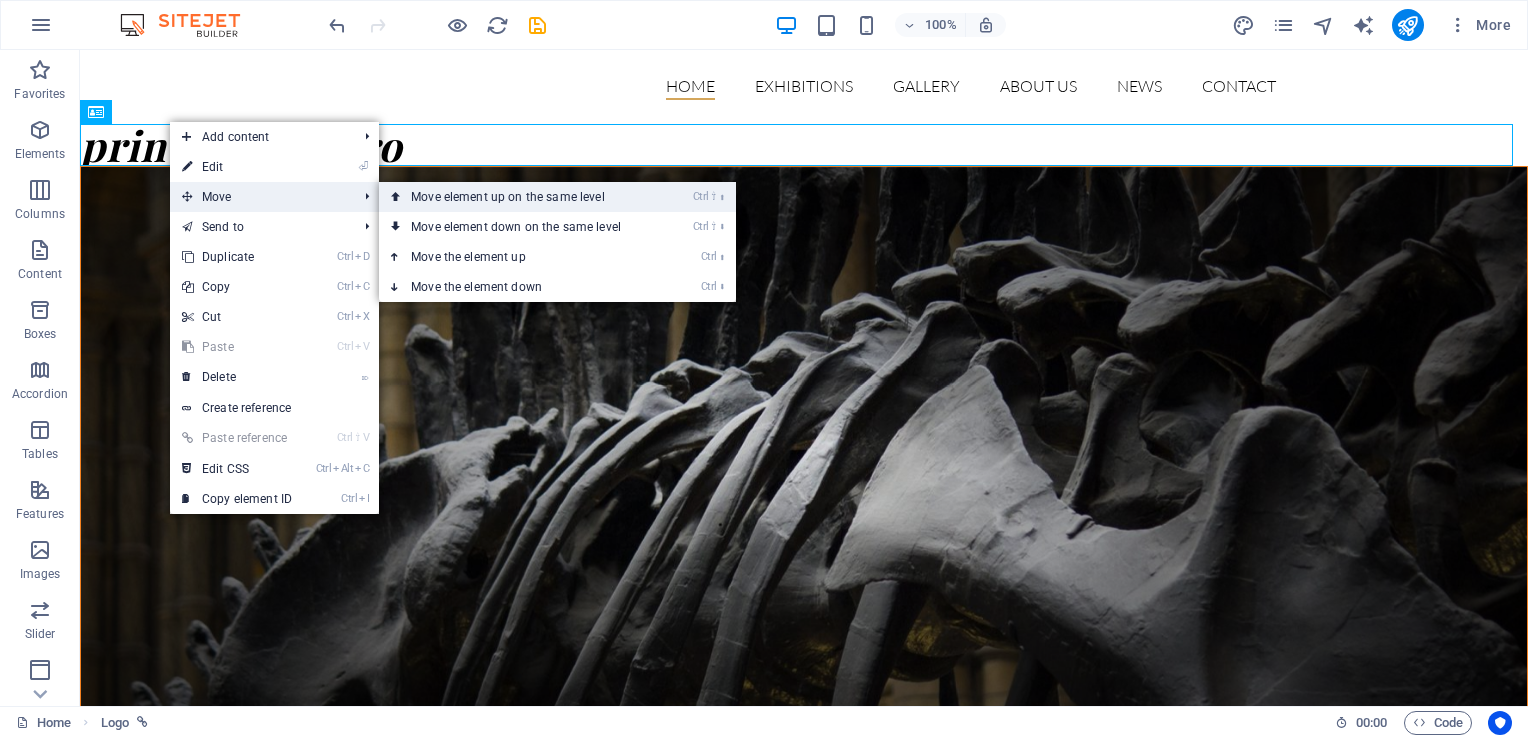 click on "Ctrl ⇧ ⬆  Move element up on the same level" at bounding box center [520, 197] 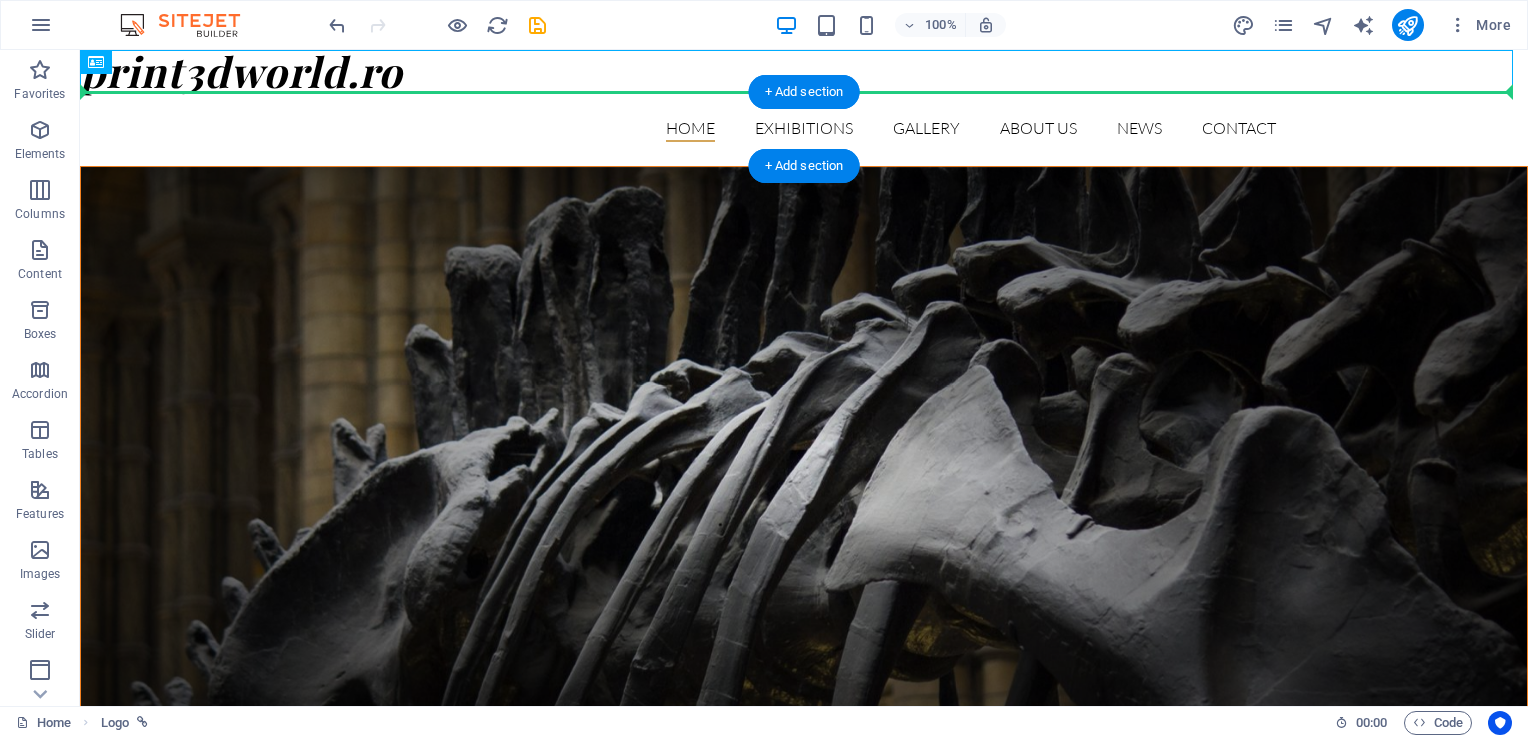 drag, startPoint x: 223, startPoint y: 69, endPoint x: 226, endPoint y: 100, distance: 31.144823 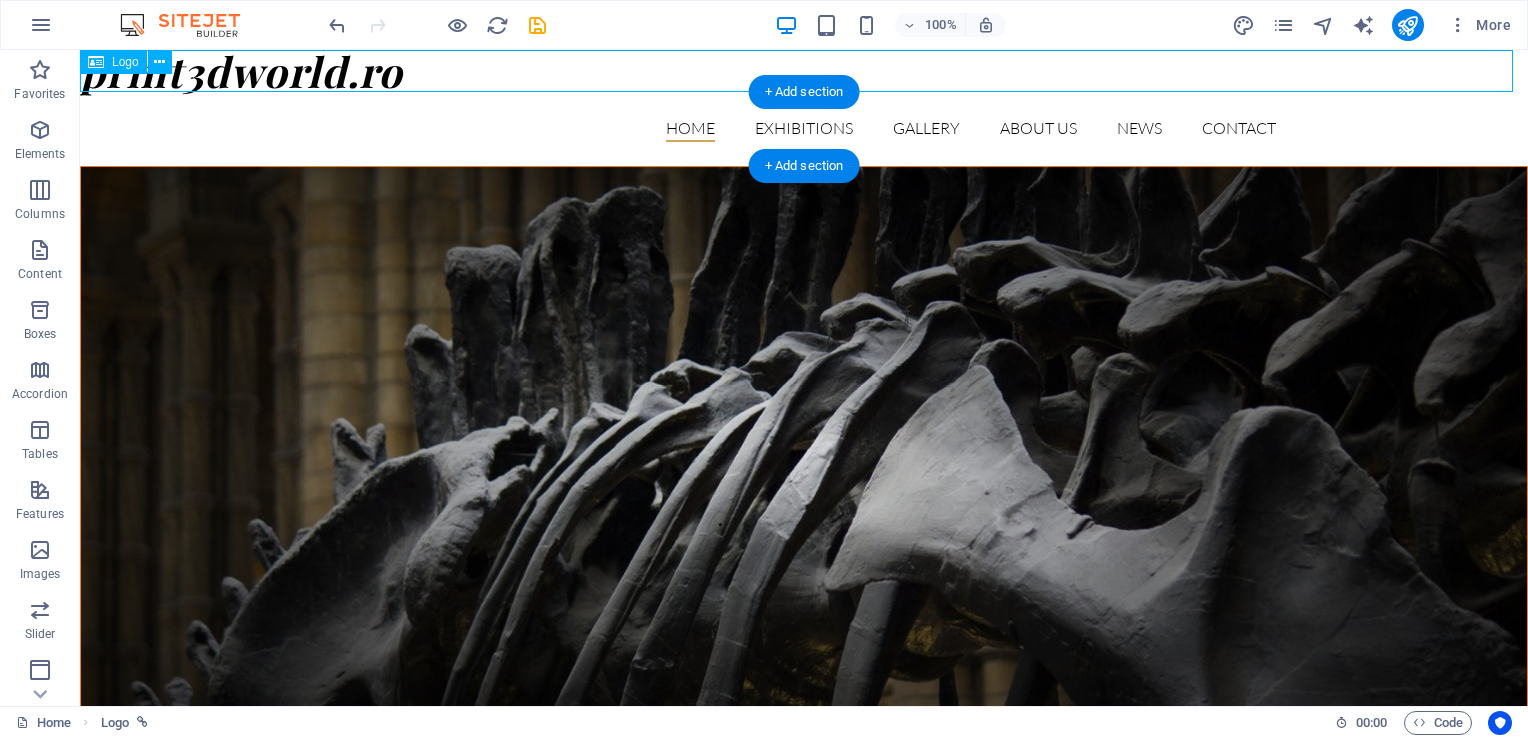 click on "print3dworld.ro" at bounding box center (804, 71) 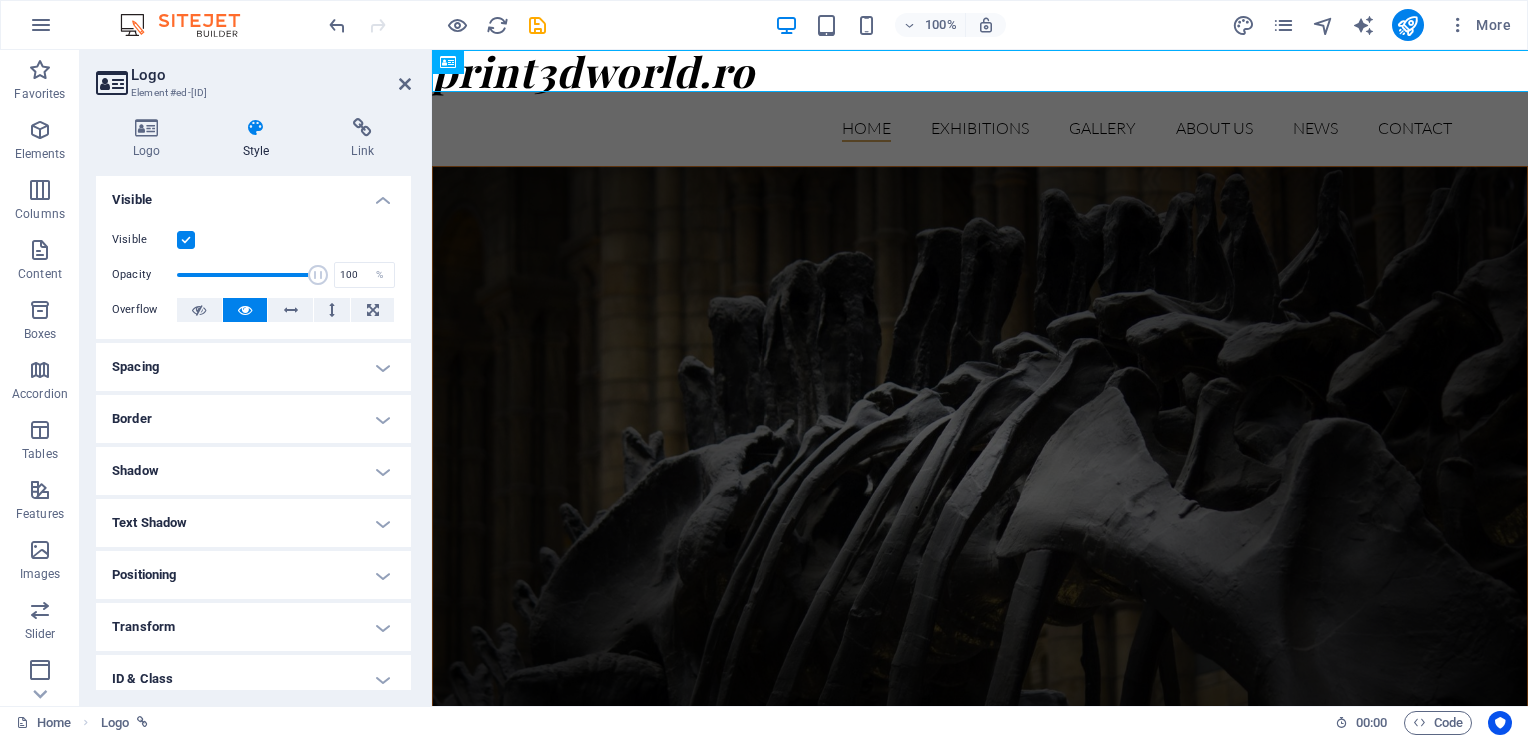 click on "Logo" at bounding box center (271, 75) 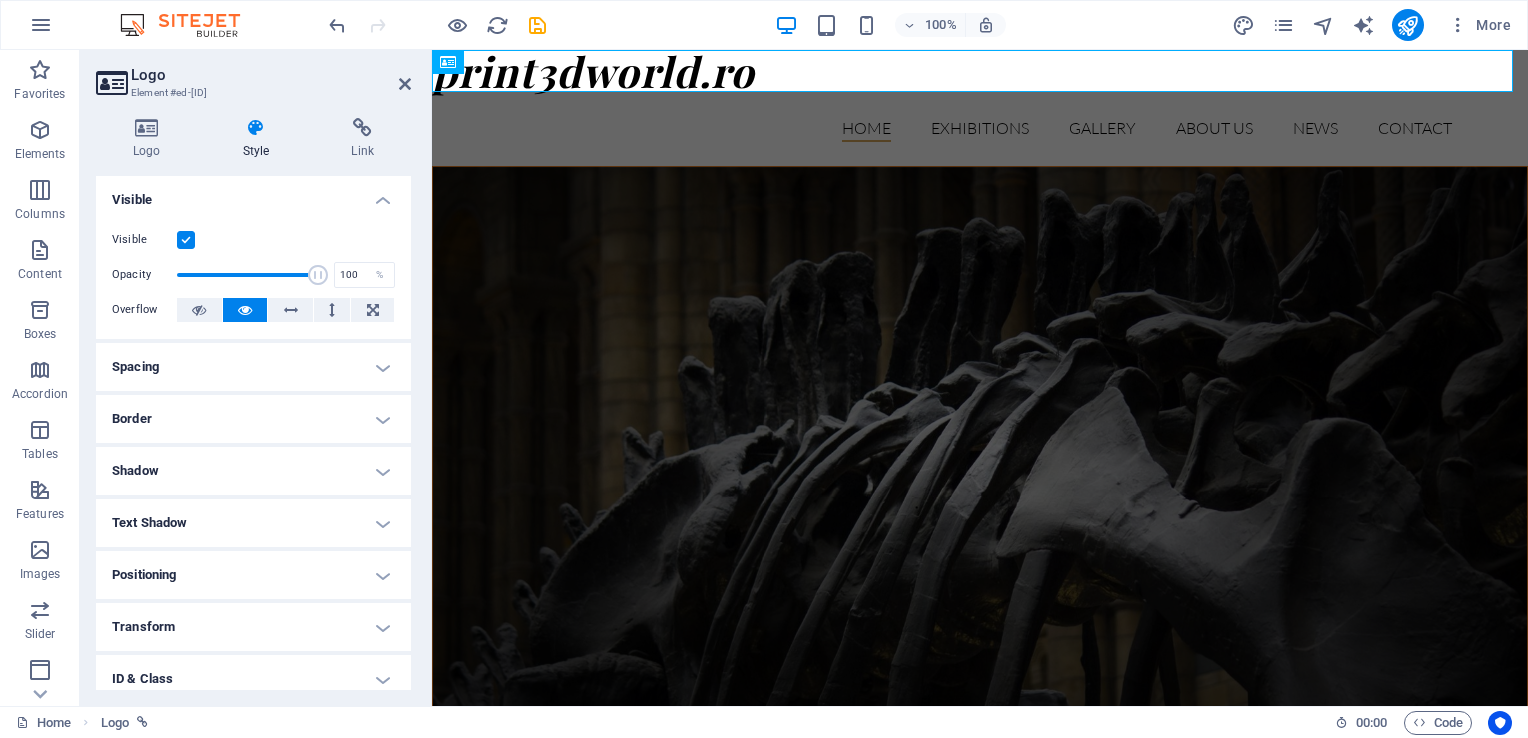 click on "Spacing" at bounding box center (253, 367) 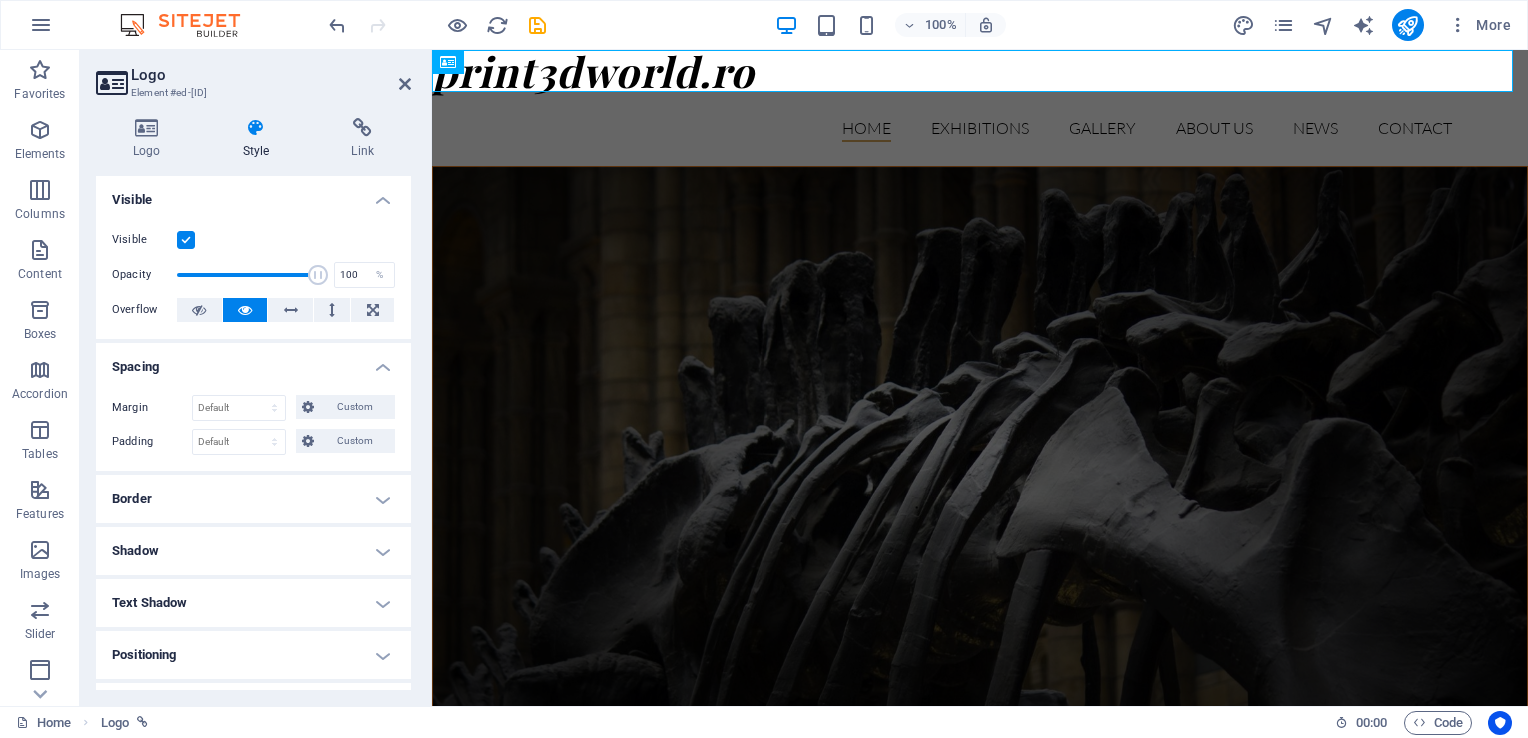 click on "Spacing" at bounding box center (253, 361) 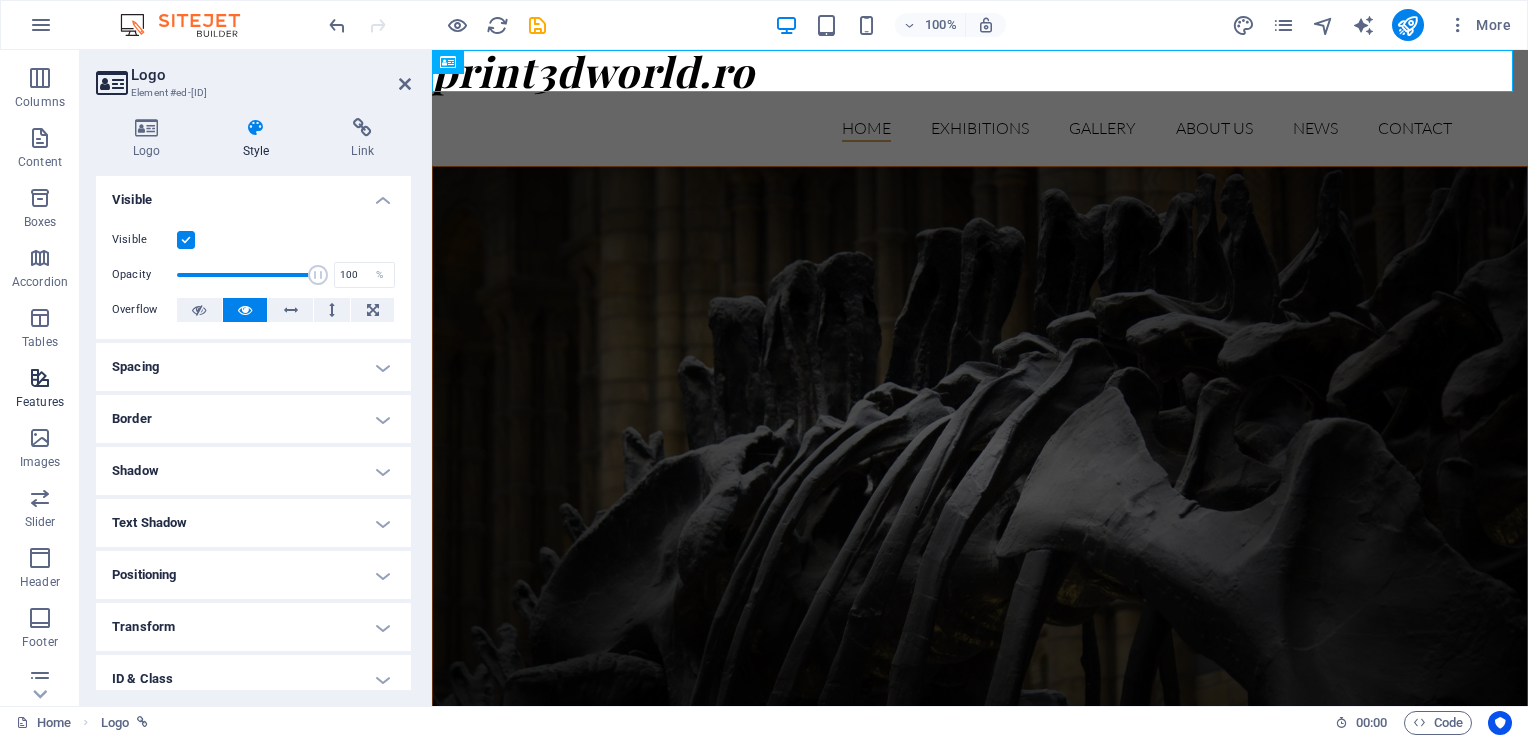 scroll, scrollTop: 243, scrollLeft: 0, axis: vertical 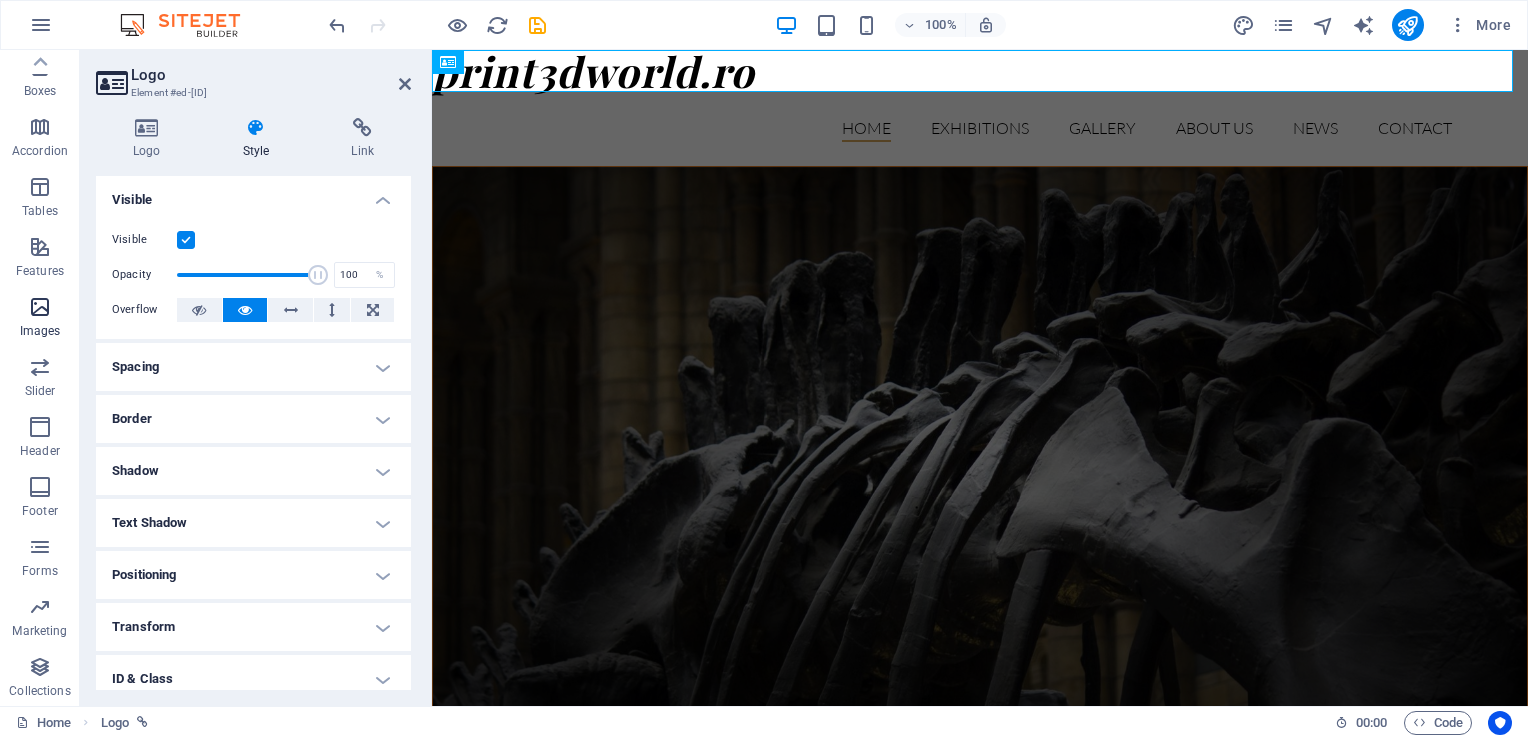 click on "Images" at bounding box center [40, 331] 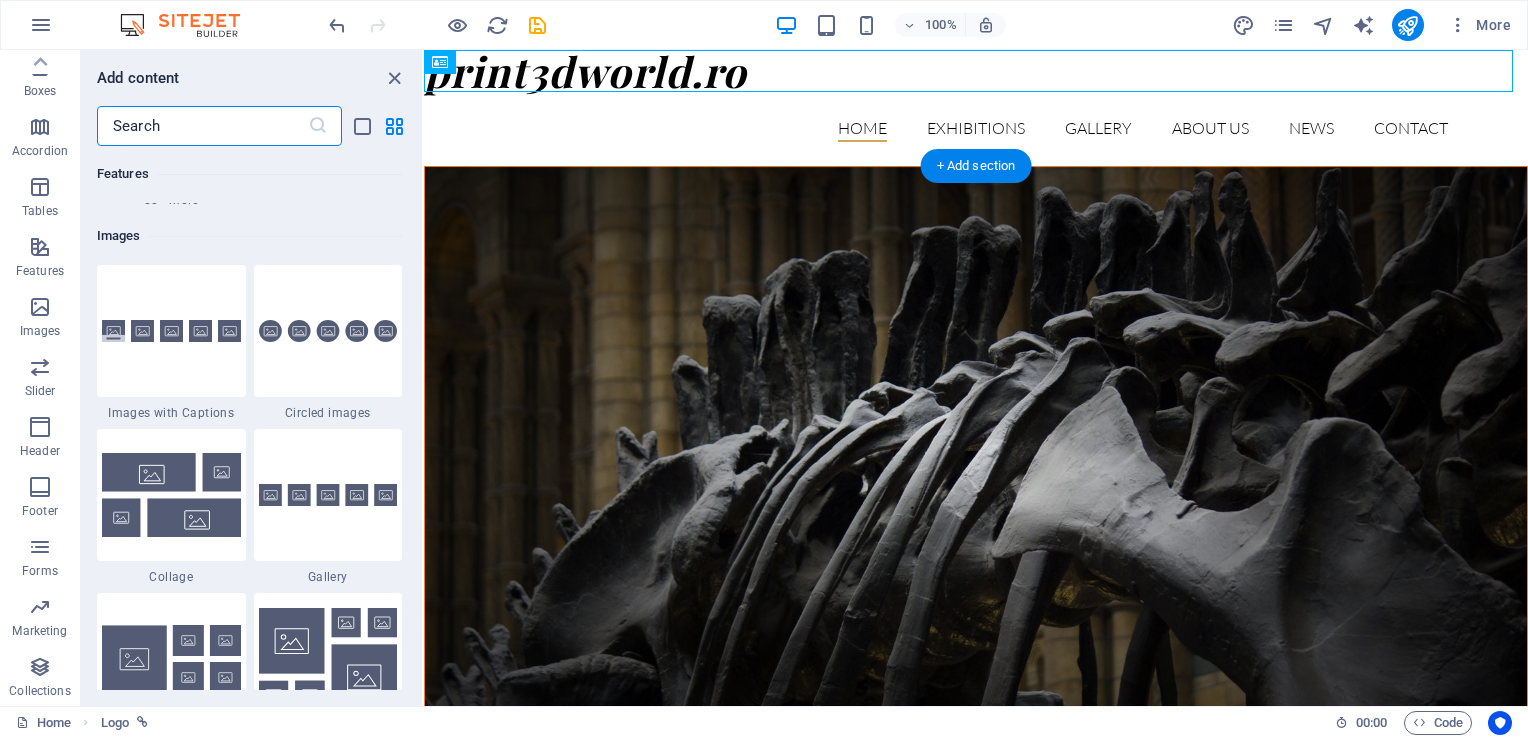 scroll, scrollTop: 10140, scrollLeft: 0, axis: vertical 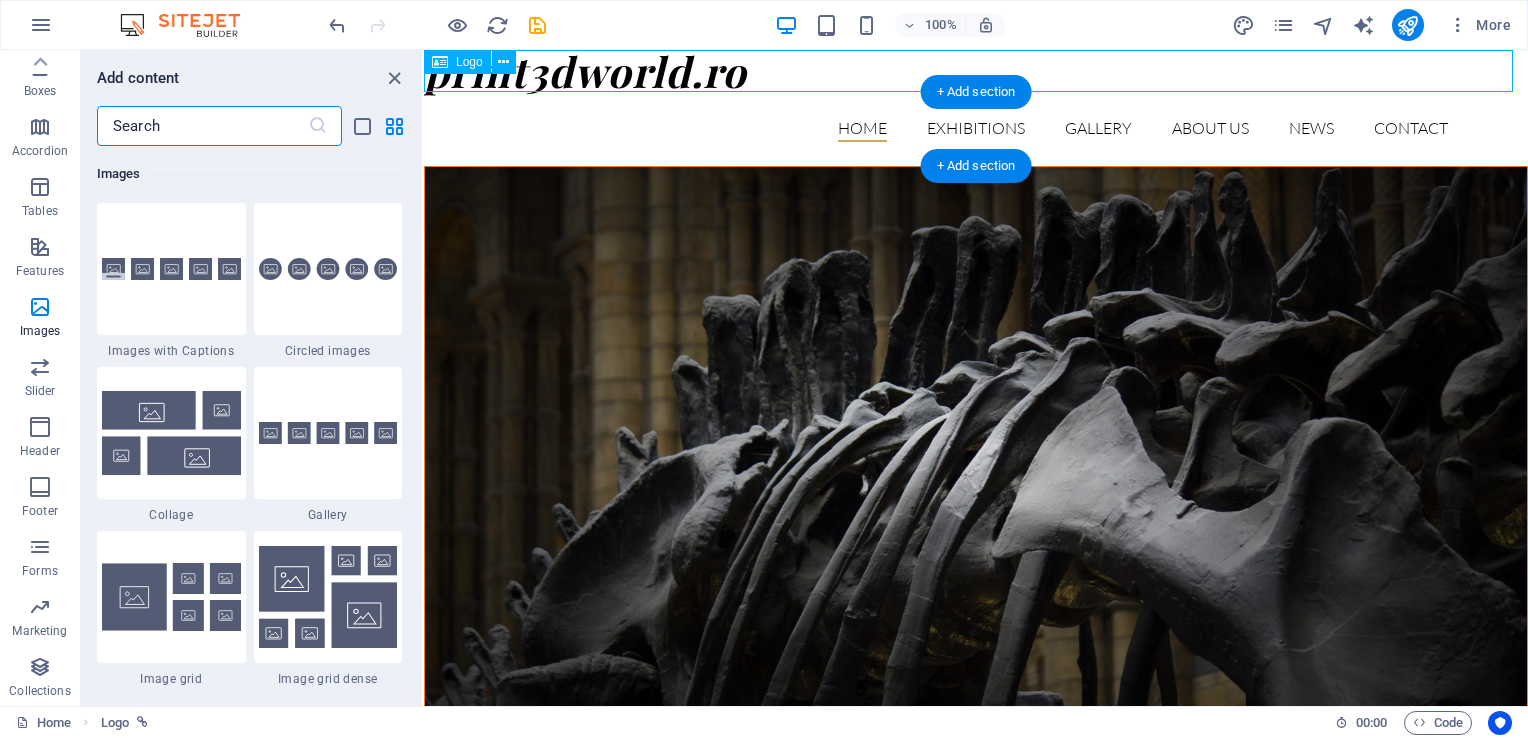 click on "print3dworld.ro" at bounding box center (976, 71) 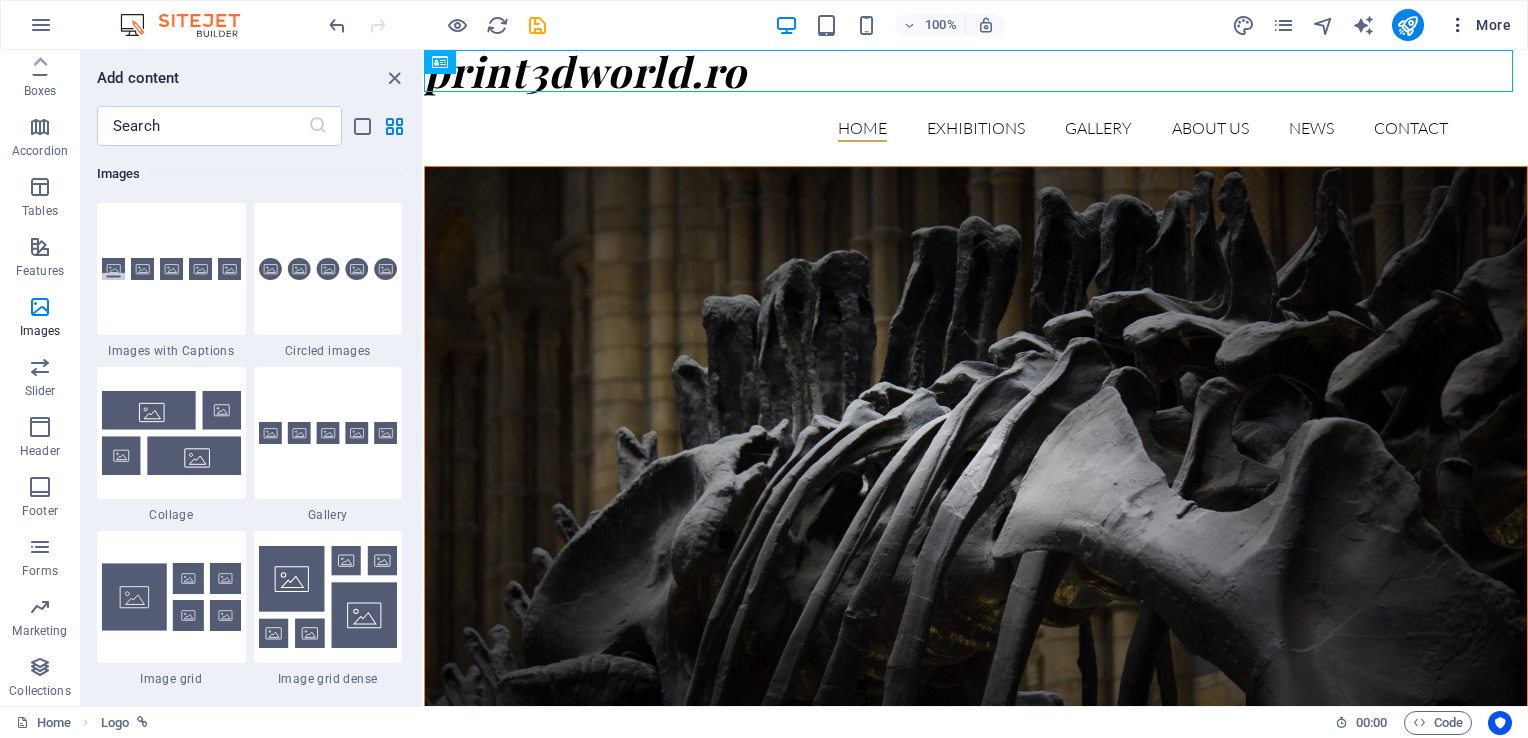 click on "More" at bounding box center (1479, 25) 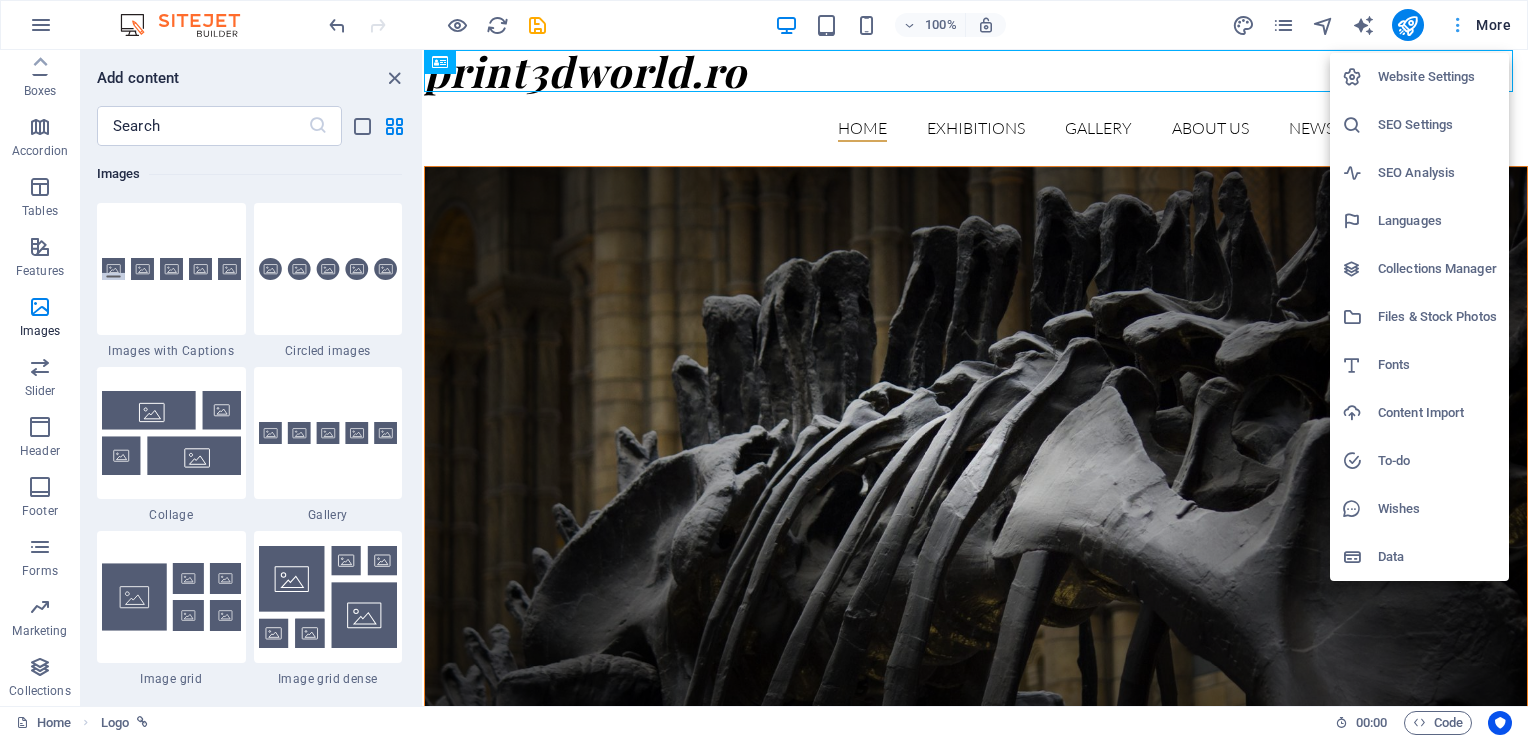 click at bounding box center [764, 369] 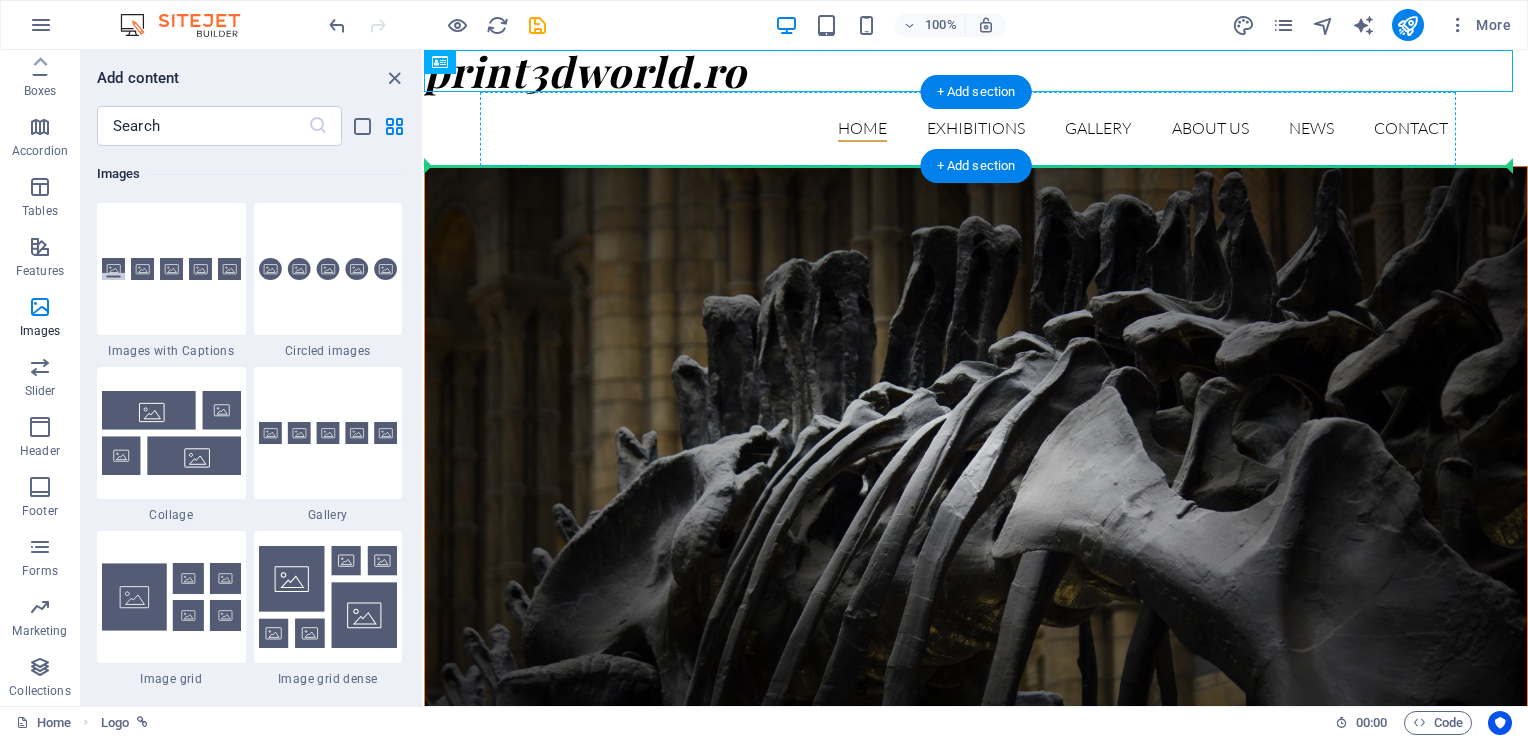 drag, startPoint x: 640, startPoint y: 72, endPoint x: 568, endPoint y: 130, distance: 92.45539 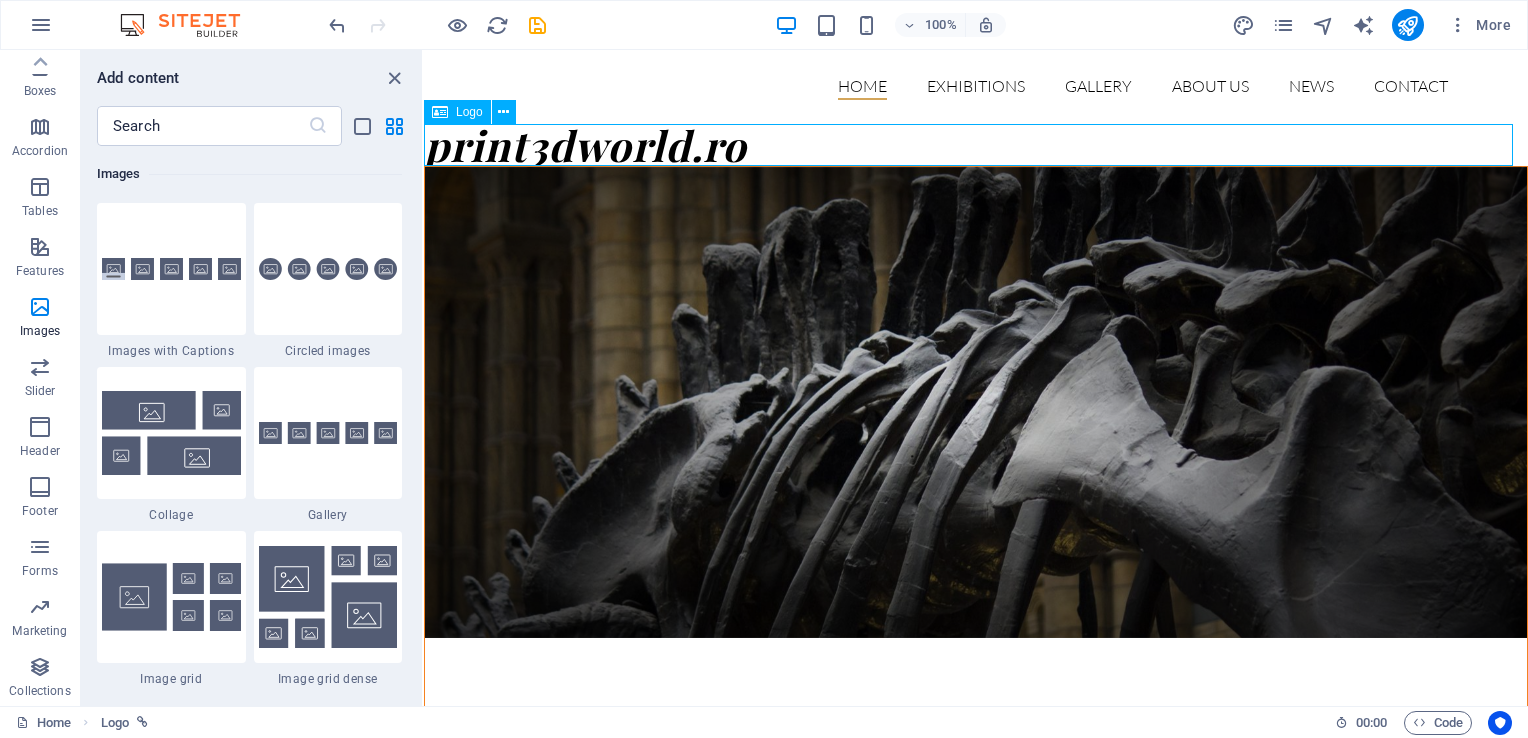 click on "Logo" at bounding box center [457, 112] 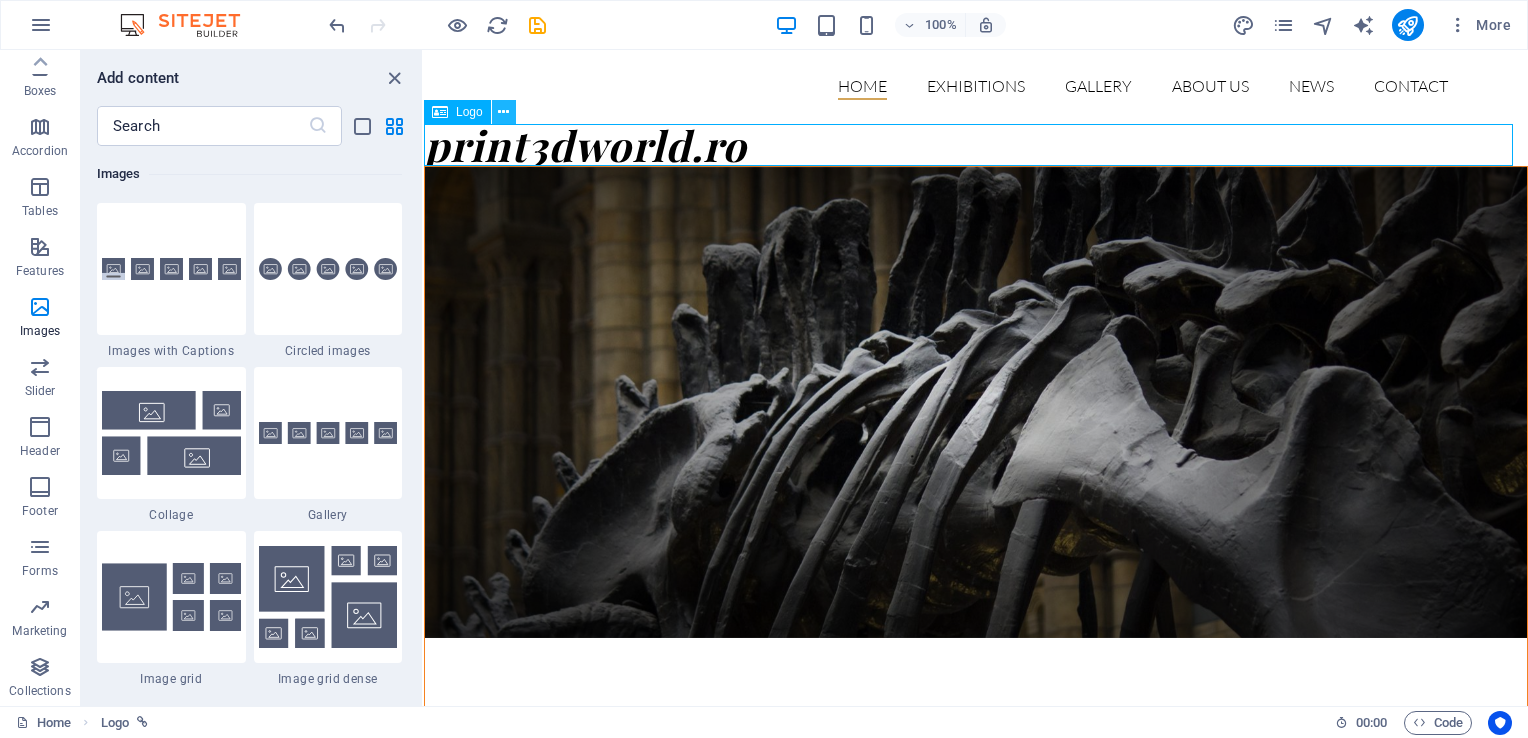 click at bounding box center [503, 112] 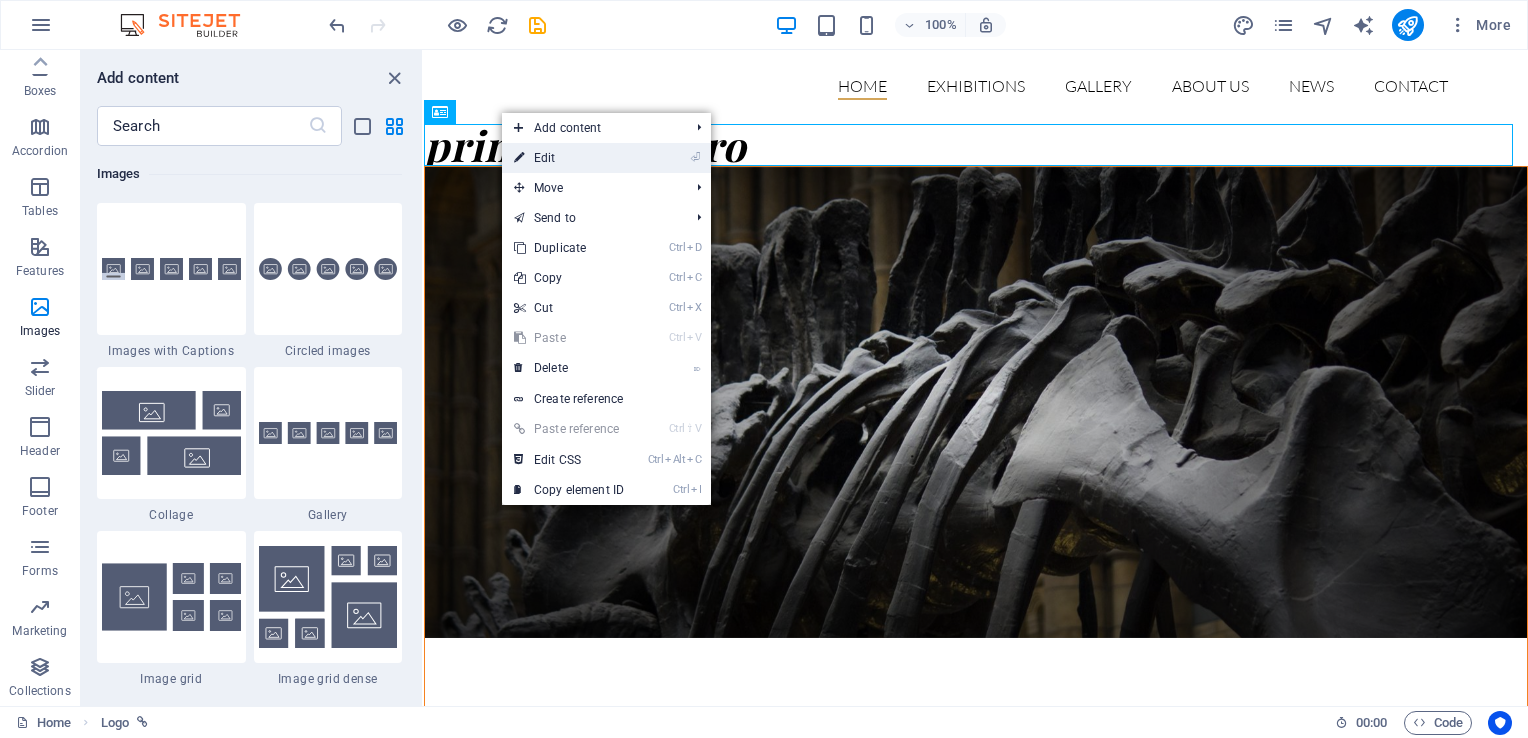 click on "⏎  Edit" at bounding box center (569, 158) 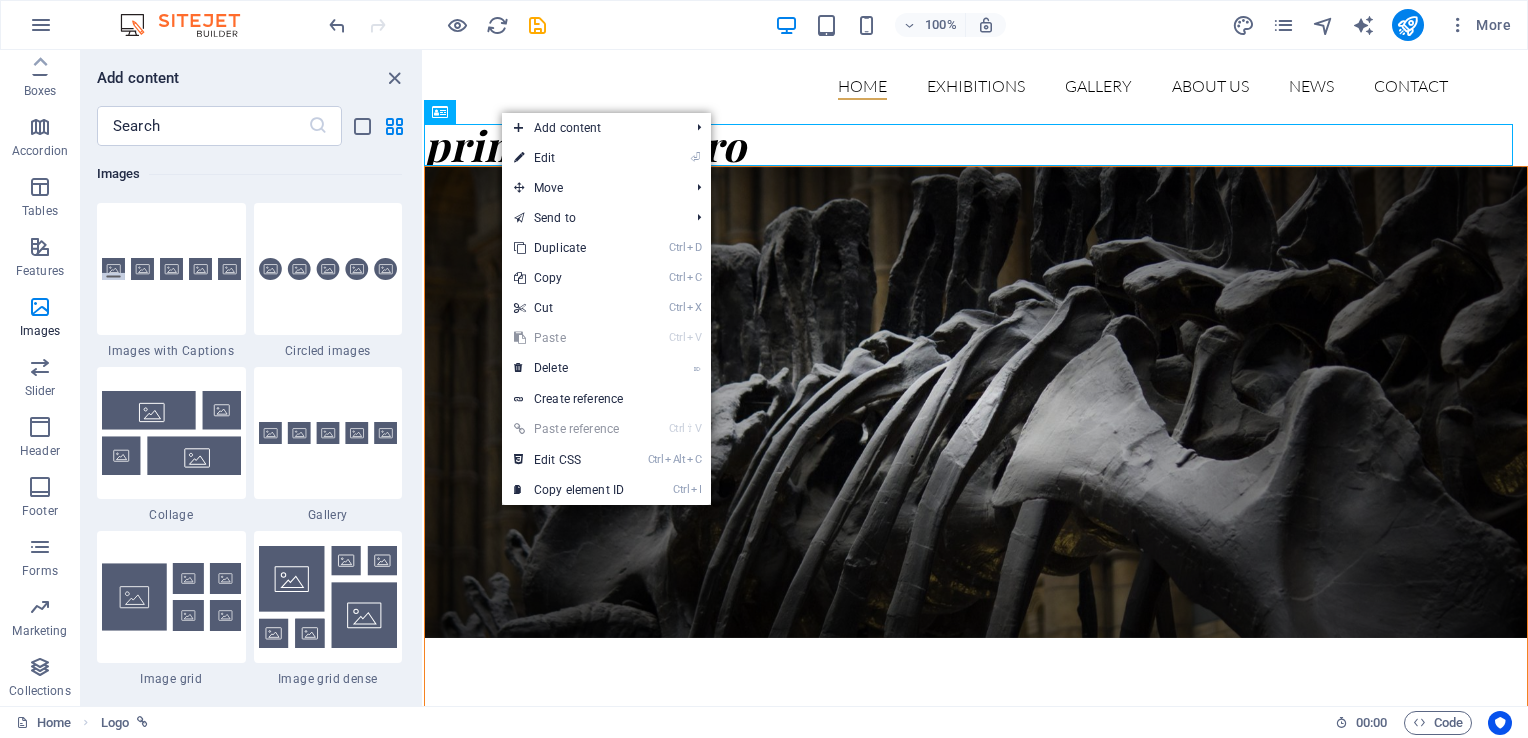 select on "px" 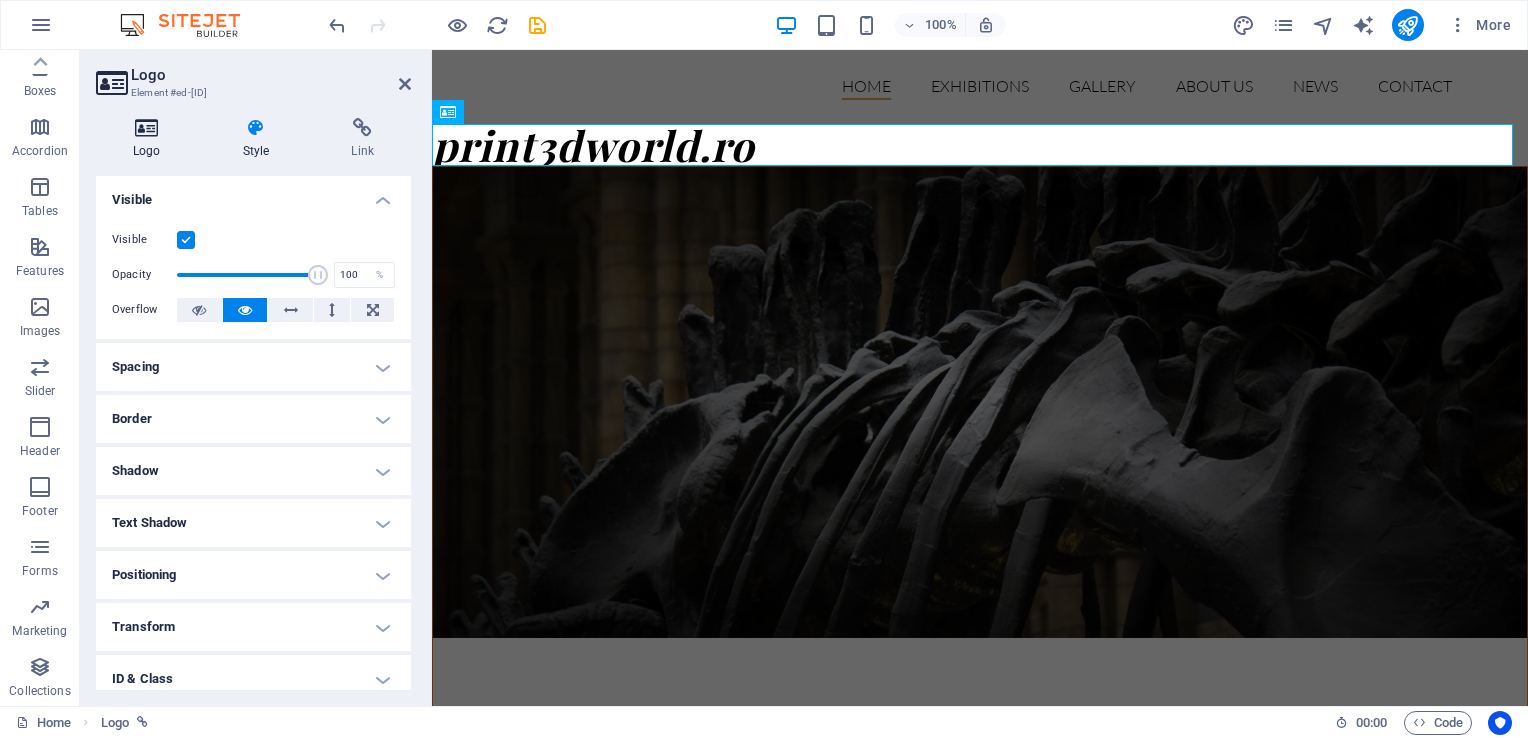 click on "Logo" at bounding box center (151, 139) 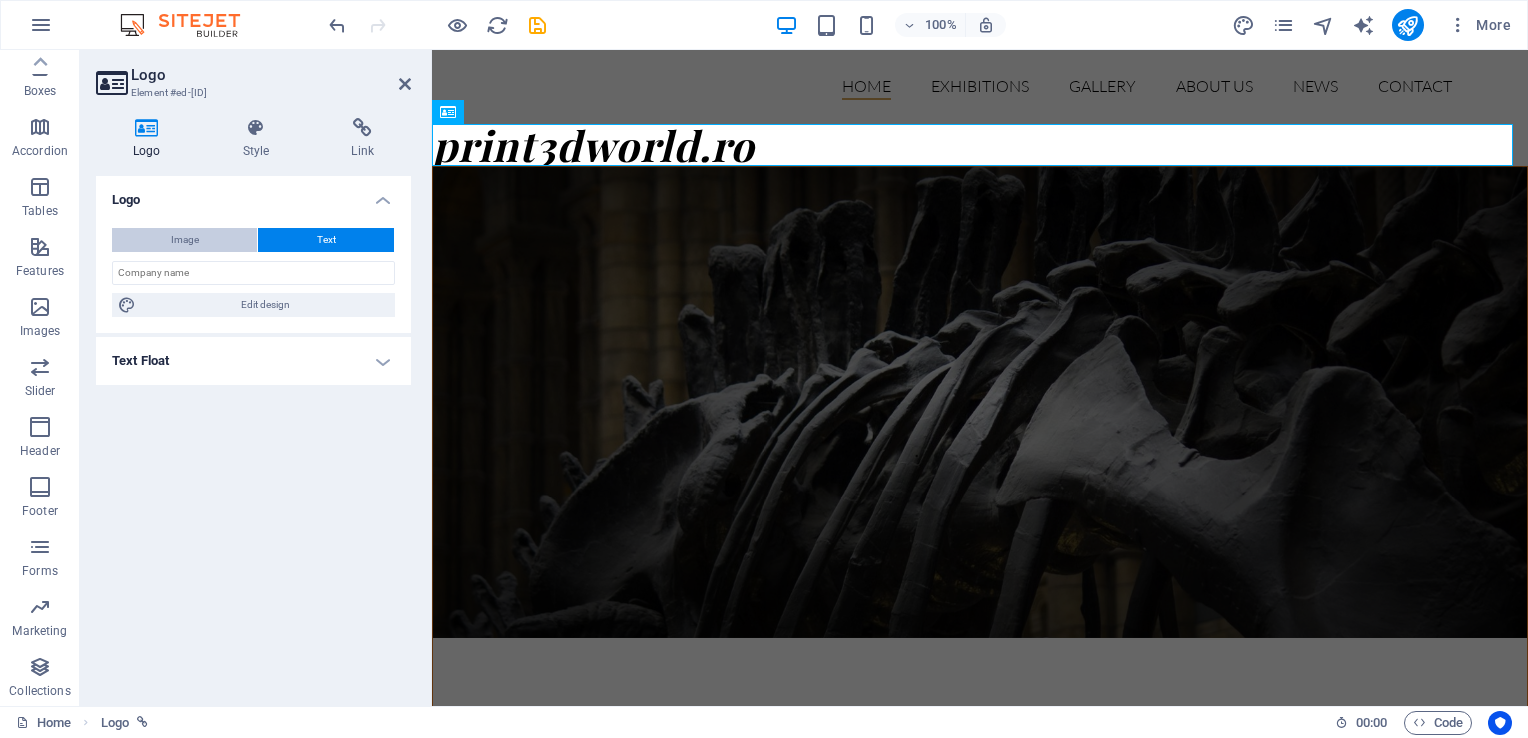click on "Image" at bounding box center [184, 240] 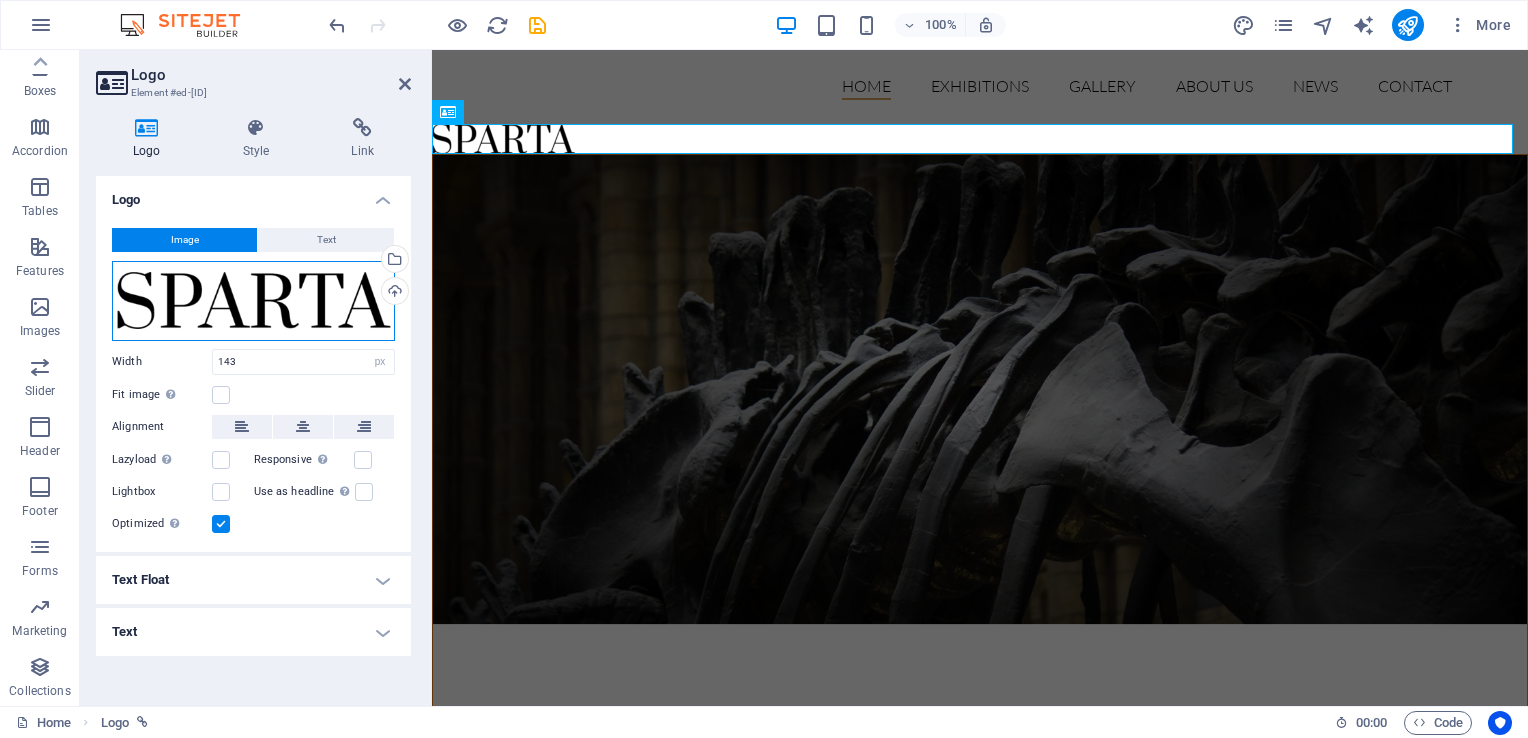 click on "Drag files here, click to choose files or select files from Files or our free stock photos & videos" at bounding box center (253, 301) 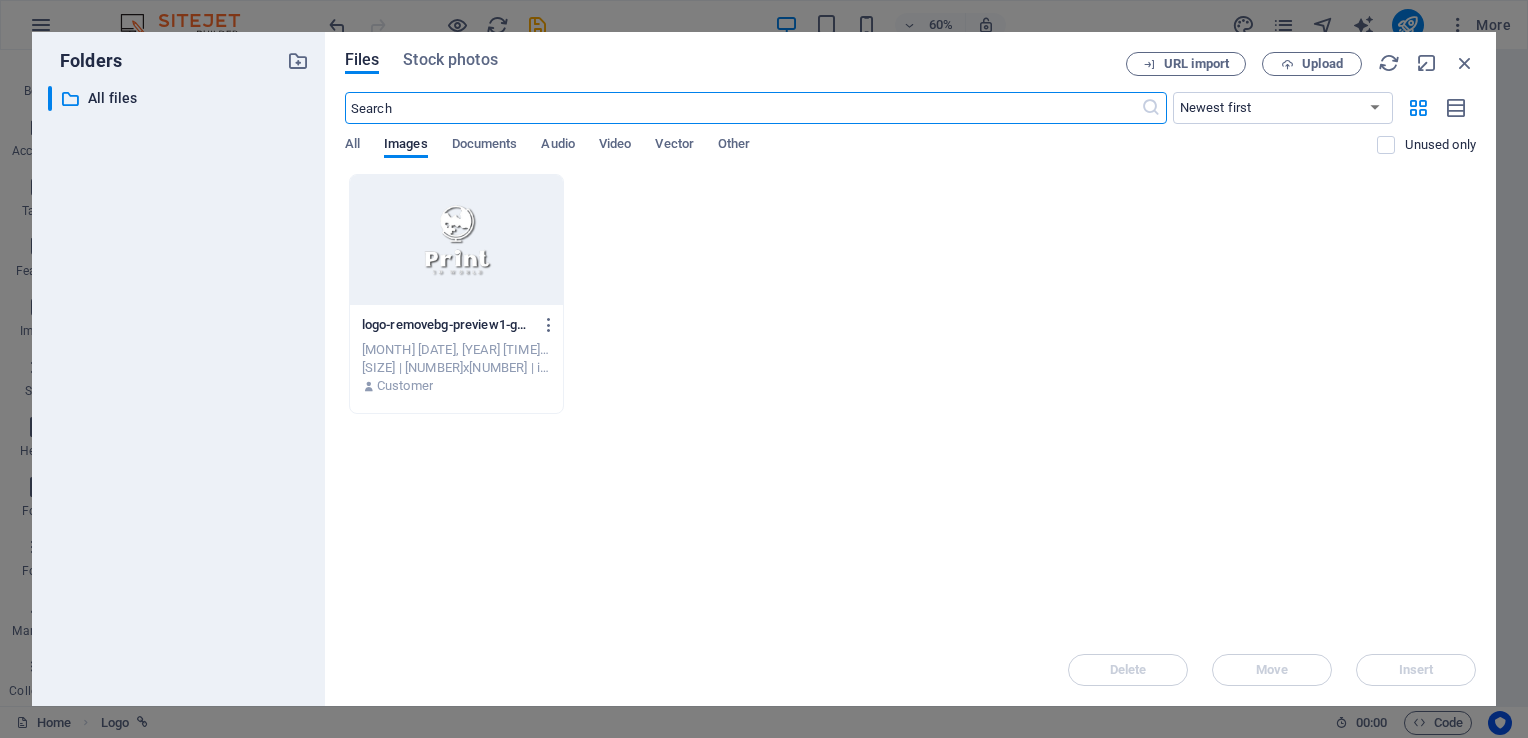 click at bounding box center (456, 240) 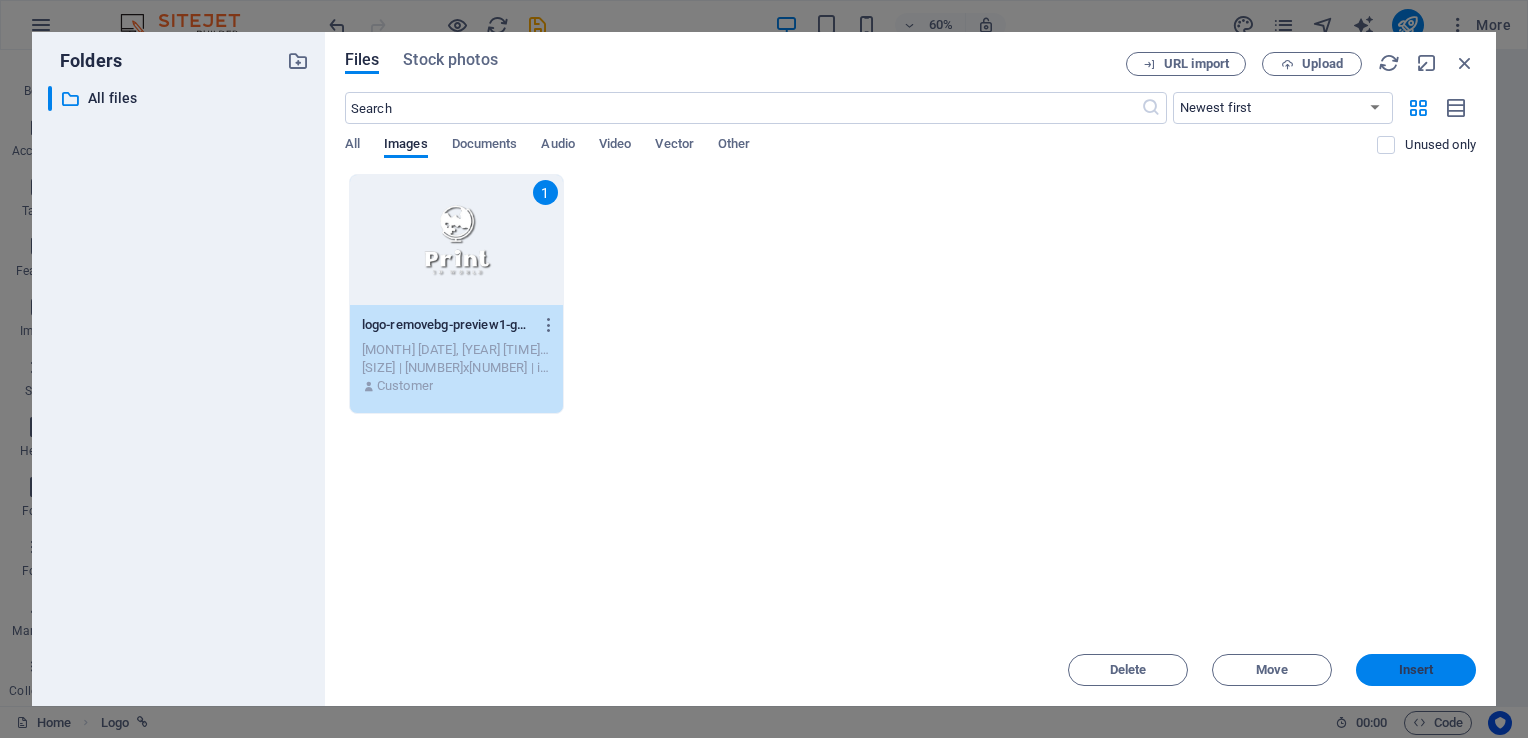 click on "Insert" at bounding box center (1416, 670) 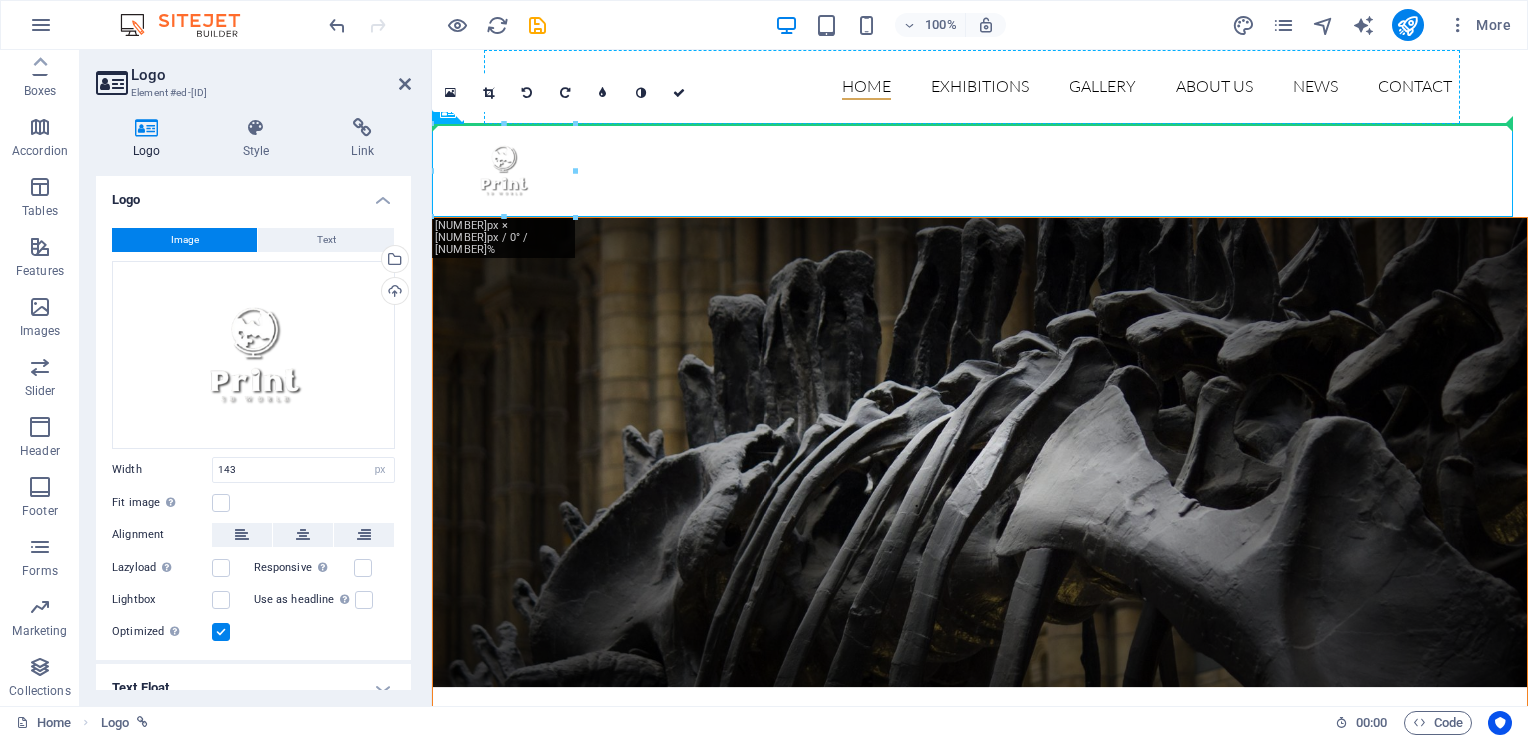 drag, startPoint x: 517, startPoint y: 178, endPoint x: 510, endPoint y: 97, distance: 81.3019 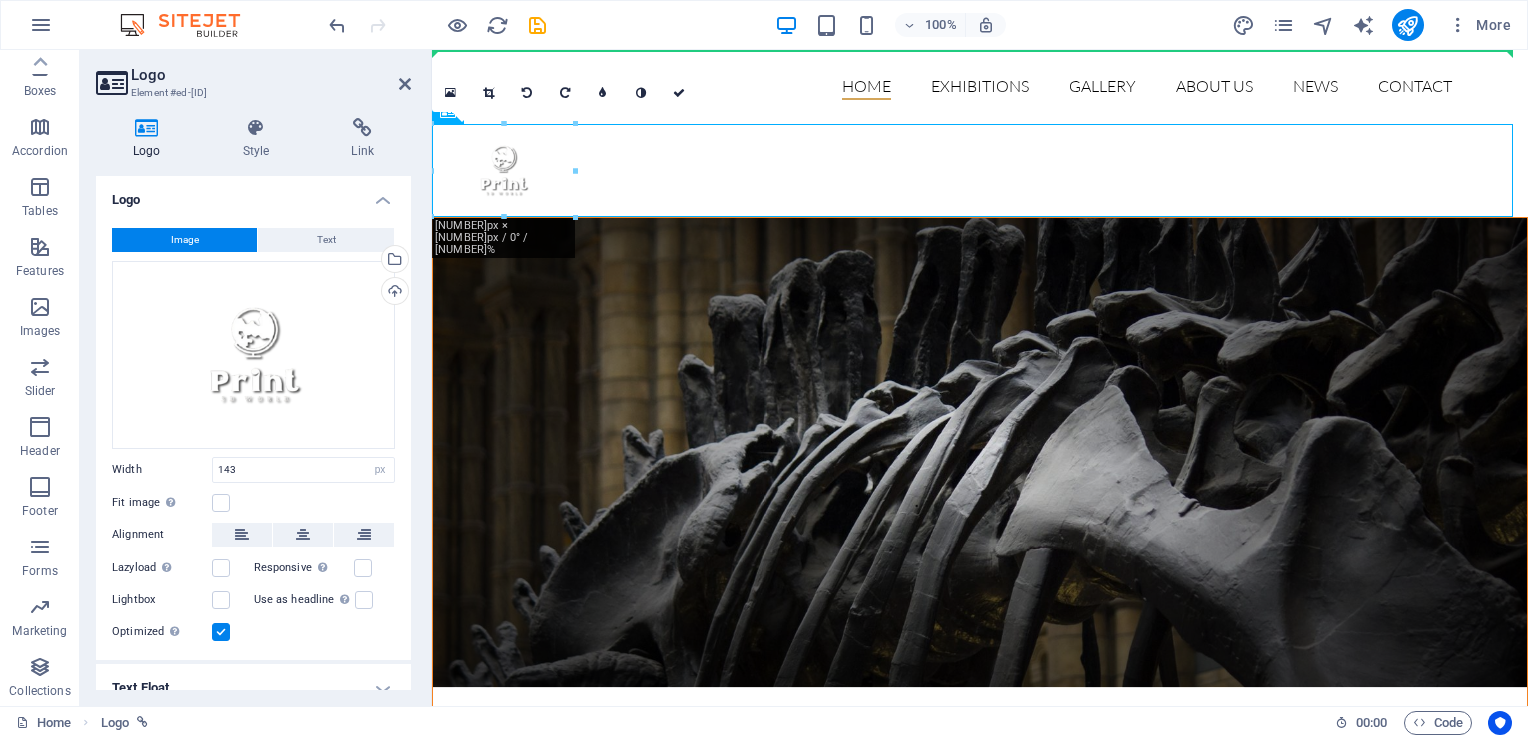 drag, startPoint x: 509, startPoint y: 183, endPoint x: 496, endPoint y: 86, distance: 97.867256 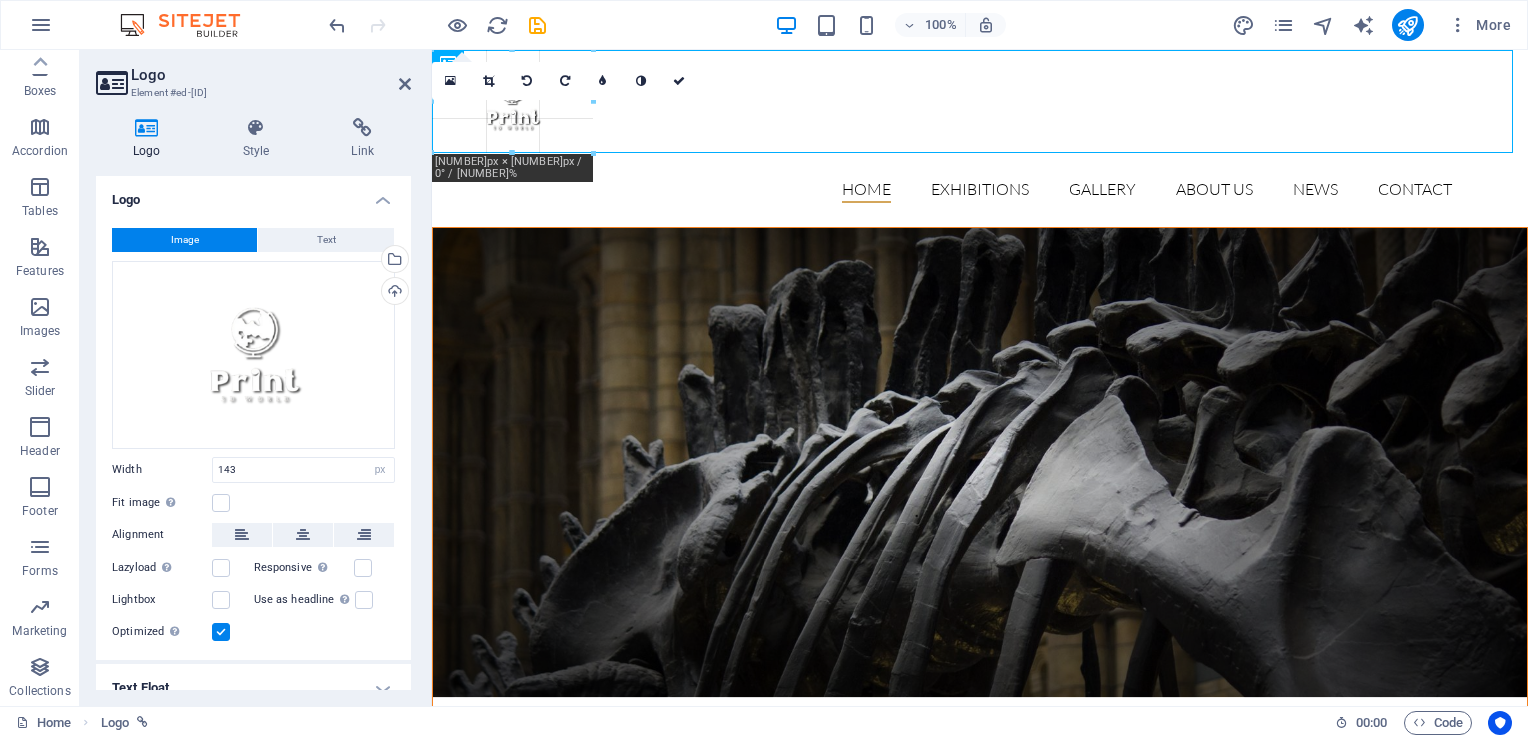 drag, startPoint x: 68, startPoint y: 112, endPoint x: 120, endPoint y: 74, distance: 64.40497 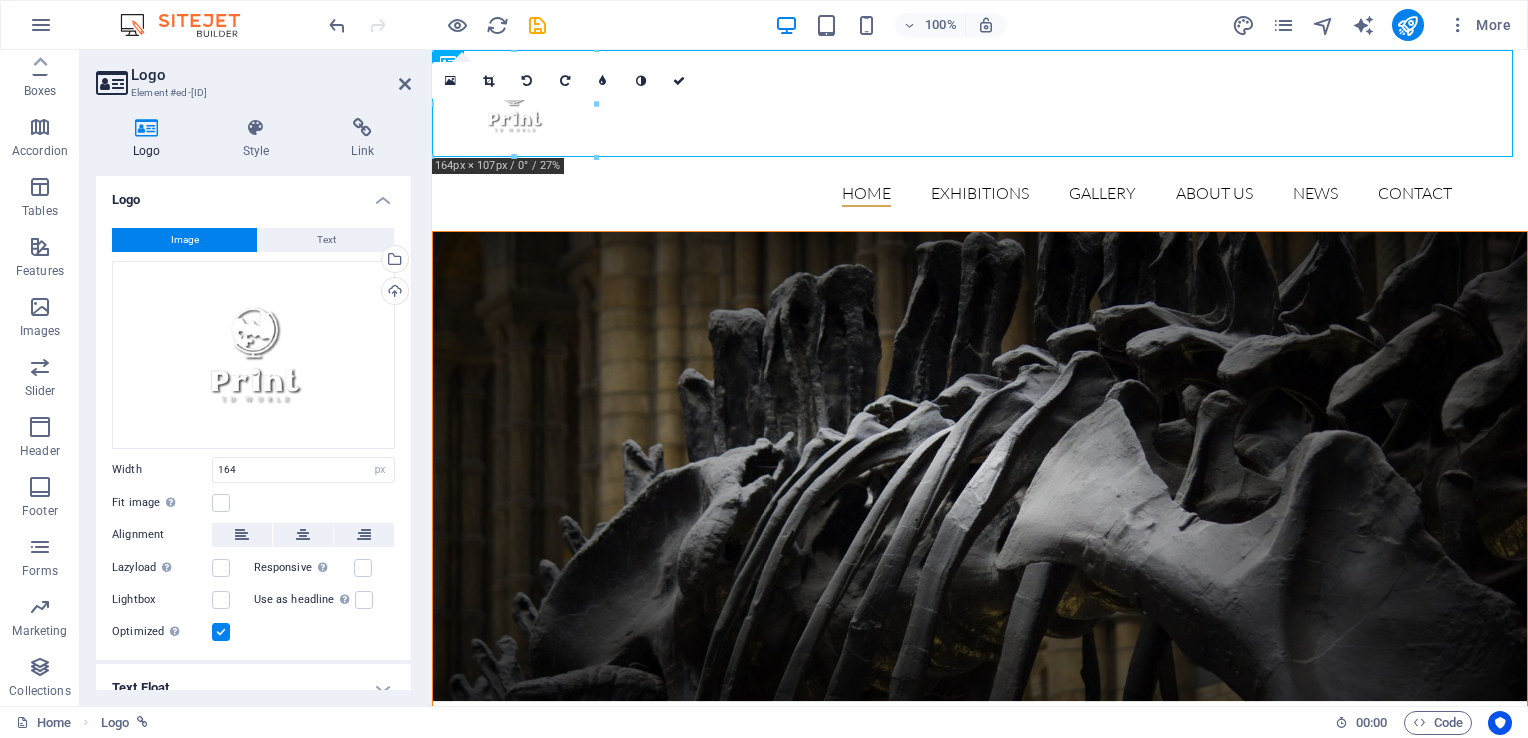 click on "16:10 16:9 4:3 1:1 1:2 0" at bounding box center (565, 81) 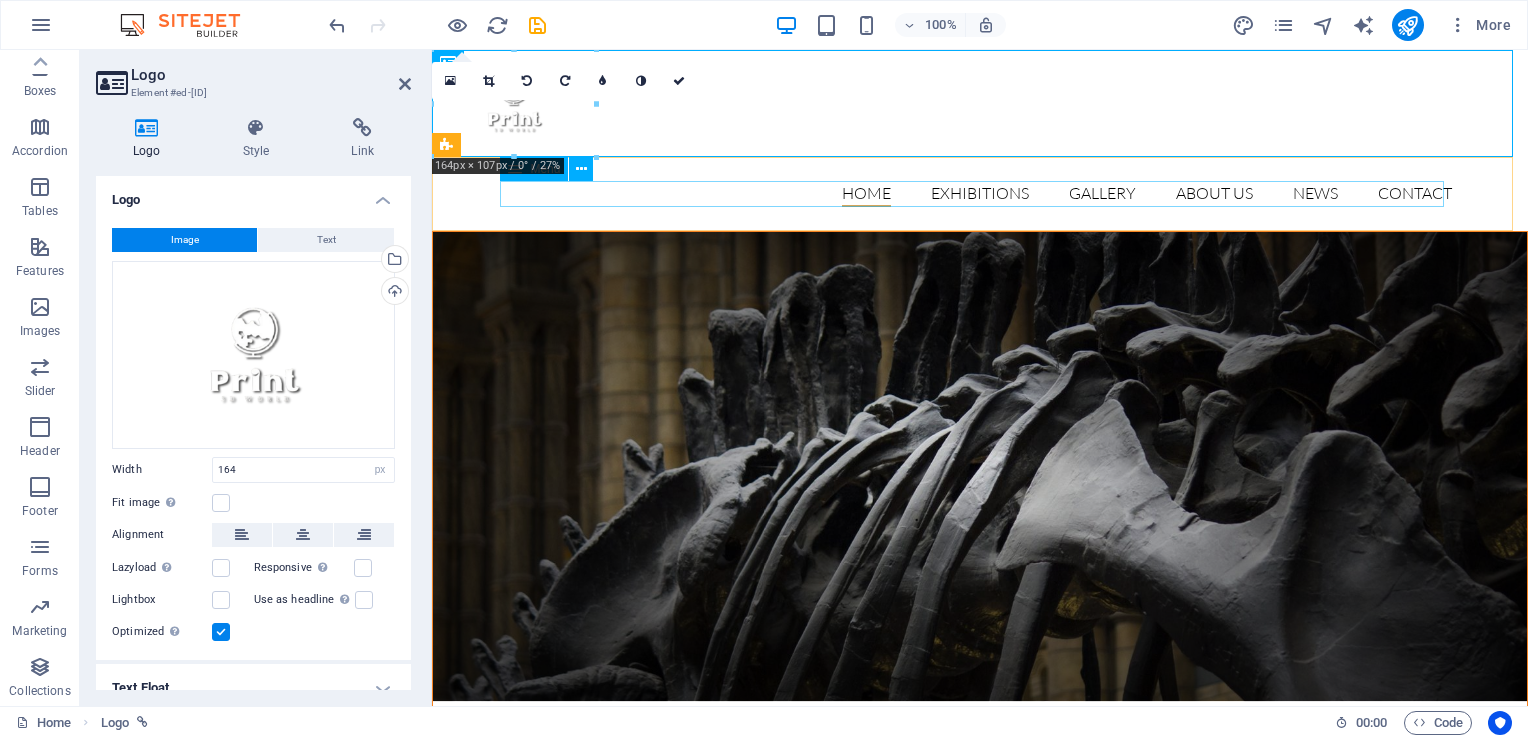 click on "Home Exhibitions Detail view Gallery About us News Contact" at bounding box center (980, 194) 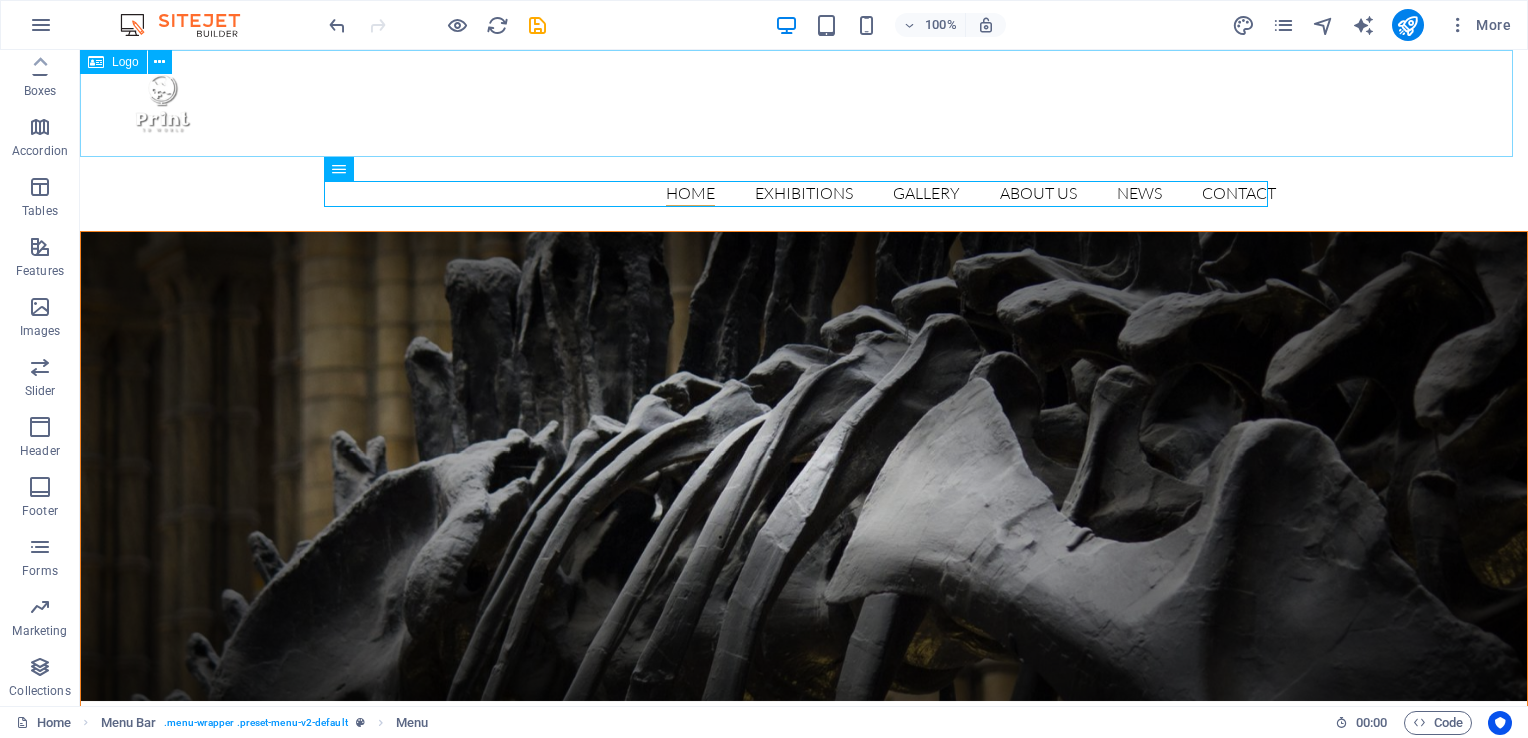 click at bounding box center (804, 103) 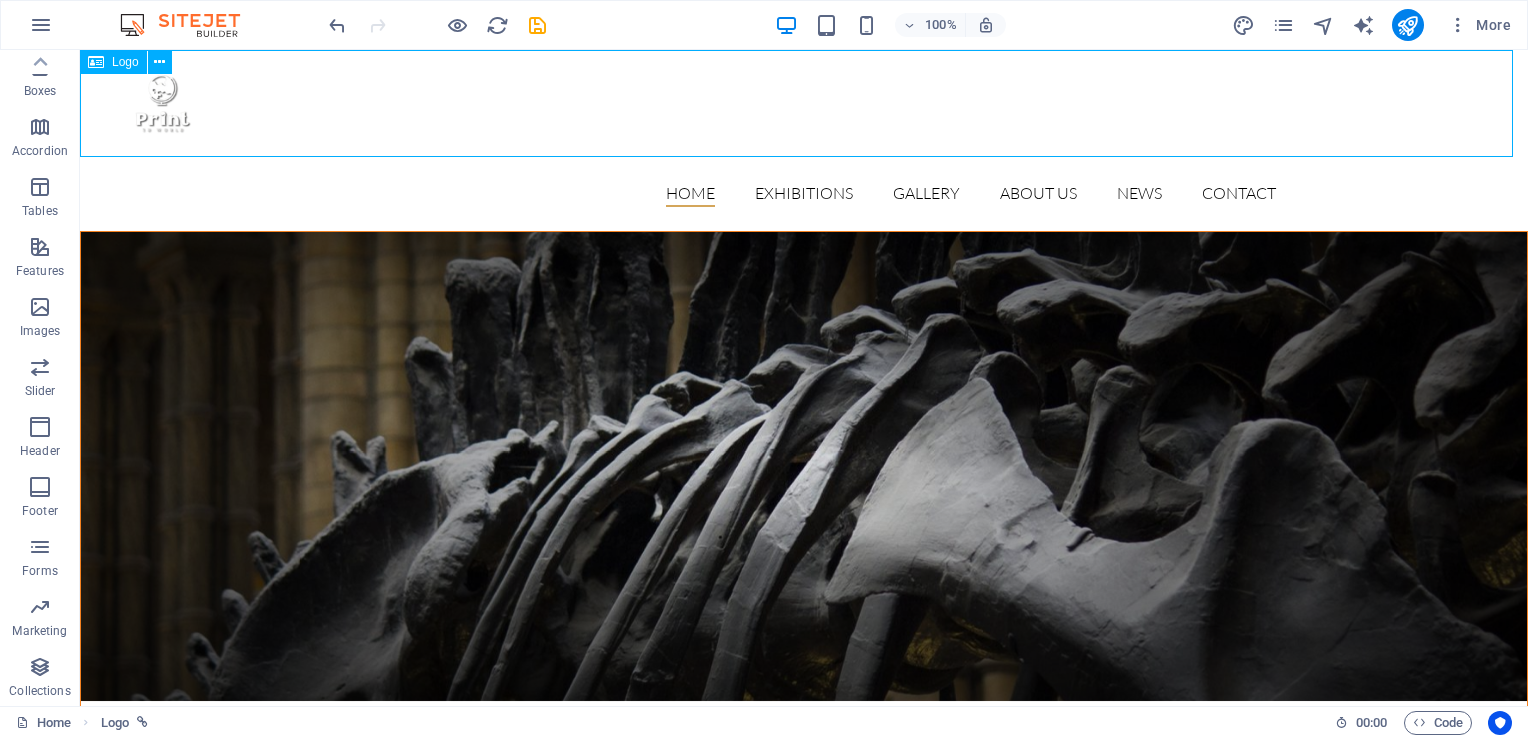 click at bounding box center (804, 103) 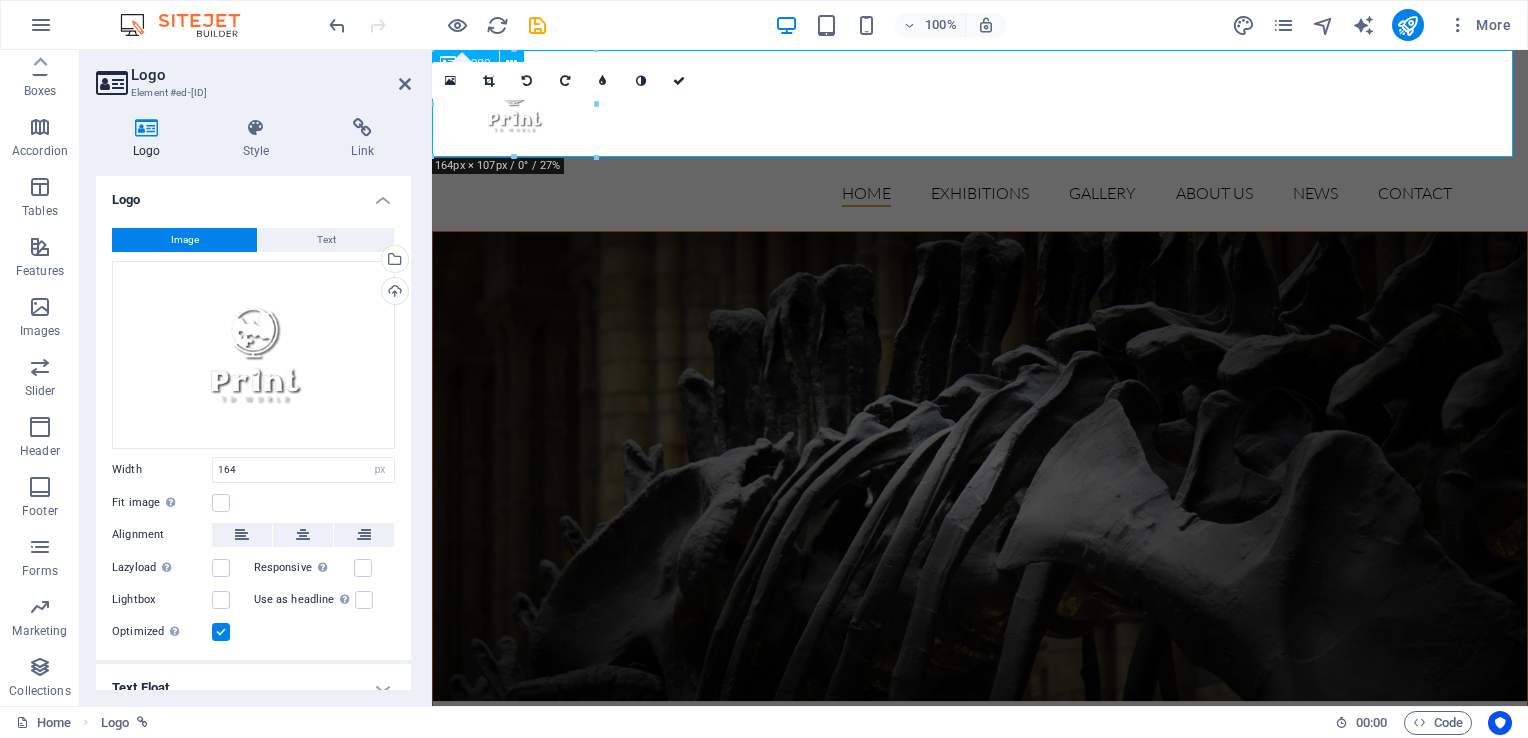 drag, startPoint x: 1028, startPoint y: 152, endPoint x: 781, endPoint y: 106, distance: 251.24689 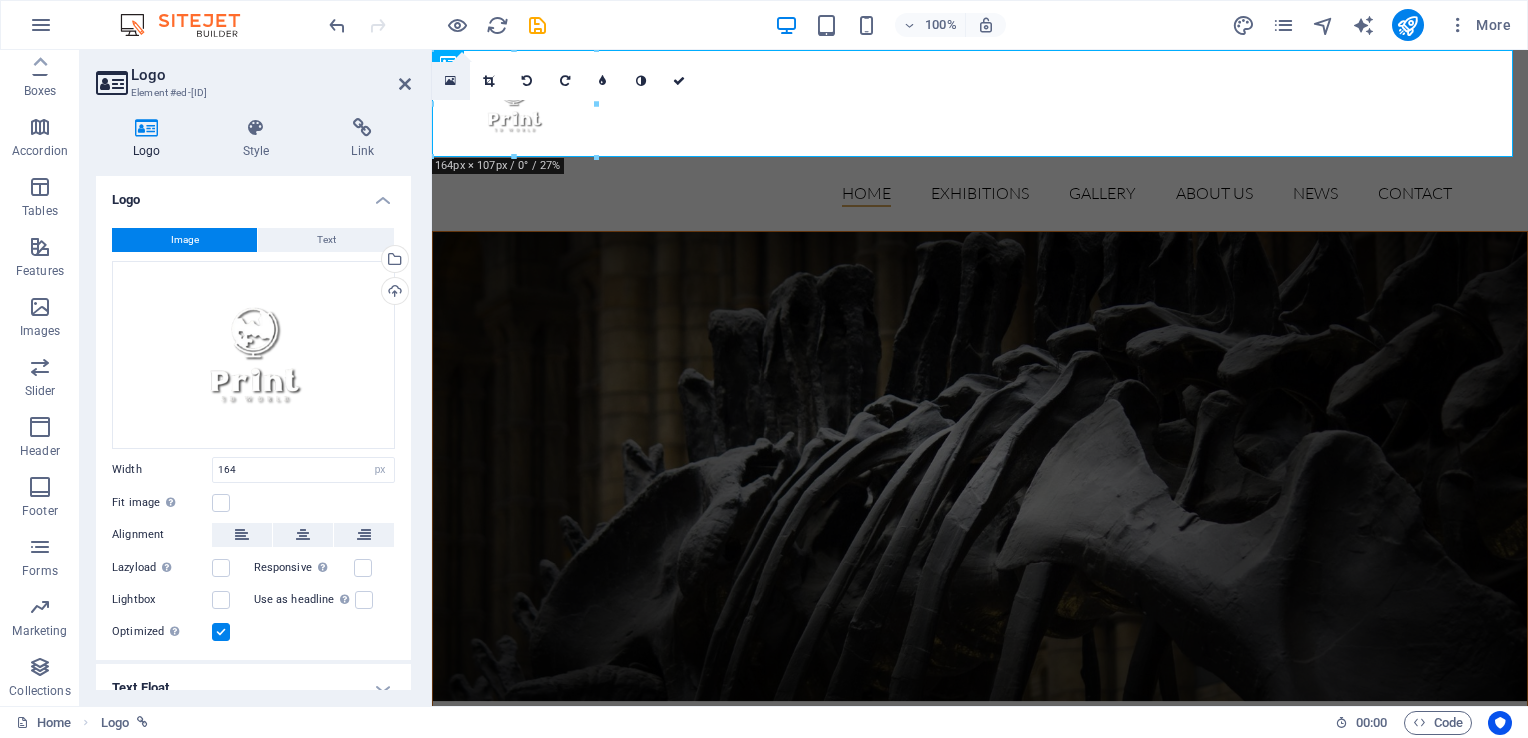 click at bounding box center [451, 81] 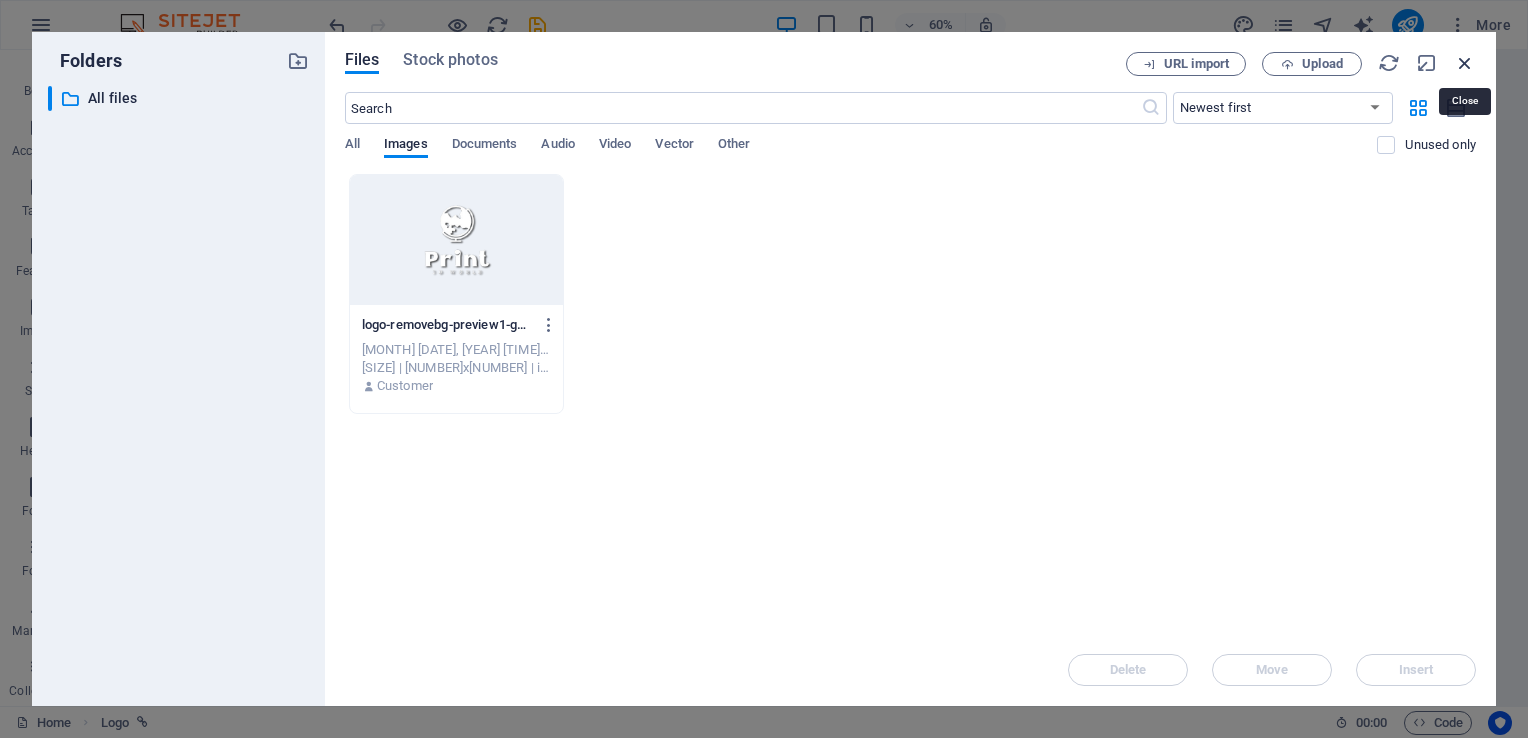 click at bounding box center (1465, 63) 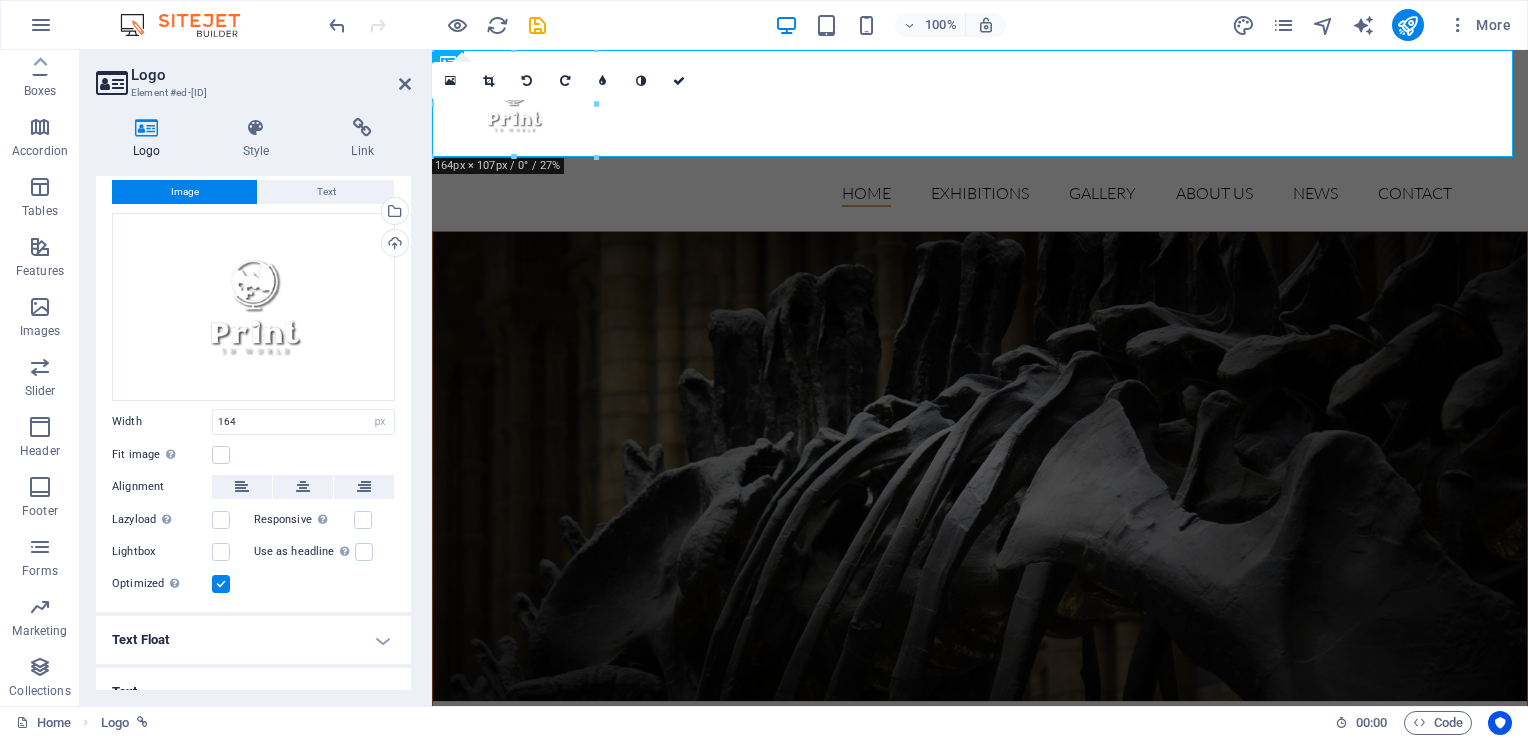 scroll, scrollTop: 70, scrollLeft: 0, axis: vertical 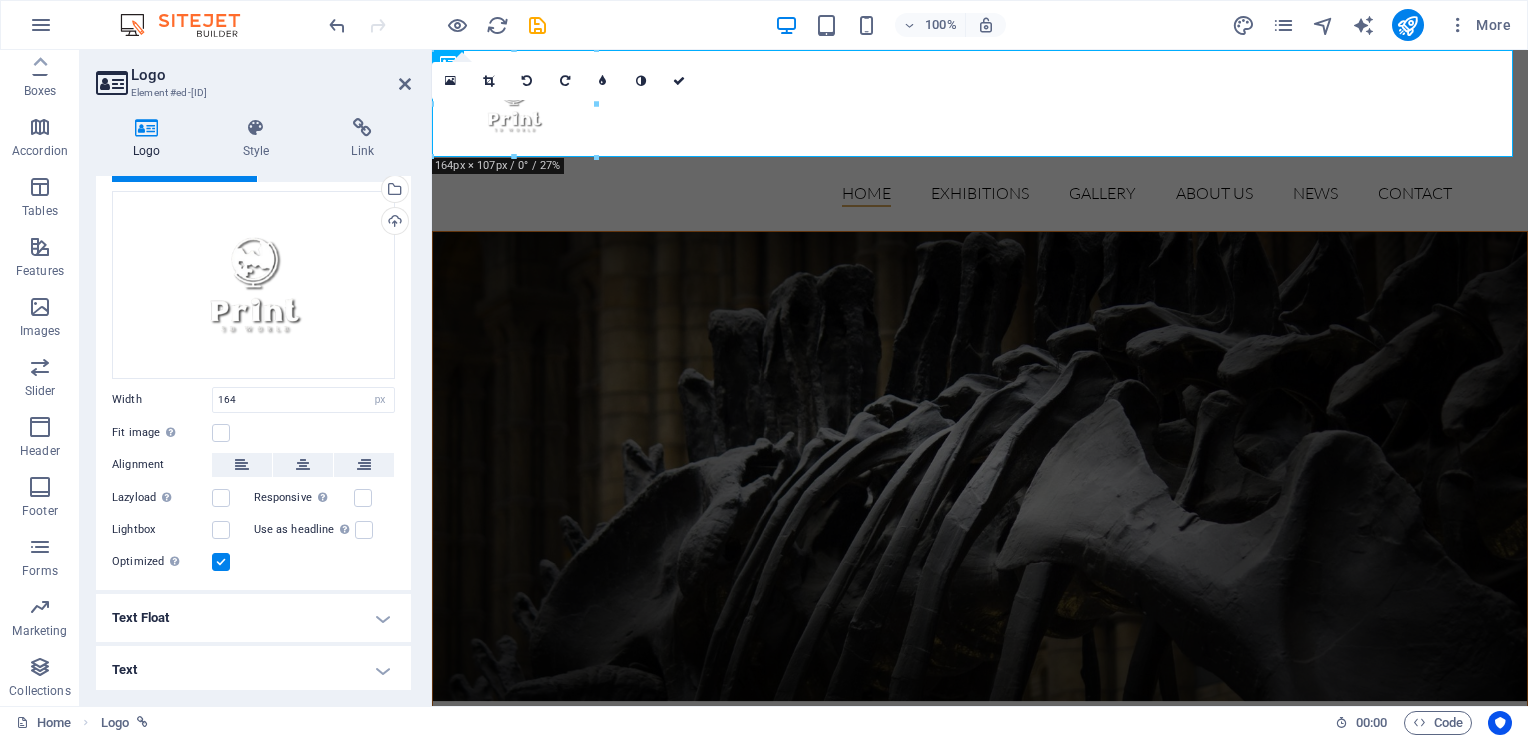 click on "Text Float" at bounding box center (253, 618) 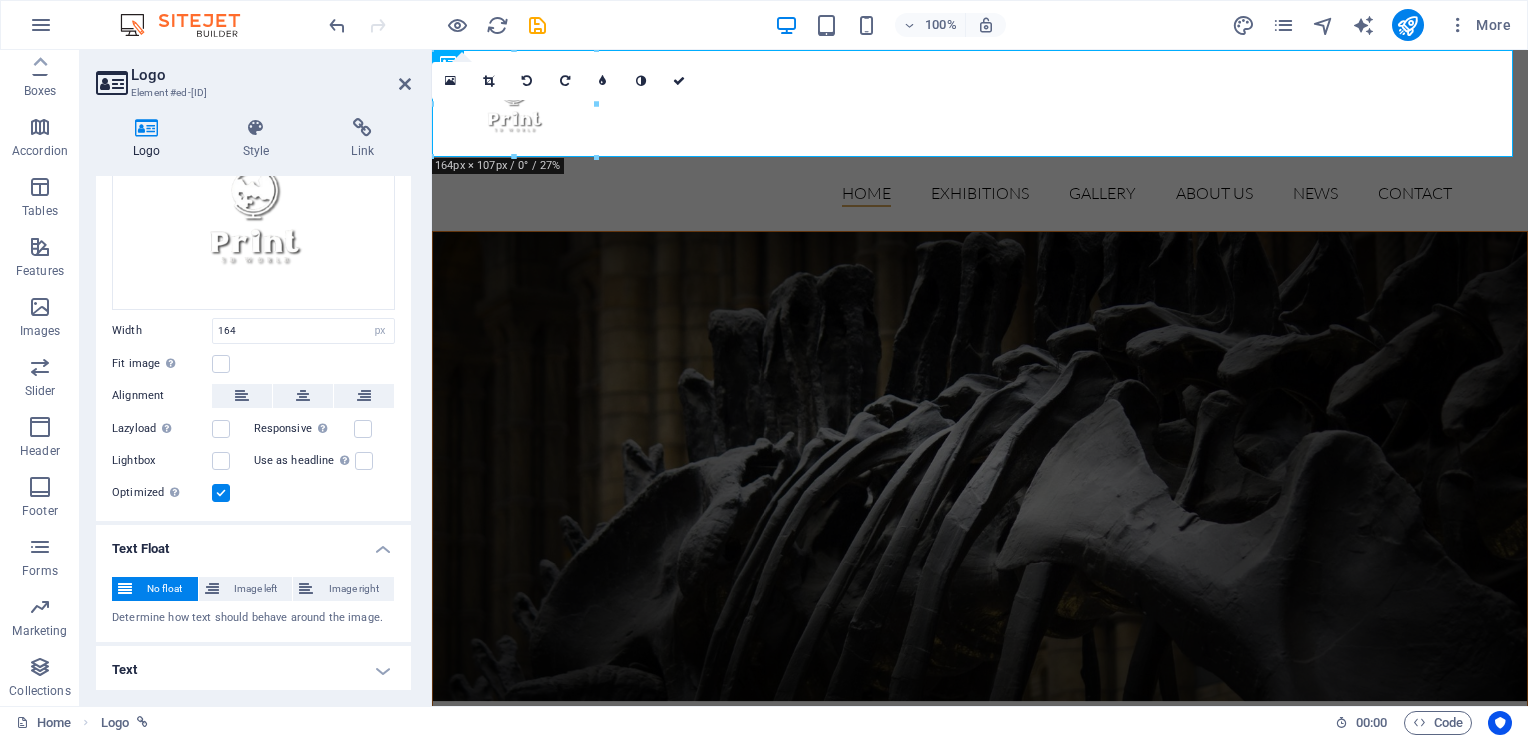 click on "Text Float" at bounding box center (253, 543) 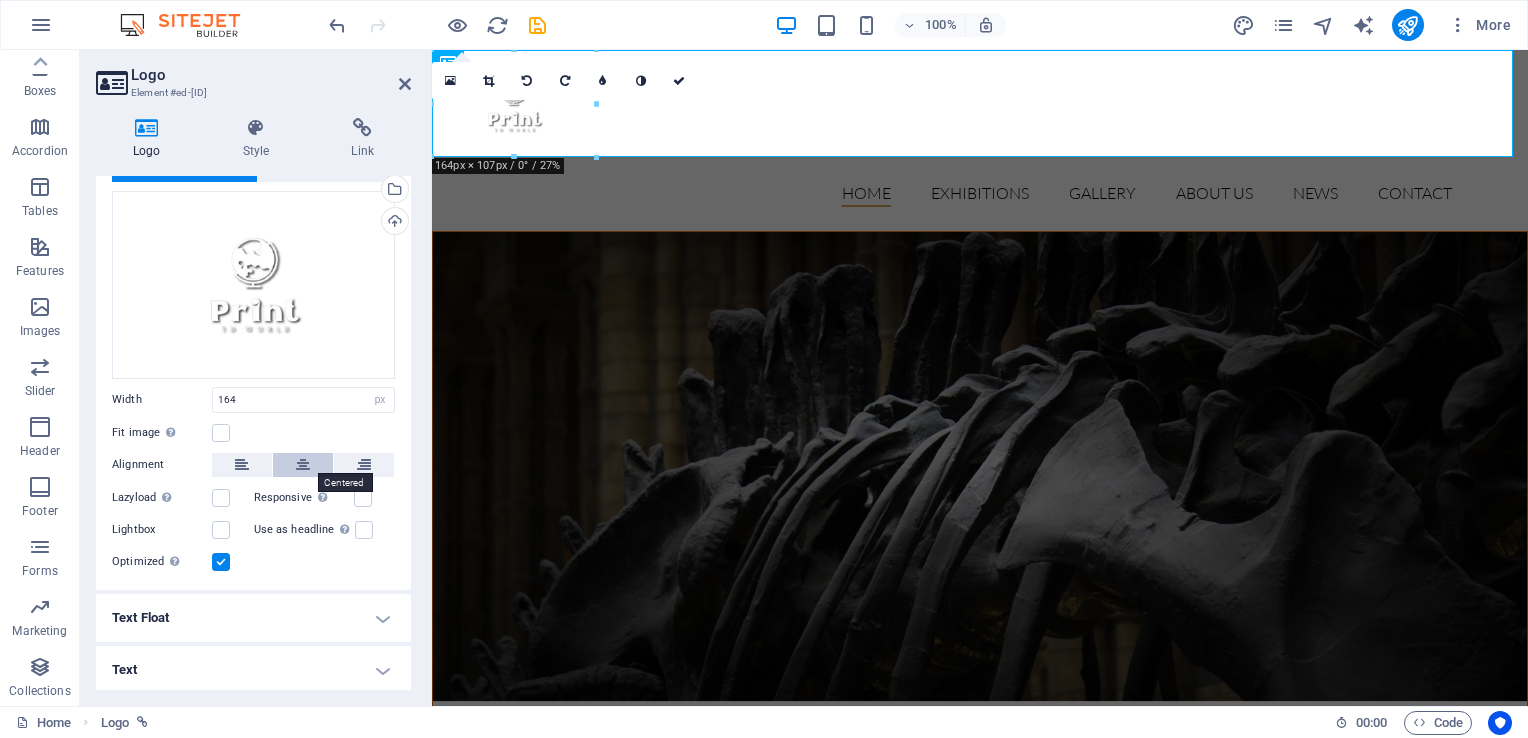 click at bounding box center [303, 465] 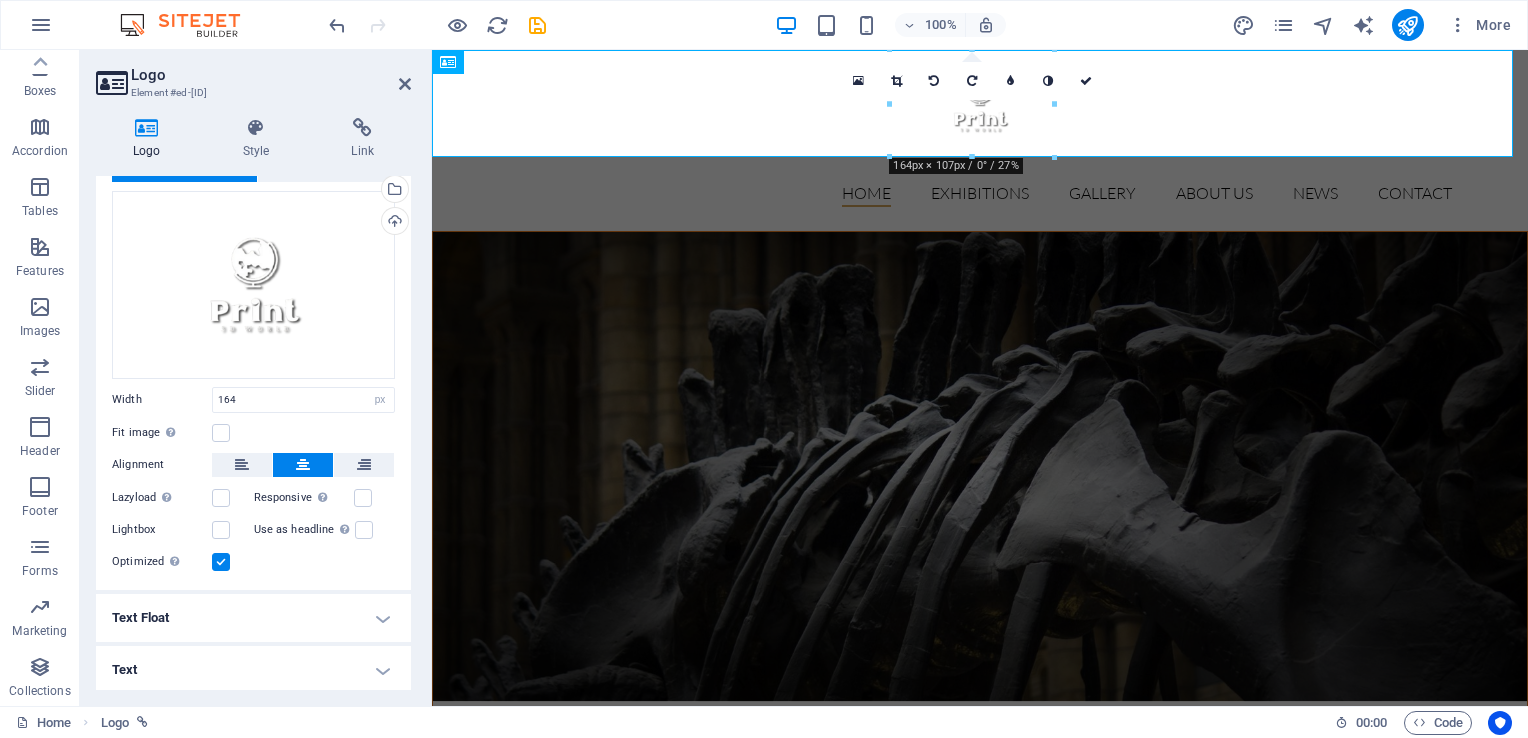 click at bounding box center (980, 466) 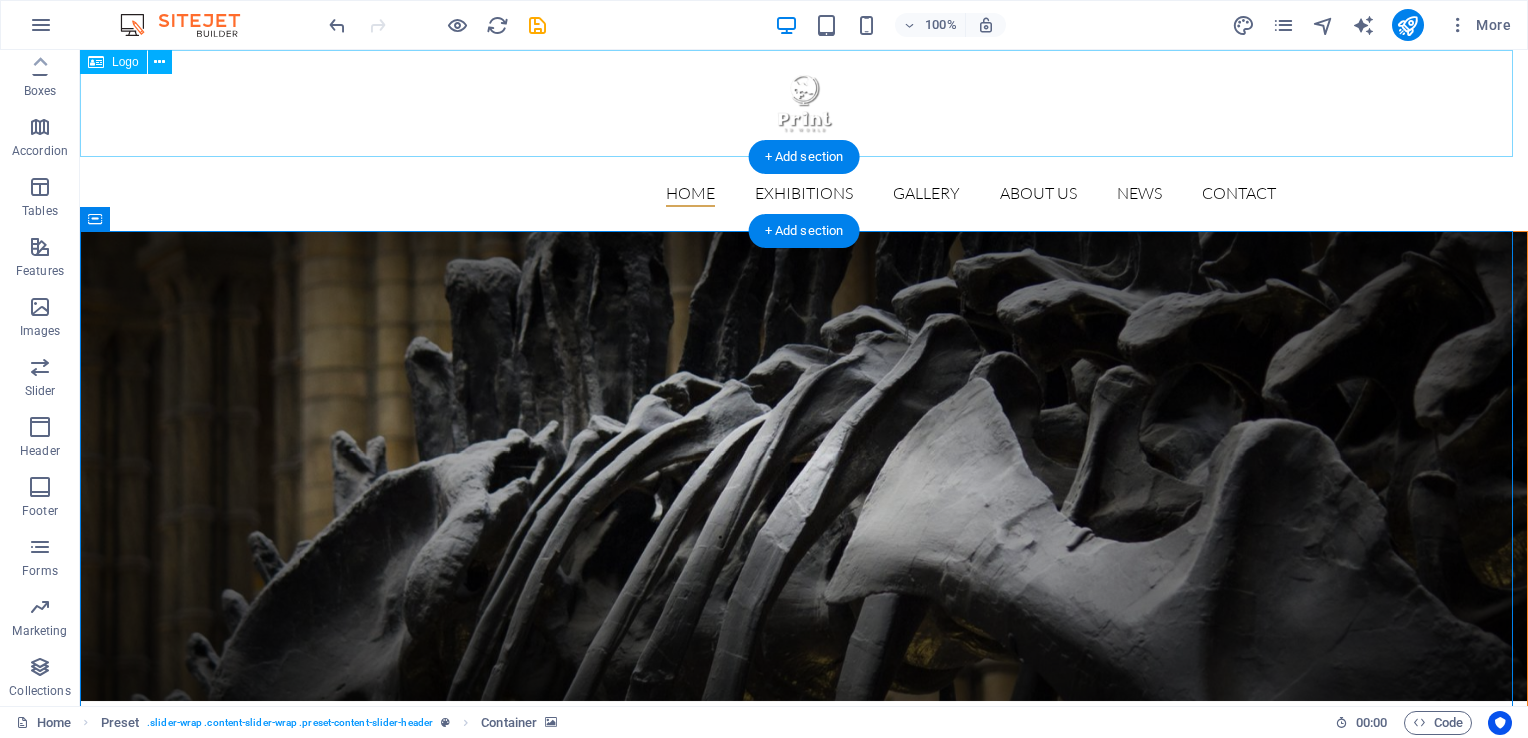 click at bounding box center [804, 103] 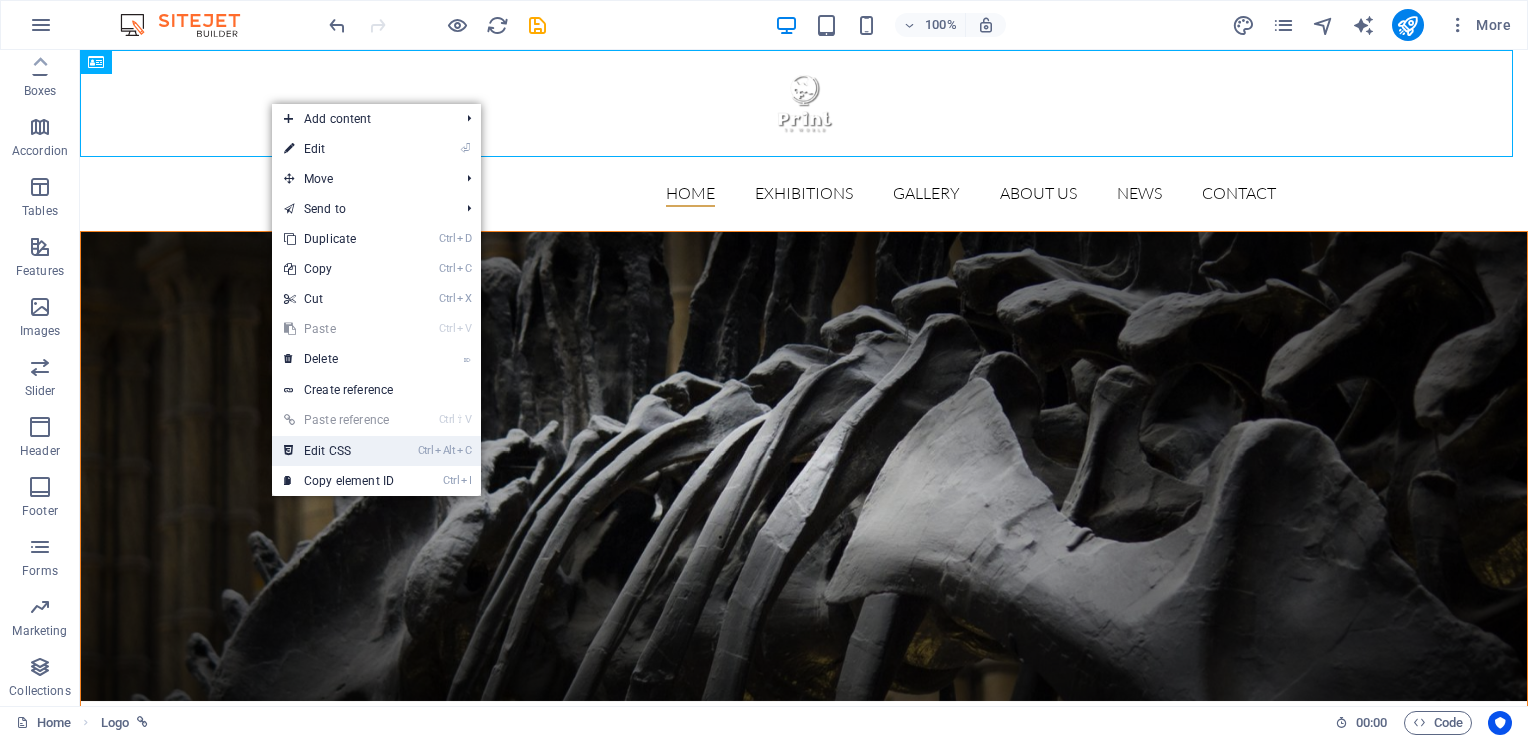 click on "Ctrl Alt C  Edit CSS" at bounding box center (339, 451) 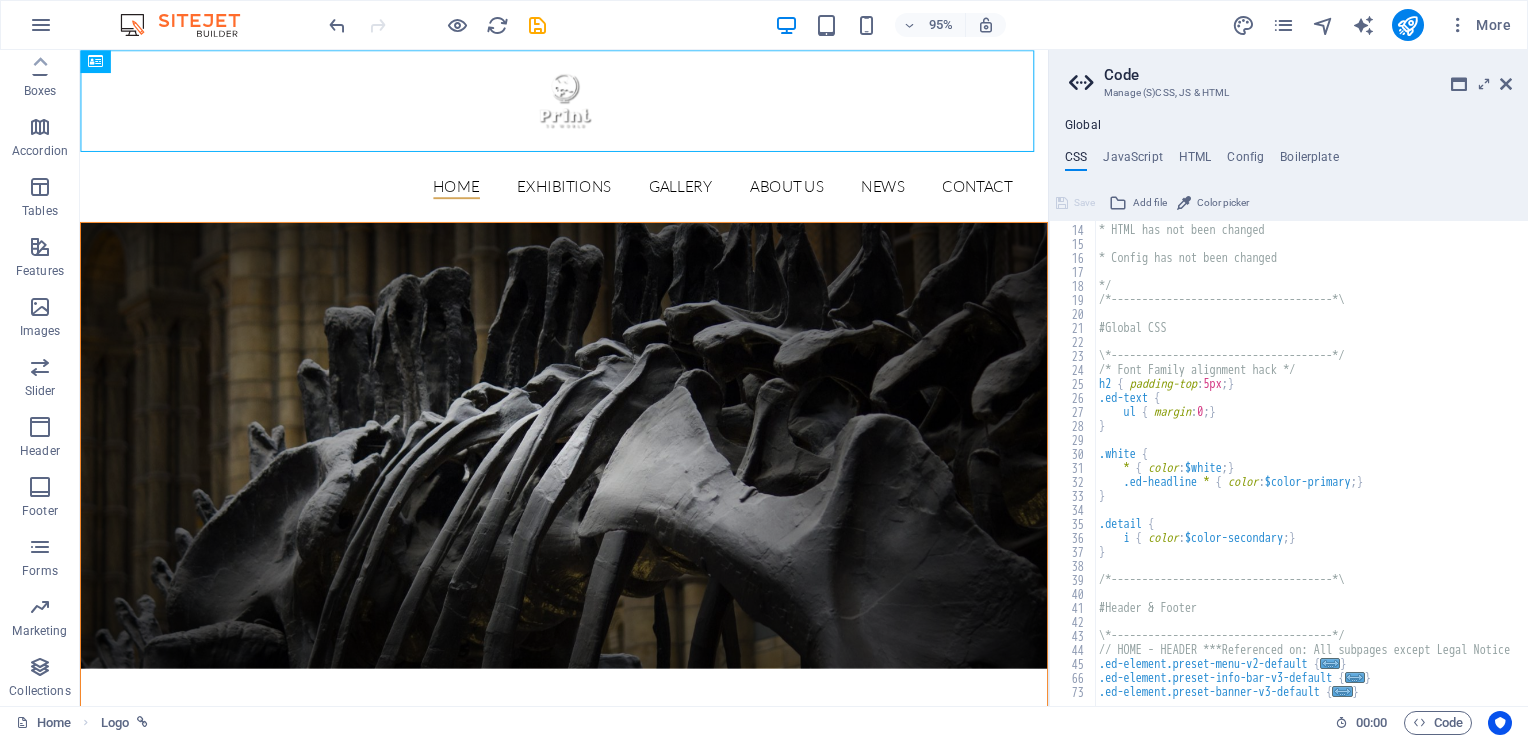 scroll, scrollTop: 240, scrollLeft: 0, axis: vertical 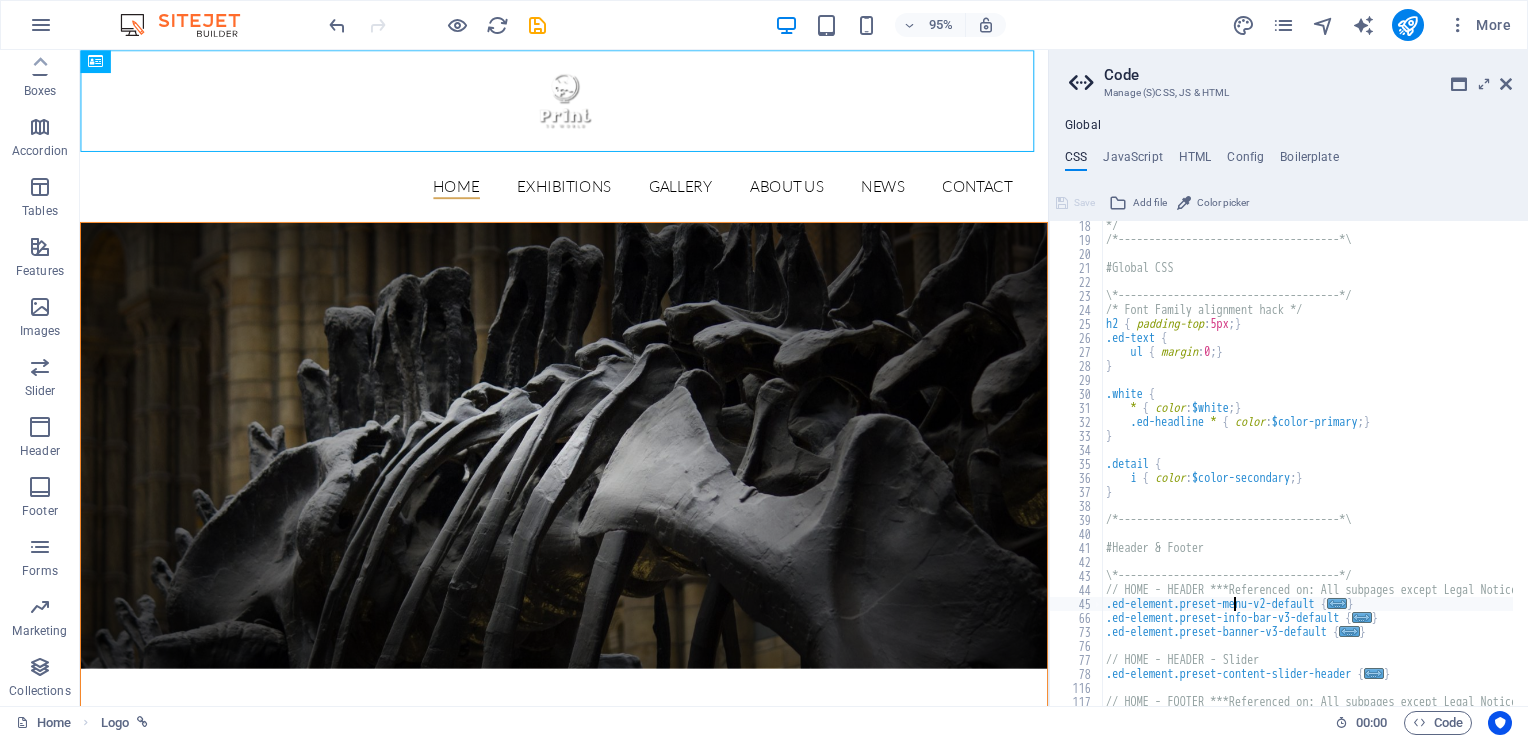 click on "*/ /*------------------------------------*\     #Global CSS \*------------------------------------*/ /* Font Family alignment hack */ h2   {   padding-top :  5px ;  } .ed-text   {      ul   {   margin :  0 ;  } } .white   {      *   {   color :  $white ;  }      .ed-headline   *   {   color :  $color-primary ;  } } .detail   {      i   {   color :  $color-secondary ;  } } /*------------------------------------*\     #Header & Footer \*------------------------------------*/ // HOME - HEADER ***Referenced on: All subpages except Legal Notice & Privacy  .ed-element.preset-menu-v2-default   { ... } .ed-element.preset-info-bar-v3-default   { ... } .ed-element.preset-banner-v3-default   { ... } // HOME - HEADER - Slider  .ed-element.preset-content-slider-header   { ... } // HOME - FOOTER ***Referenced on: All subpages except Legal Notice & Privacy" at bounding box center [1406, 468] 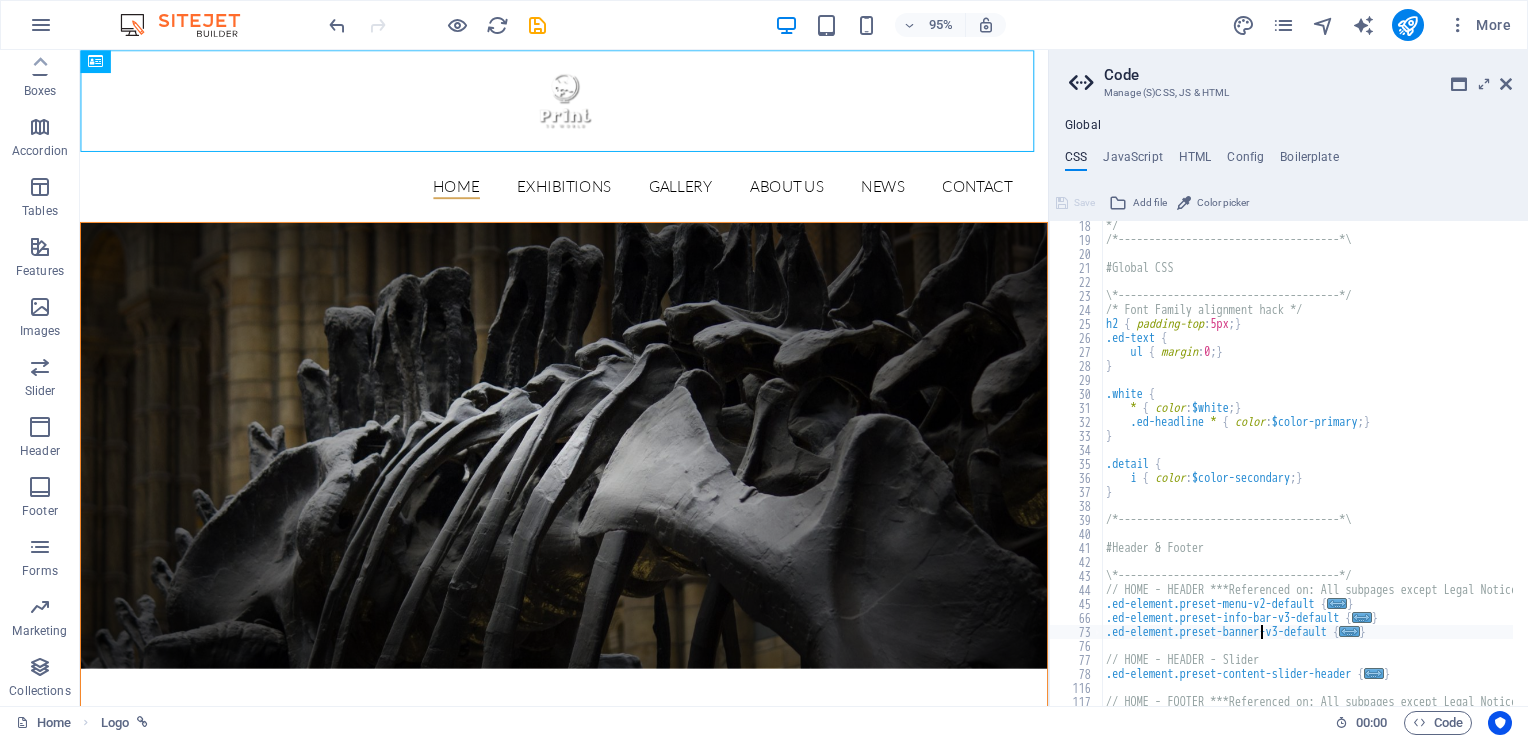 click on "*/ /*------------------------------------*\     #Global CSS \*------------------------------------*/ /* Font Family alignment hack */ h2   {   padding-top :  5px ;  } .ed-text   {      ul   {   margin :  0 ;  } } .white   {      *   {   color :  $white ;  }      .ed-headline   *   {   color :  $color-primary ;  } } .detail   {      i   {   color :  $color-secondary ;  } } /*------------------------------------*\     #Header & Footer \*------------------------------------*/ // HOME - HEADER ***Referenced on: All subpages except Legal Notice & Privacy  .ed-element.preset-menu-v2-default   { ... } .ed-element.preset-info-bar-v3-default   { ... } .ed-element.preset-banner-v3-default   { ... } // HOME - HEADER - Slider  .ed-element.preset-content-slider-header   { ... } // HOME - FOOTER ***Referenced on: All subpages except Legal Notice & Privacy" at bounding box center [1406, 468] 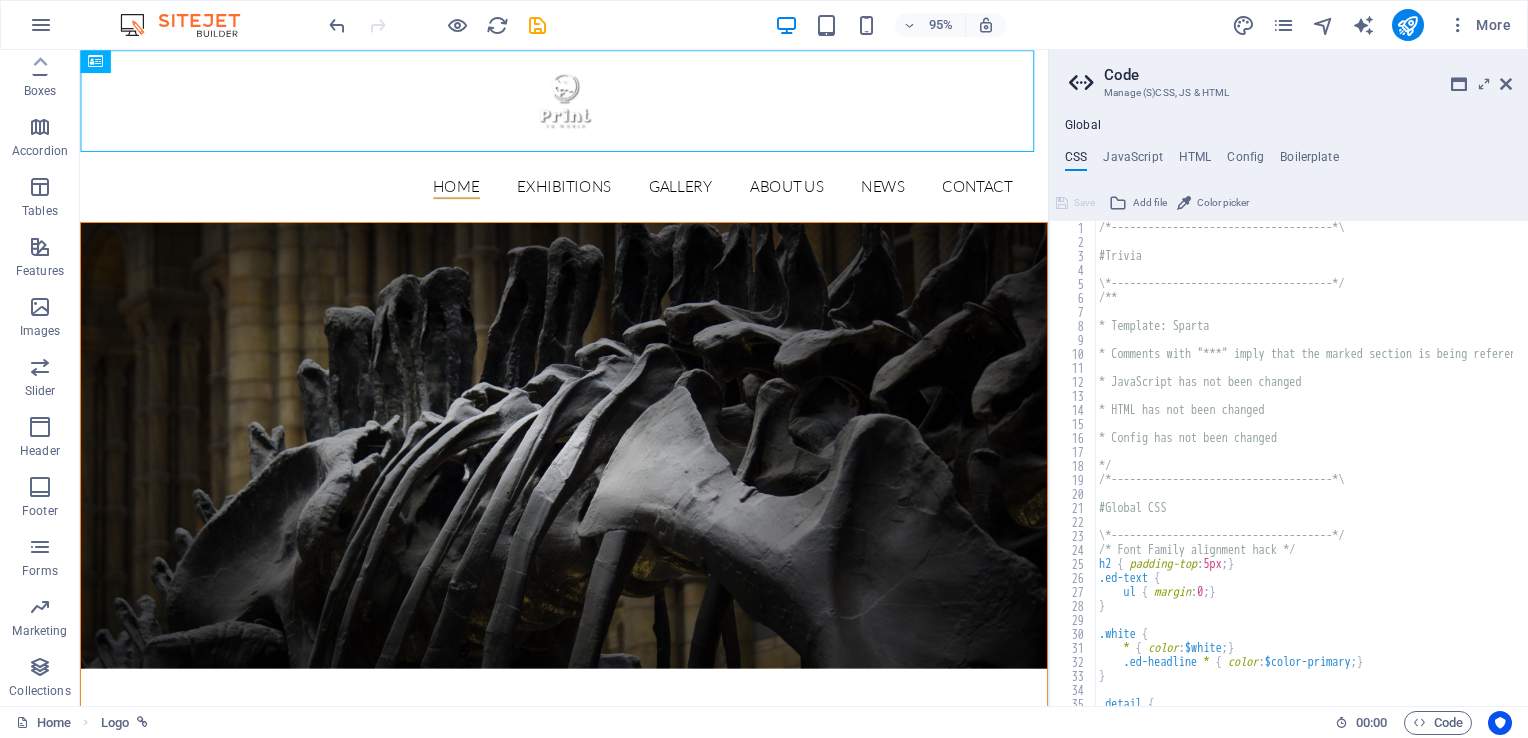 scroll, scrollTop: 180, scrollLeft: 0, axis: vertical 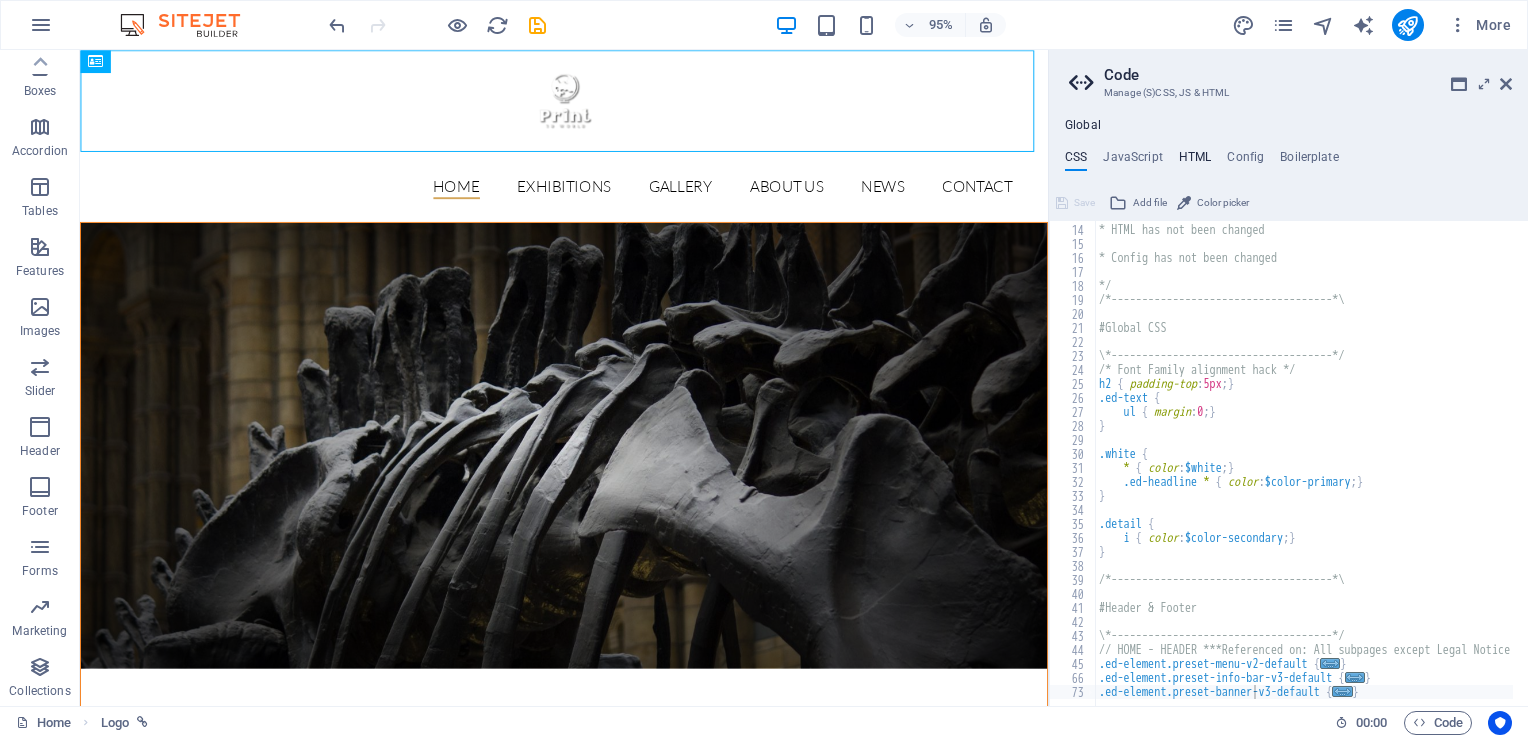 click on "HTML" at bounding box center (1195, 161) 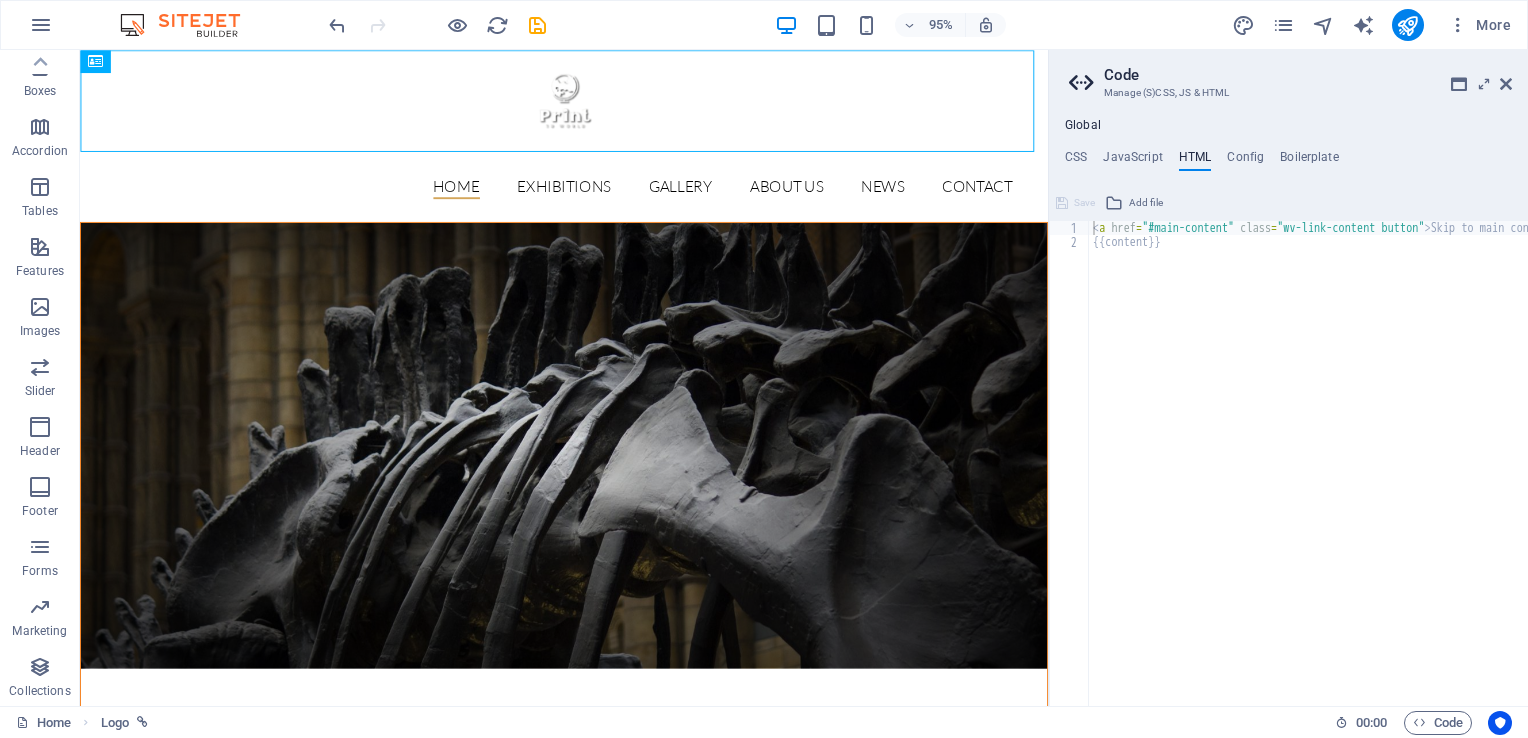 click on "Global CSS JavaScript HTML Config Boilerplate .ed-element.preset-banner-v3-default { 13 14 15 16 17 18 19 20 21 22 23 24 25 26 27 28 29 30 31 32 33 34 35 36 37 38 39 40 41 42 43 44 45 66 73   * HTML has not been changed   * Config has not been changed   */ /*------------------------------------*\     #Global CSS \*------------------------------------*/ /* Font Family alignment hack */ h2   {   padding-top :  5px ;  } .ed-text   {      ul   {   margin :  0 ;  } } .white   {      *   {   color :  $white ;  }      .ed-headline   *   {   color :  $color-primary ;  } } .detail   {      i   {   color :  $color-secondary ;  } } /*------------------------------------*\     #Header & Footer \*------------------------------------*/ // HOME - HEADER ***Referenced on: All subpages except Legal Notice & Privacy  .ed-element.preset-menu-v2-default   { ... } .ed-element.preset-info-bar-v3-default   { ... } .ed-element.preset-banner-v3-default   { ... }     Save Add file Color picker     Save Add file 1 2 < a   href =" at bounding box center (1288, 412) 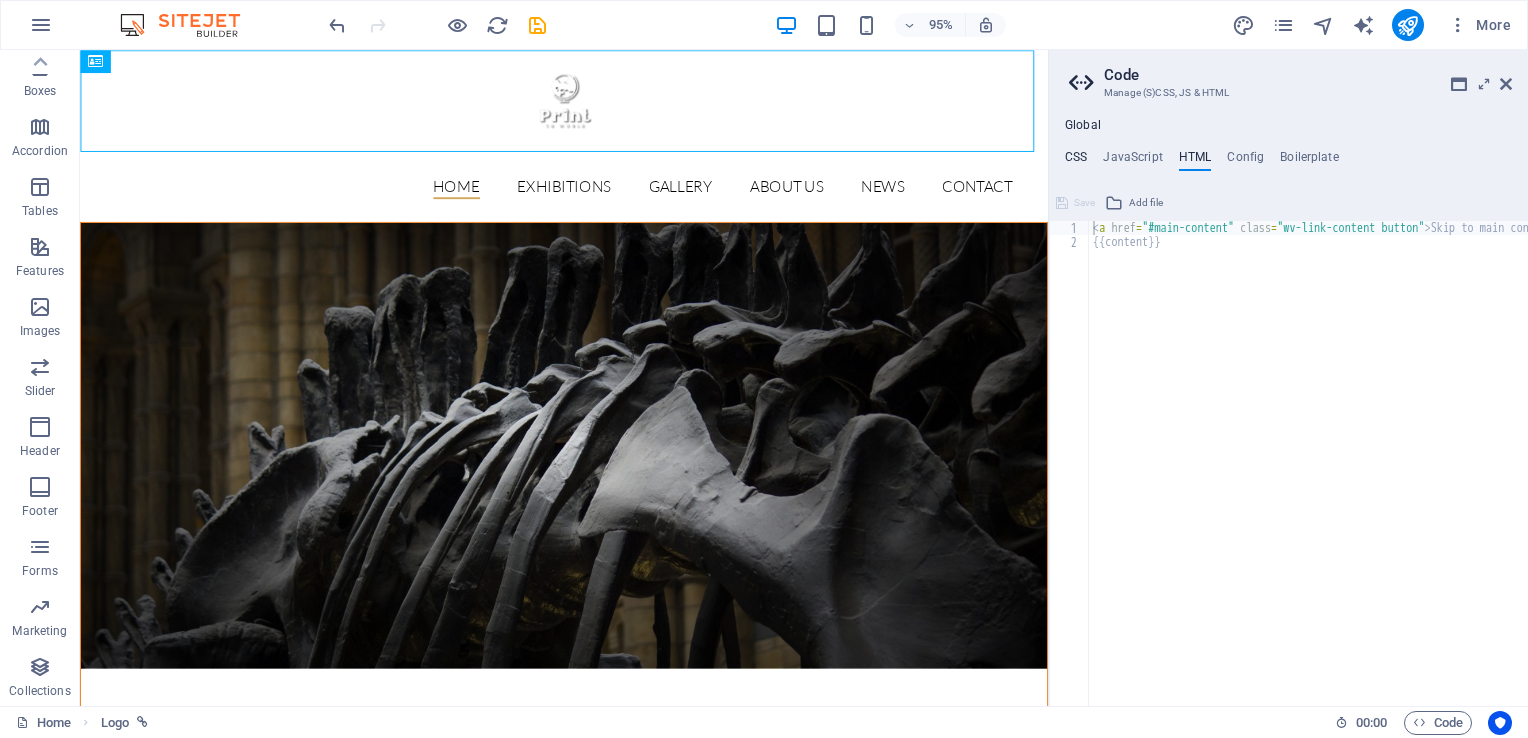 click on "CSS" at bounding box center (1076, 161) 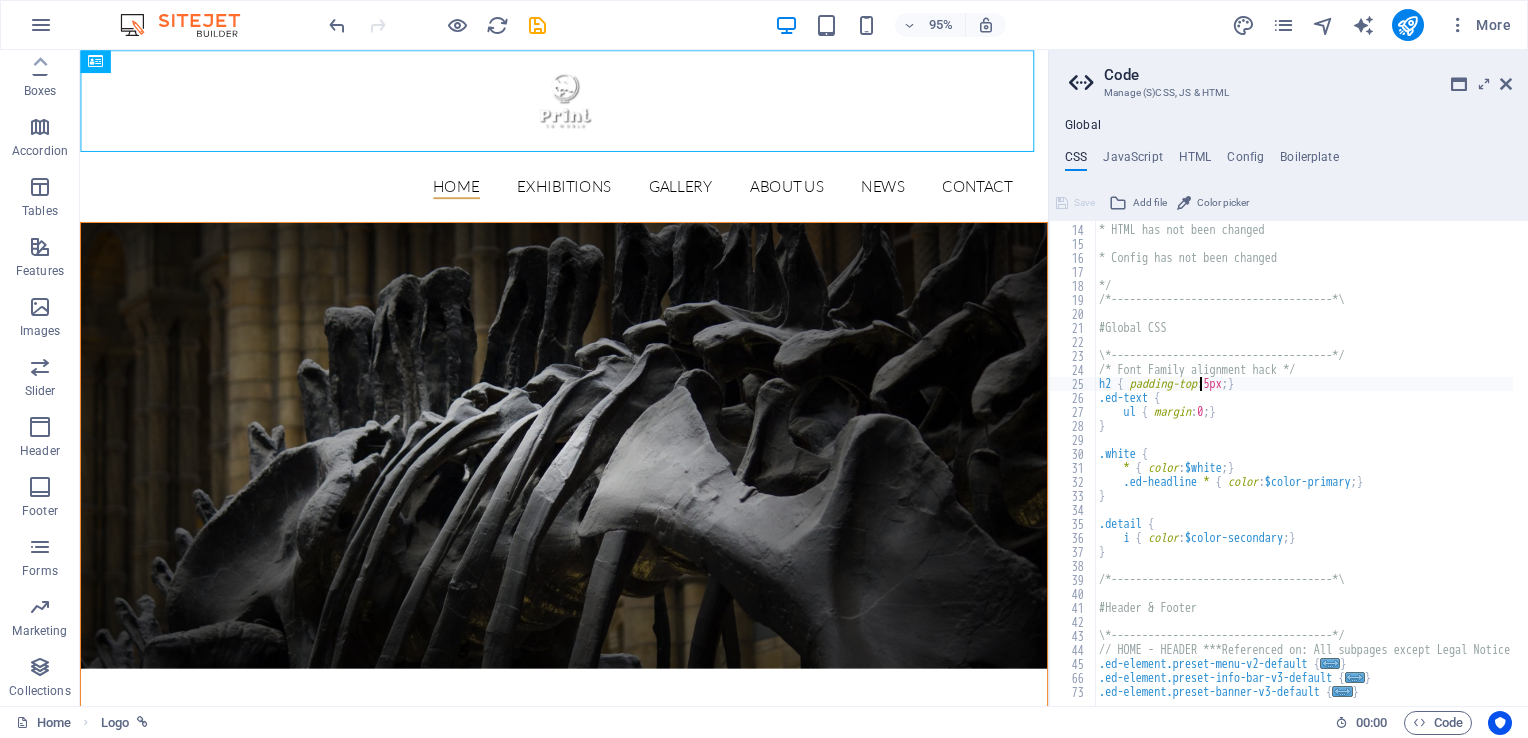 click on "* HTML has not been changed   * Config has not been changed   */ /*------------------------------------*\     #Global CSS \*------------------------------------*/ /* Font Family alignment hack */ h2   {   padding-top :  5px ;  } .ed-text   {      ul   {   margin :  0 ;  } } .white   {      *   {   color :  $white ;  }      .ed-headline   *   {   color :  $color-primary ;  } } .detail   {      i   {   color :  $color-secondary ;  } } /*------------------------------------*\     #Header & Footer \*------------------------------------*/ // HOME - HEADER ***Referenced on: All subpages except Legal Notice & Privacy  .ed-element.preset-menu-v2-default   { ... } .ed-element.preset-info-bar-v3-default   { ... } .ed-element.preset-banner-v3-default   { ... }" at bounding box center (1399, 458) 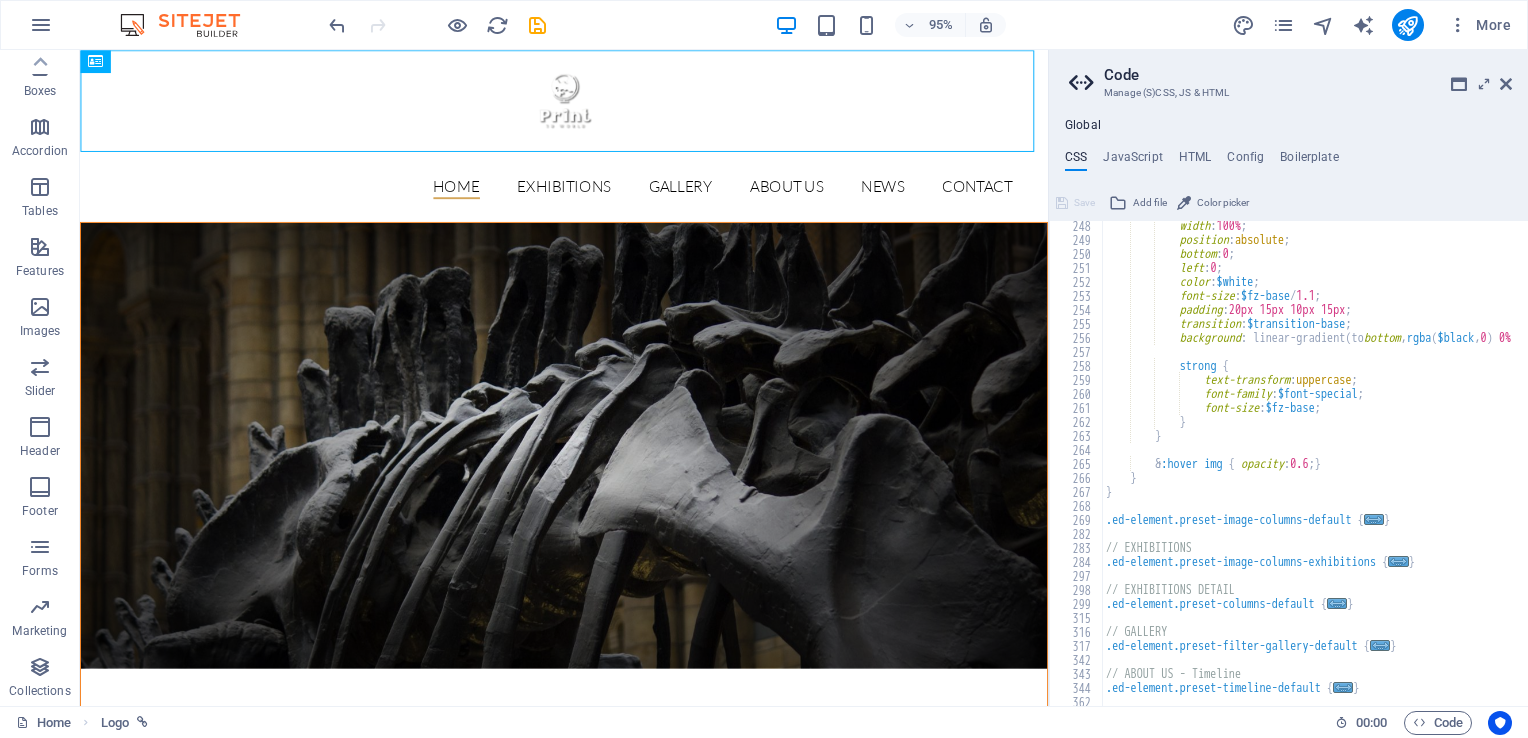 scroll, scrollTop: 1251, scrollLeft: 0, axis: vertical 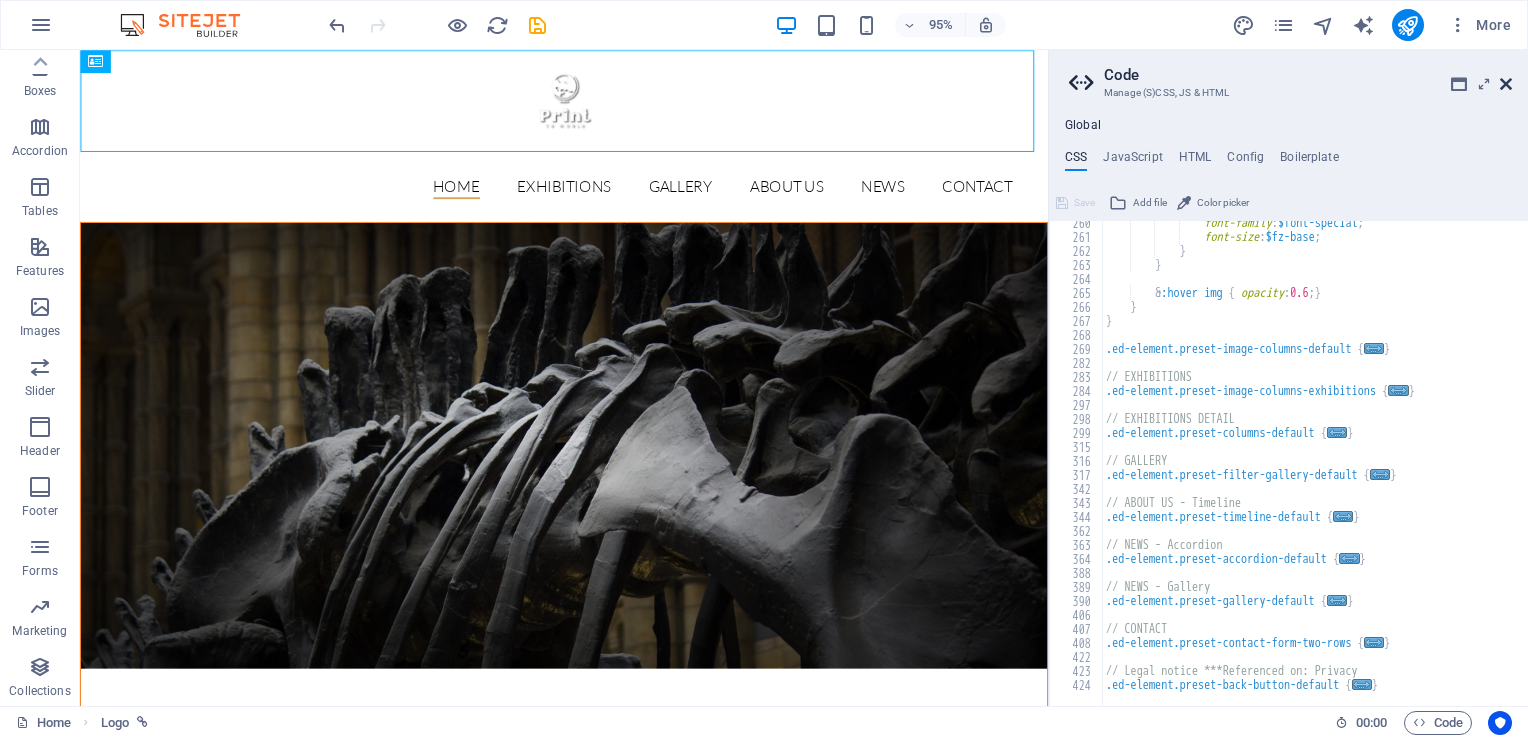 drag, startPoint x: 1506, startPoint y: 87, endPoint x: 1208, endPoint y: 96, distance: 298.13586 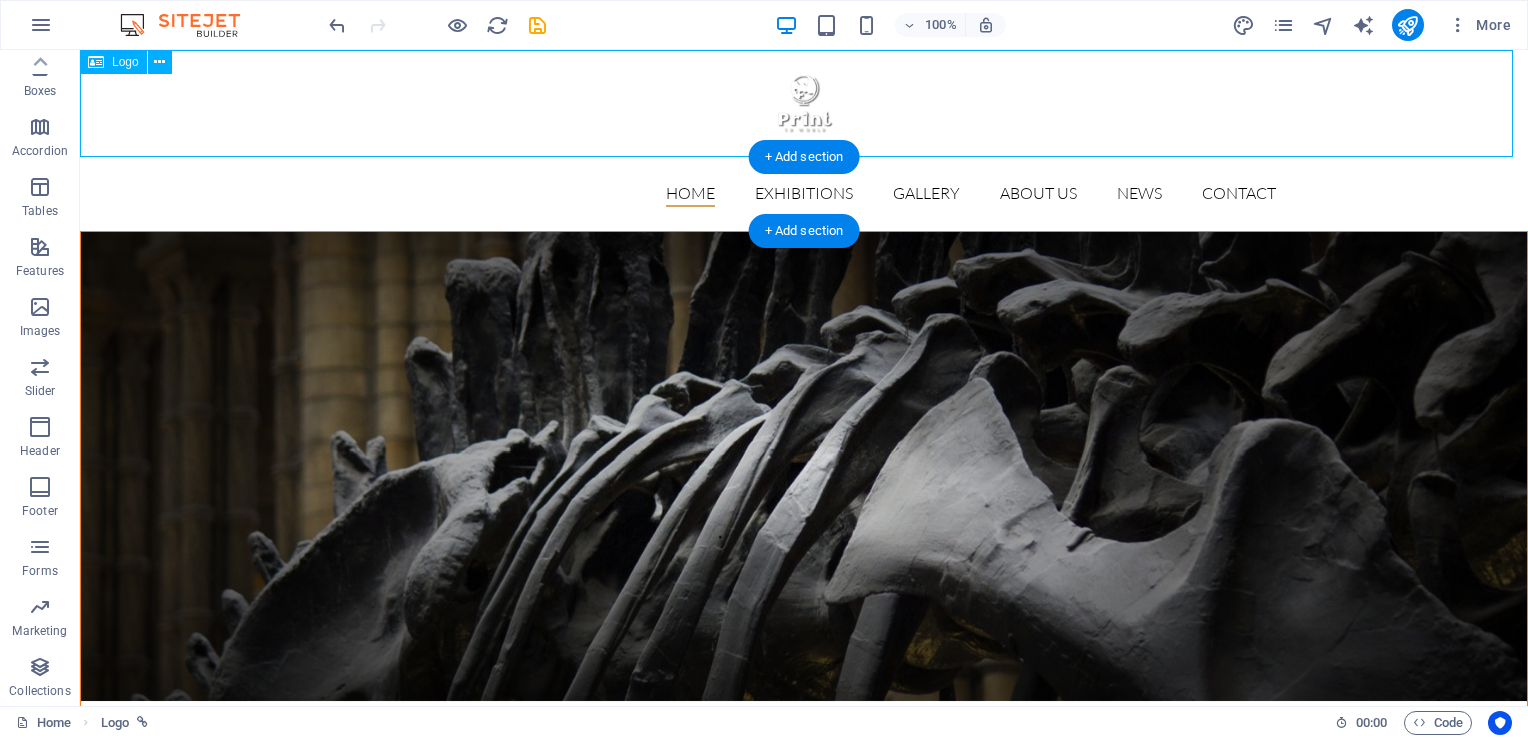 click at bounding box center (804, 103) 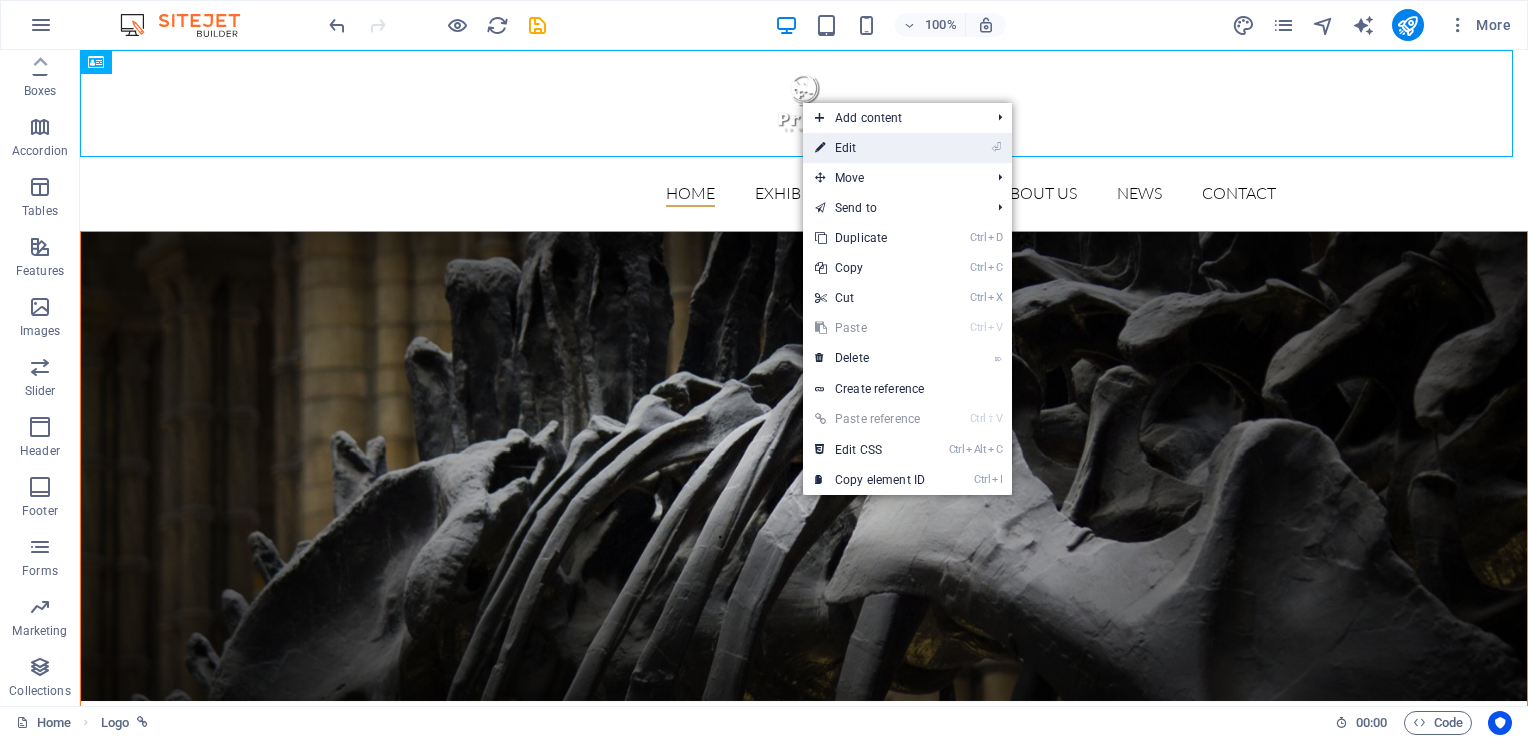click on "⏎  Edit" at bounding box center (870, 148) 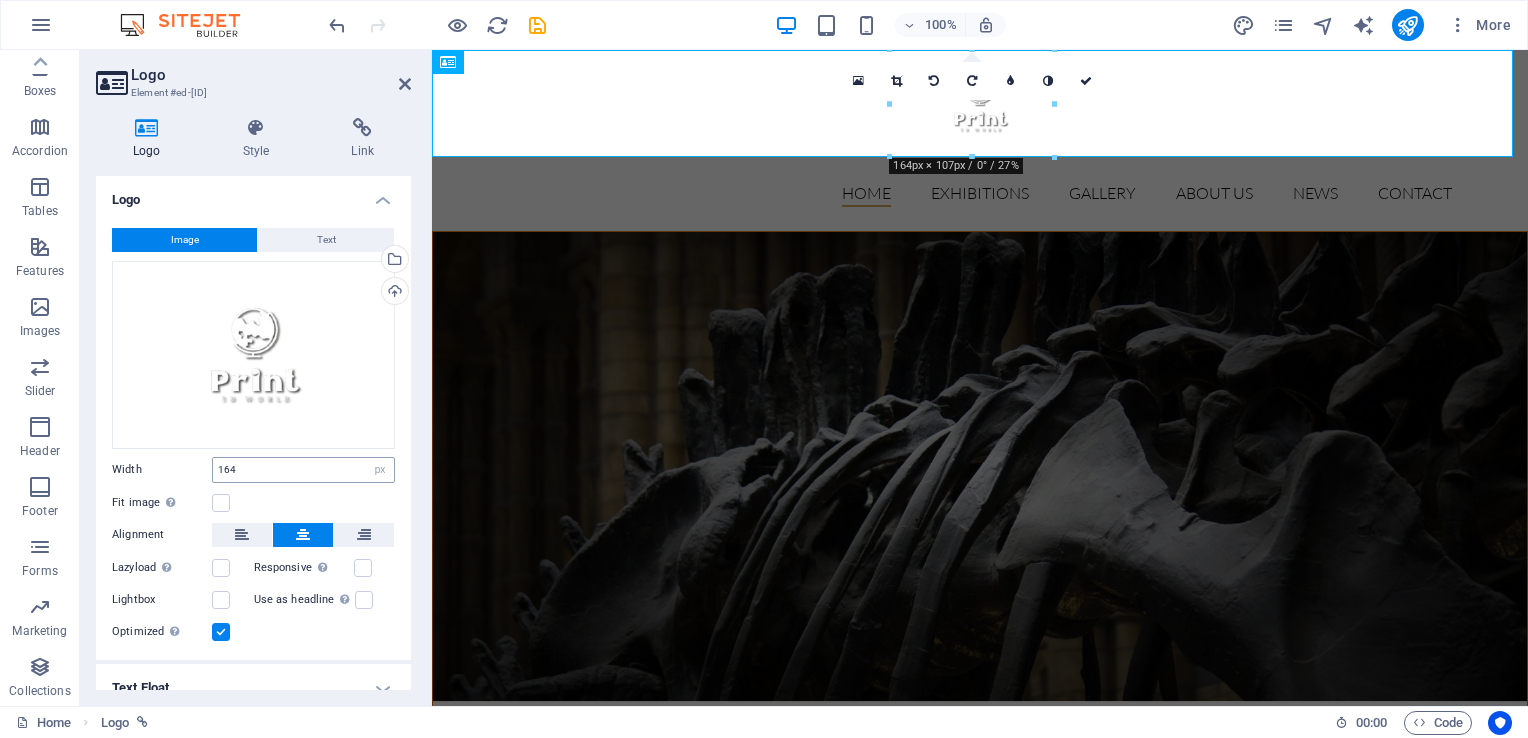 click on "Width [NUMBER] Default auto px rem % em vh vw Fit image Automatically fit image to a fixed width and height Height Default auto px Alignment Lazyload Loading images after the page loads improves page speed. Responsive Automatically load retina image and smartphone optimized sizes. Lightbox Use as headline The image will be wrapped in an H1 headline tag. Useful for giving alternative text the weight of an H1 headline, e.g. for the logo. Leave unchecked if uncertain. Optimized Images are compressed to improve page speed. Position Direction Custom X offset 50 px rem % vh vw Y offset 50 px rem % vh vw Edit design" at bounding box center (253, 436) 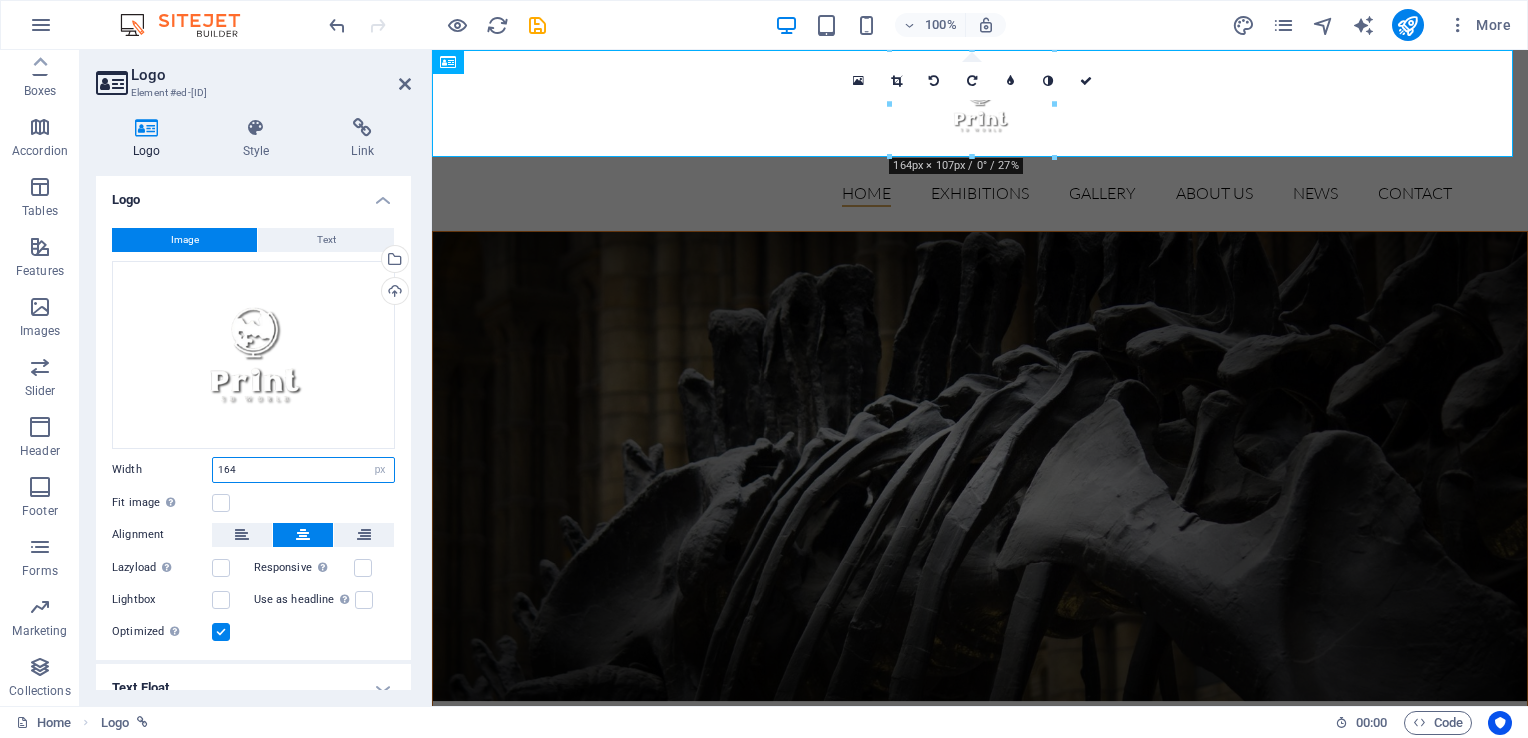 drag, startPoint x: 247, startPoint y: 467, endPoint x: 122, endPoint y: 462, distance: 125.09996 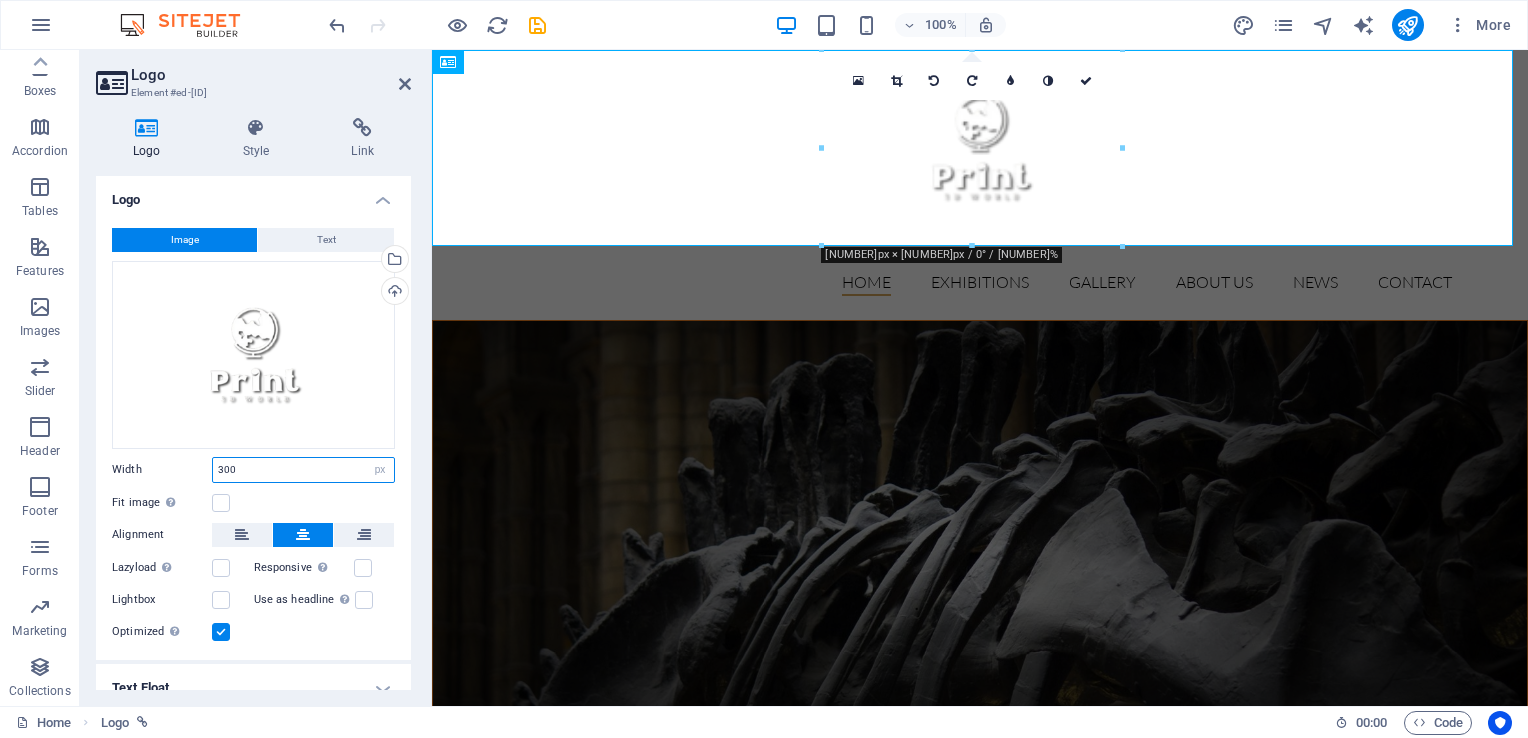 click on "300" at bounding box center [303, 470] 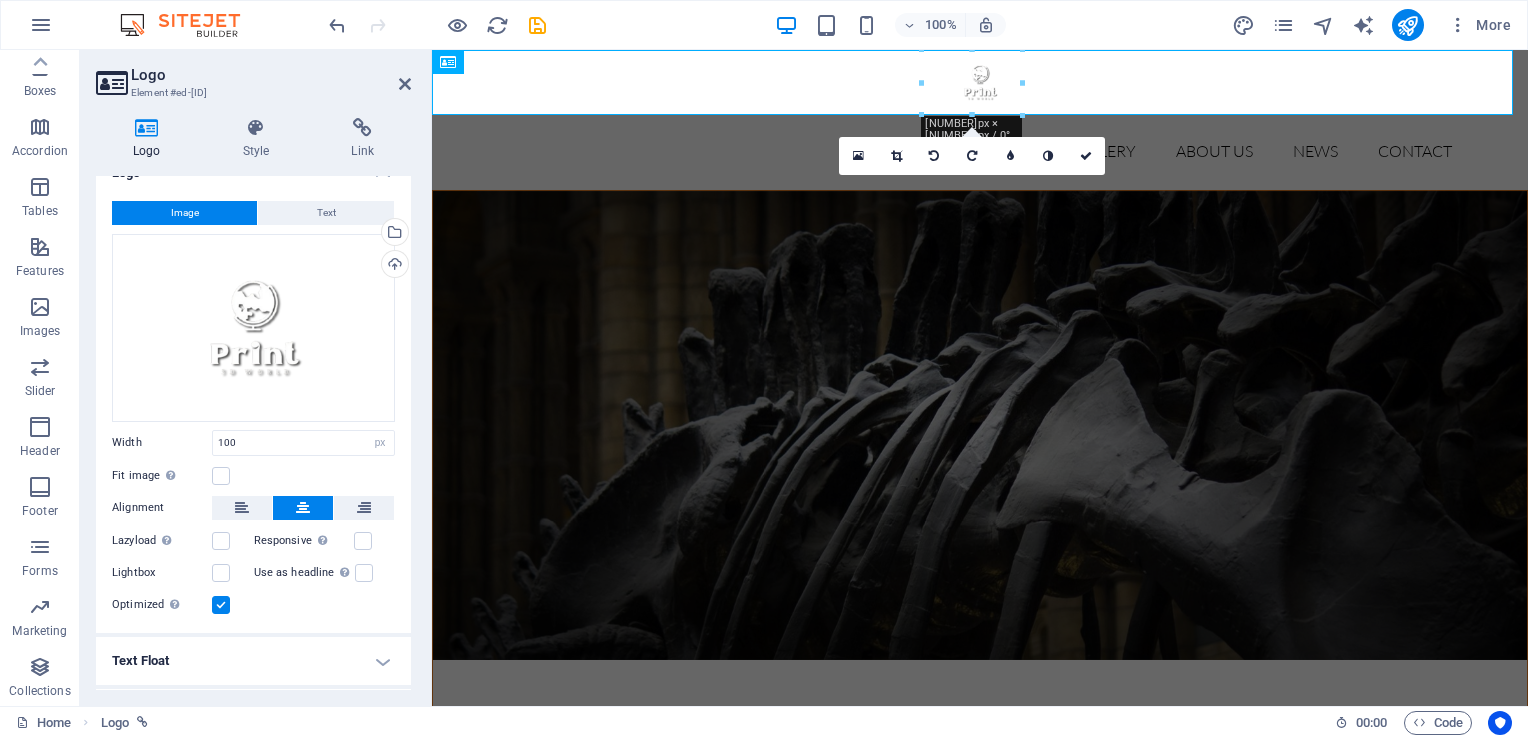 scroll, scrollTop: 70, scrollLeft: 0, axis: vertical 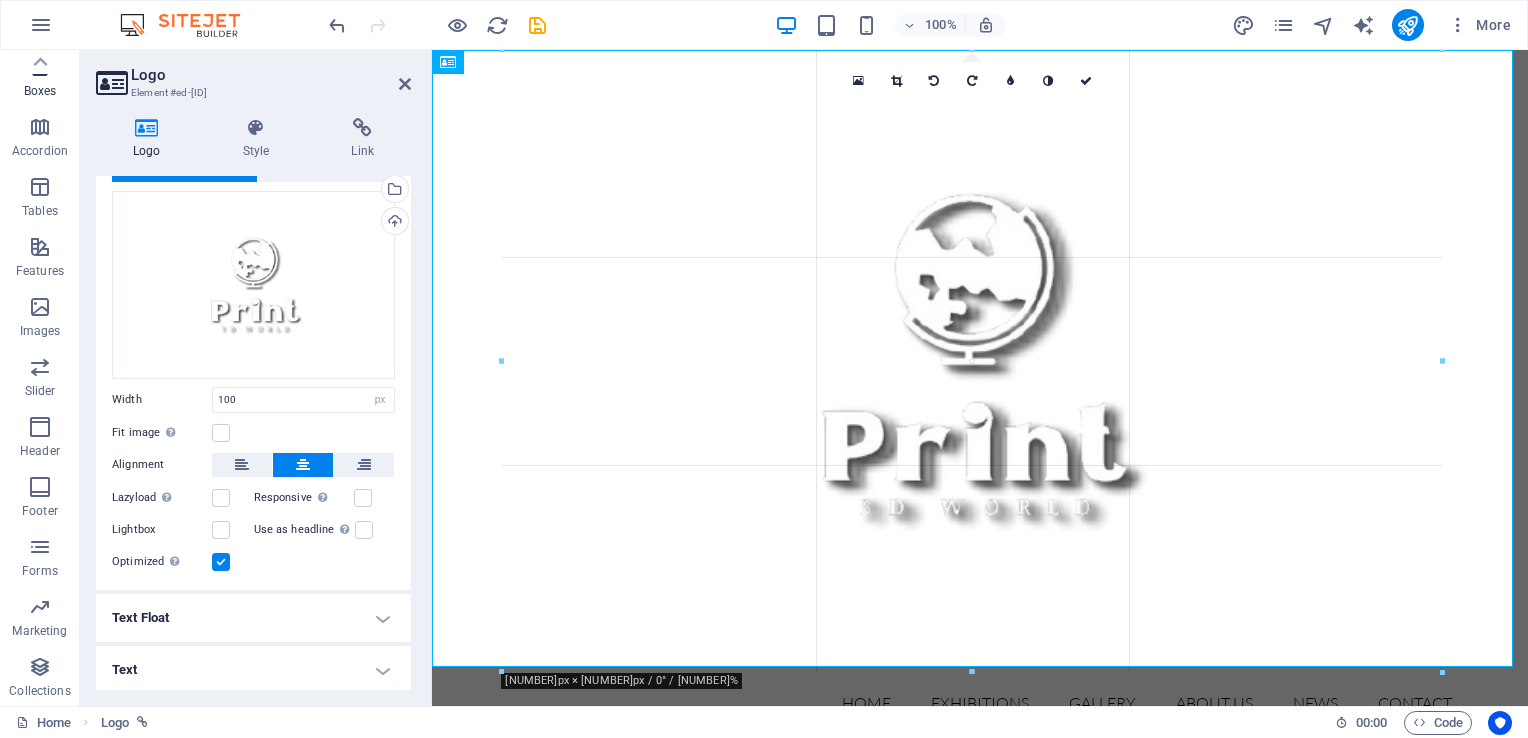 drag, startPoint x: 921, startPoint y: 84, endPoint x: 72, endPoint y: 82, distance: 849.0024 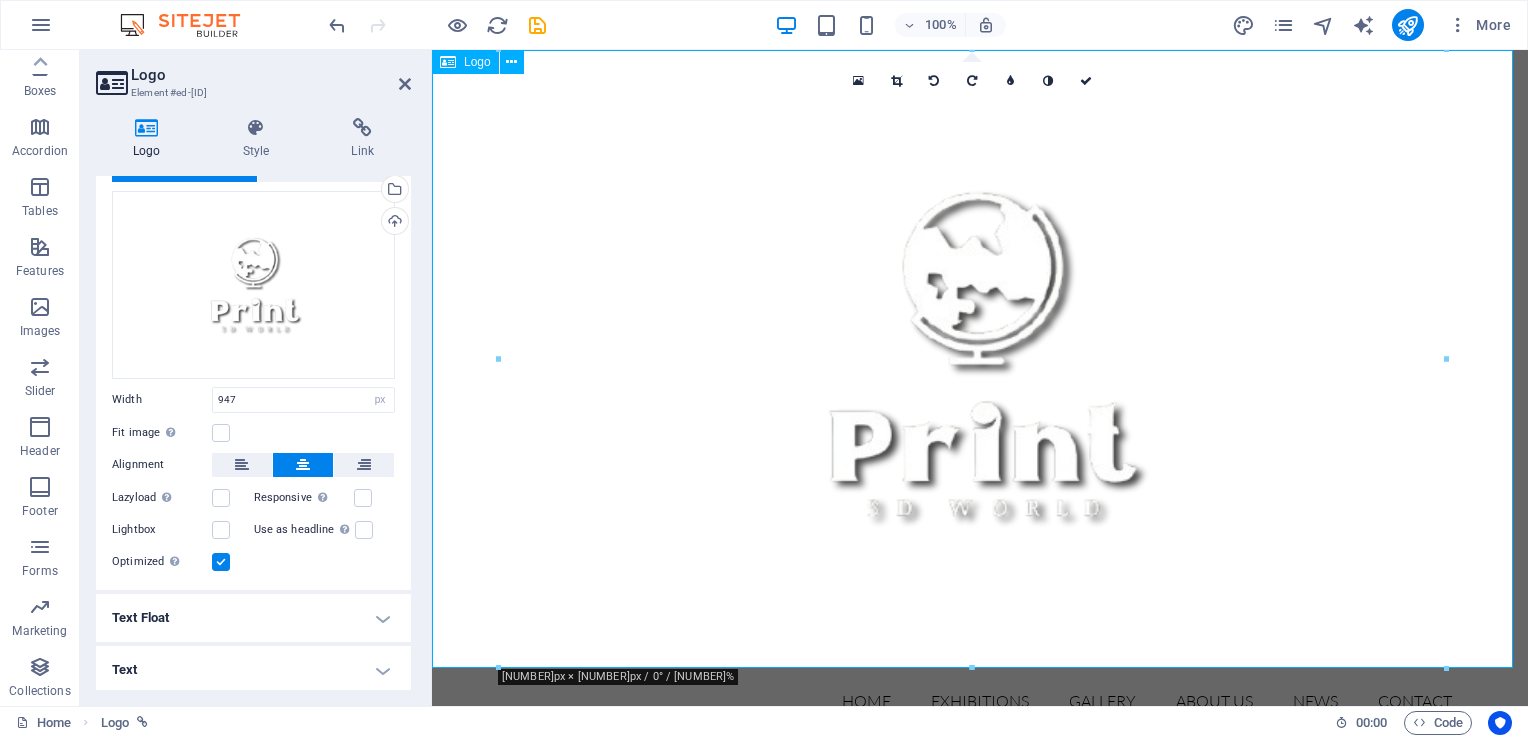 scroll, scrollTop: 0, scrollLeft: 0, axis: both 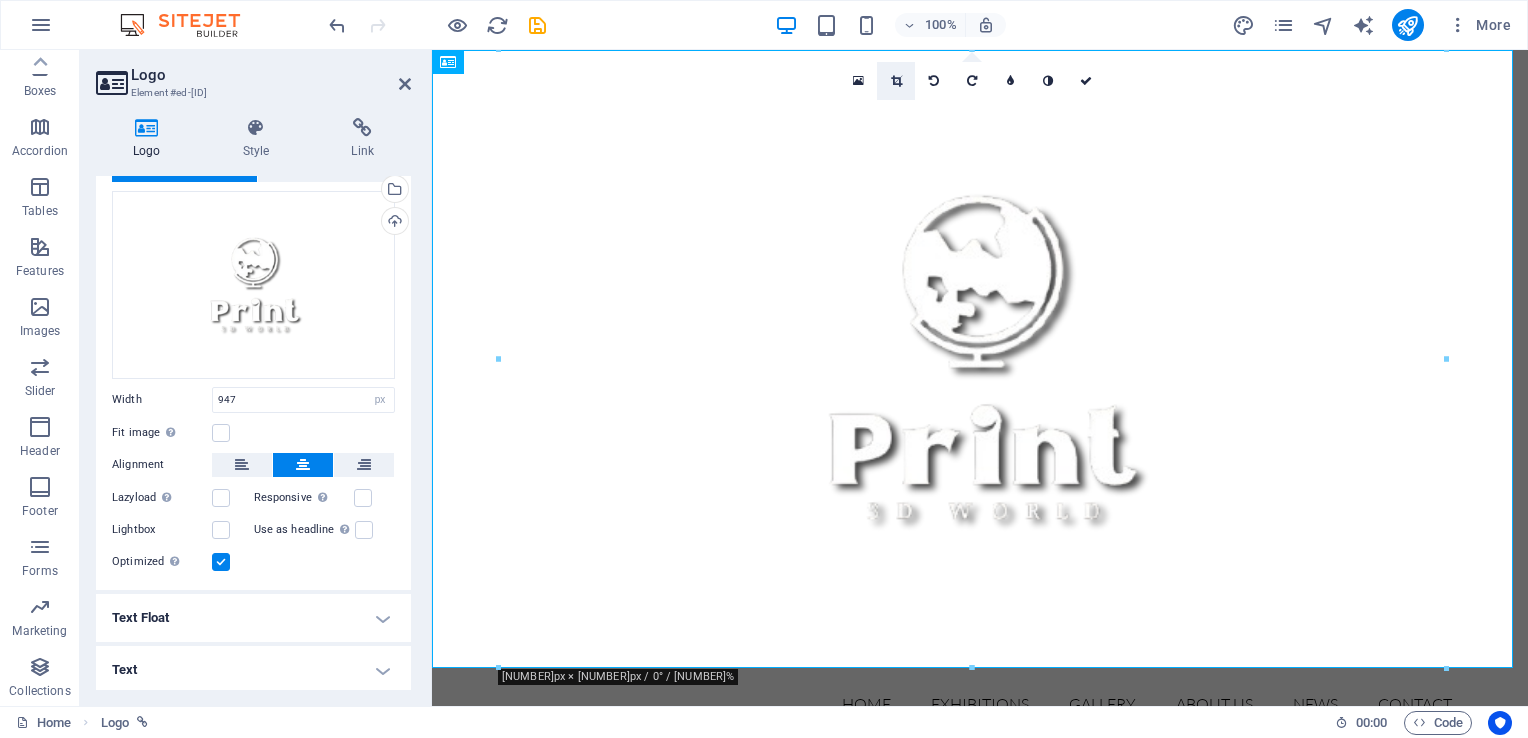 click at bounding box center [896, 81] 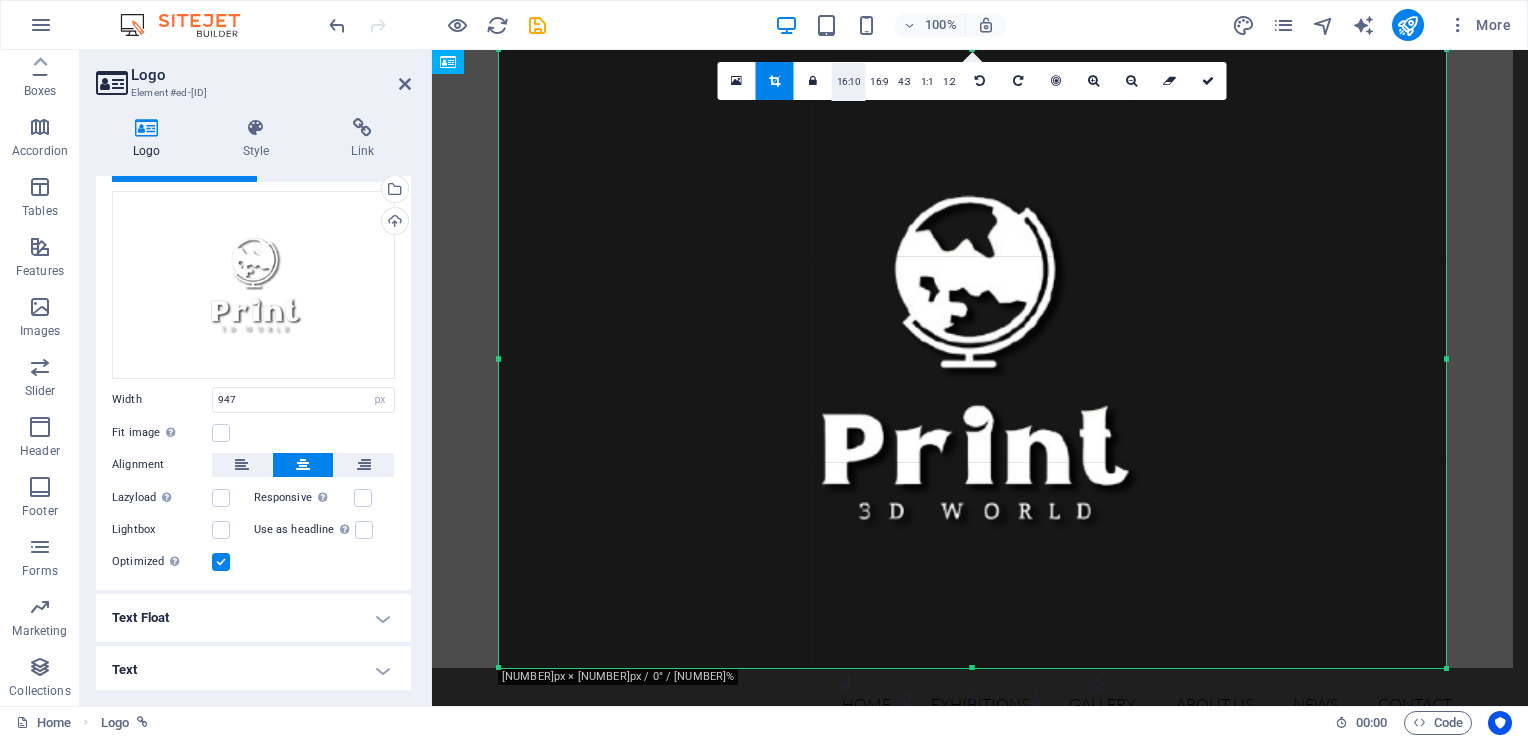click on "16:10" at bounding box center [849, 82] 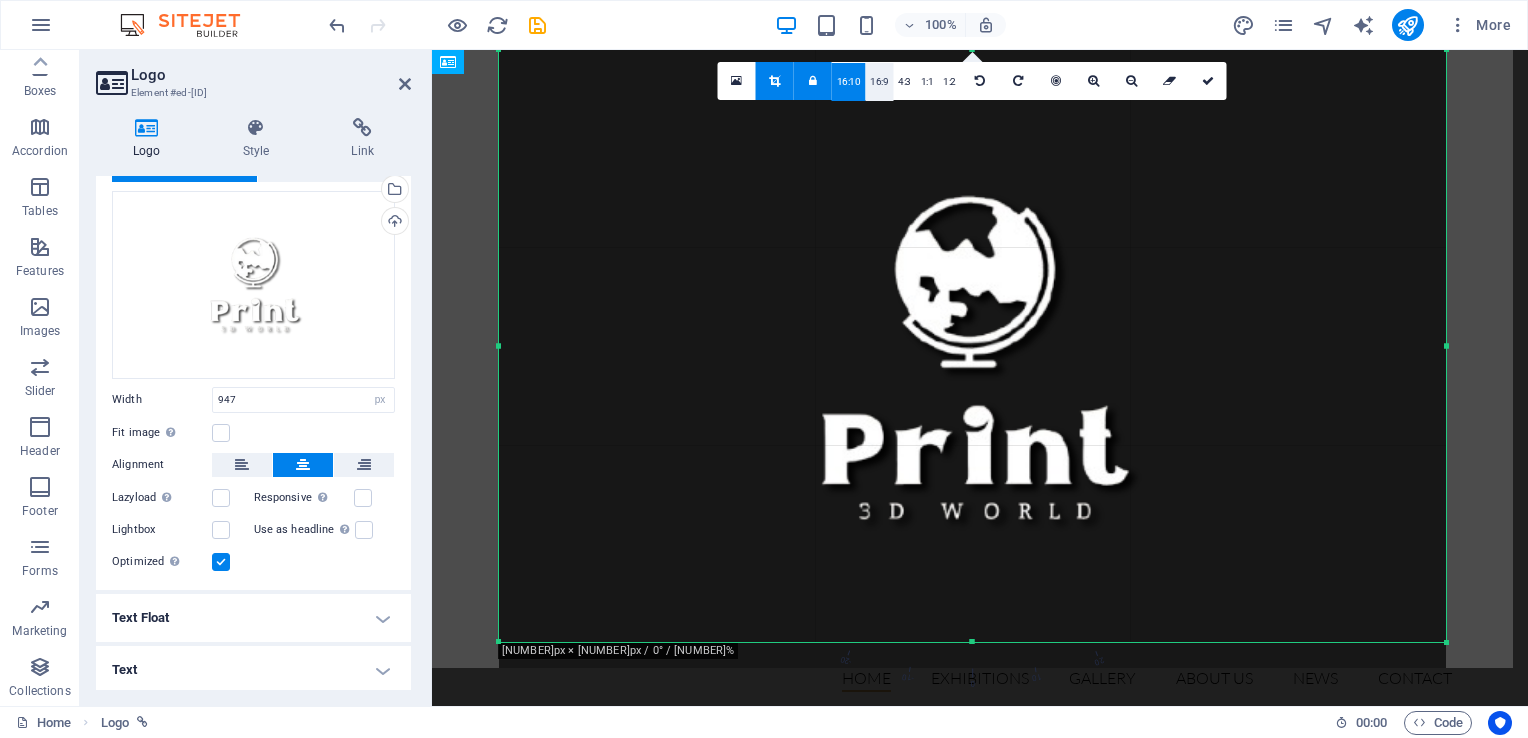 click on "16:9" at bounding box center [879, 82] 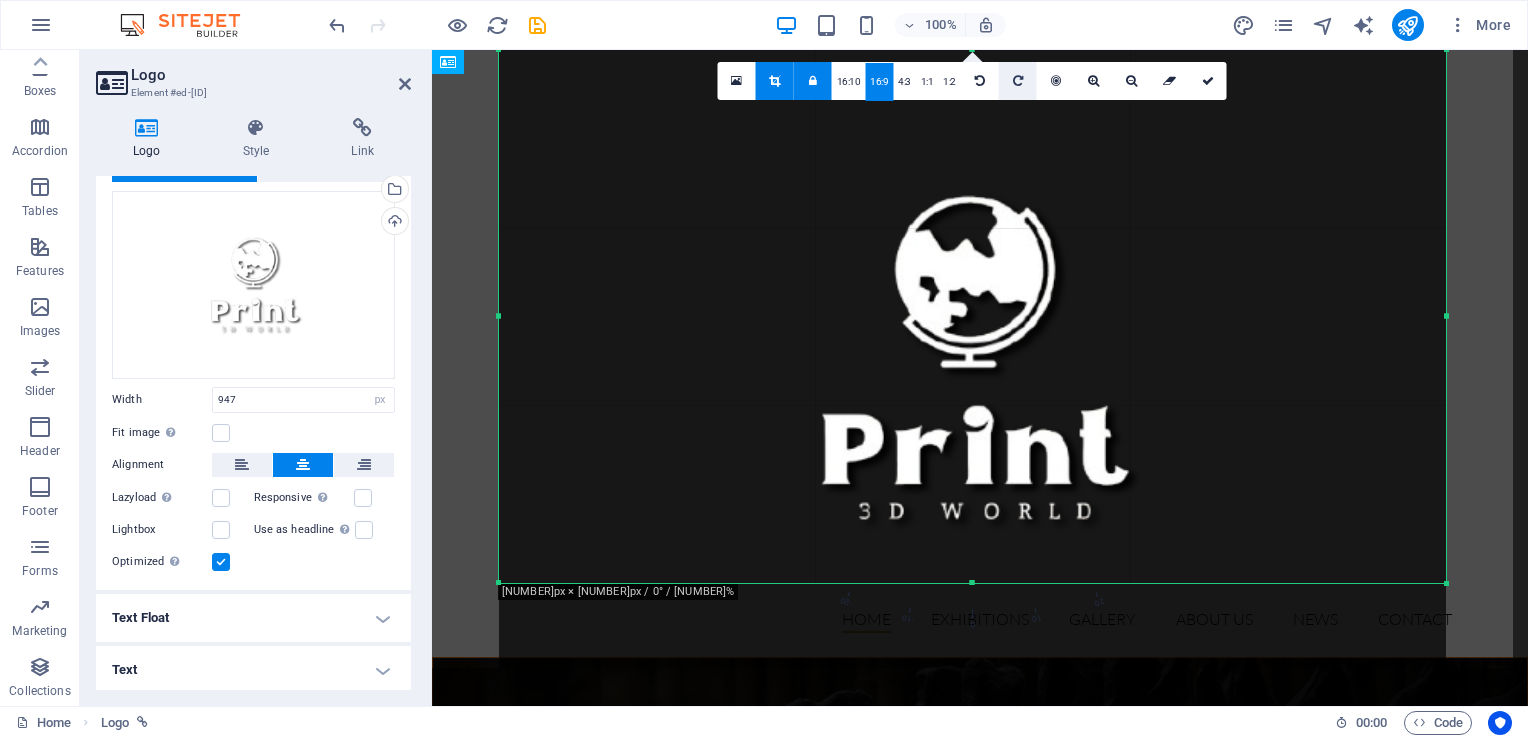 drag, startPoint x: 910, startPoint y: 81, endPoint x: 943, endPoint y: 83, distance: 33.06055 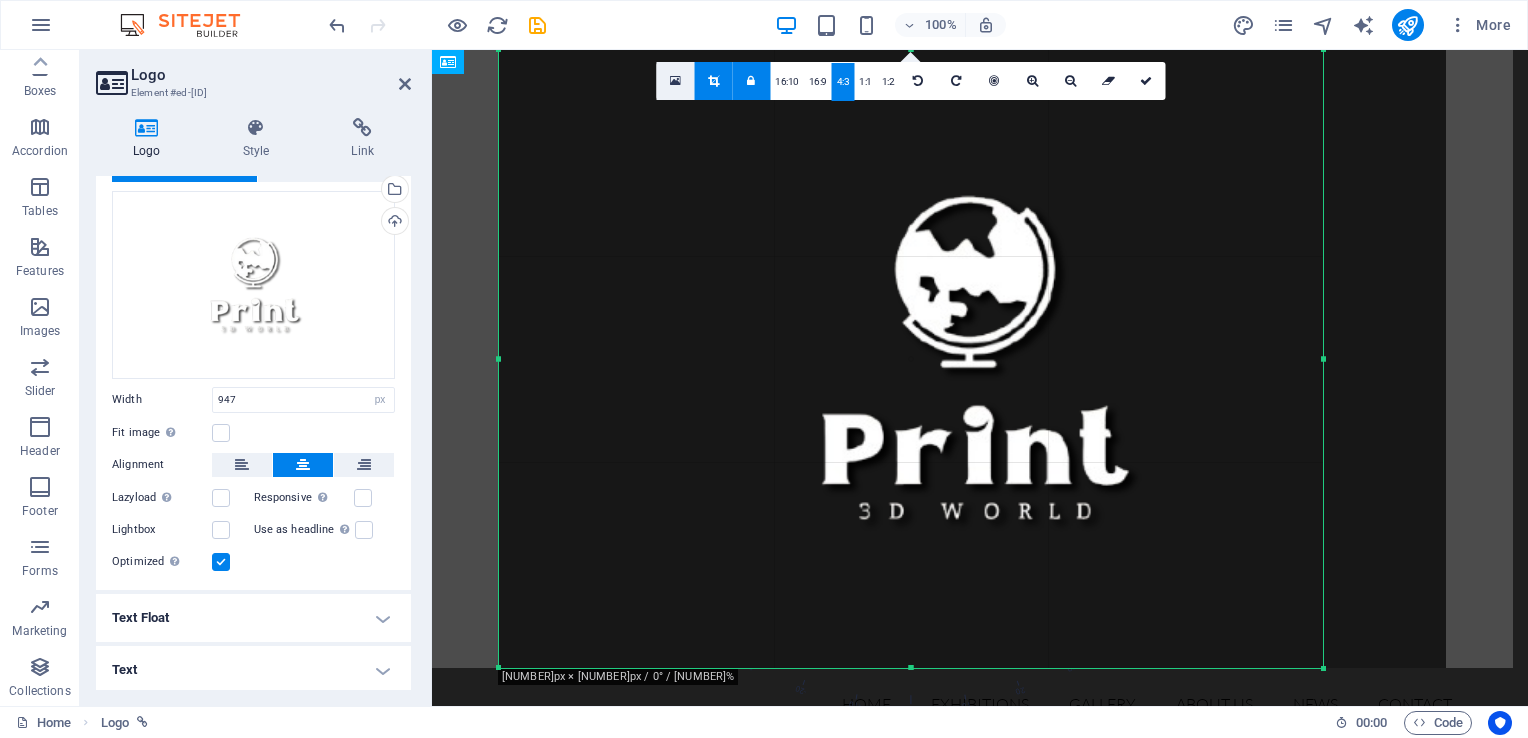 click at bounding box center [675, 81] 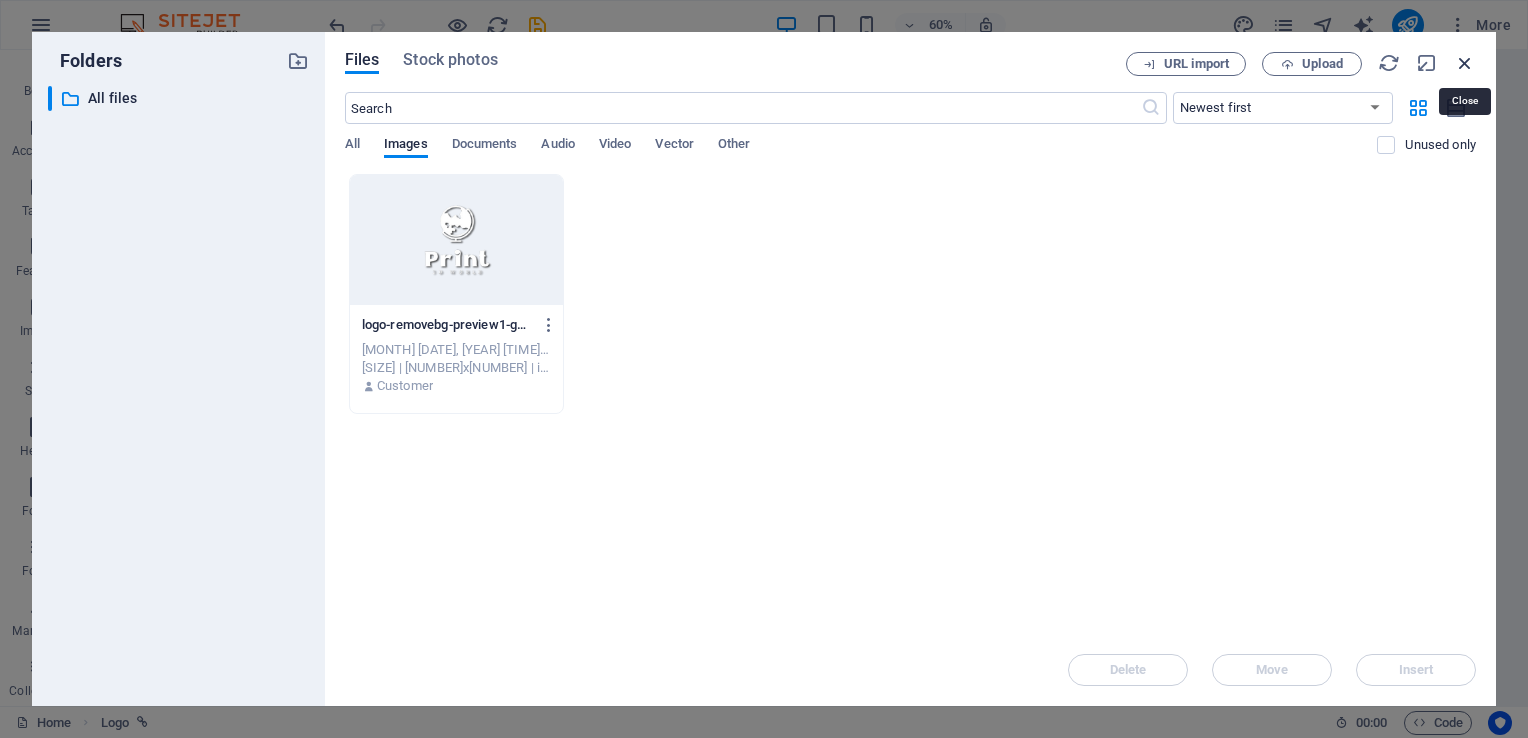 click at bounding box center [1465, 63] 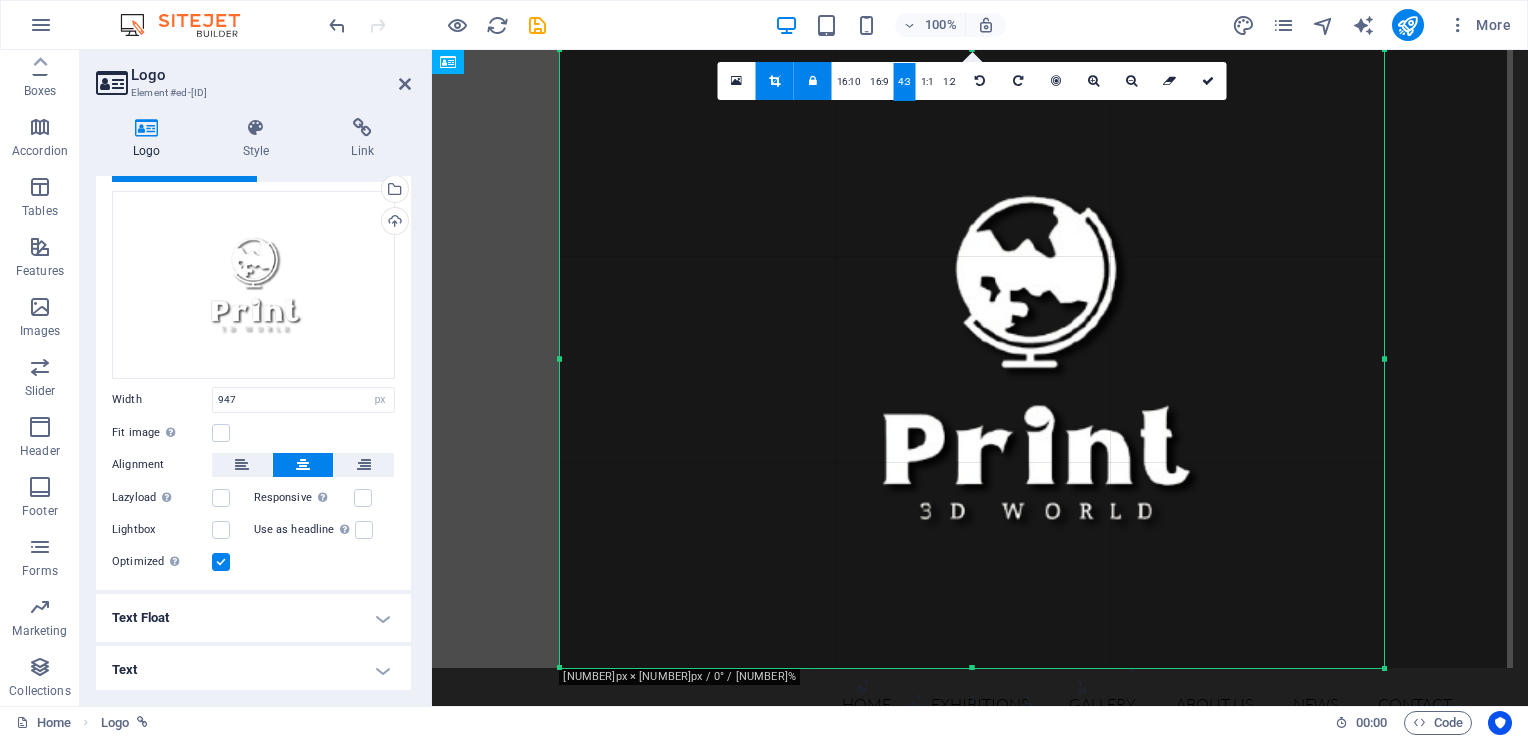 drag, startPoint x: 676, startPoint y: 158, endPoint x: 616, endPoint y: 245, distance: 105.68349 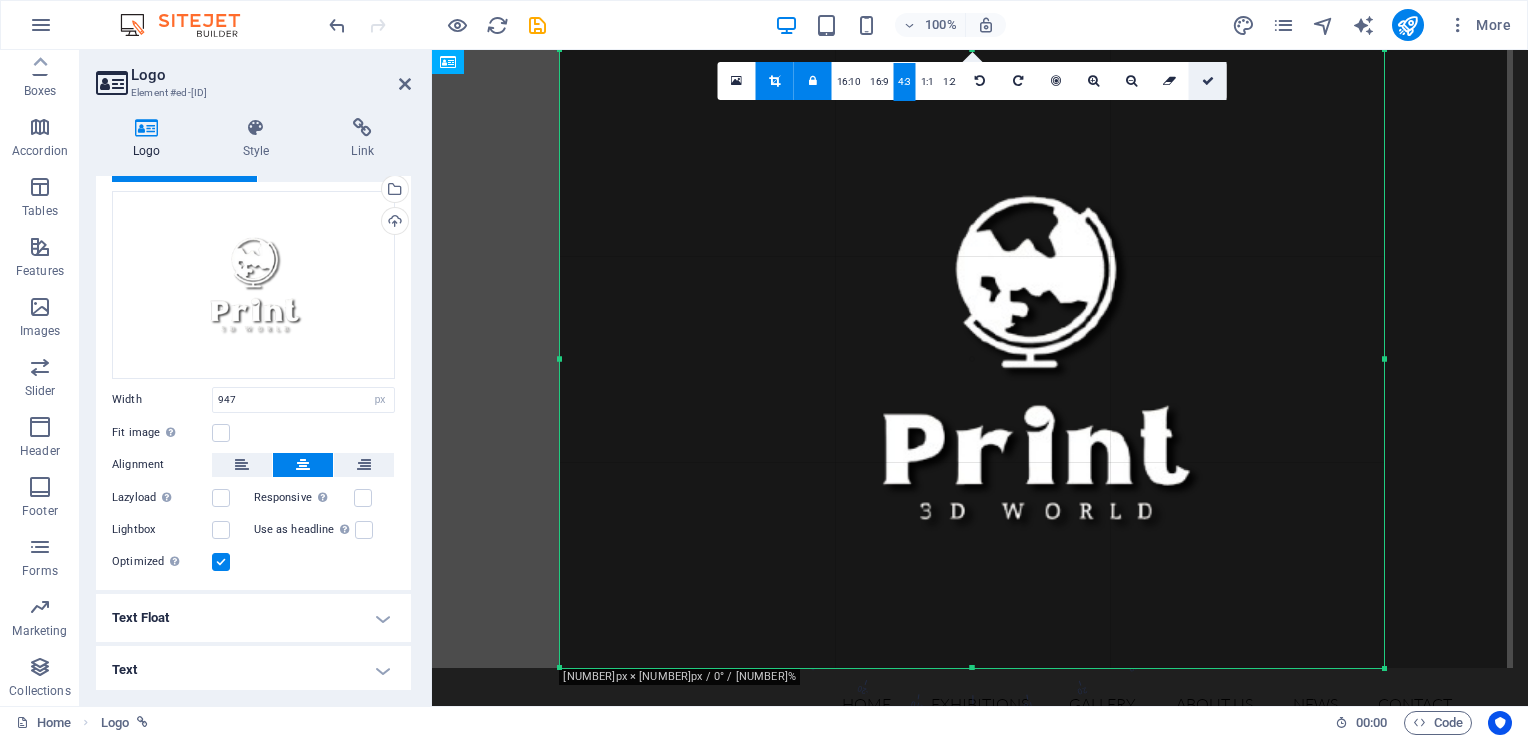 drag, startPoint x: 1199, startPoint y: 82, endPoint x: 639, endPoint y: 110, distance: 560.6996 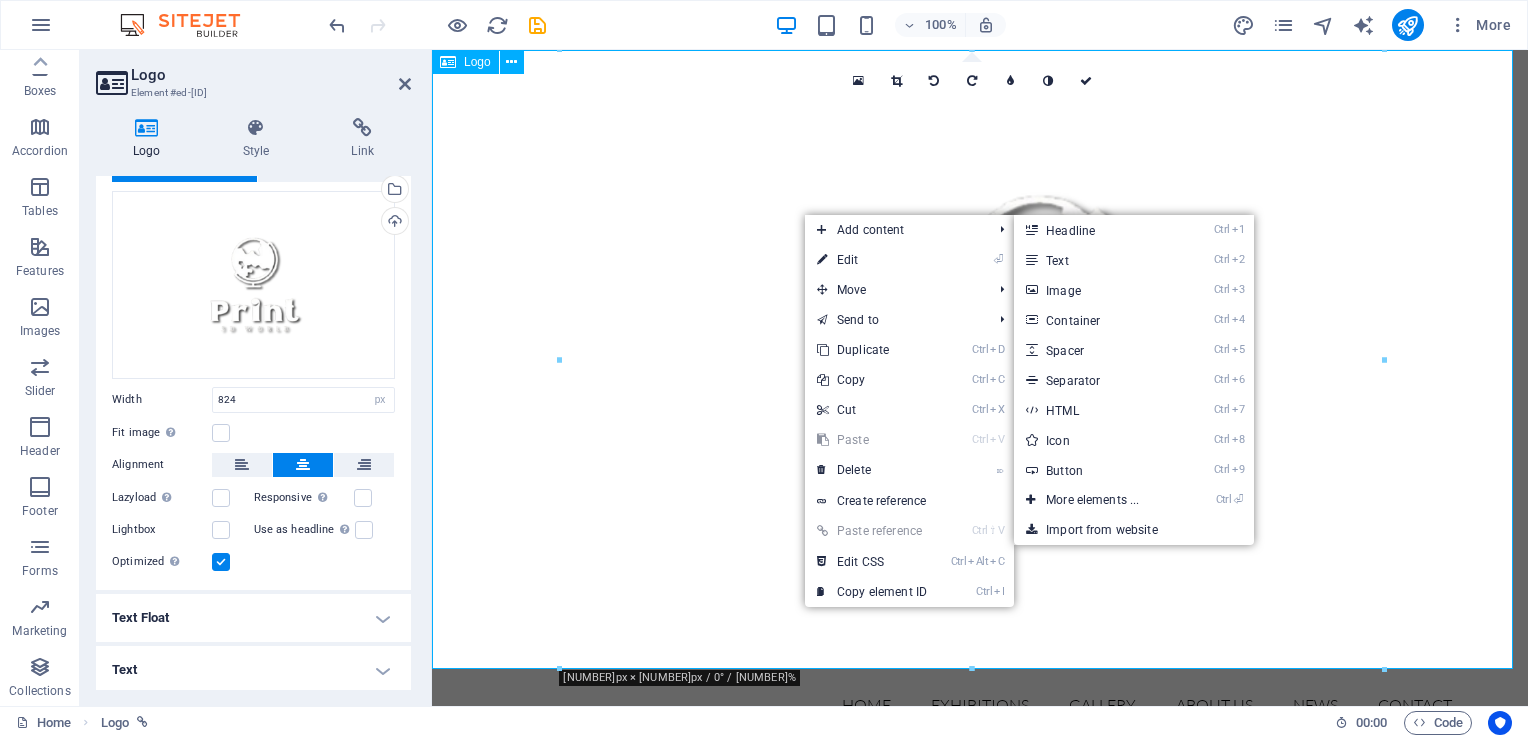 click at bounding box center (980, 359) 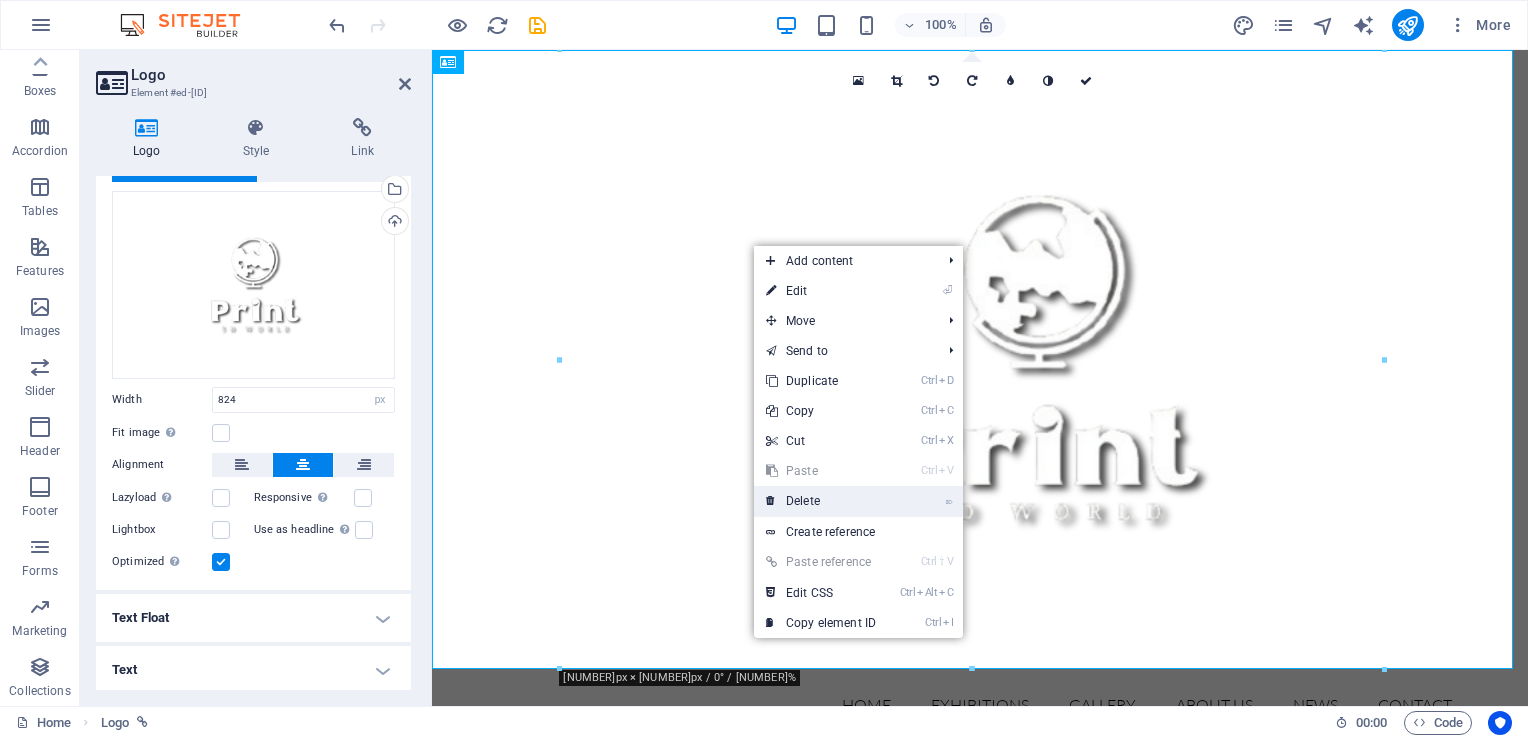 click on "⌦  Delete" at bounding box center (821, 501) 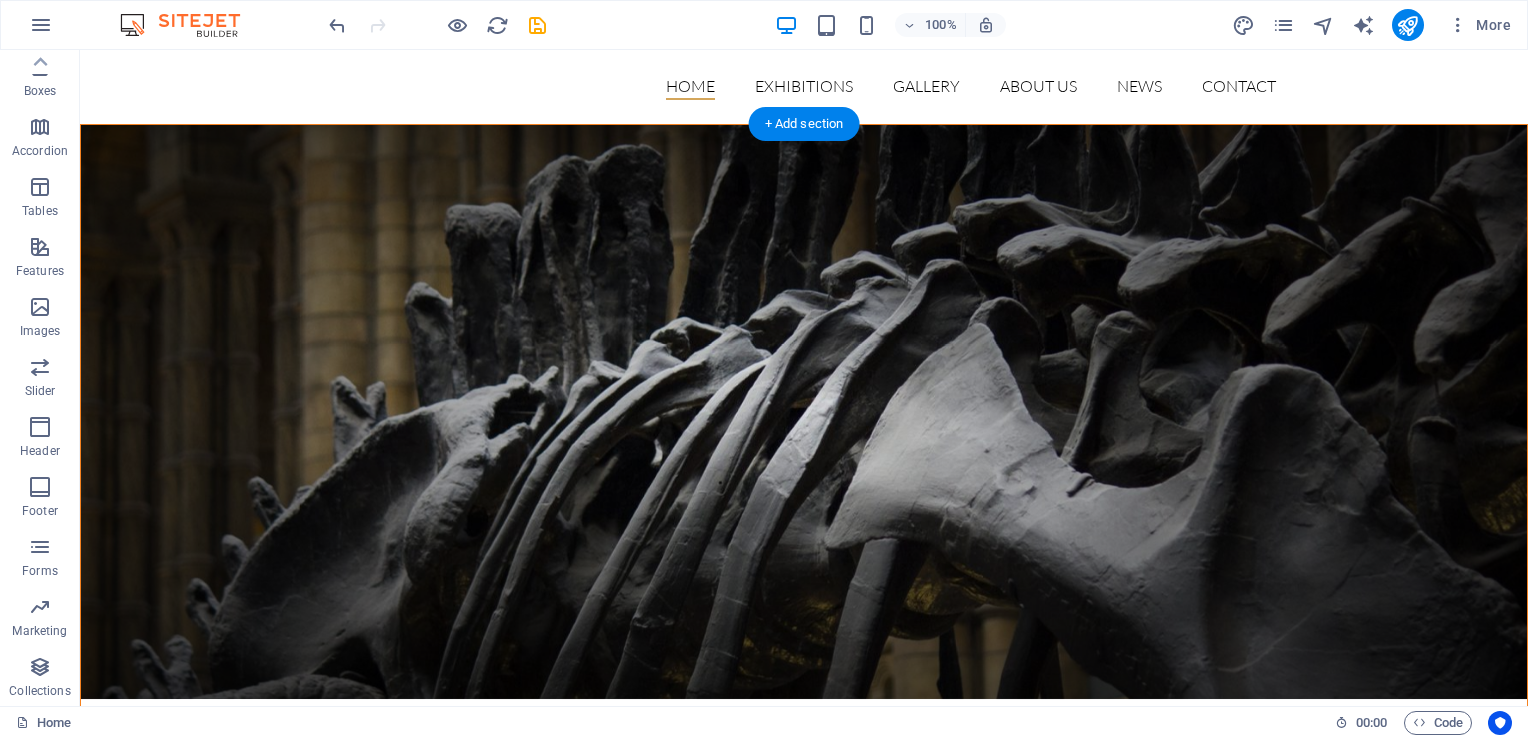 click at bounding box center (804, 412) 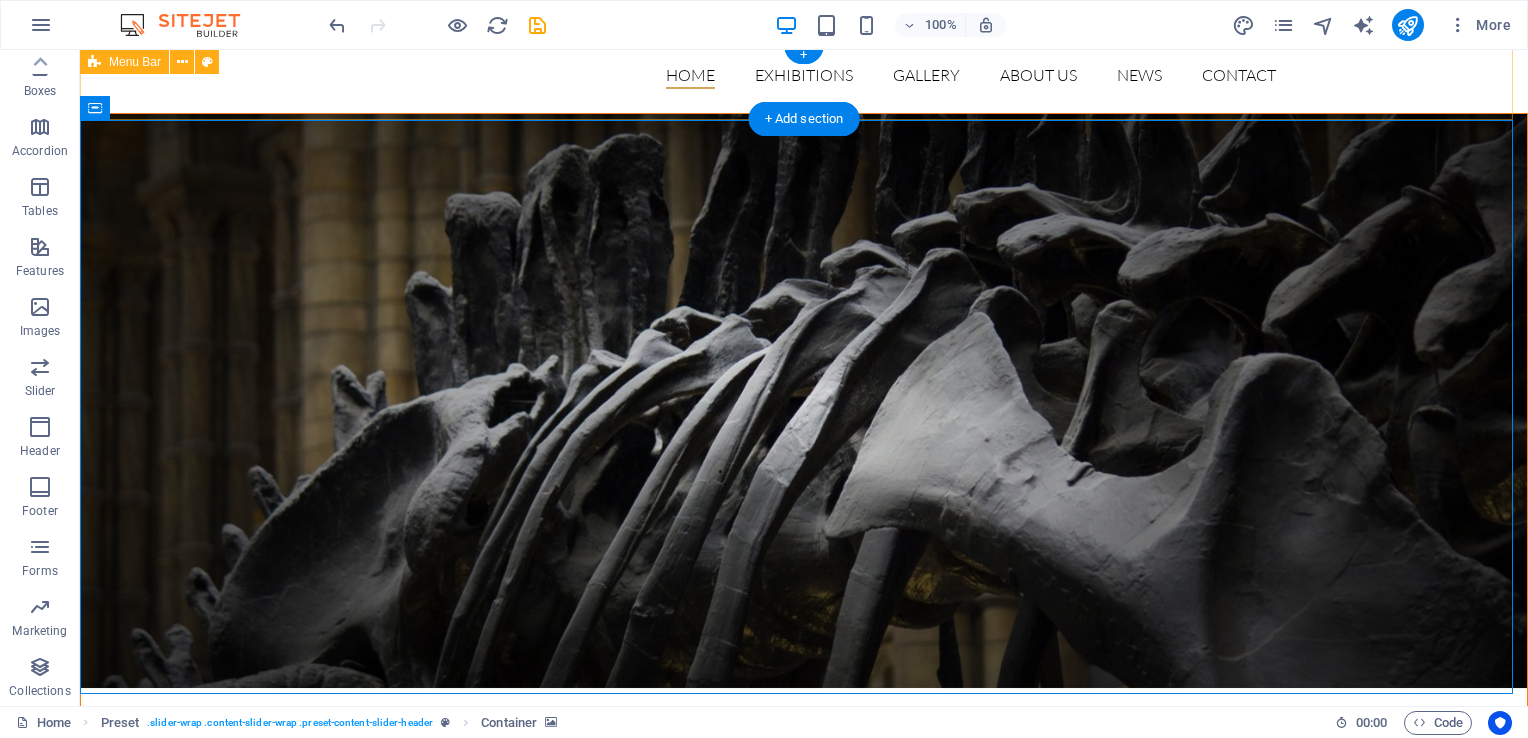 scroll, scrollTop: 0, scrollLeft: 0, axis: both 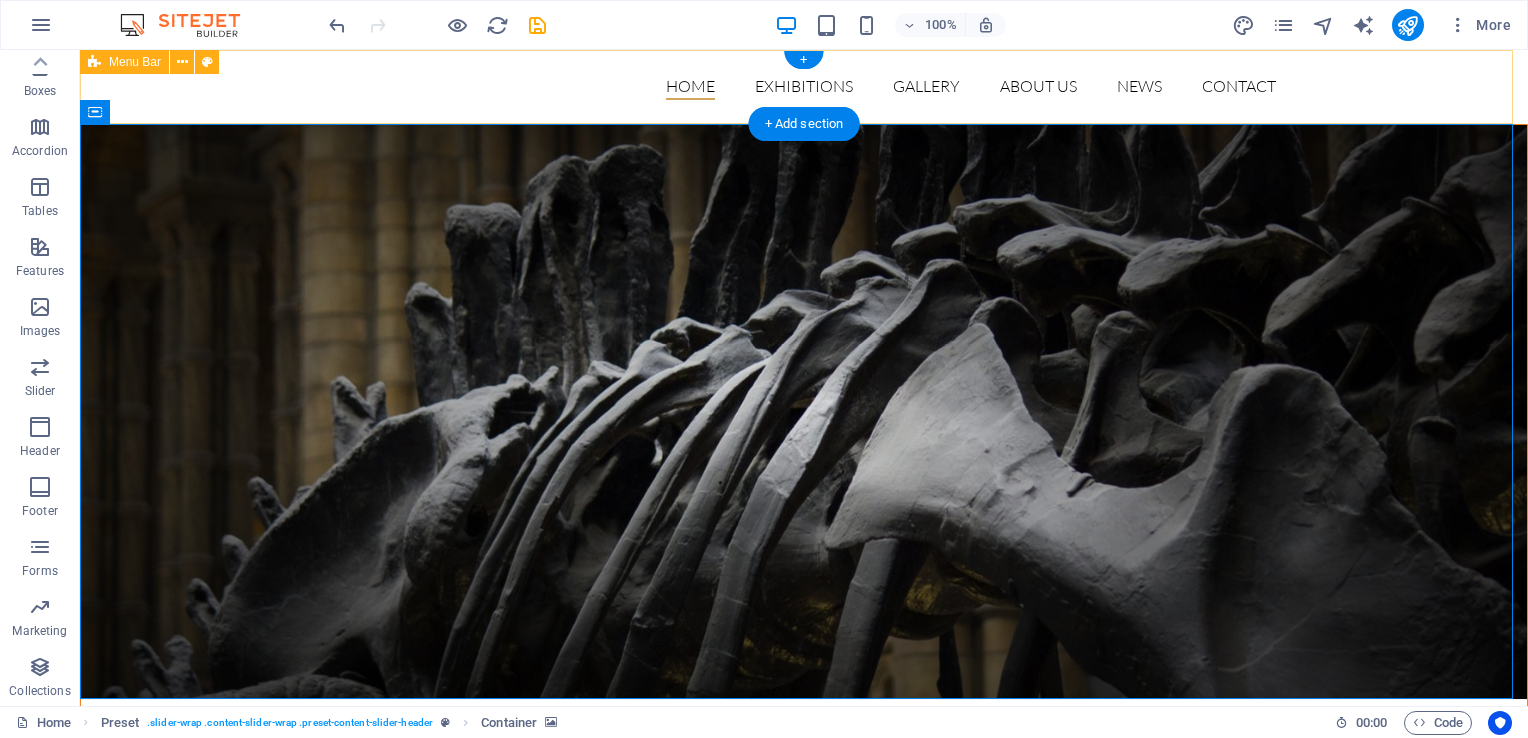 click on "Home Exhibitions Detail view Gallery About us News Contact" at bounding box center [804, 87] 